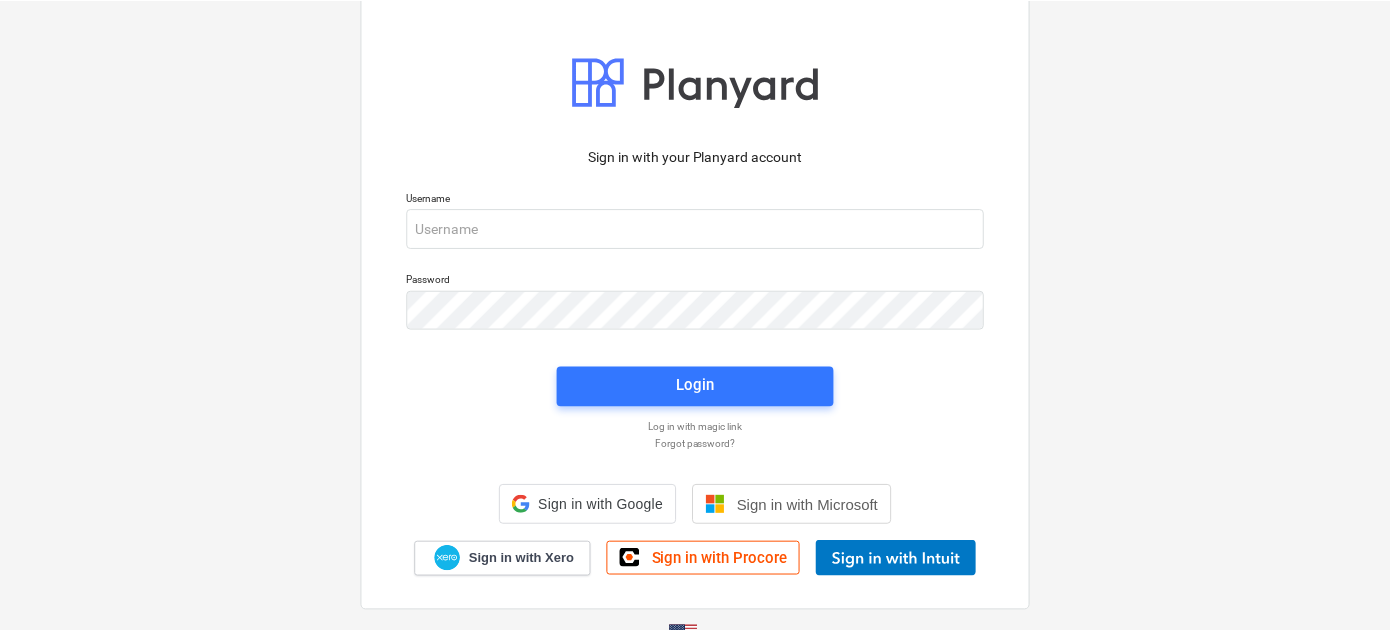 scroll, scrollTop: 0, scrollLeft: 0, axis: both 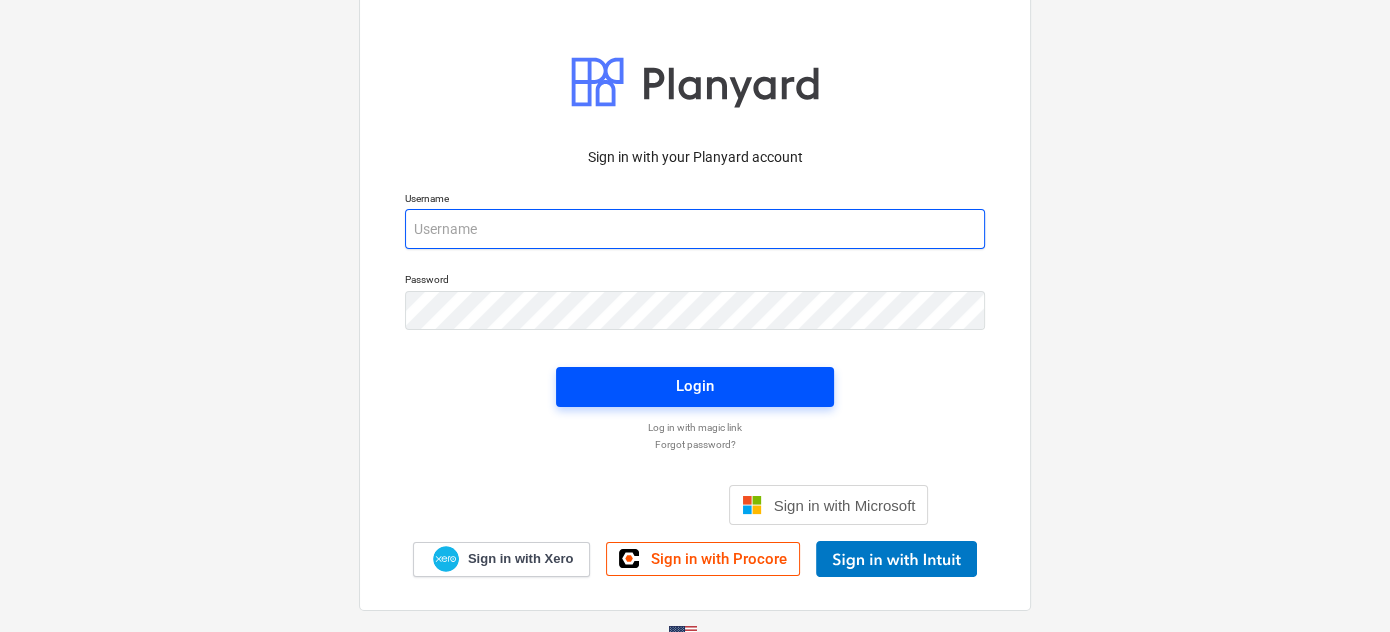 type on "[EMAIL]" 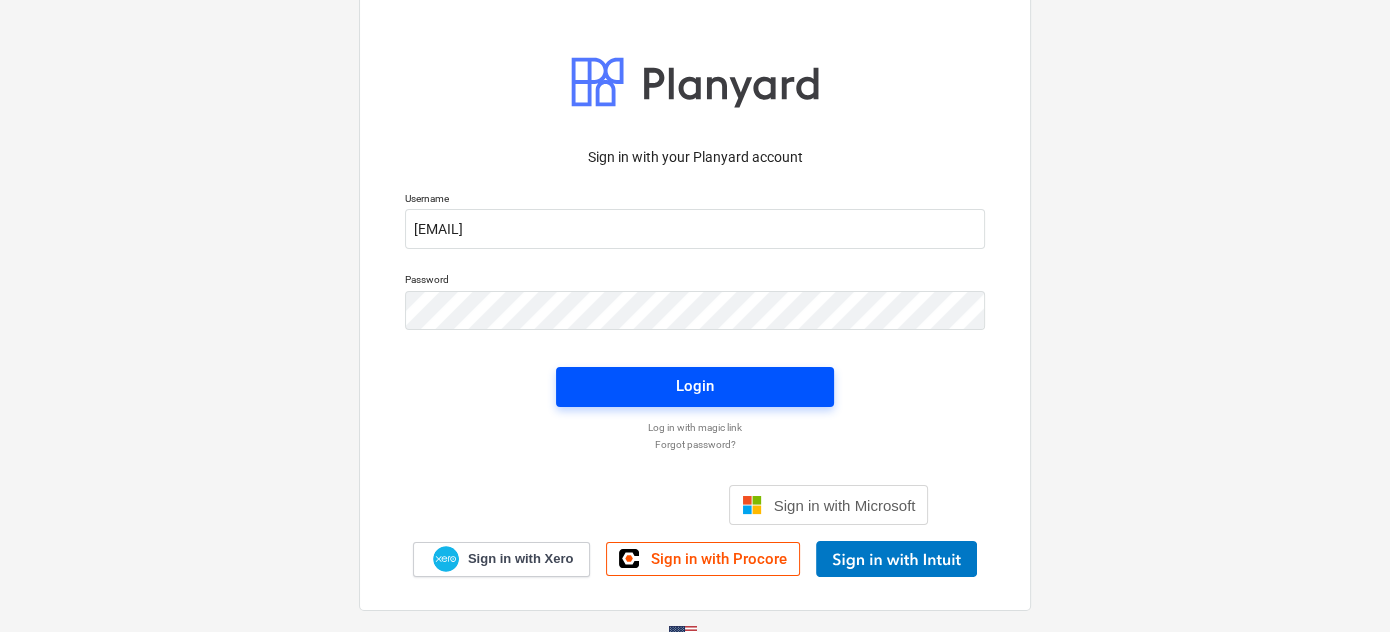 click on "Login" at bounding box center (695, 387) 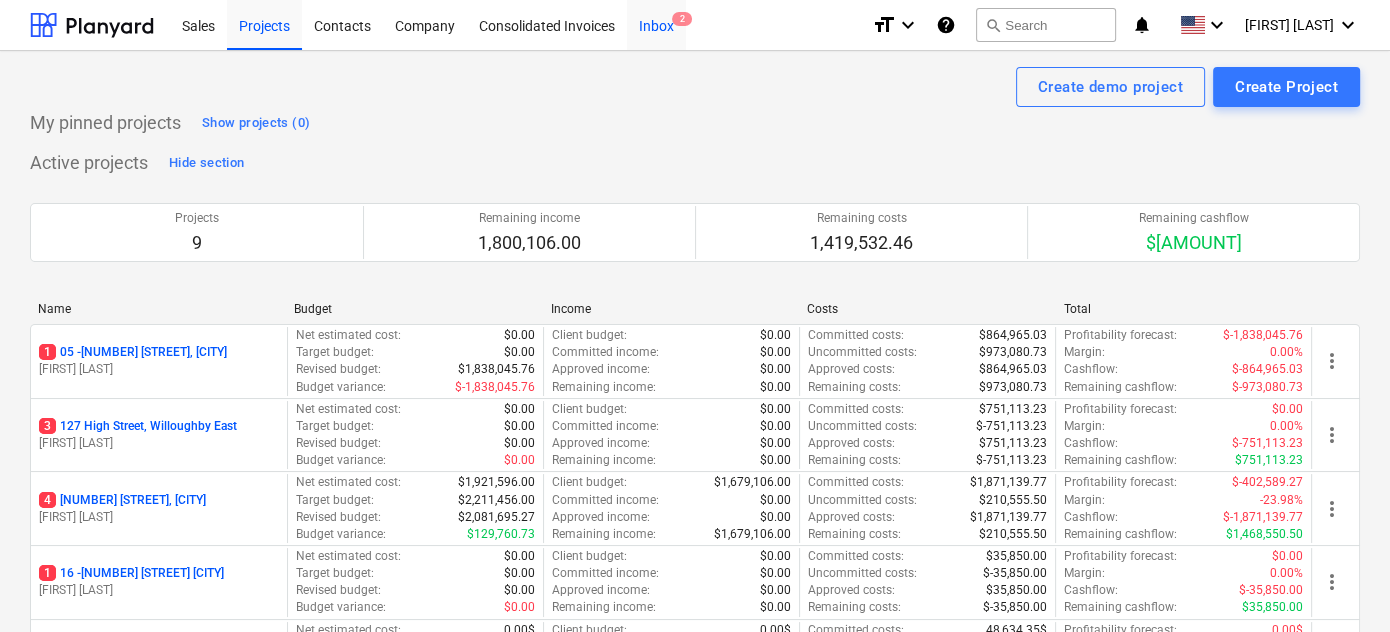 click on "Inbox 2" at bounding box center (656, 24) 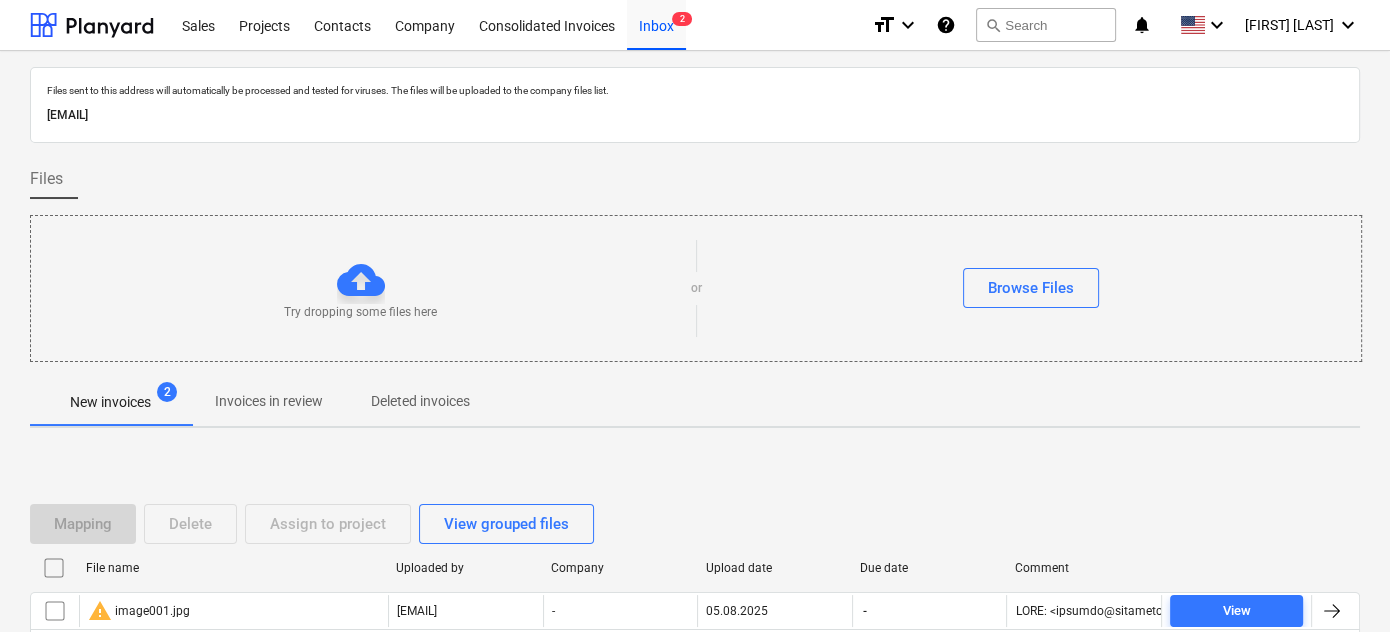 scroll, scrollTop: 141, scrollLeft: 0, axis: vertical 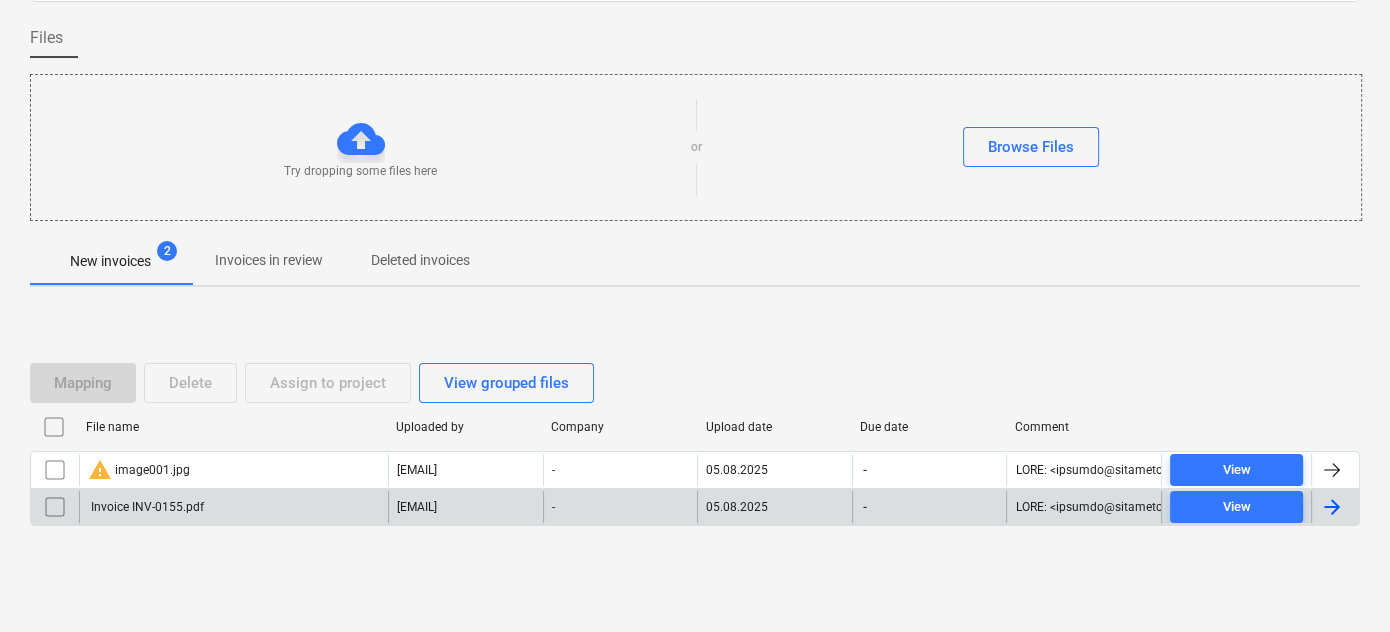 click on "Invoice INV-0155.pdf" at bounding box center [146, 507] 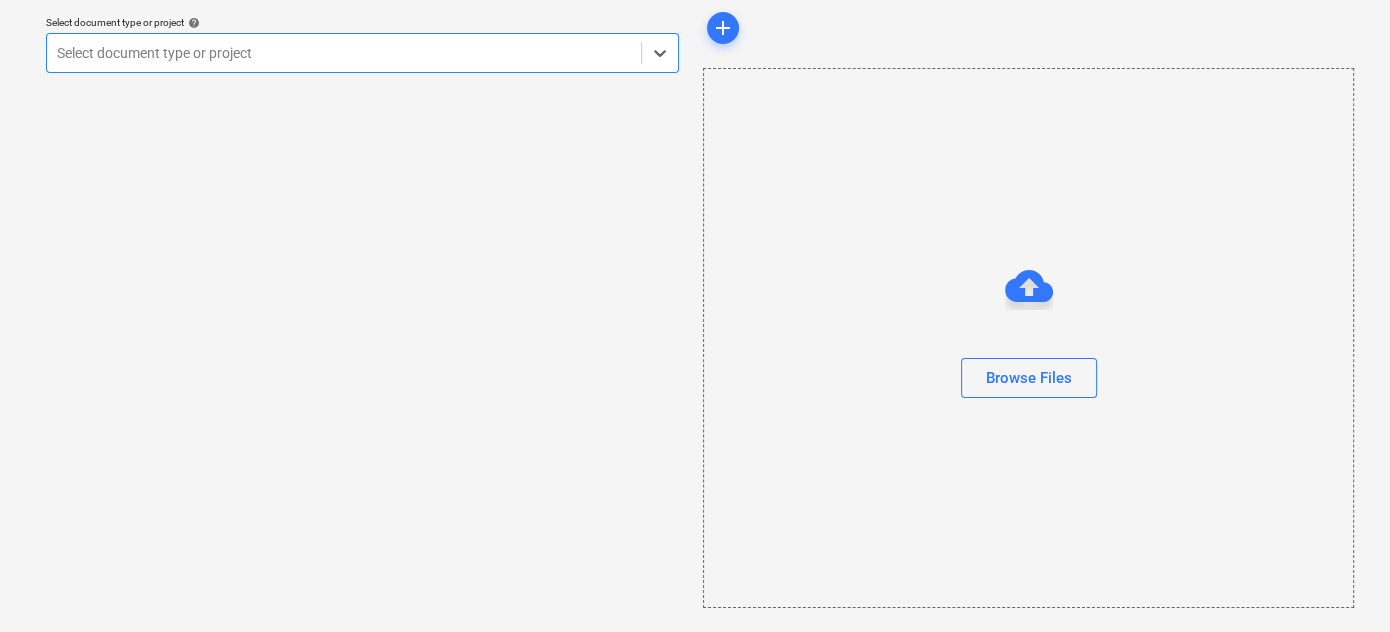 scroll, scrollTop: 65, scrollLeft: 0, axis: vertical 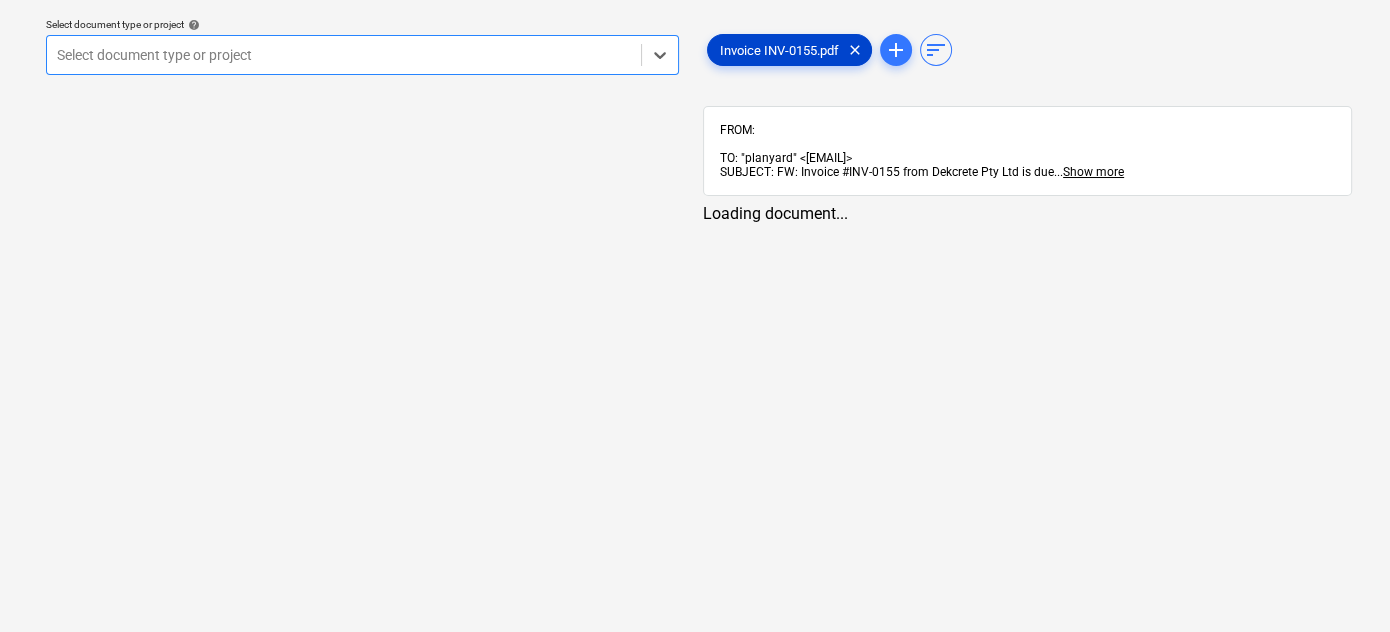 click on "Invoice INV-0155.pdf" at bounding box center [779, 50] 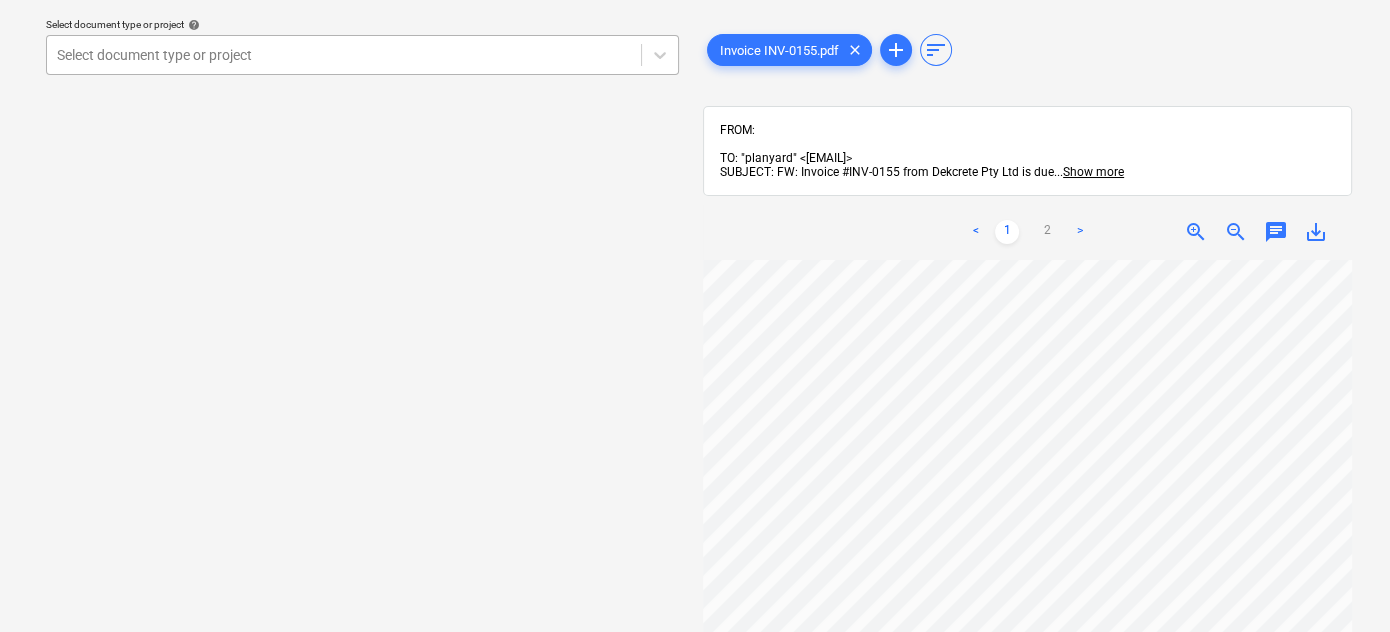 click at bounding box center [344, 55] 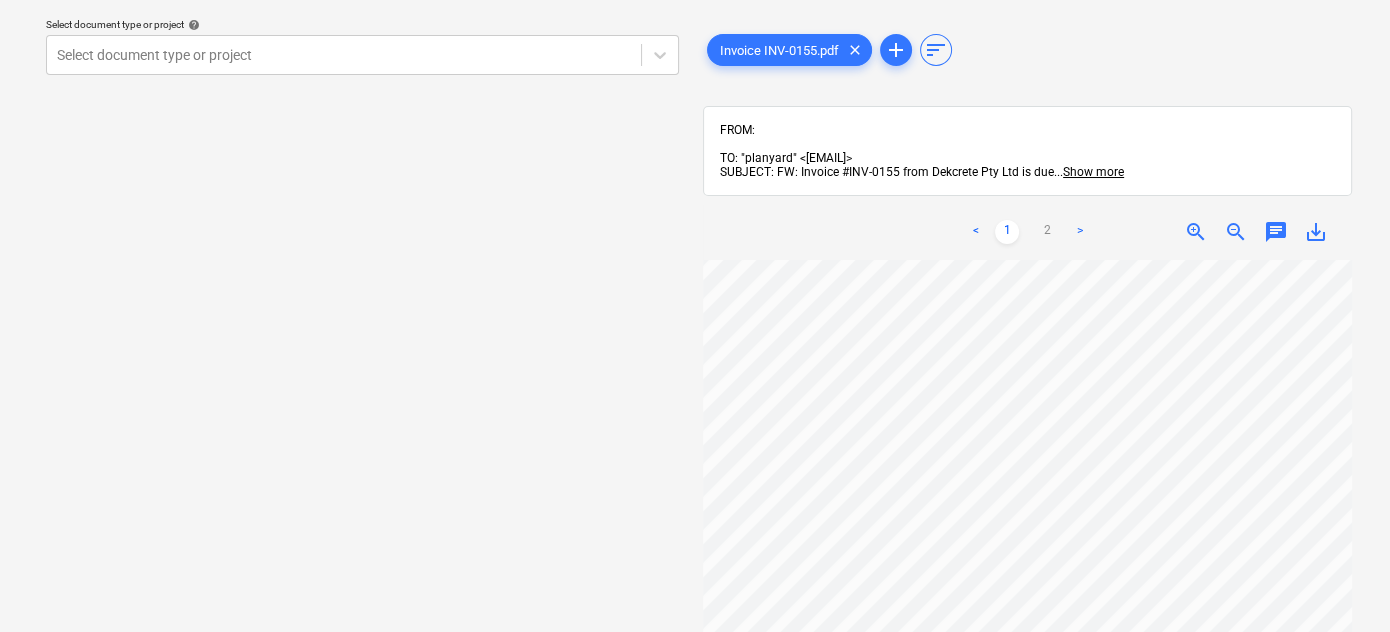 scroll, scrollTop: 144, scrollLeft: 0, axis: vertical 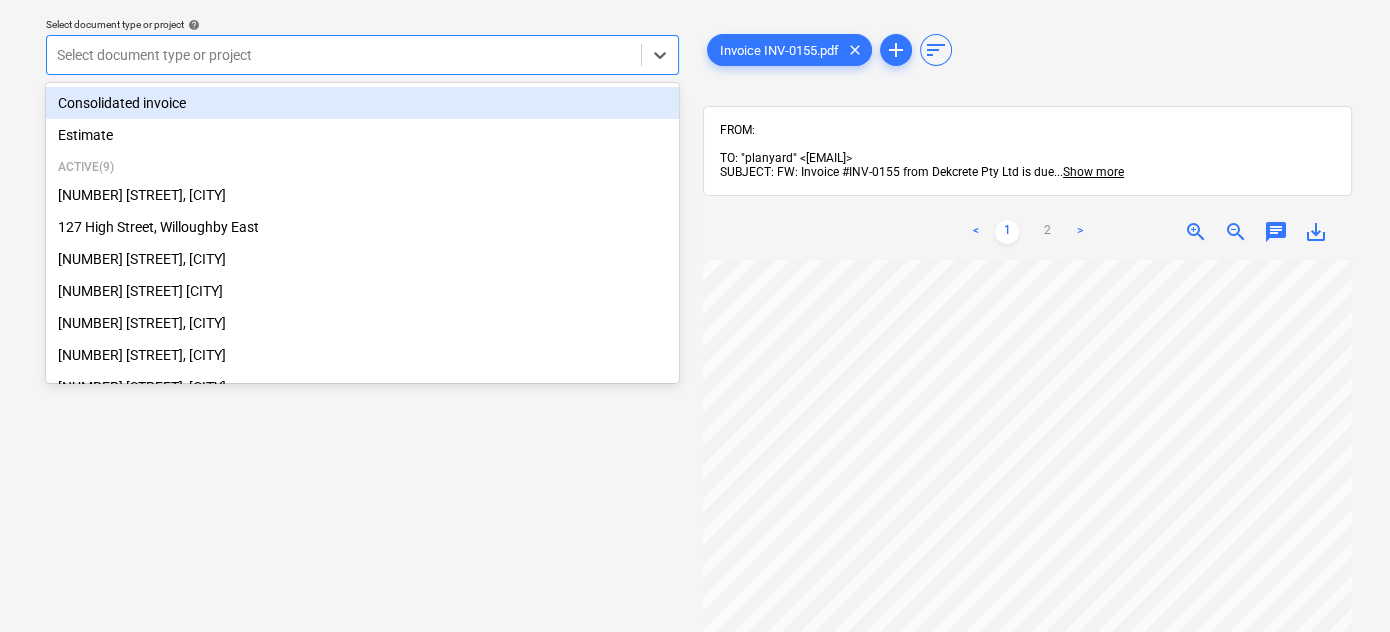 click on "Select document type or project" at bounding box center [344, 55] 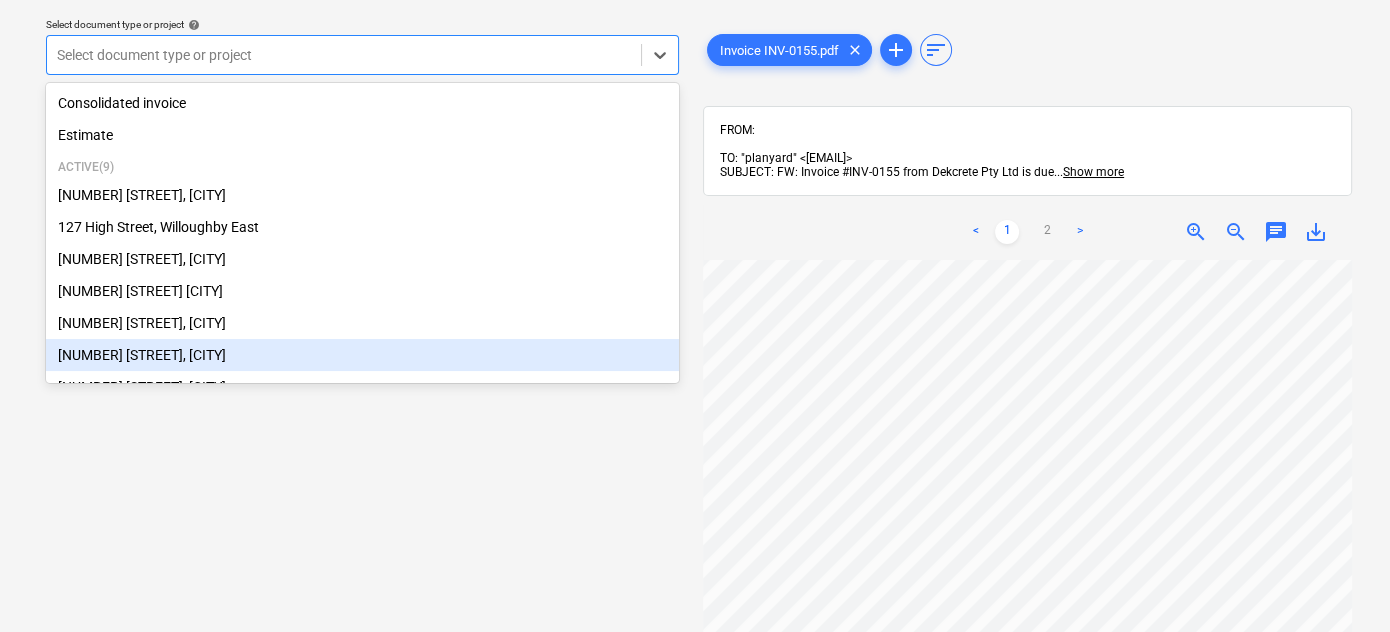 click on "[NUMBER] [STREET], [CITY]" at bounding box center [362, 355] 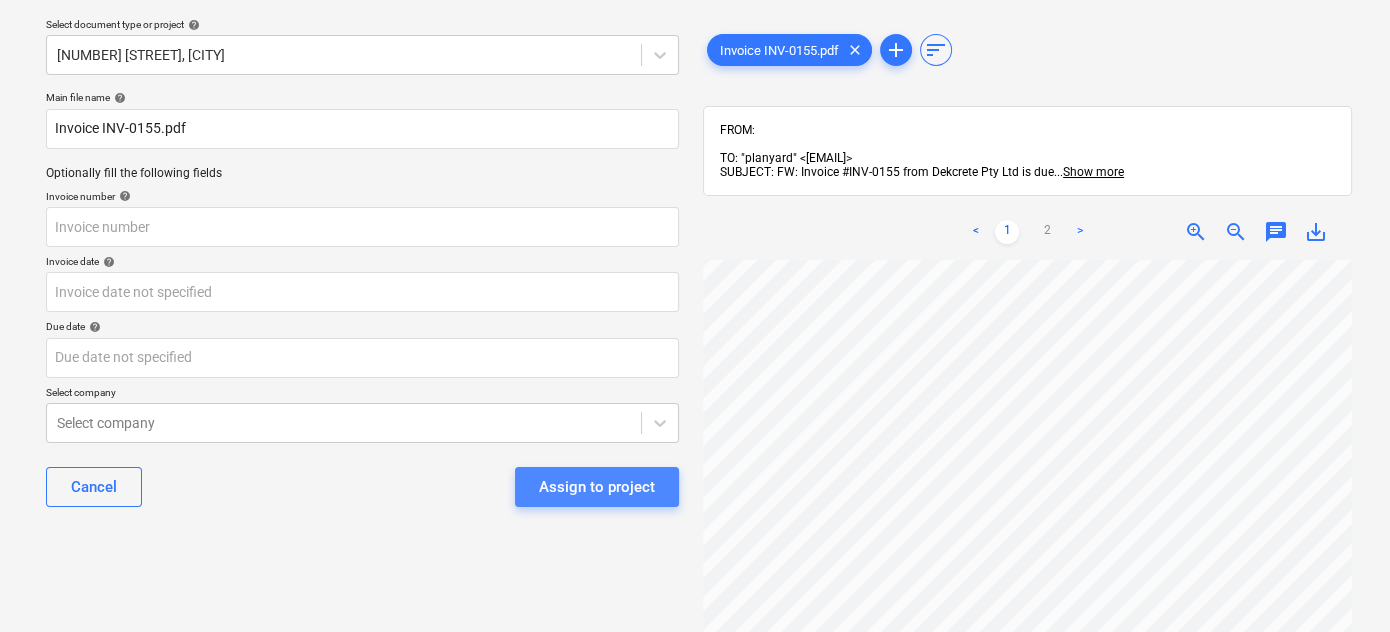 click on "Assign to project" at bounding box center [597, 487] 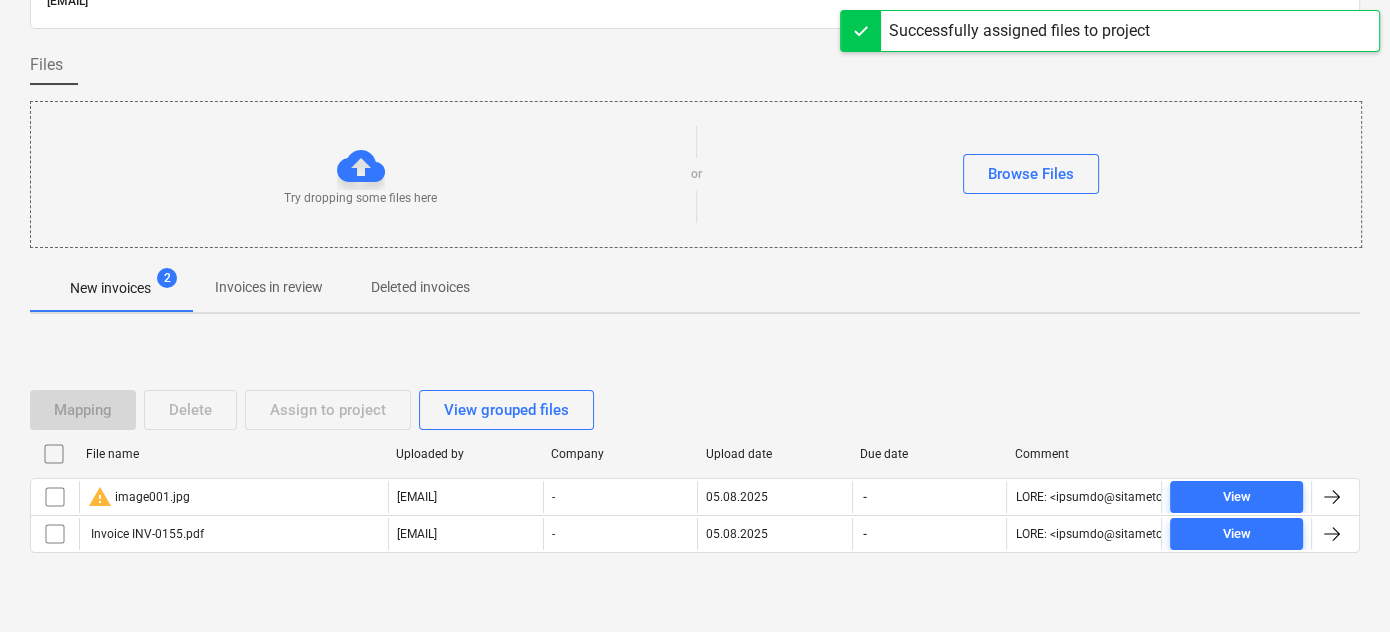 scroll, scrollTop: 141, scrollLeft: 0, axis: vertical 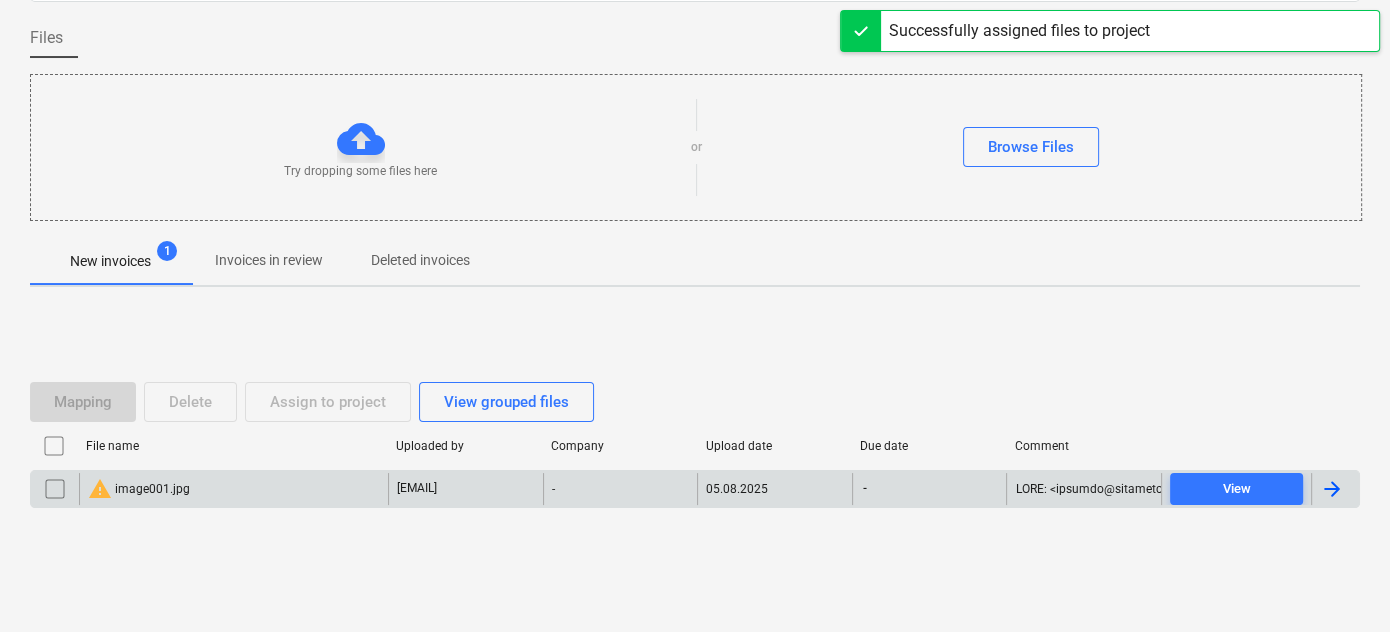 click on "warning   image001.jpg" at bounding box center (139, 489) 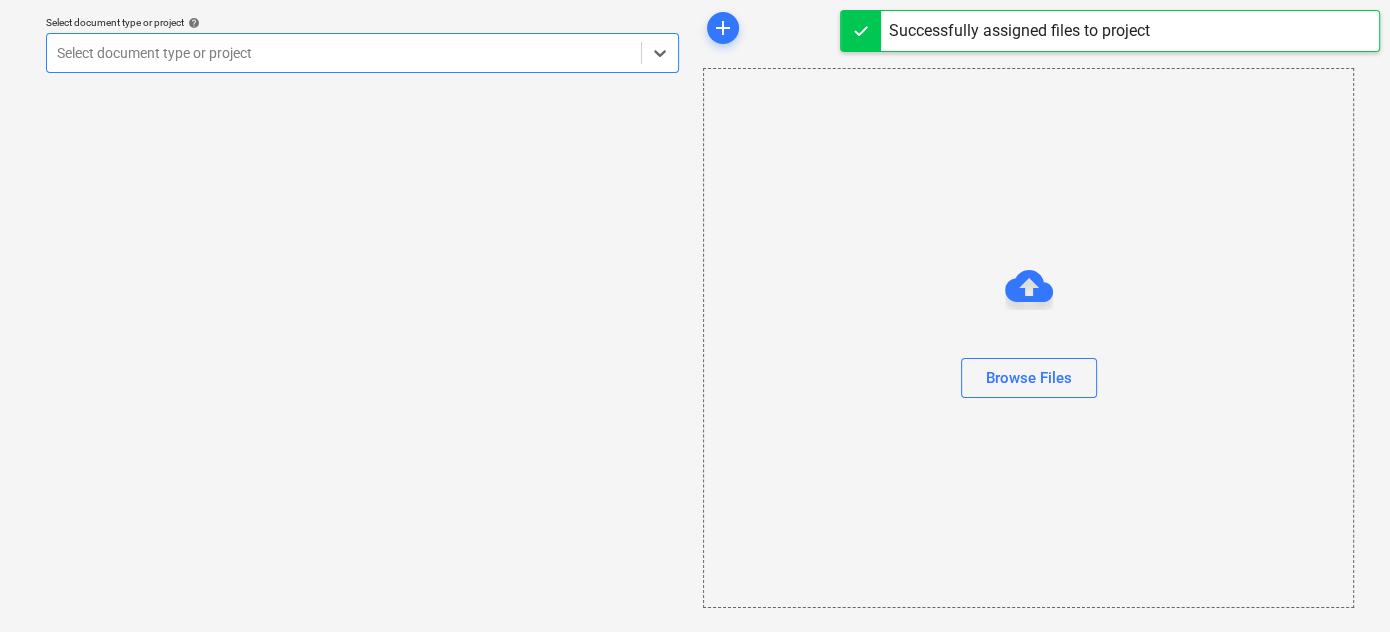scroll, scrollTop: 65, scrollLeft: 0, axis: vertical 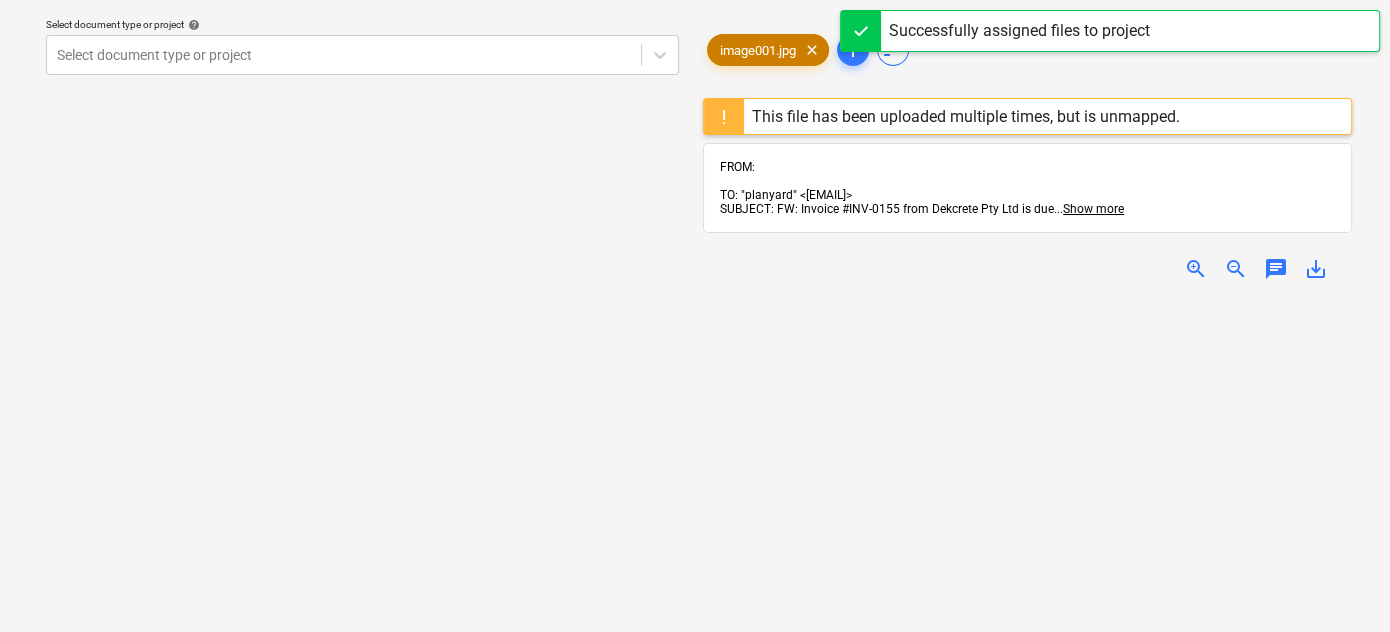 click on "image001.jpg" at bounding box center (758, 50) 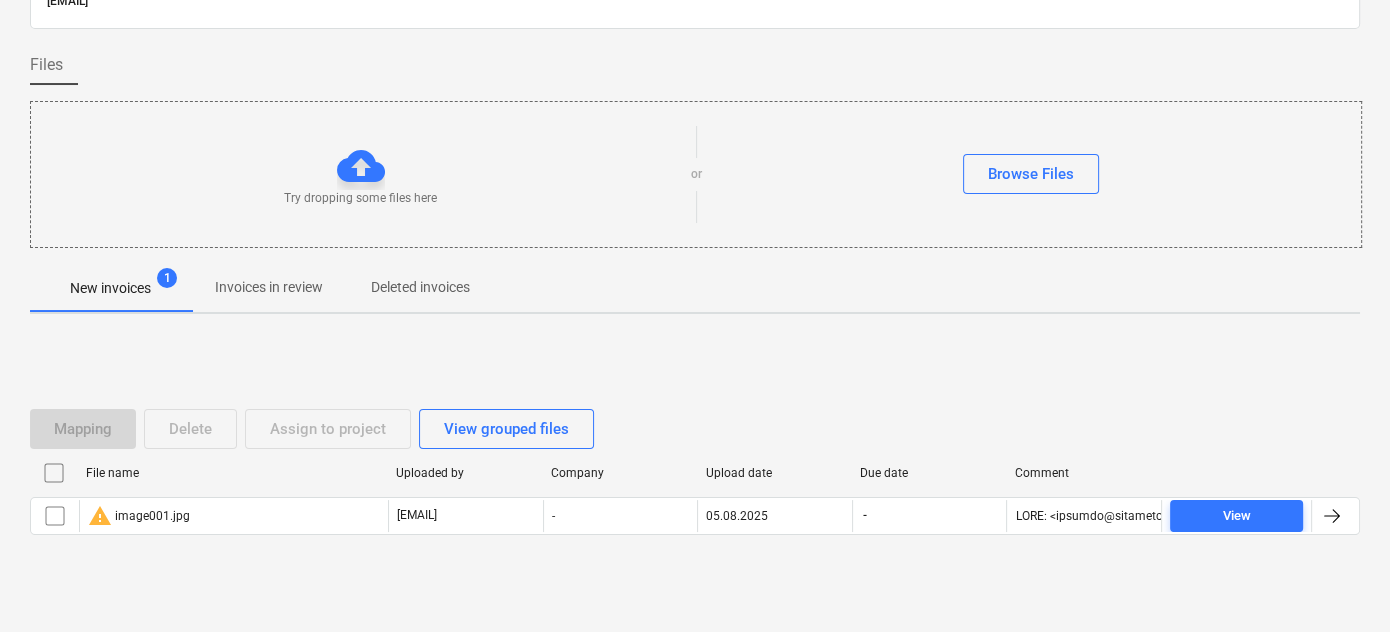 scroll, scrollTop: 141, scrollLeft: 0, axis: vertical 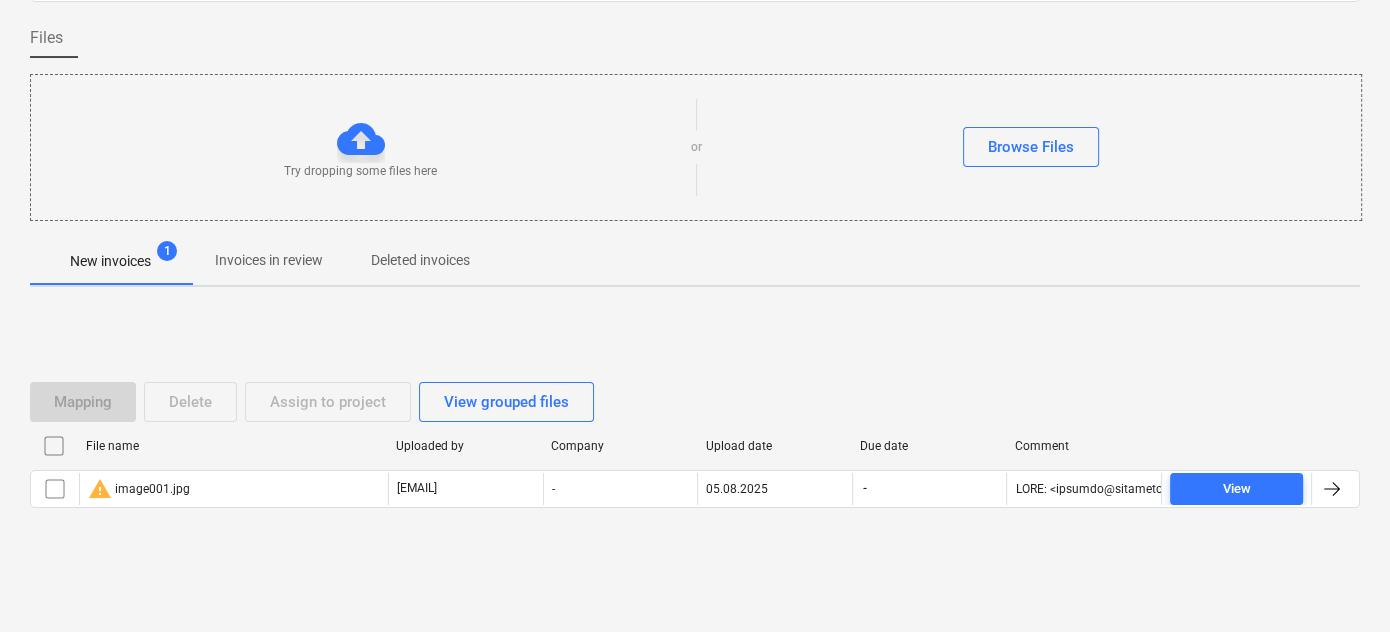 click at bounding box center [54, 446] 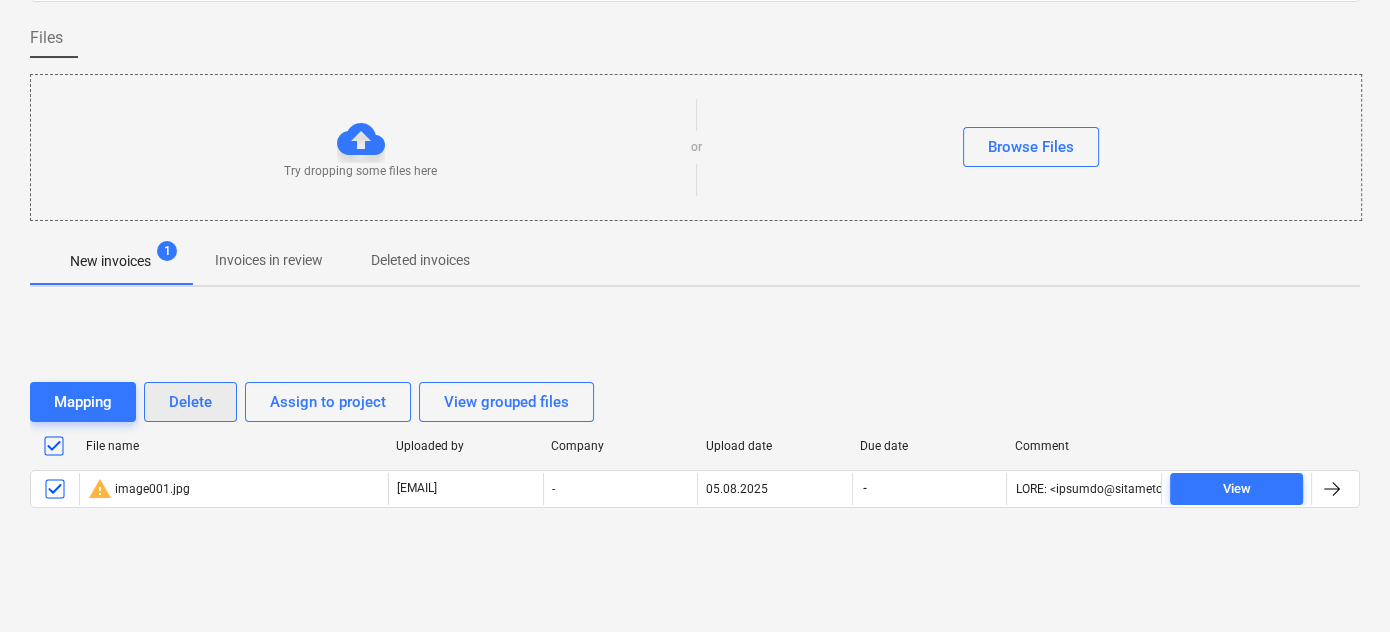 click on "Delete" at bounding box center [190, 402] 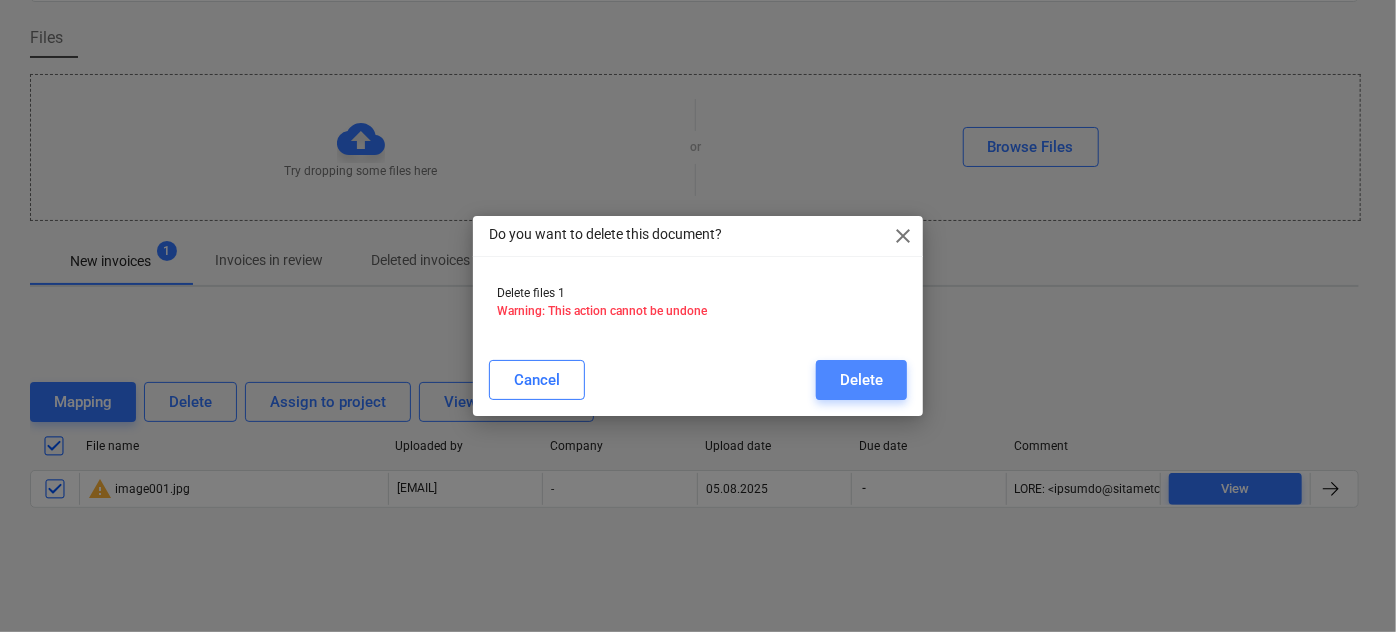 click on "Delete" at bounding box center (861, 380) 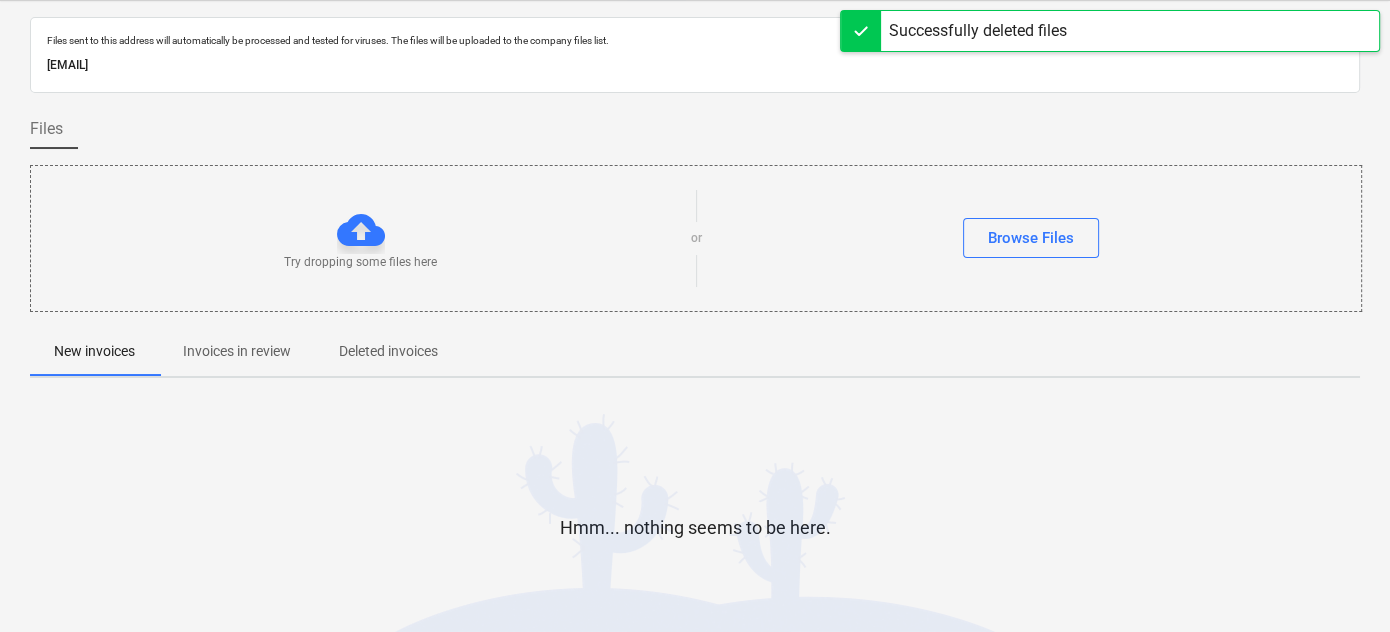 scroll, scrollTop: 0, scrollLeft: 0, axis: both 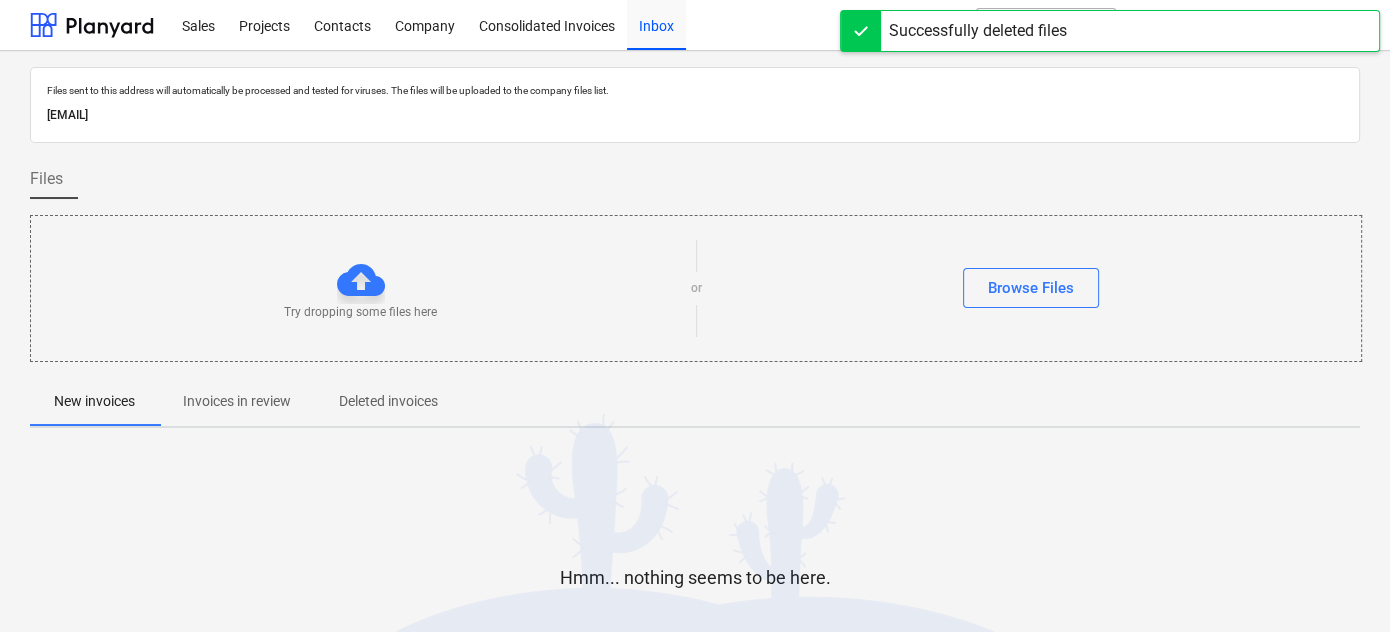 click on "Projects" at bounding box center [264, 24] 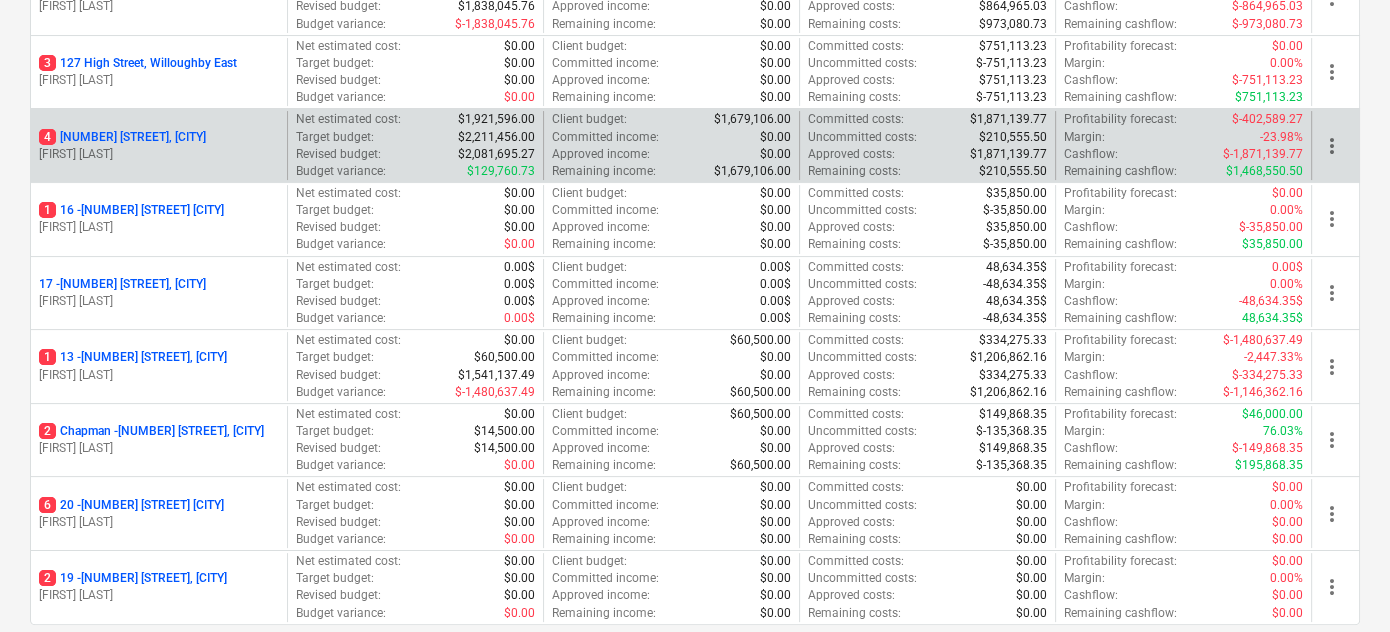 scroll, scrollTop: 0, scrollLeft: 0, axis: both 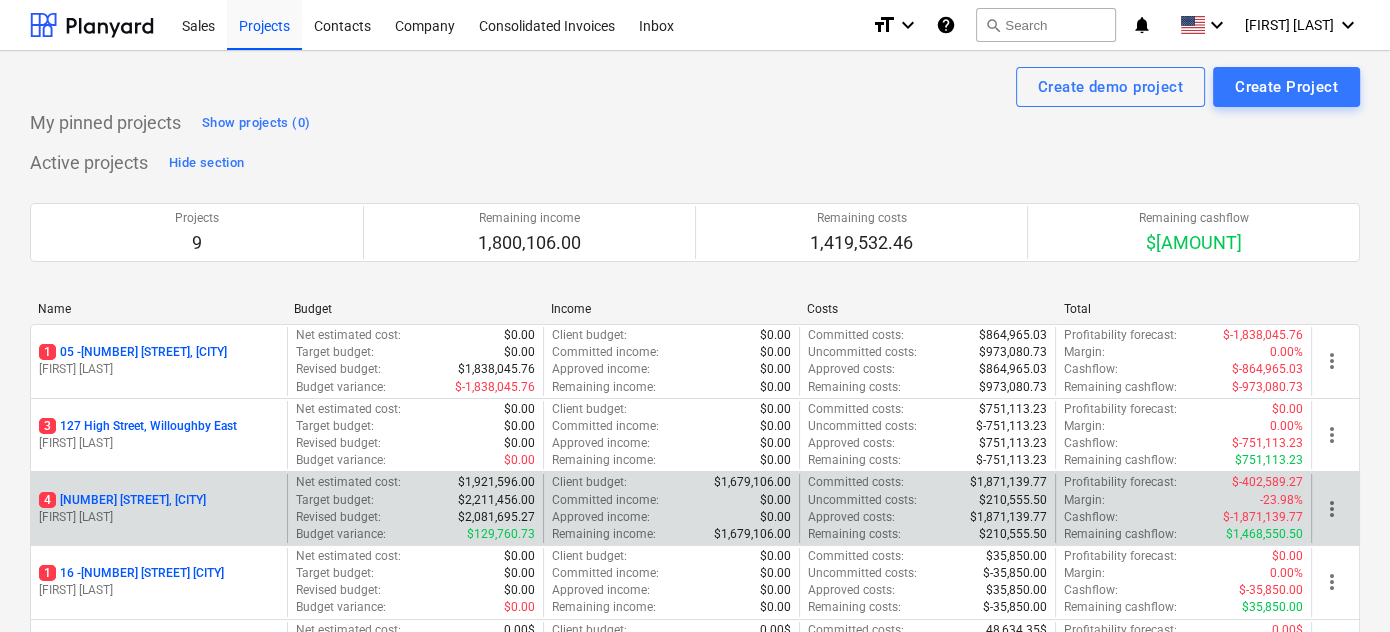 click on "[NUMBER] [STREET] [CITY]" at bounding box center (122, 500) 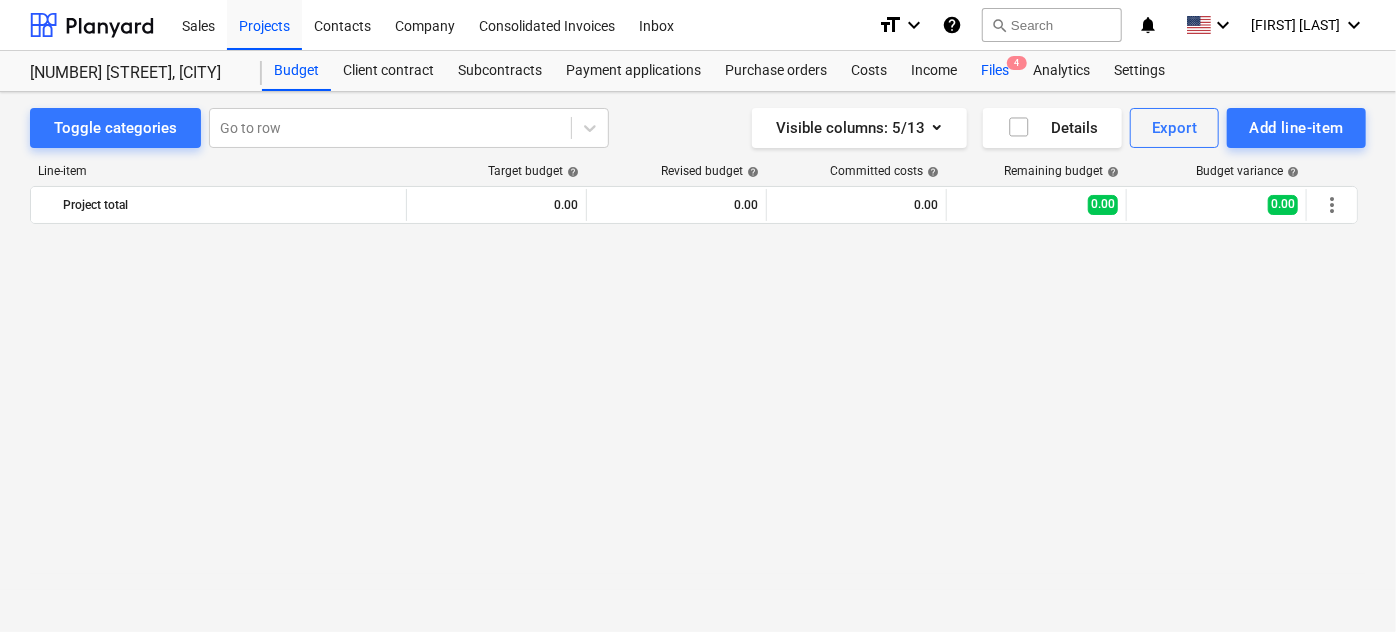 click on "Files 4" at bounding box center [995, 71] 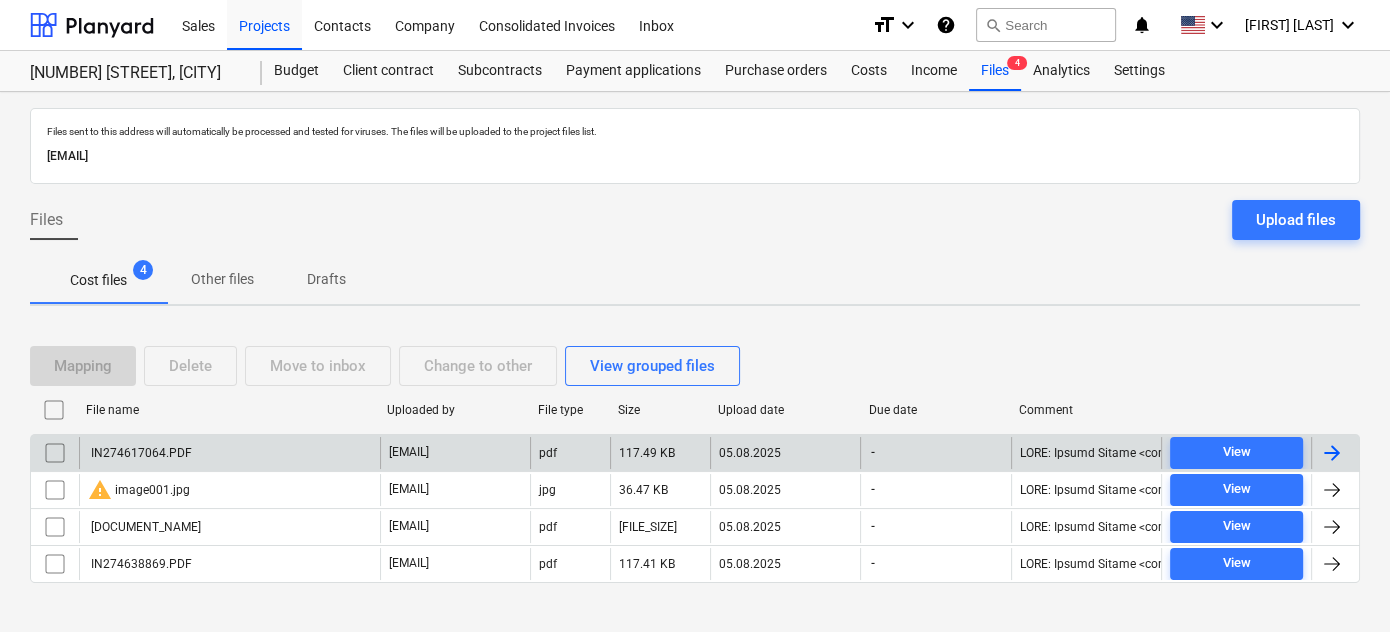 click on "IN274617064.PDF" at bounding box center (229, 453) 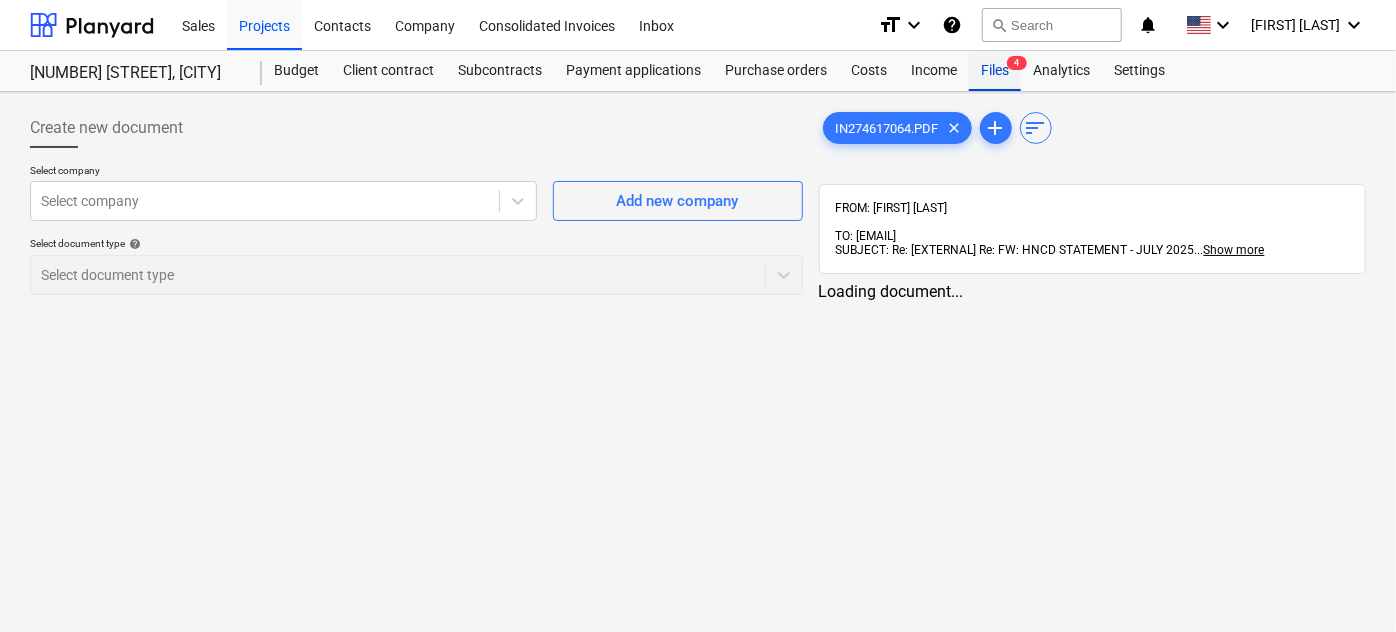 click on "Files 4" at bounding box center (995, 71) 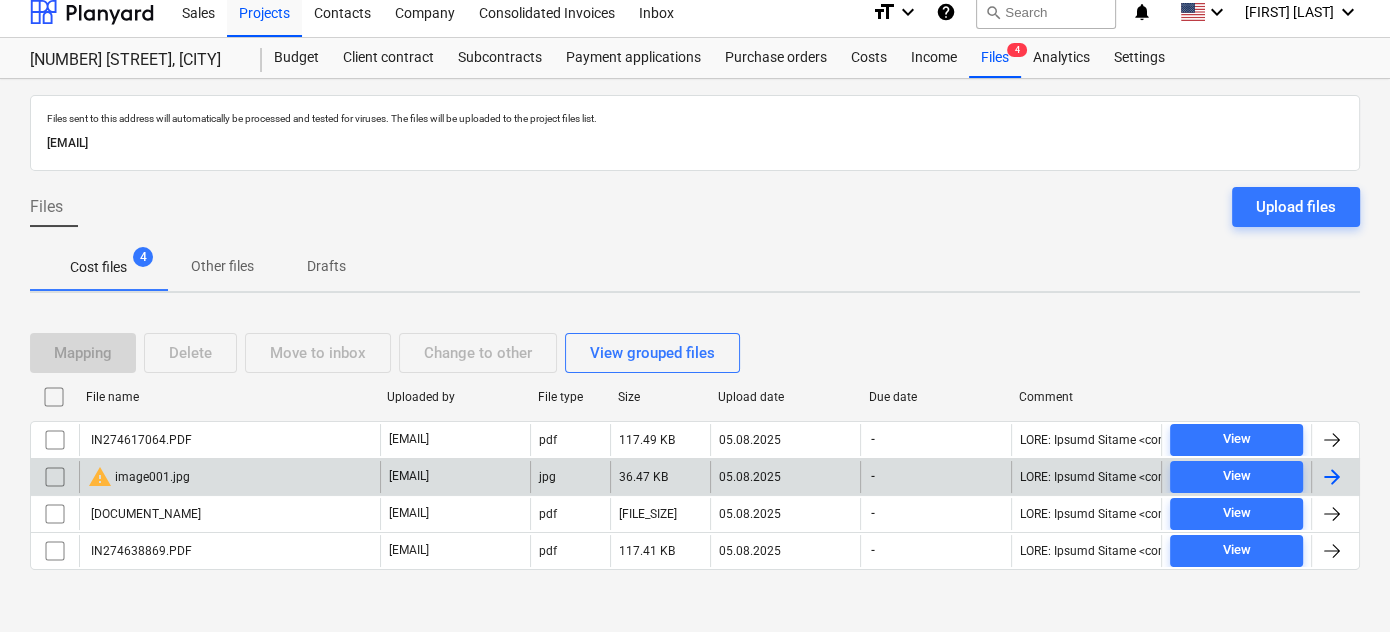 scroll, scrollTop: 20, scrollLeft: 0, axis: vertical 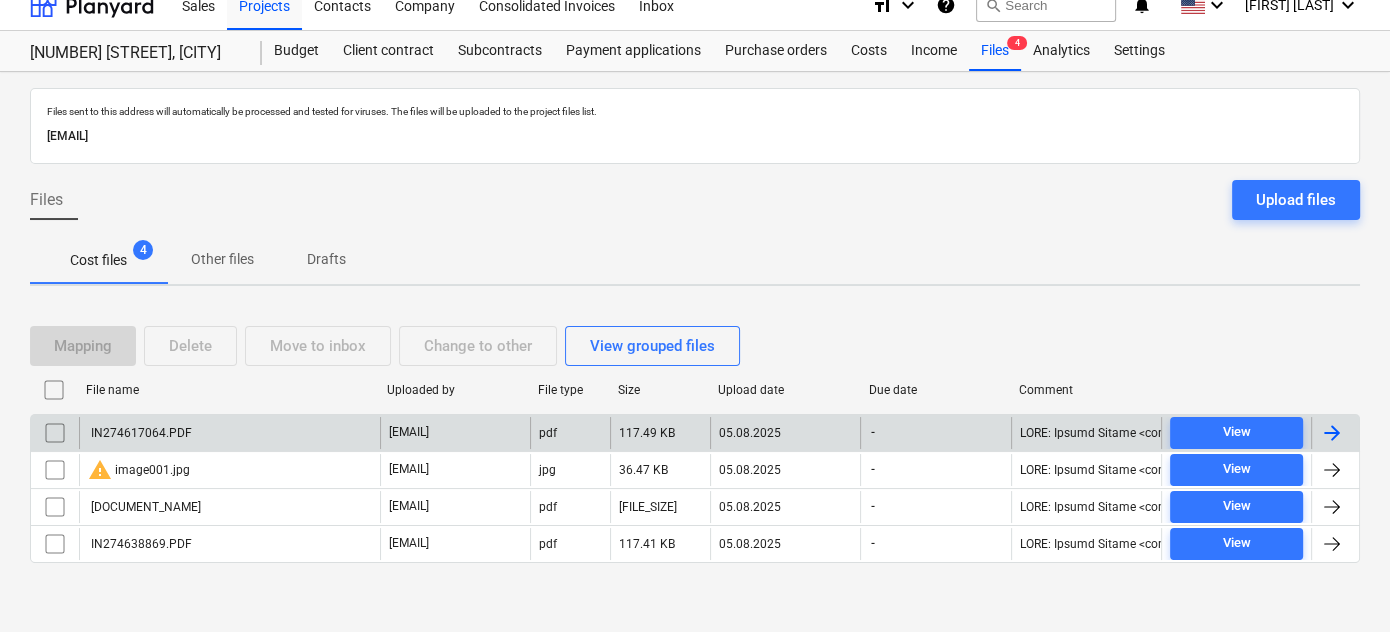 click on "IN274617064.PDF" at bounding box center [140, 433] 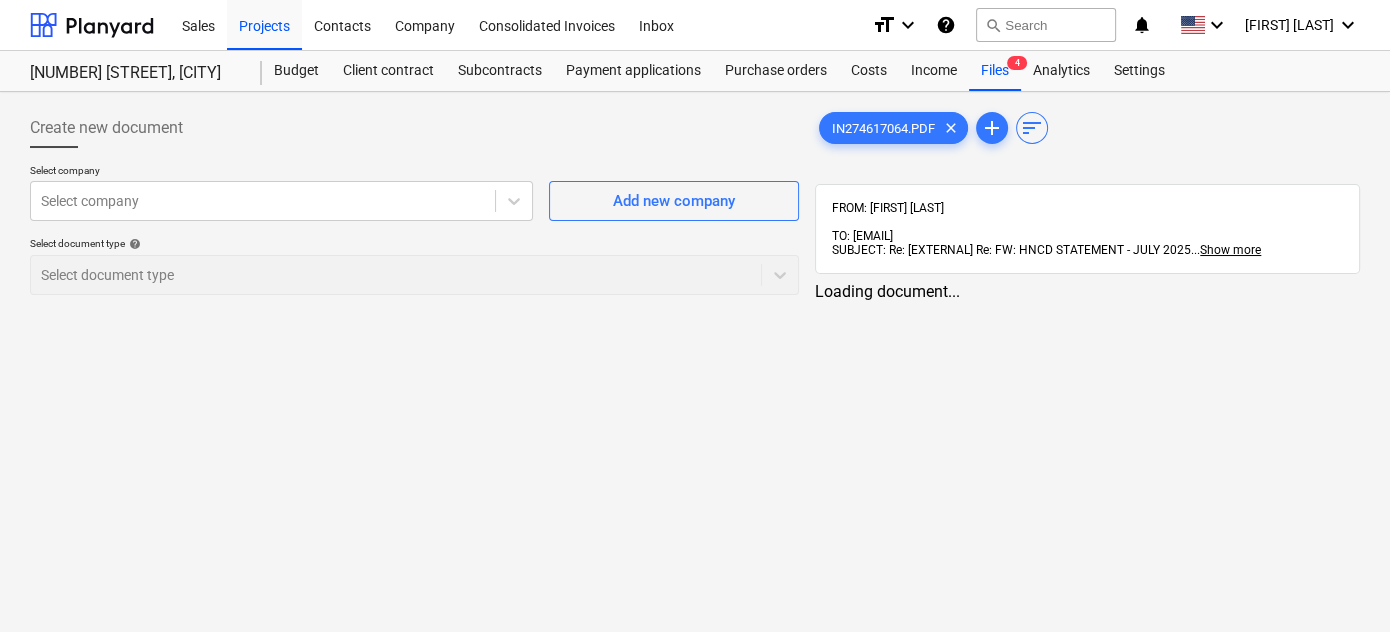 scroll, scrollTop: 0, scrollLeft: 0, axis: both 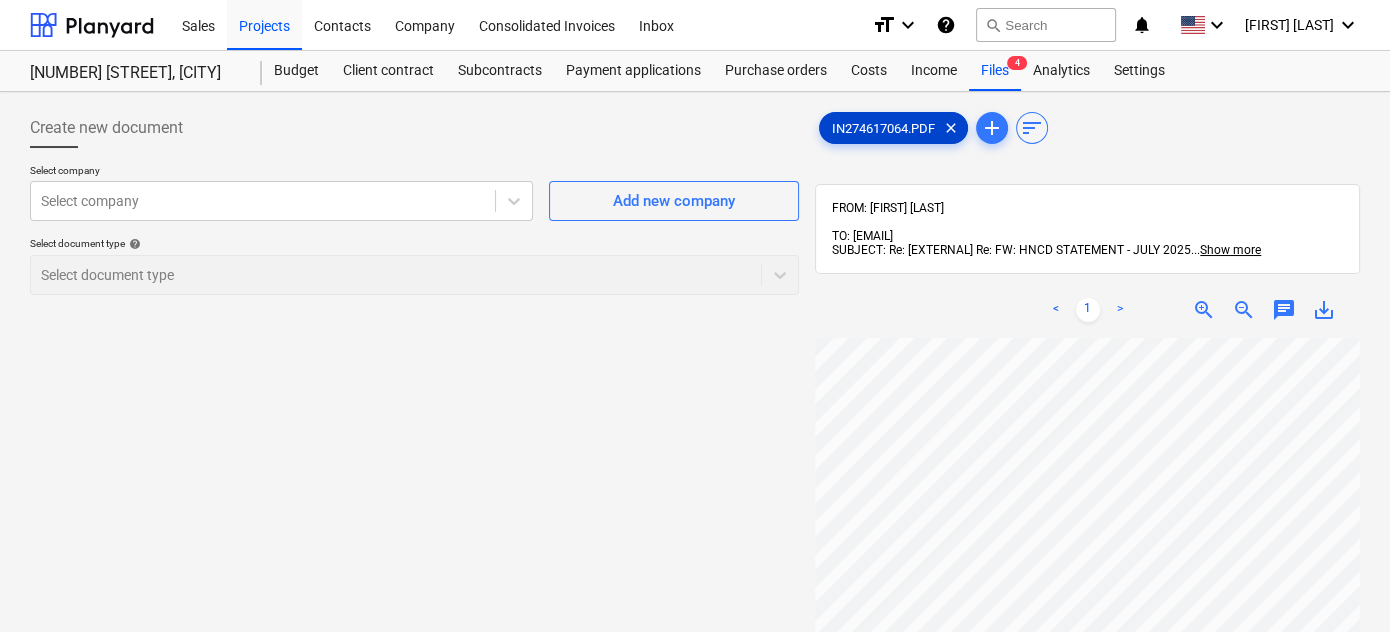 click on "IN274617064.PDF" at bounding box center [883, 128] 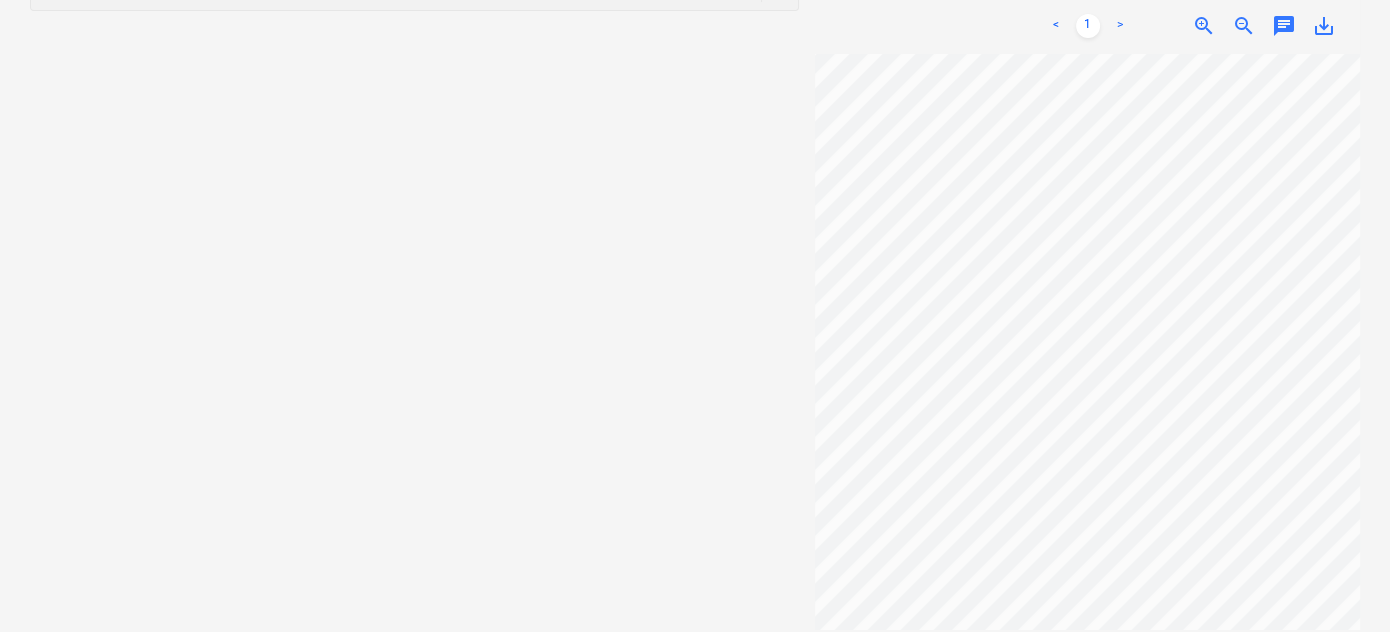 scroll, scrollTop: 0, scrollLeft: 517, axis: horizontal 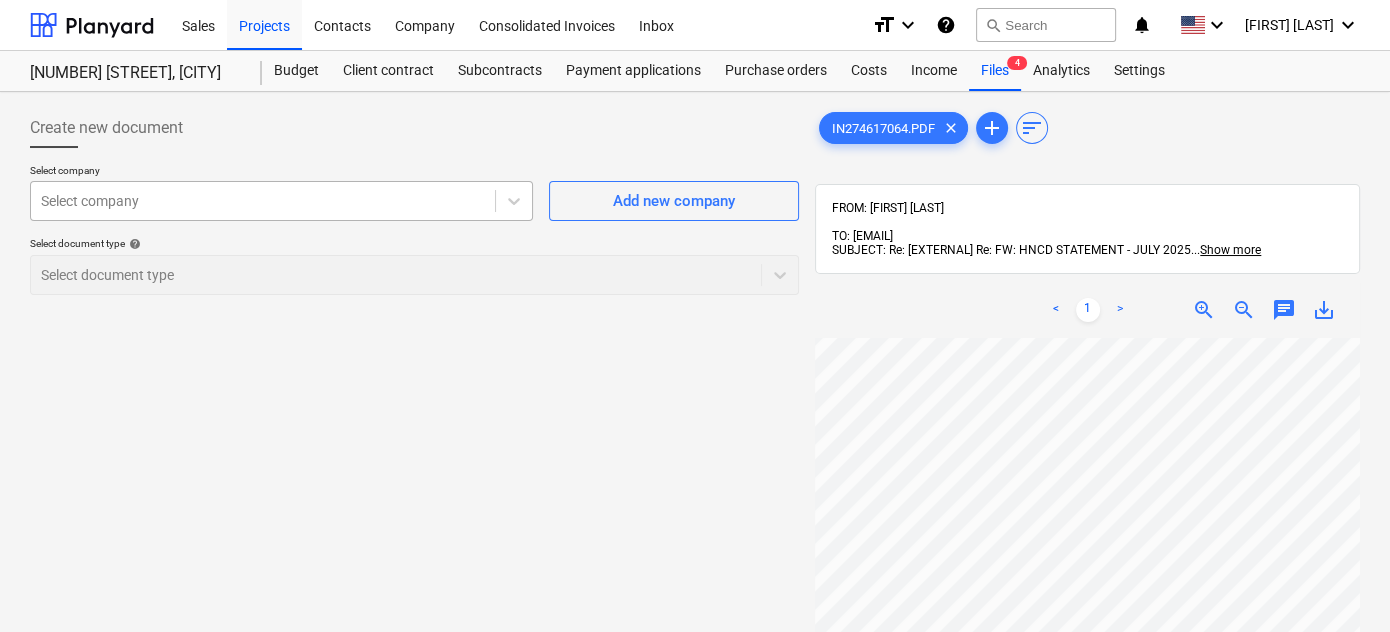 click at bounding box center [263, 201] 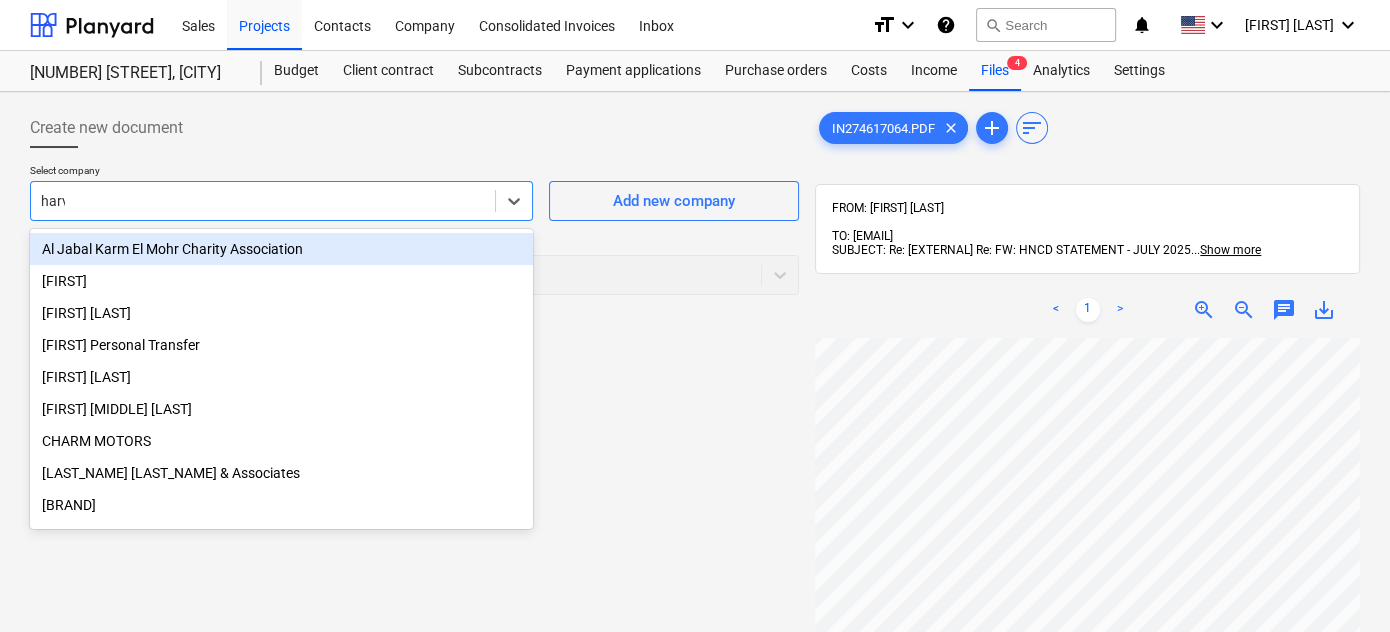 type on "harve" 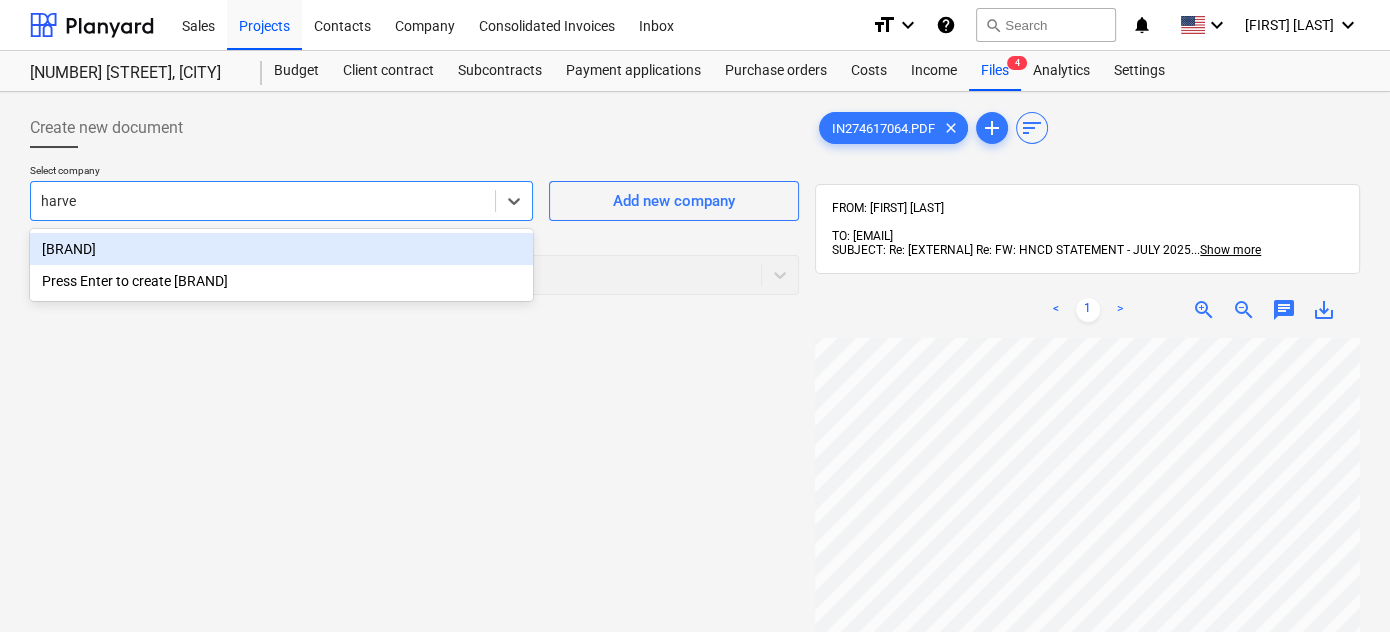 type 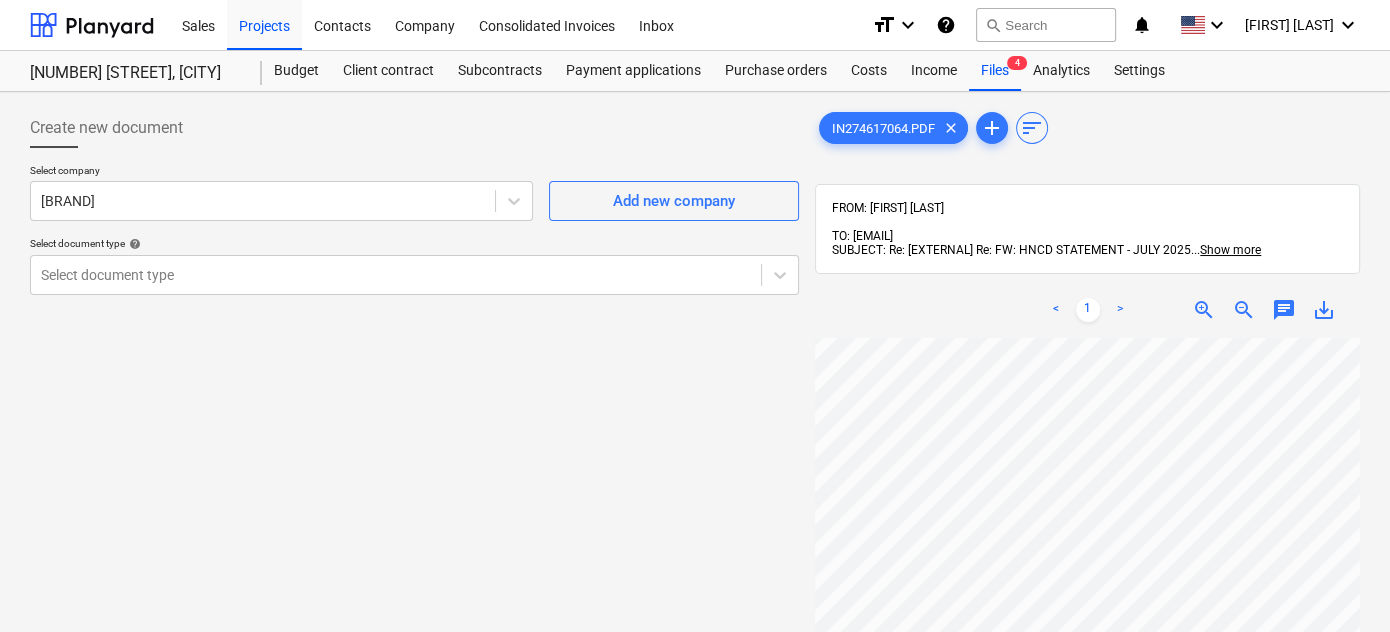 drag, startPoint x: 437, startPoint y: 404, endPoint x: 355, endPoint y: 330, distance: 110.45361 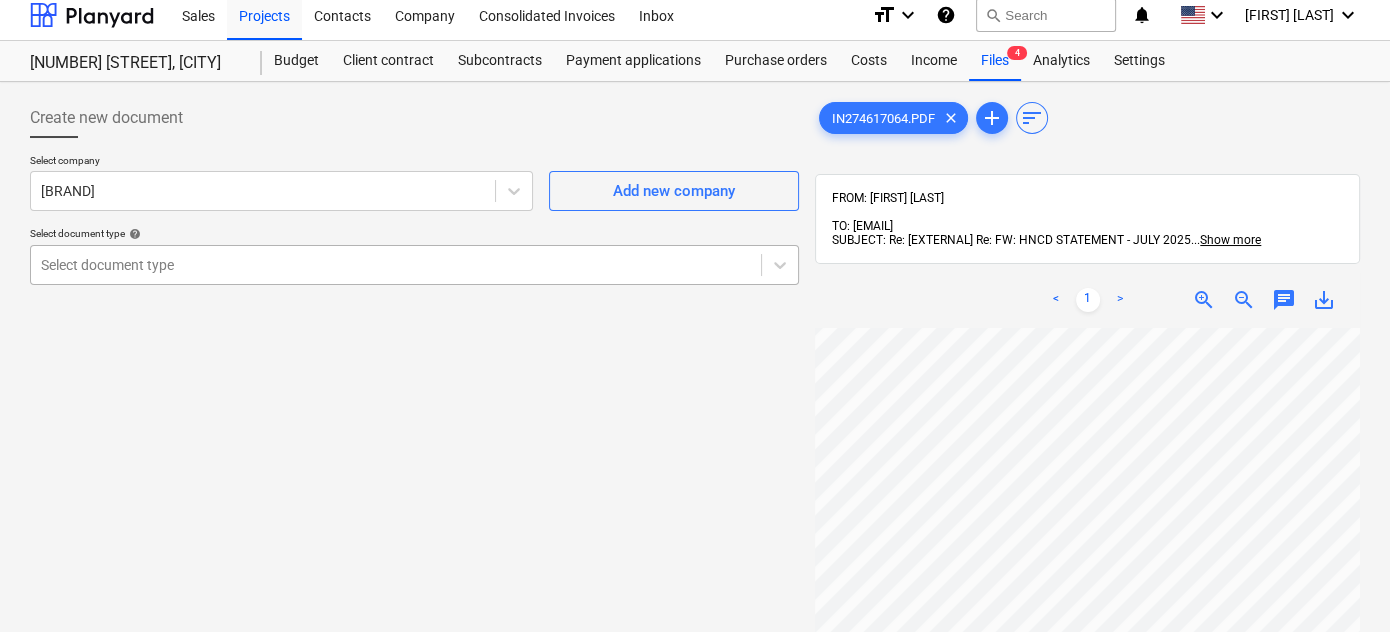 click on "Select document type" at bounding box center [414, 265] 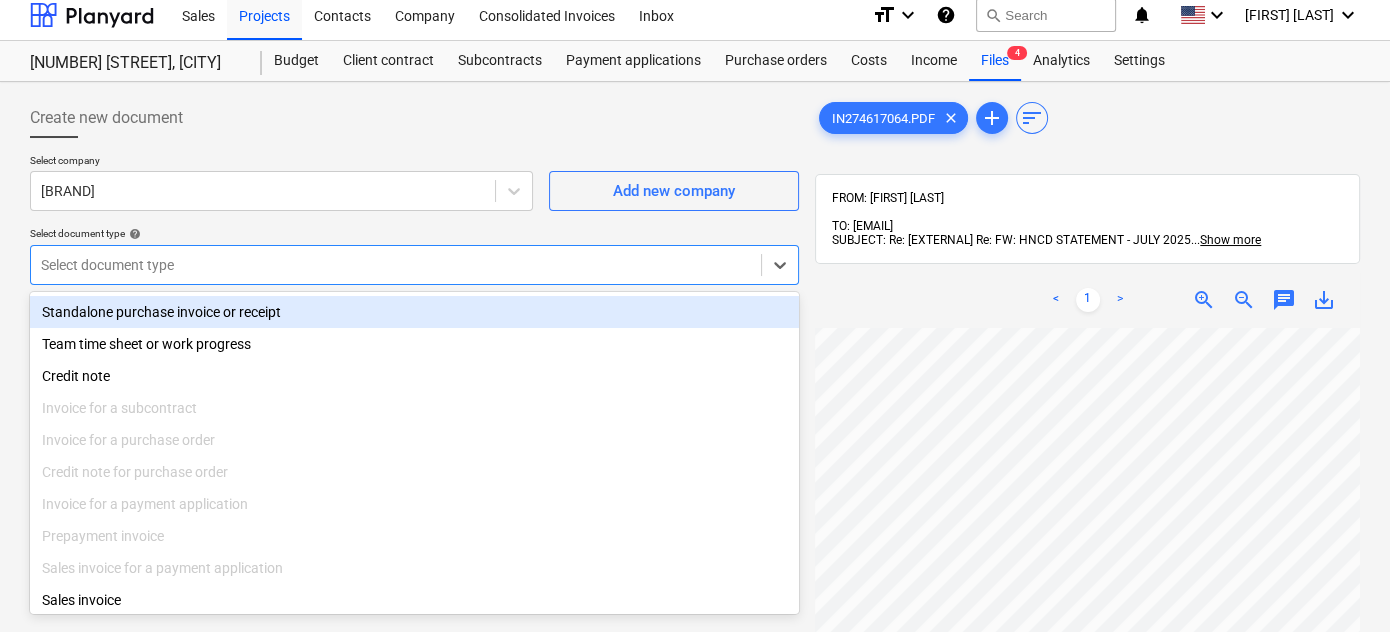 scroll, scrollTop: 13, scrollLeft: 0, axis: vertical 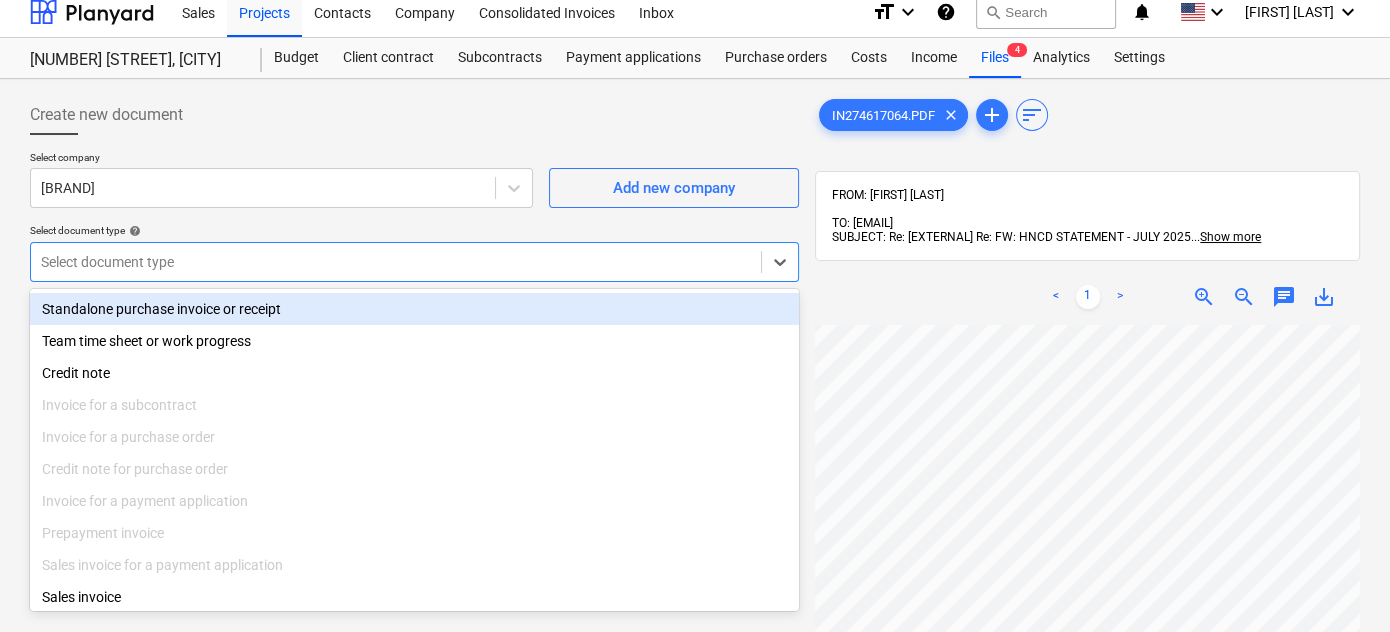 click on "Standalone purchase invoice or receipt" at bounding box center [414, 309] 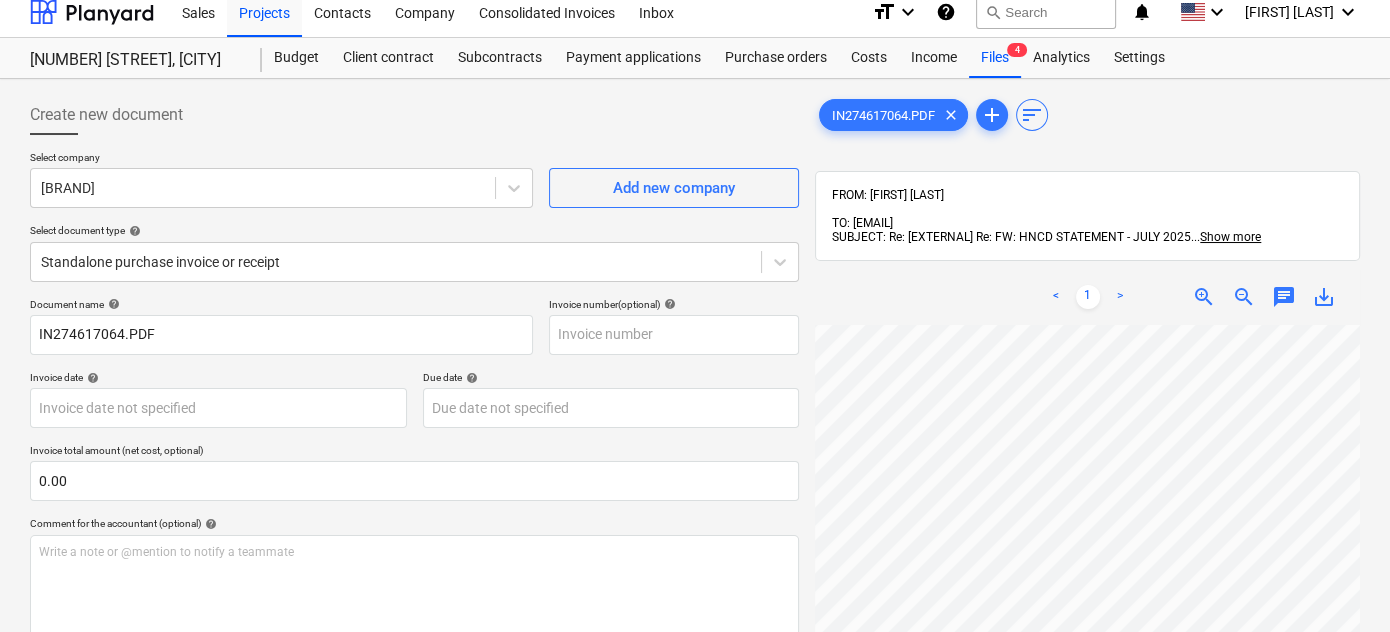 scroll, scrollTop: 96, scrollLeft: 517, axis: both 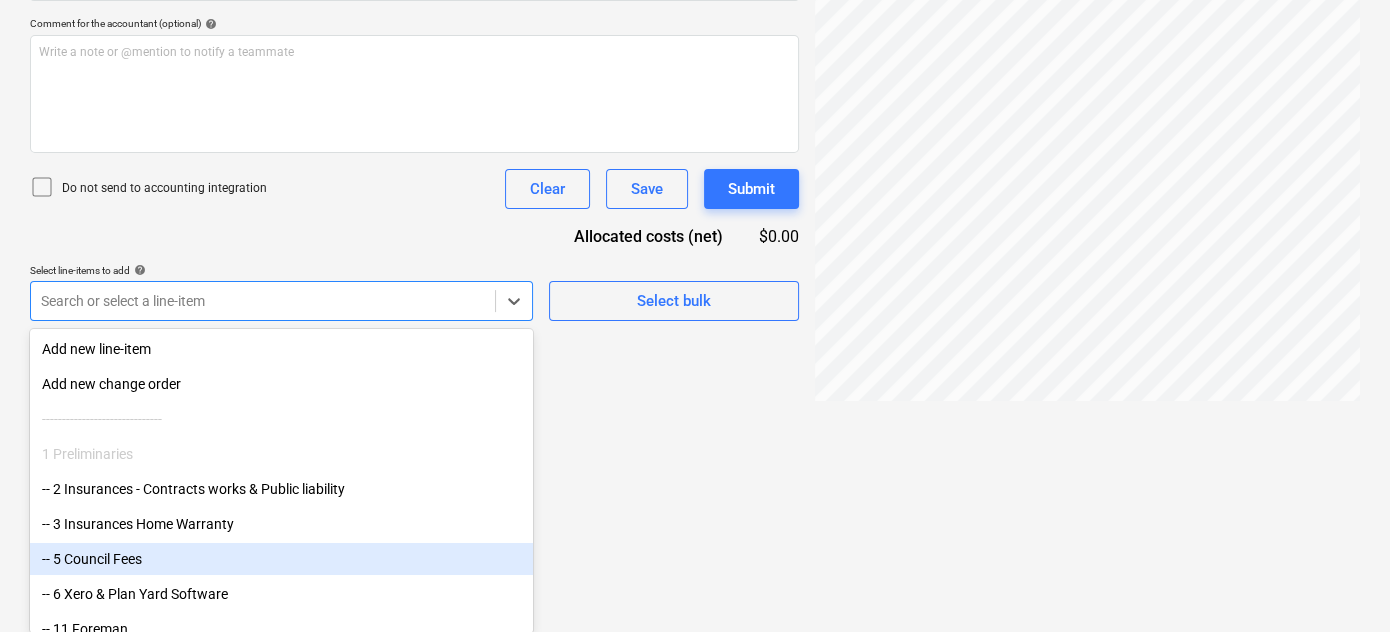 click on "Sales Projects Contacts Company Consolidated Invoices Inbox format_size keyboard_arrow_down help search Search notifications 0 keyboard_arrow_down C. Elias 16 Riverside Ave Putney Budget Client contract Subcontracts Payment applications Purchase orders Costs Income Files 4 Analytics Settings Create new document Select company HARVEY NORMAN   Add new company Select document type help Standalone purchase invoice or receipt Document name help IN274617064.PDF Invoice number  (optional) help Invoice date help Press the down arrow key to interact with the calendar and
select a date. Press the question mark key to get the keyboard shortcuts for changing dates. Due date help Press the down arrow key to interact with the calendar and
select a date. Press the question mark key to get the keyboard shortcuts for changing dates. Invoice total amount (net cost, optional) 0.00 Comment for the accountant (optional) help Write a note or @mention to notify a teammate ﻿ Clear Save Submit $0.00 <" at bounding box center [695, -197] 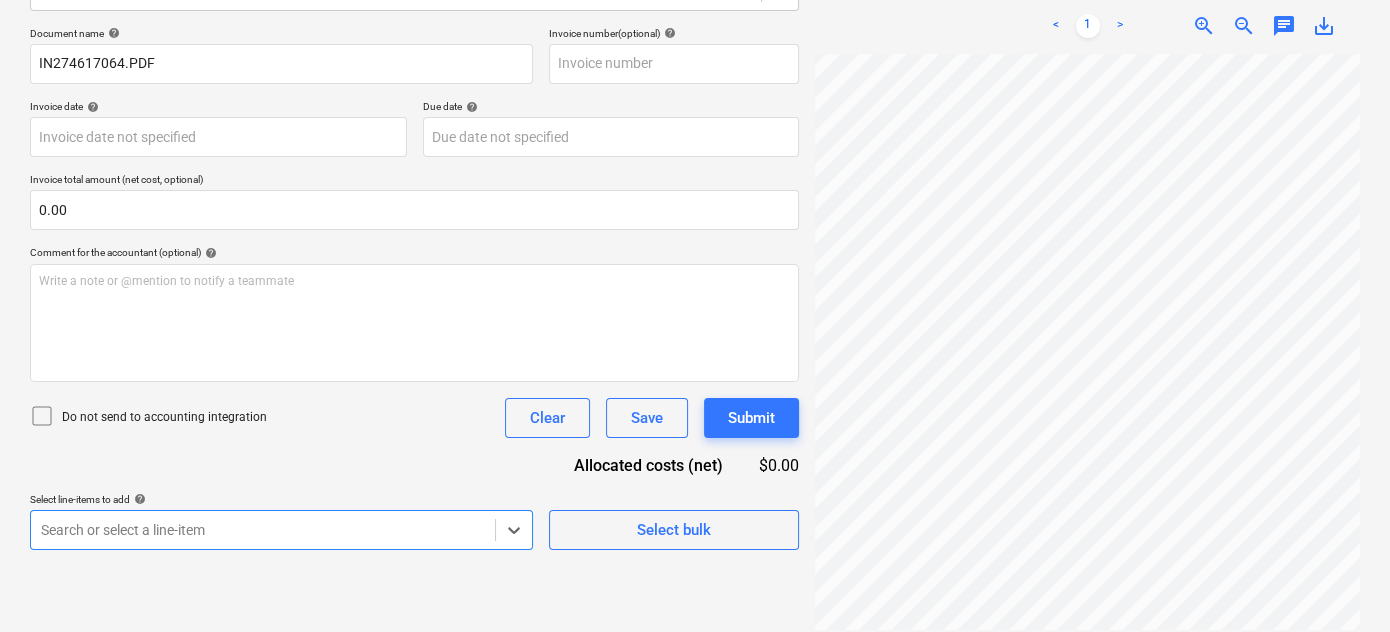 click on "Document name help IN274617064.PDF Invoice number  (optional) help Invoice date help Press the down arrow key to interact with the calendar and
select a date. Press the question mark key to get the keyboard shortcuts for changing dates. Due date help Press the down arrow key to interact with the calendar and
select a date. Press the question mark key to get the keyboard shortcuts for changing dates. Invoice total amount (net cost, optional) 0.00 Comment for the accountant (optional) help Write a note or @mention to notify a teammate ﻿ Do not send to accounting integration Clear Save Submit Allocated costs (net) $0.00 Select line-items to add help   Select is focused ,type to refine list, press Down to open the menu,  Search or select a line-item Select bulk" at bounding box center (414, 288) 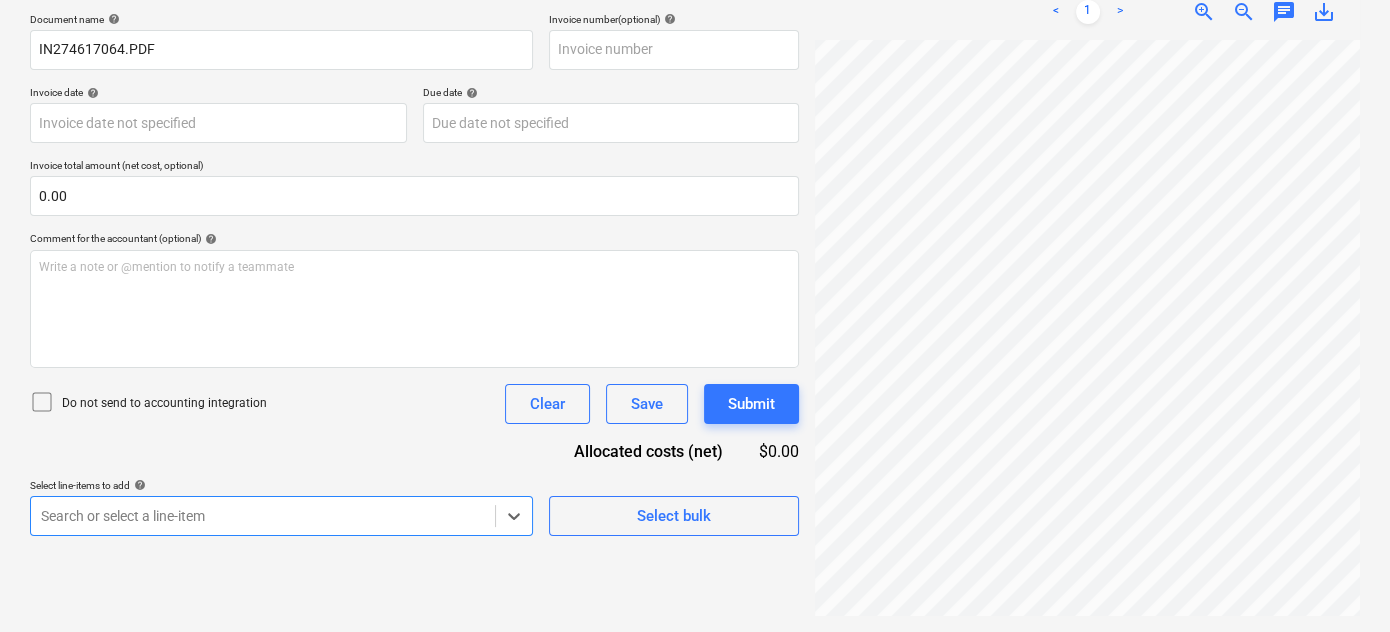 click on "Sales Projects Contacts Company Consolidated Invoices Inbox format_size keyboard_arrow_down help search Search notifications 0 keyboard_arrow_down C. Elias 16 Riverside Ave Putney Budget Client contract Subcontracts Payment applications Purchase orders Costs Income Files 4 Analytics Settings Create new document Select company HARVEY NORMAN   Add new company Select document type help Standalone purchase invoice or receipt Document name help IN274617064.PDF Invoice number  (optional) help Invoice date help Press the down arrow key to interact with the calendar and
select a date. Press the question mark key to get the keyboard shortcuts for changing dates. Due date help Press the down arrow key to interact with the calendar and
select a date. Press the question mark key to get the keyboard shortcuts for changing dates. Invoice total amount (net cost, optional) 0.00 Comment for the accountant (optional) help Write a note or @mention to notify a teammate ﻿ Clear Save Submit $0.00 <" at bounding box center (695, 18) 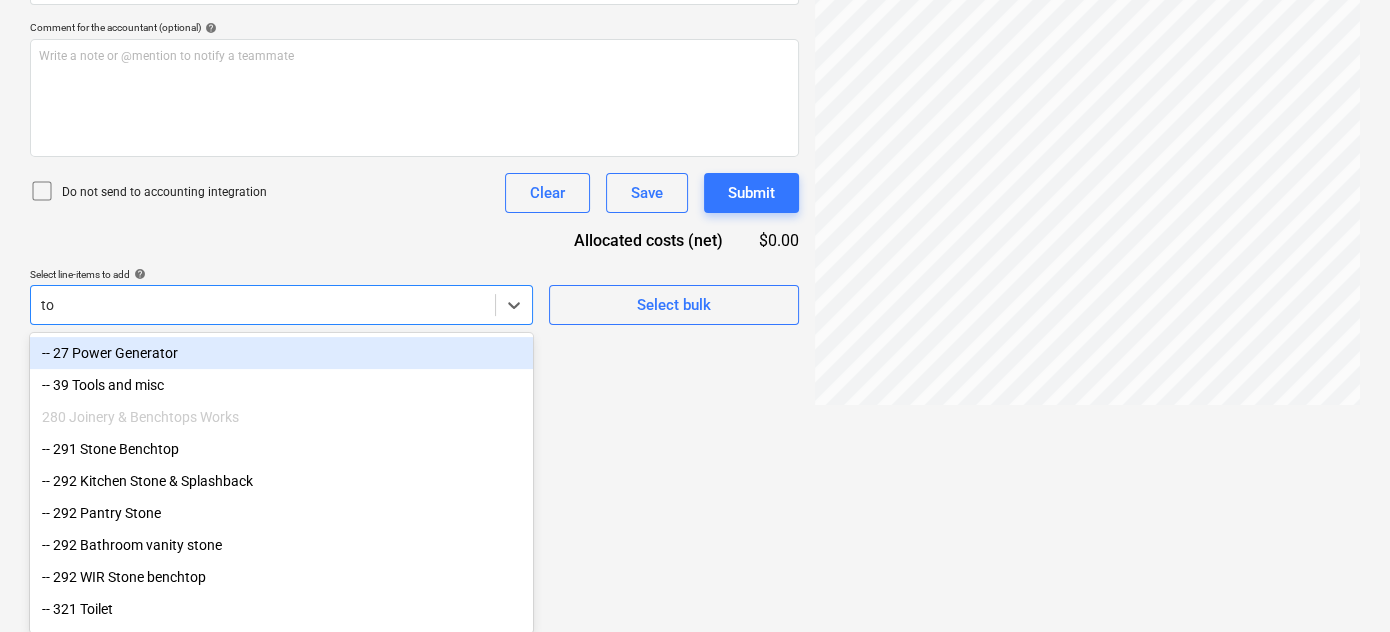 type on "toi" 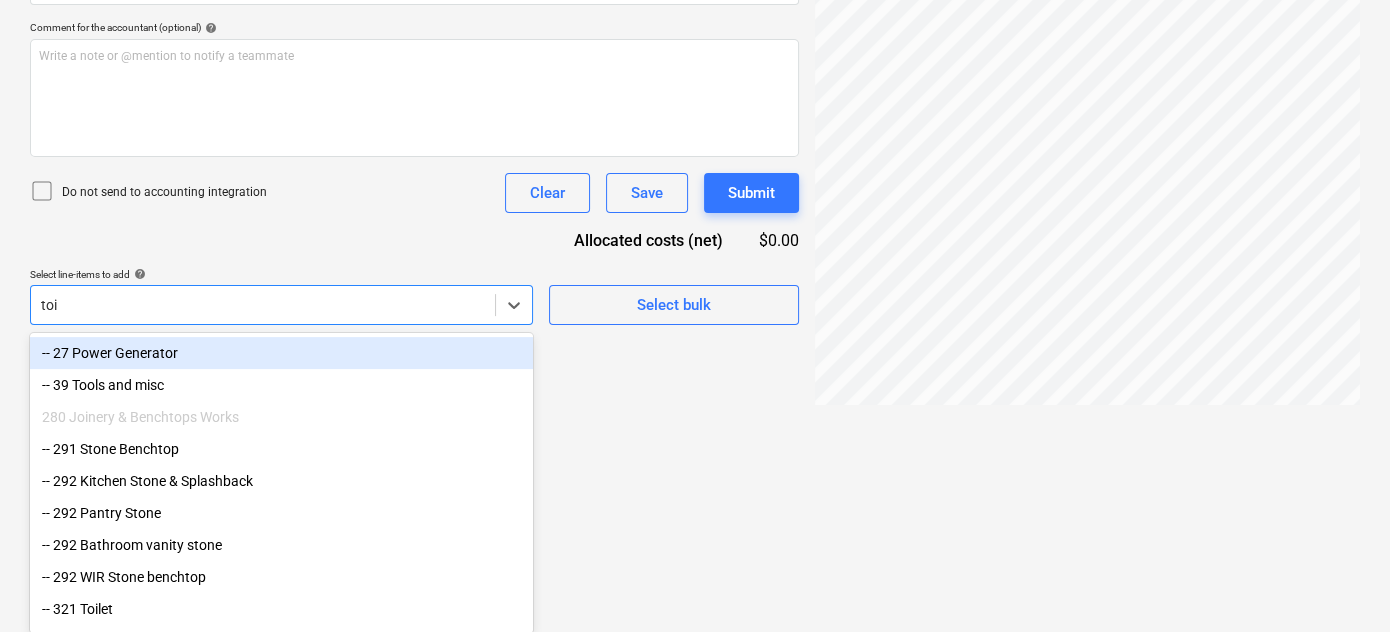 scroll, scrollTop: 315, scrollLeft: 0, axis: vertical 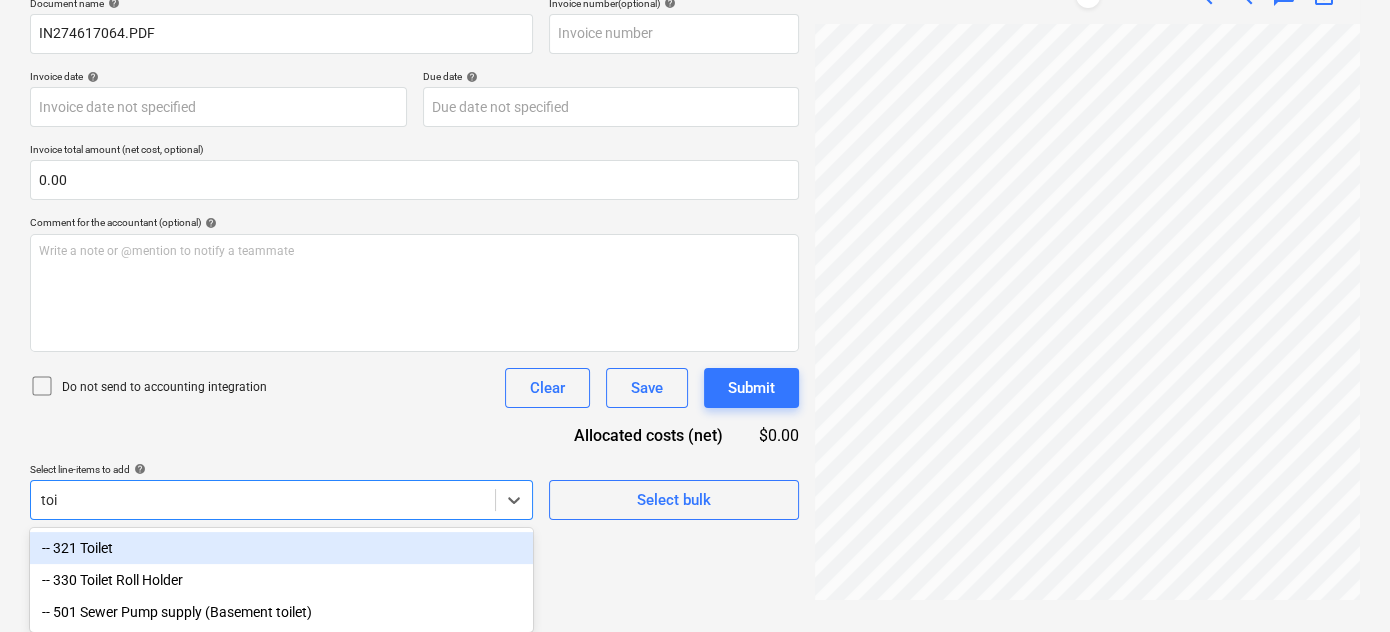 click on "--  321 Toilet" at bounding box center [281, 548] 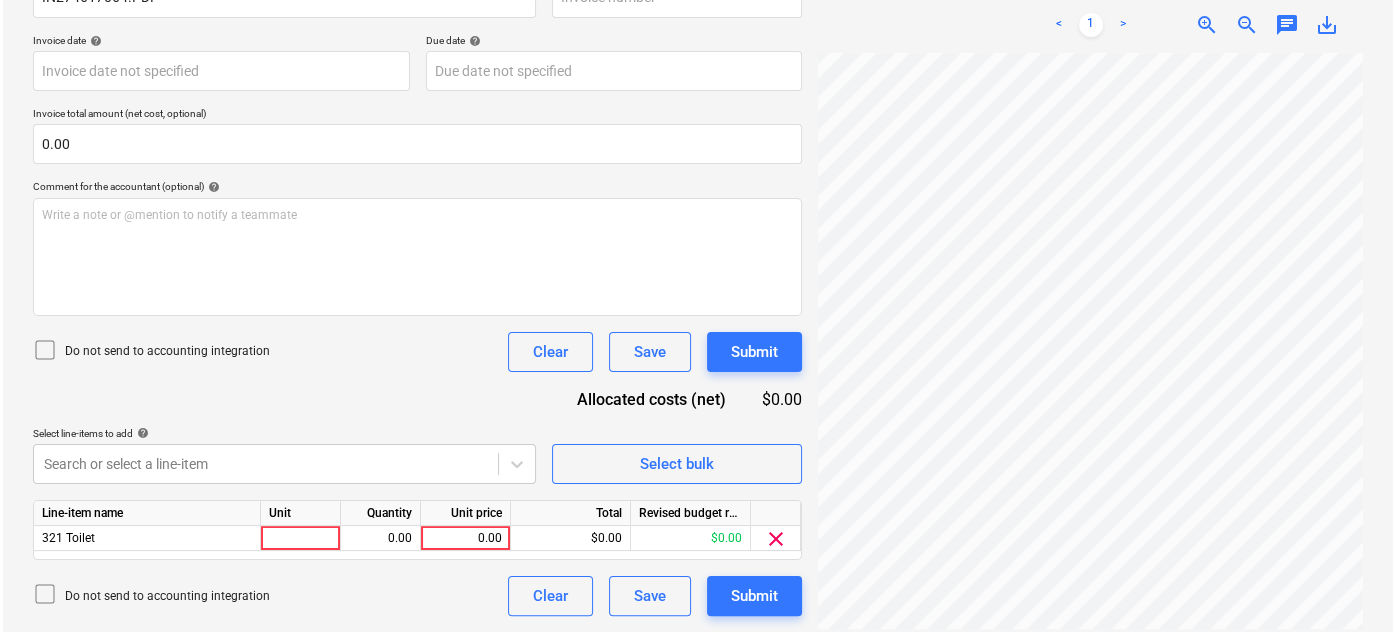 scroll, scrollTop: 349, scrollLeft: 0, axis: vertical 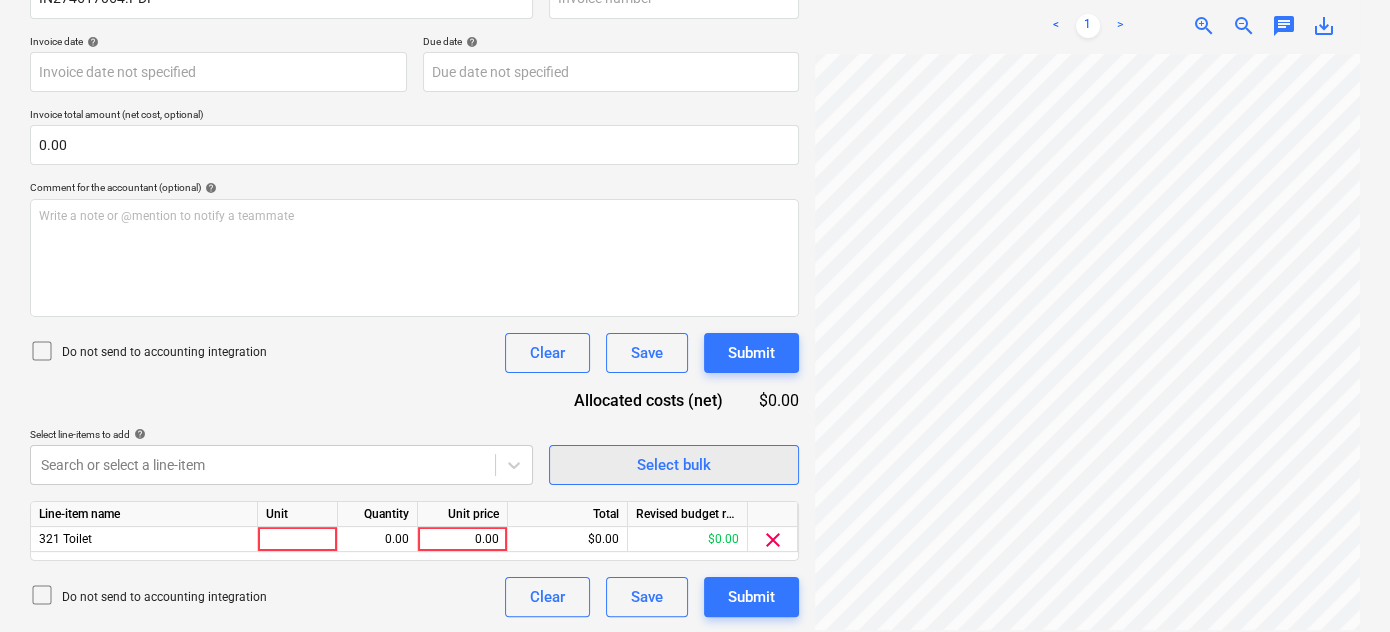 drag, startPoint x: 655, startPoint y: 537, endPoint x: 685, endPoint y: 473, distance: 70.68239 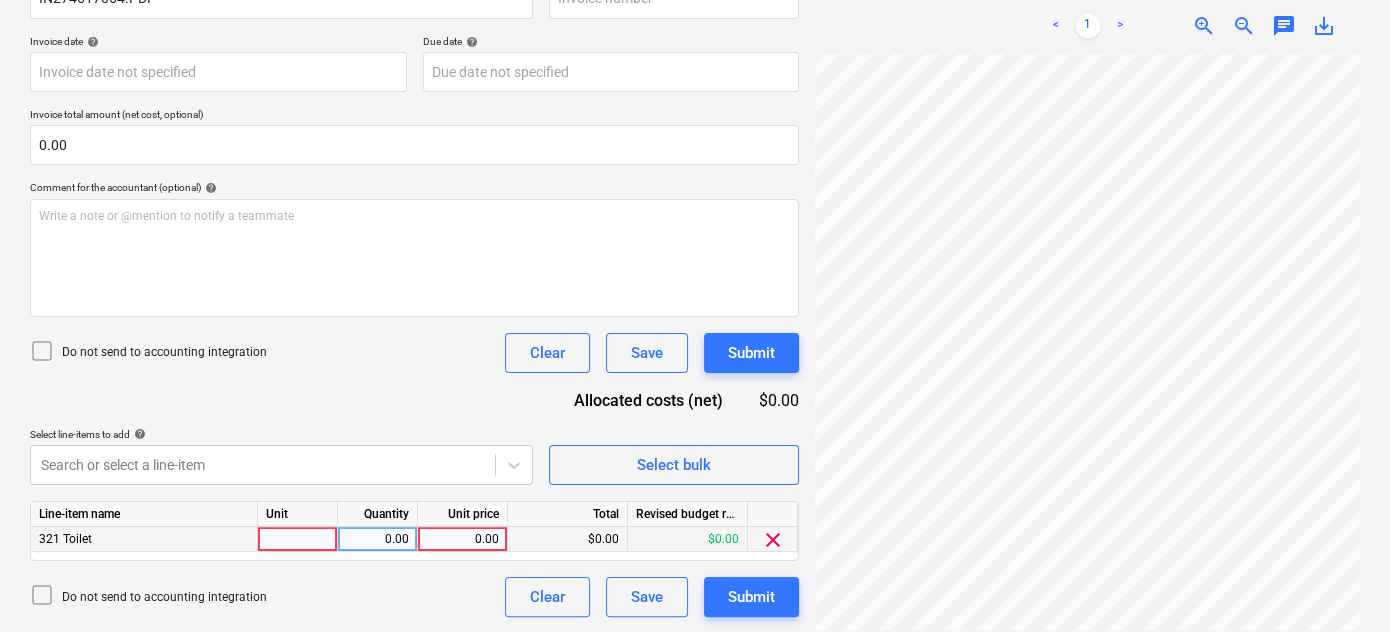 drag, startPoint x: 298, startPoint y: 536, endPoint x: 405, endPoint y: 534, distance: 107.01869 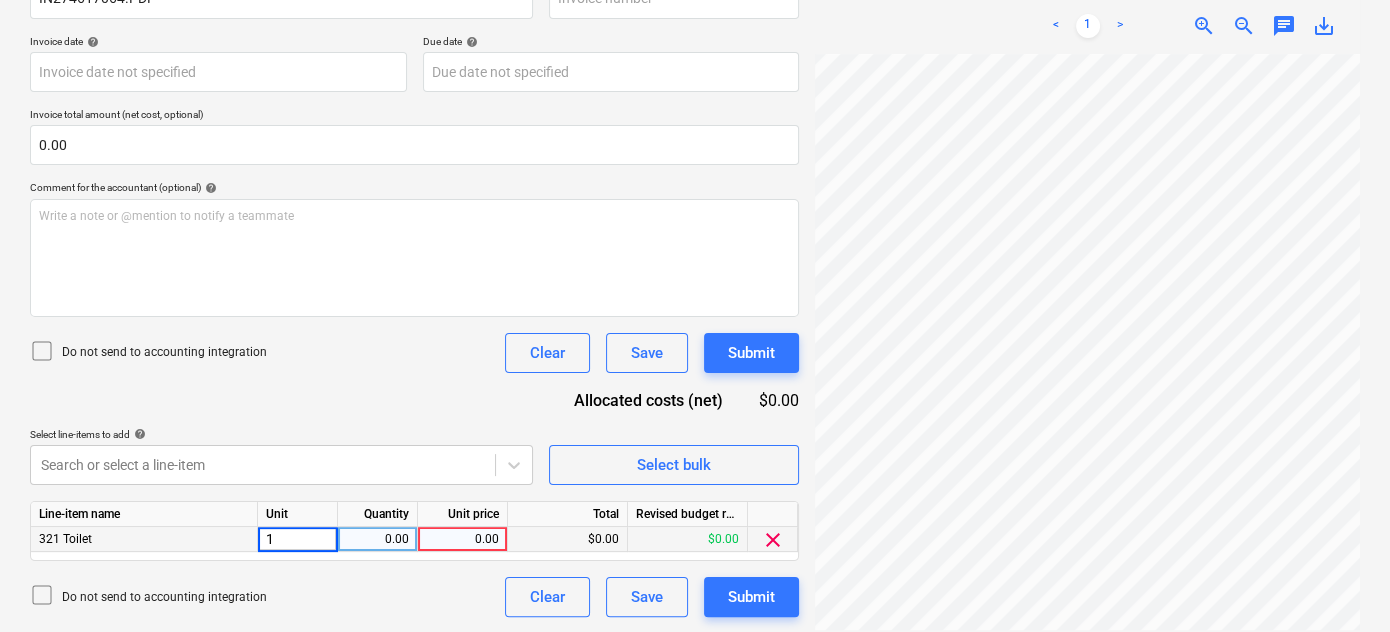 click on "0.00" at bounding box center (377, 539) 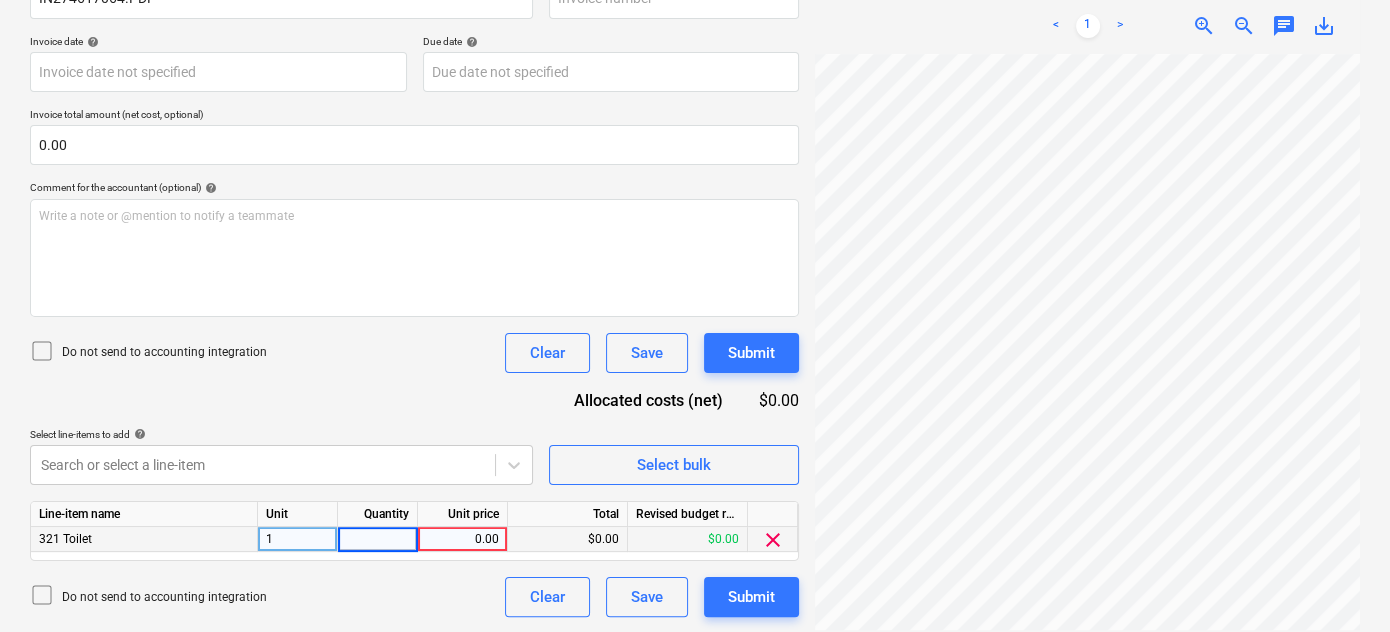 type on "1" 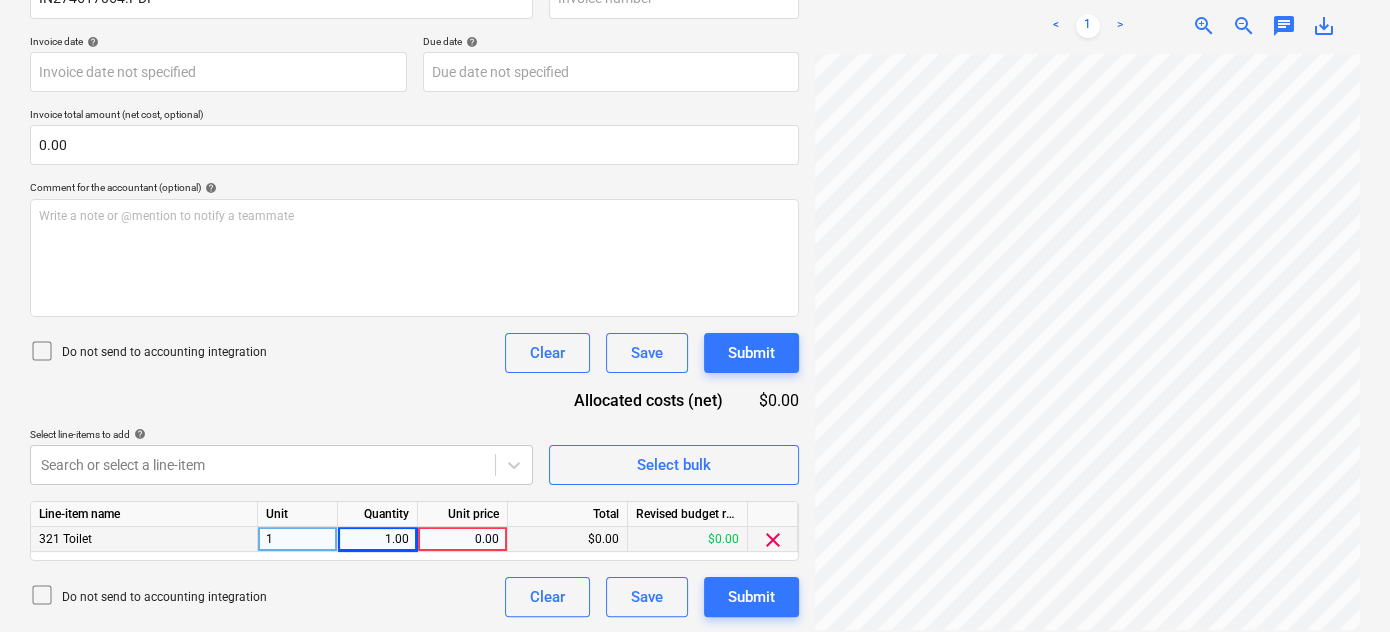 click on "0.00" at bounding box center [462, 539] 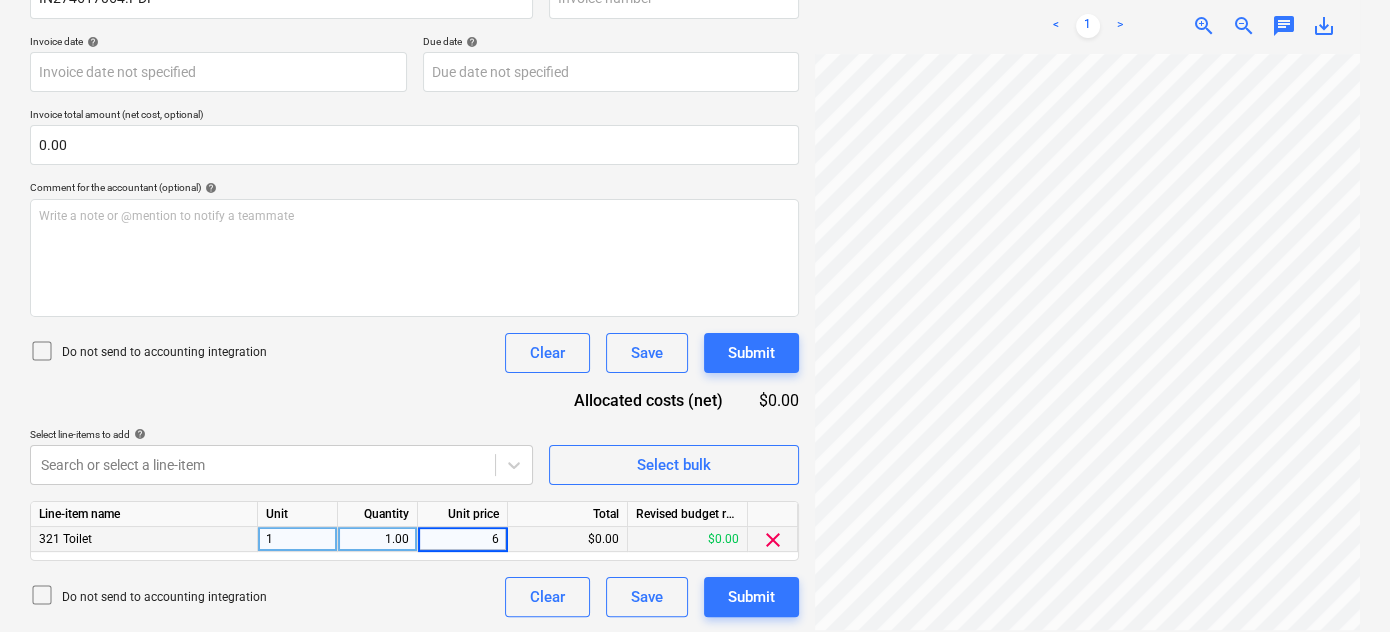 type on "62" 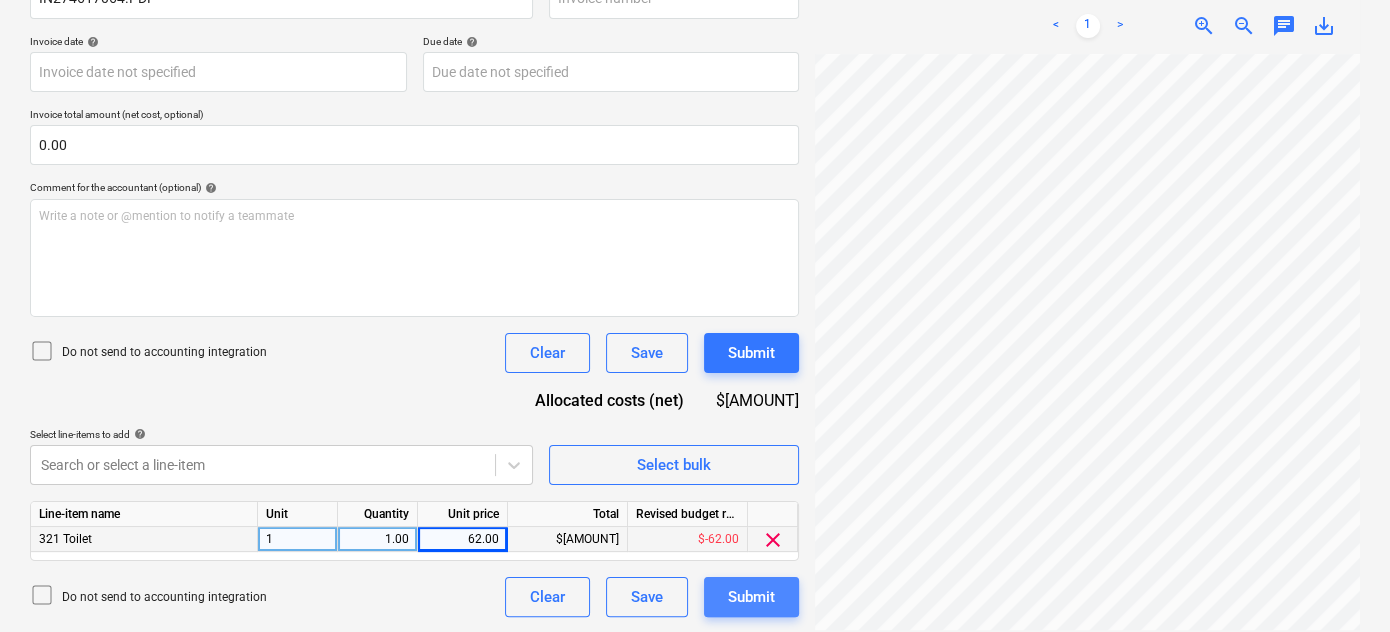 click on "Submit" at bounding box center (751, 597) 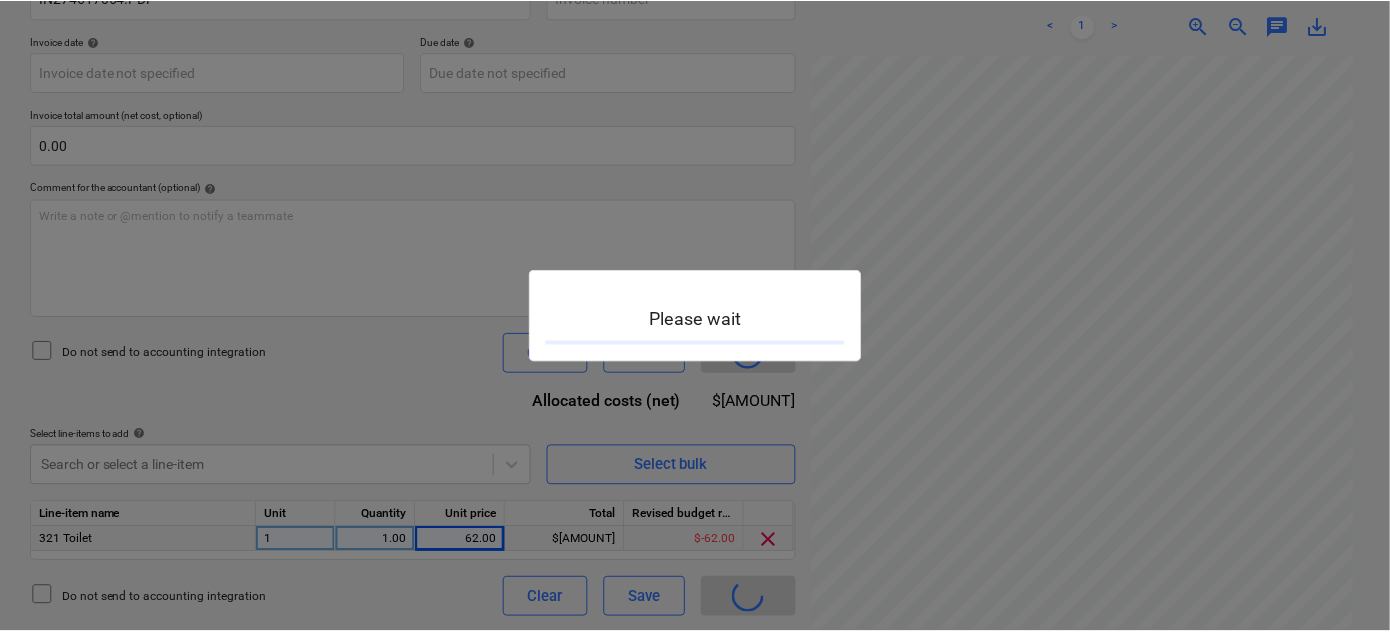 scroll, scrollTop: 0, scrollLeft: 0, axis: both 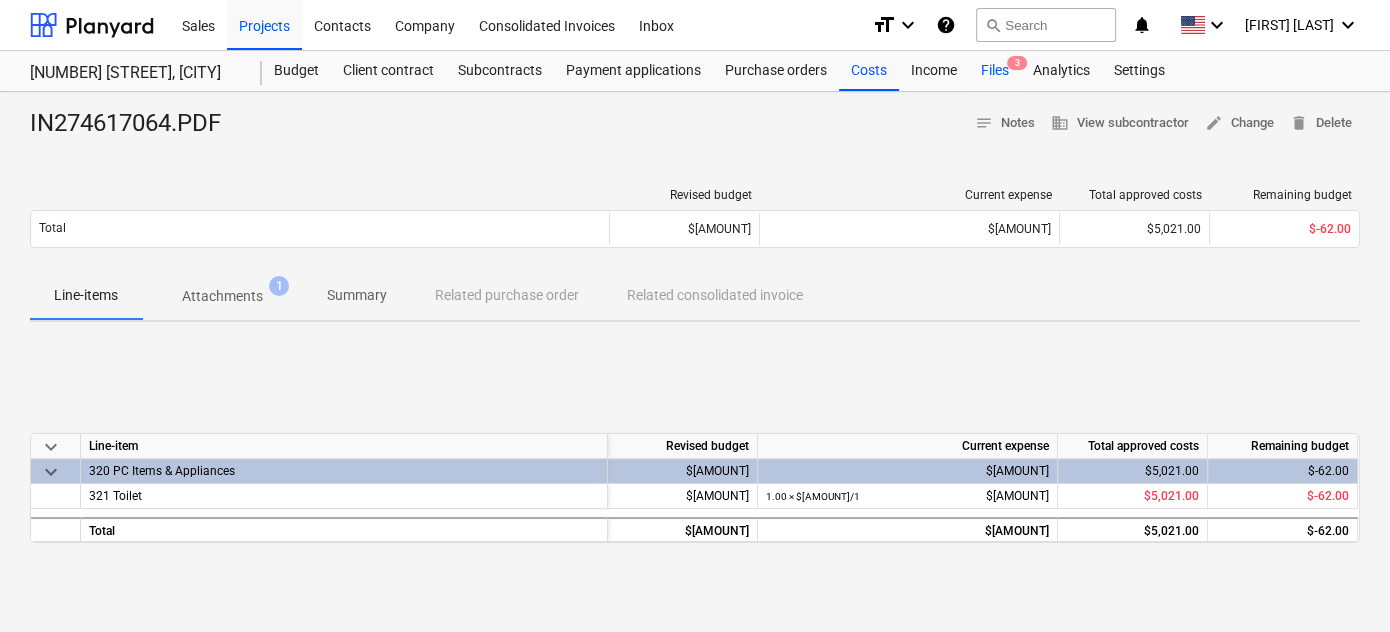 click on "Files 3" at bounding box center (995, 71) 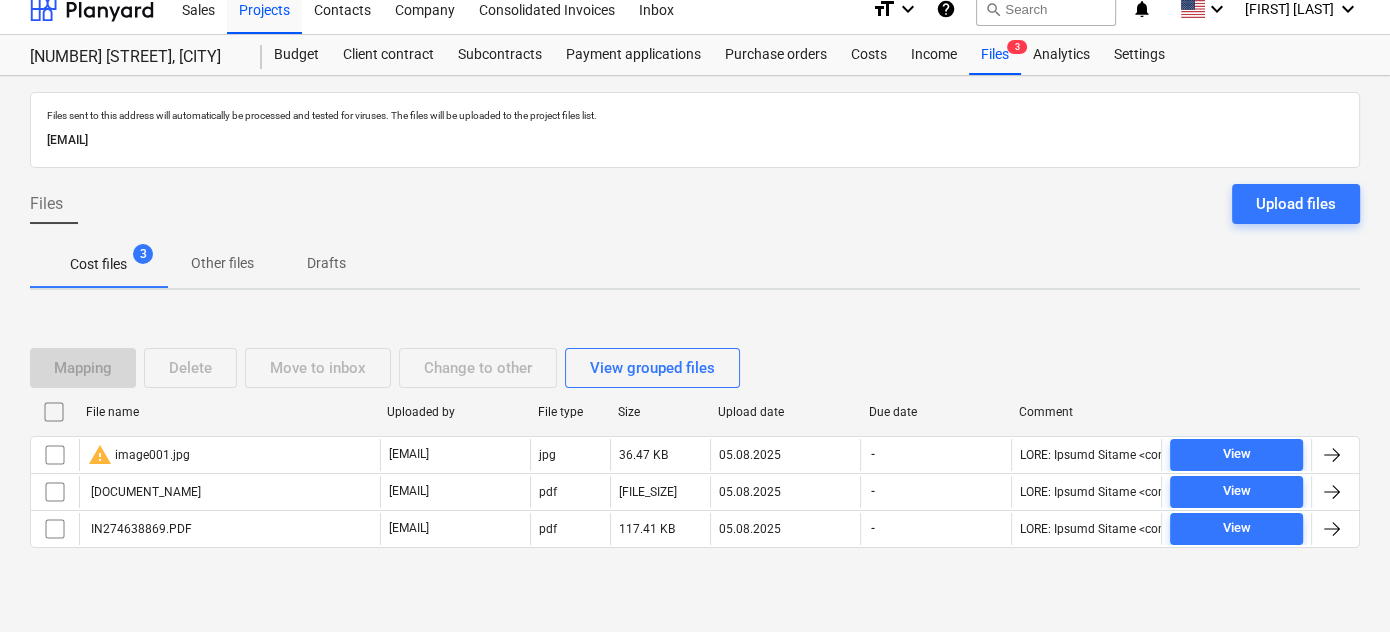 scroll, scrollTop: 20, scrollLeft: 0, axis: vertical 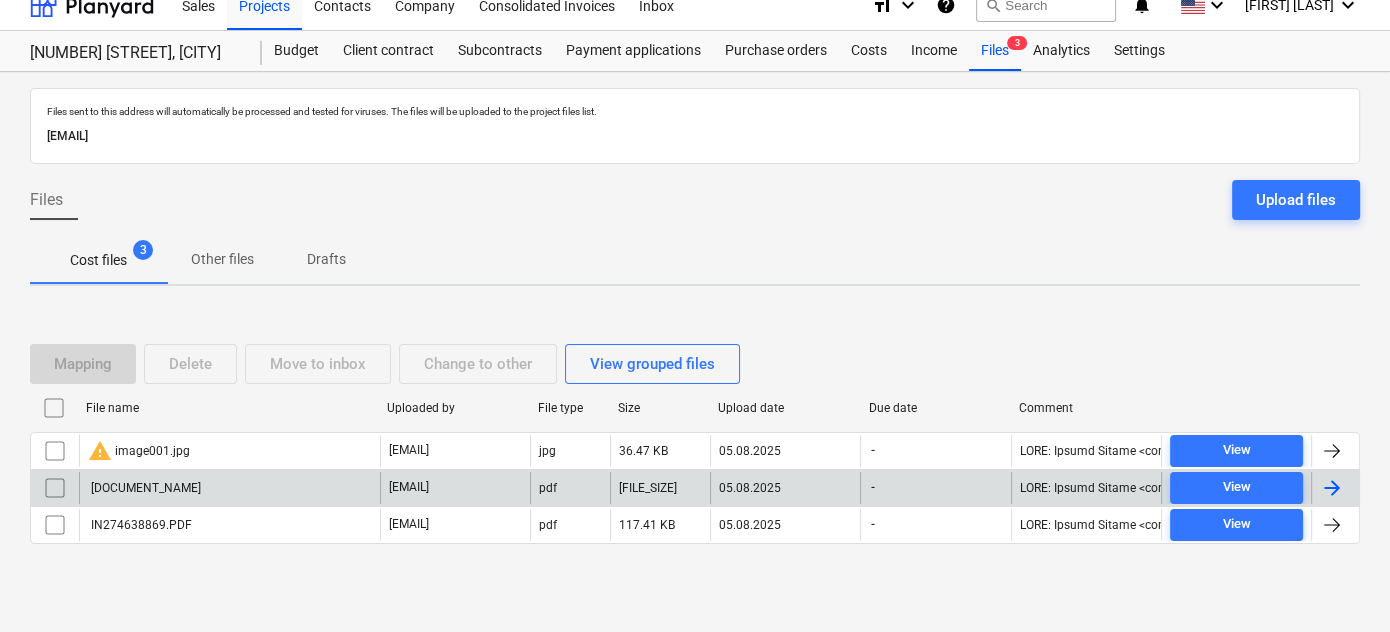 click on "[DOCUMENT_NAME]" at bounding box center [144, 488] 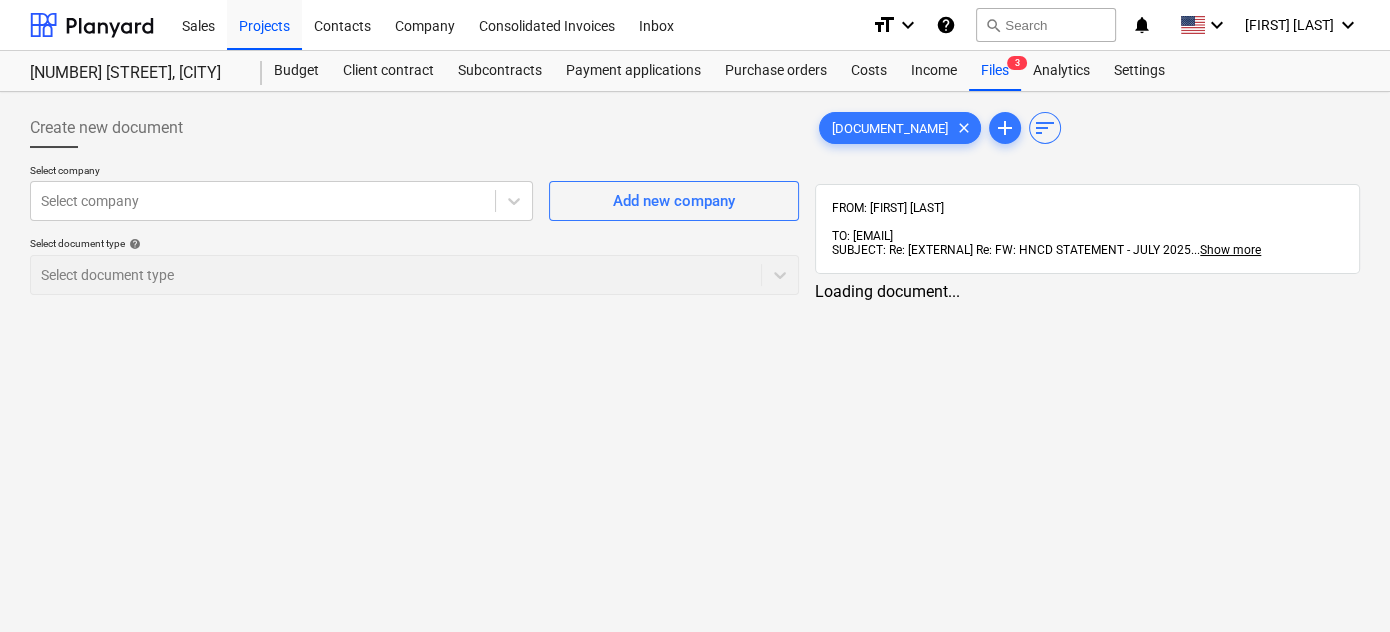 scroll, scrollTop: 0, scrollLeft: 0, axis: both 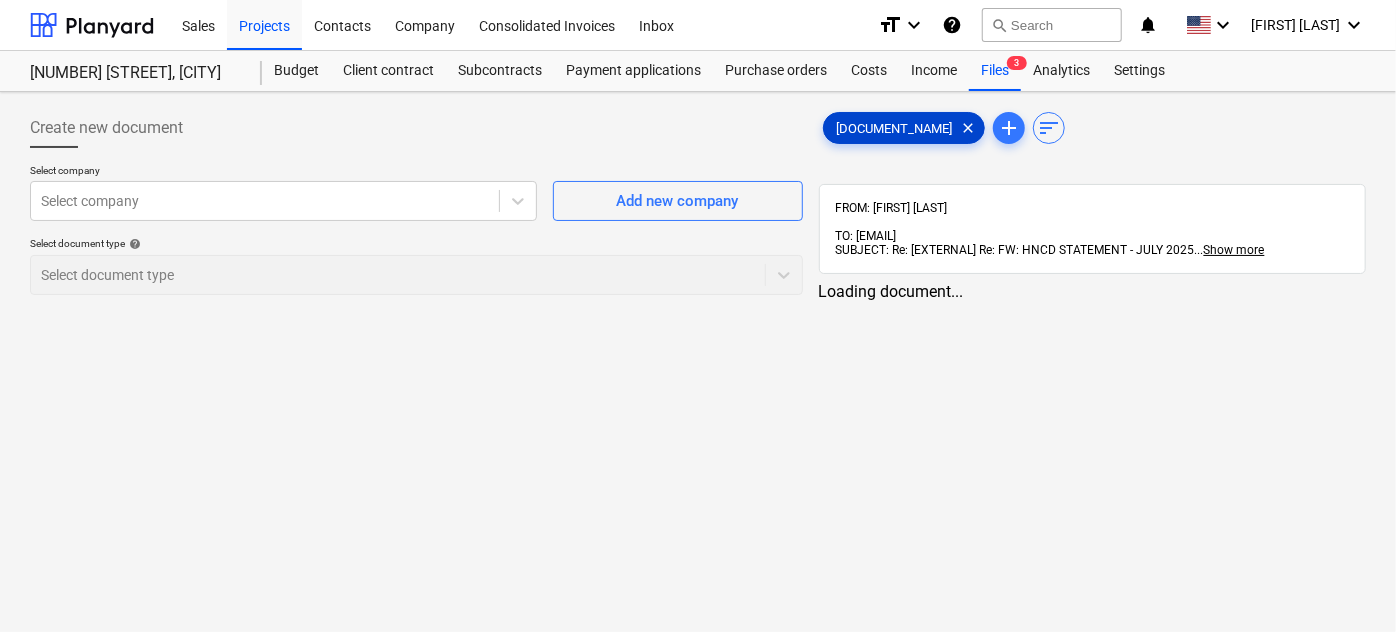 click on "[DOCUMENT_NAME]" at bounding box center [894, 128] 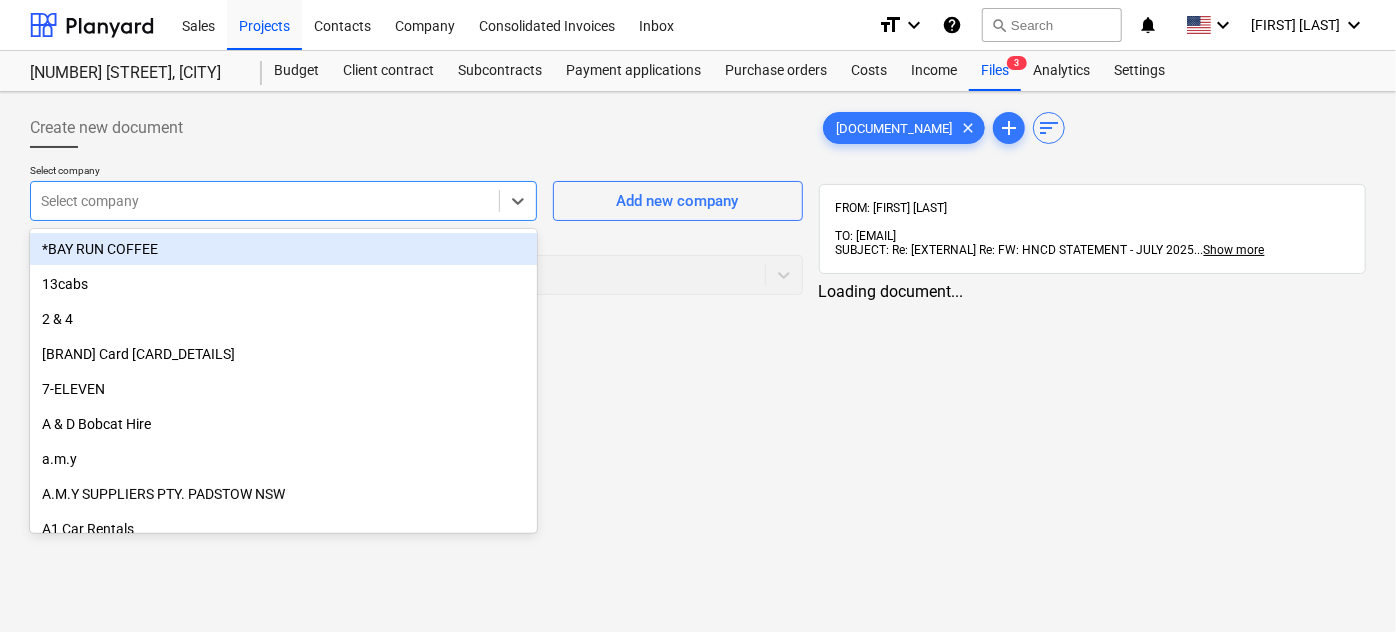 click on "Select company" at bounding box center [265, 201] 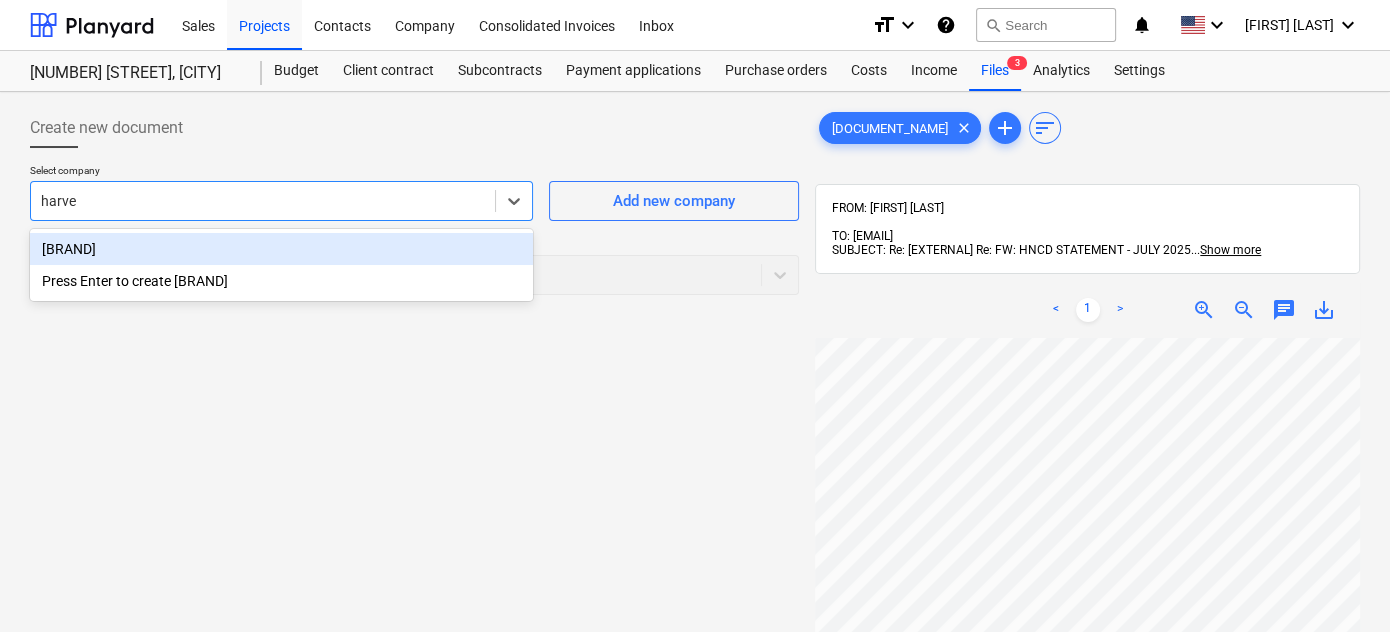type on "harvey" 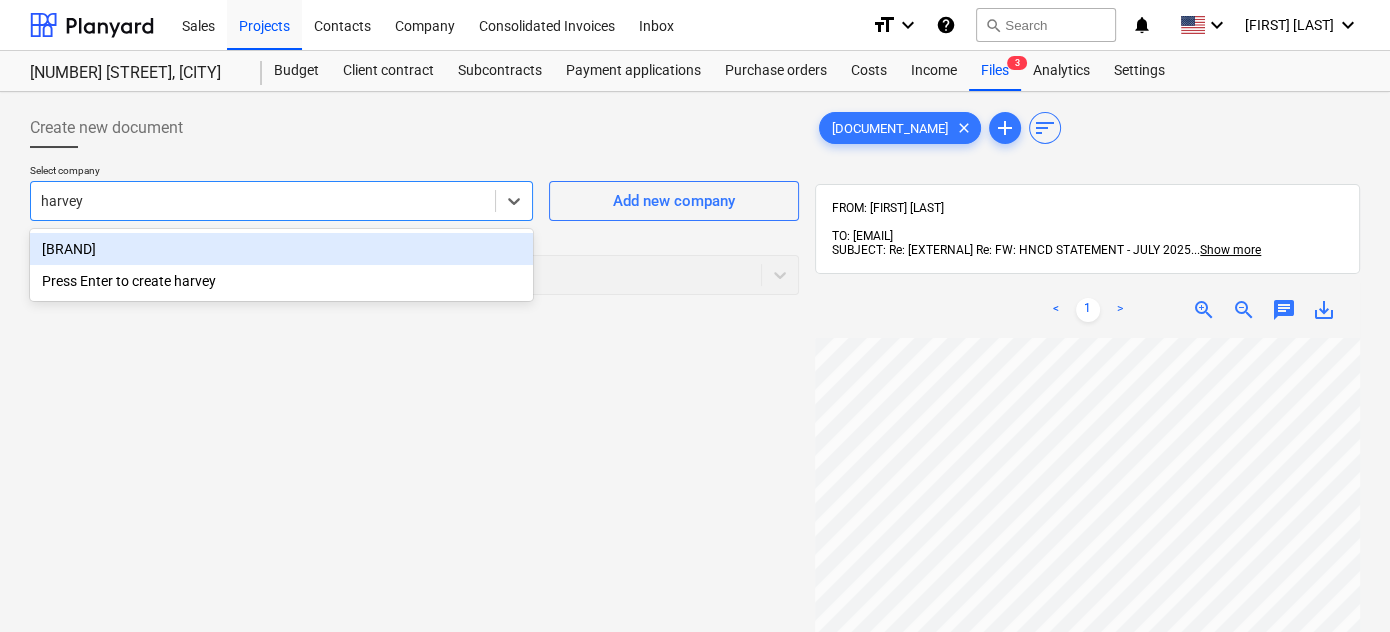 type 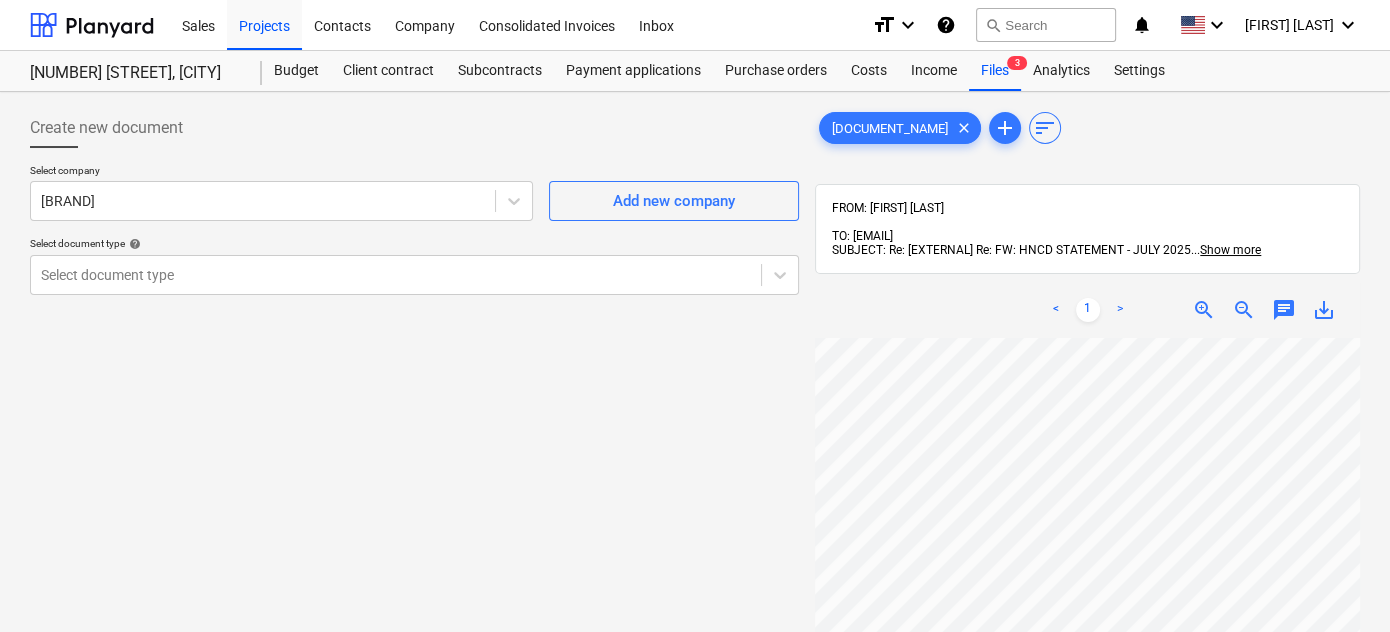 scroll, scrollTop: 170, scrollLeft: 0, axis: vertical 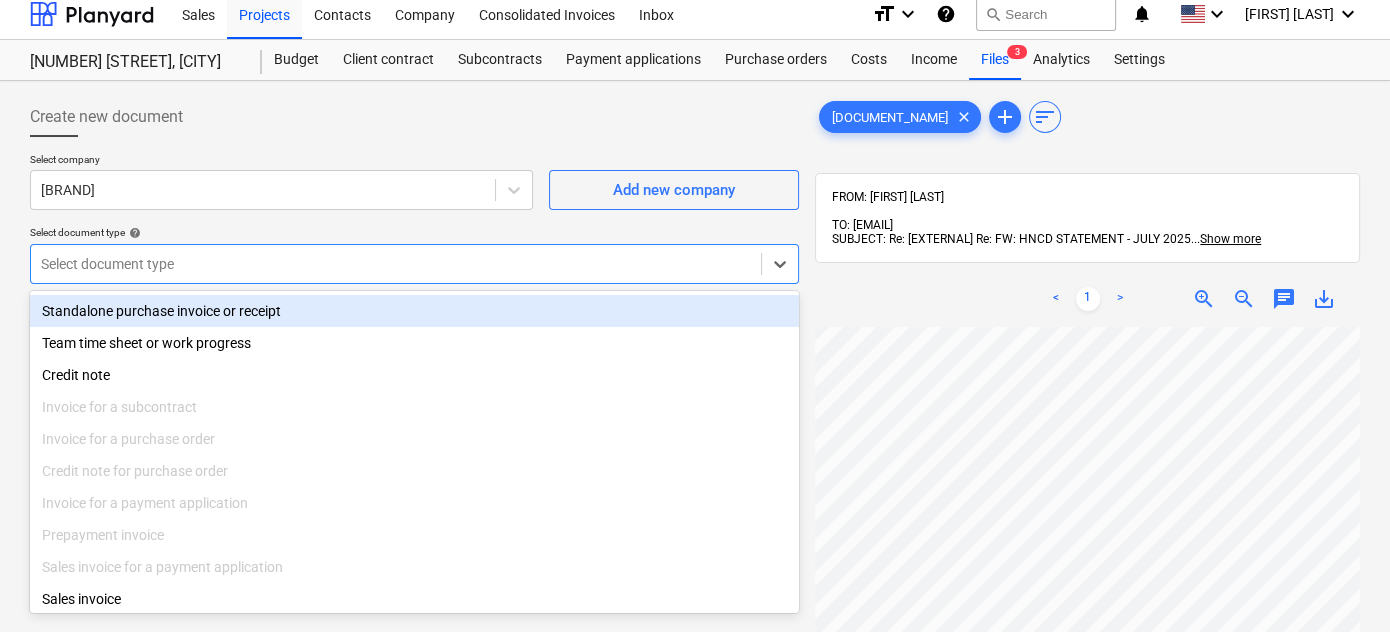click on "Select document type" at bounding box center (414, 264) 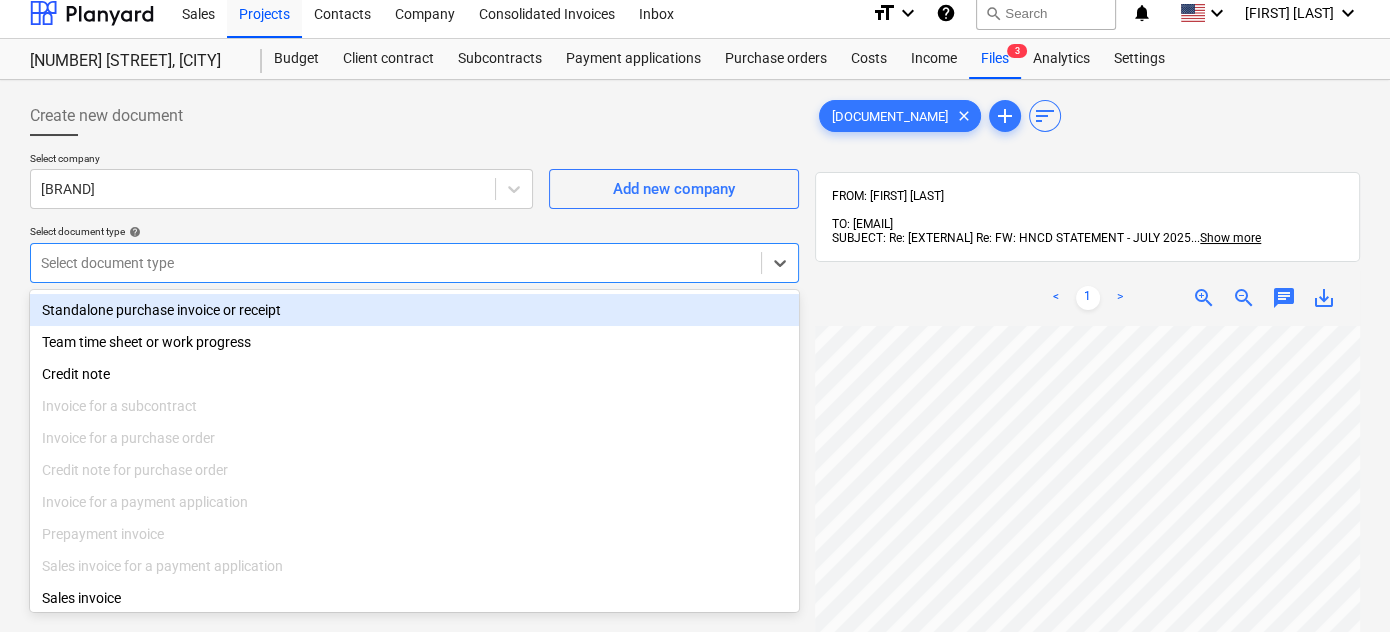 scroll, scrollTop: 13, scrollLeft: 0, axis: vertical 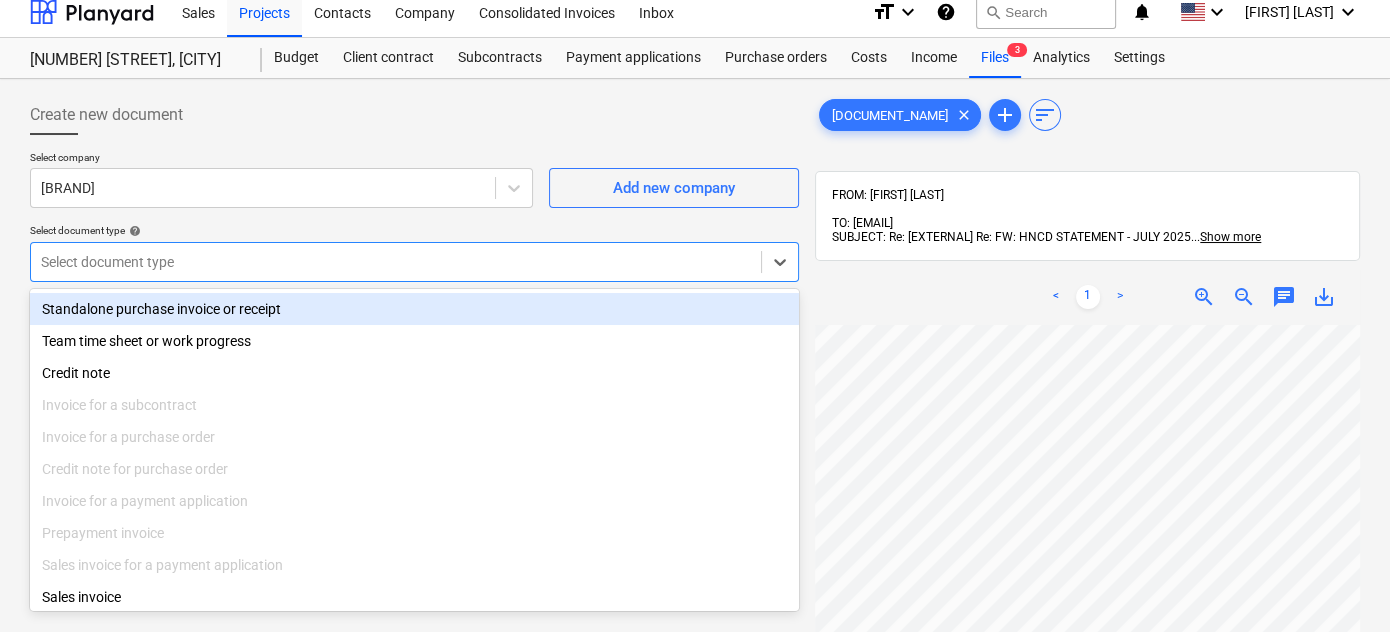 click on "Standalone purchase invoice or receipt" at bounding box center [414, 309] 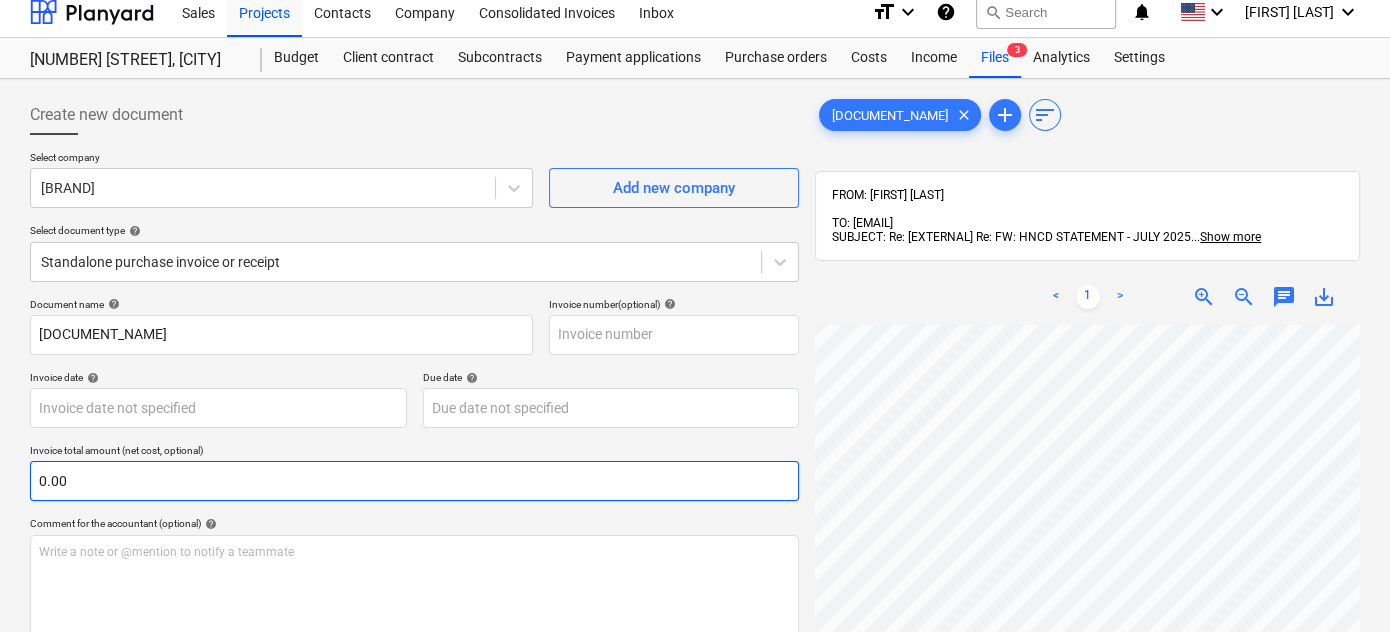 scroll, scrollTop: 183, scrollLeft: 13, axis: both 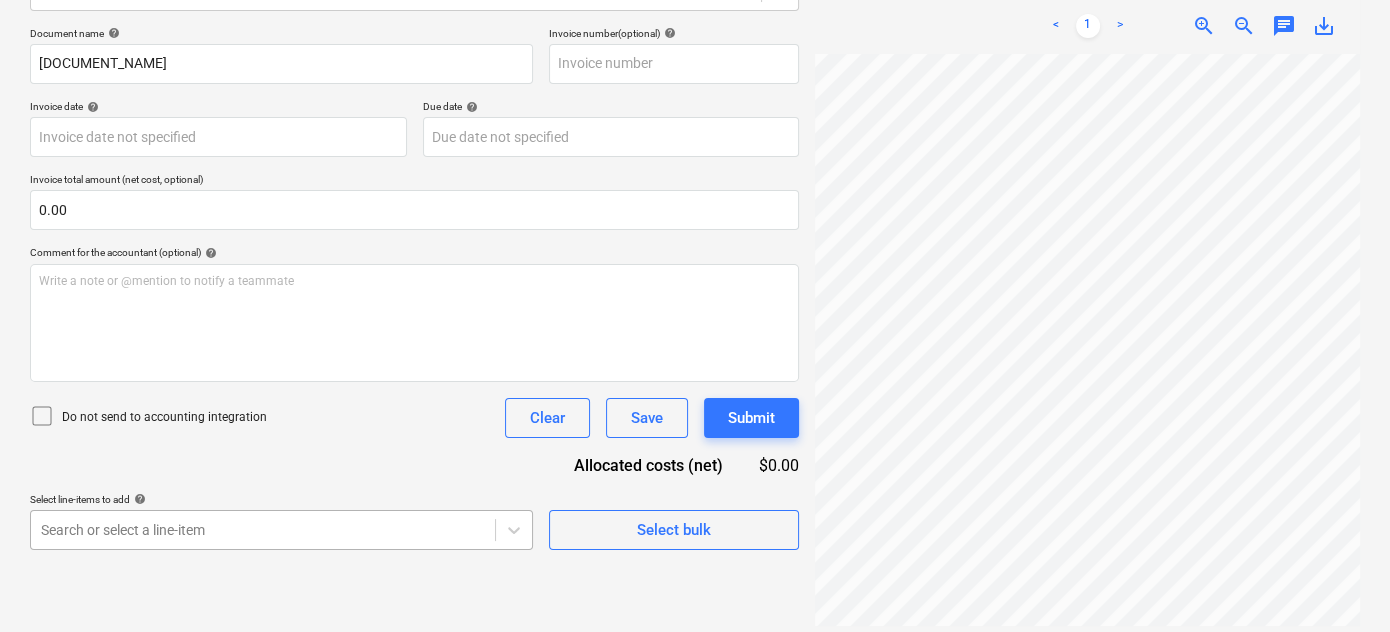 click on "Sales Projects Contacts Company Consolidated Invoices Inbox format_size keyboard_arrow_down help search Search notifications 0 keyboard_arrow_down [FIRST] [LAST] keyboard_arrow_down [NUMBER] [STREET] [CITY] Budget 1 Client contract Subcontracts Payment applications Purchase orders Costs Income Files 3 Analytics Settings Create new document Select company [BRAND] Add new company Select document type help Standalone purchase invoice or receipt Document name help IN274610534.PDF Invoice number (optional) help Invoice date help Press the down arrow key to interact with the calendar and
select a date. Press the question mark key to get the keyboard shortcuts for changing dates. Due date help Press the down arrow key to interact with the calendar and
select a date. Press the question mark key to get the keyboard shortcuts for changing dates. Invoice total amount (net cost, optional) 0.00 Comment for the accountant (optional) help Write a note or @mention to notify a teammate Clear Save Submit [AMOUNT]" at bounding box center [695, 32] 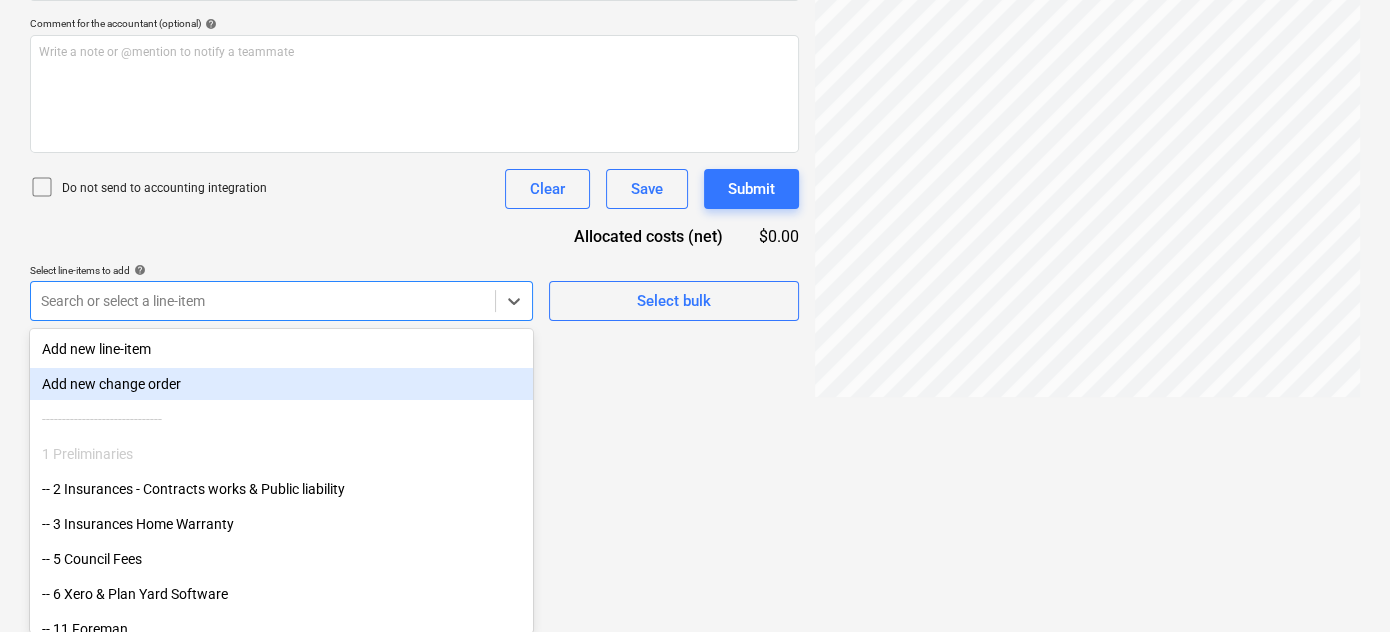 scroll, scrollTop: 284, scrollLeft: 0, axis: vertical 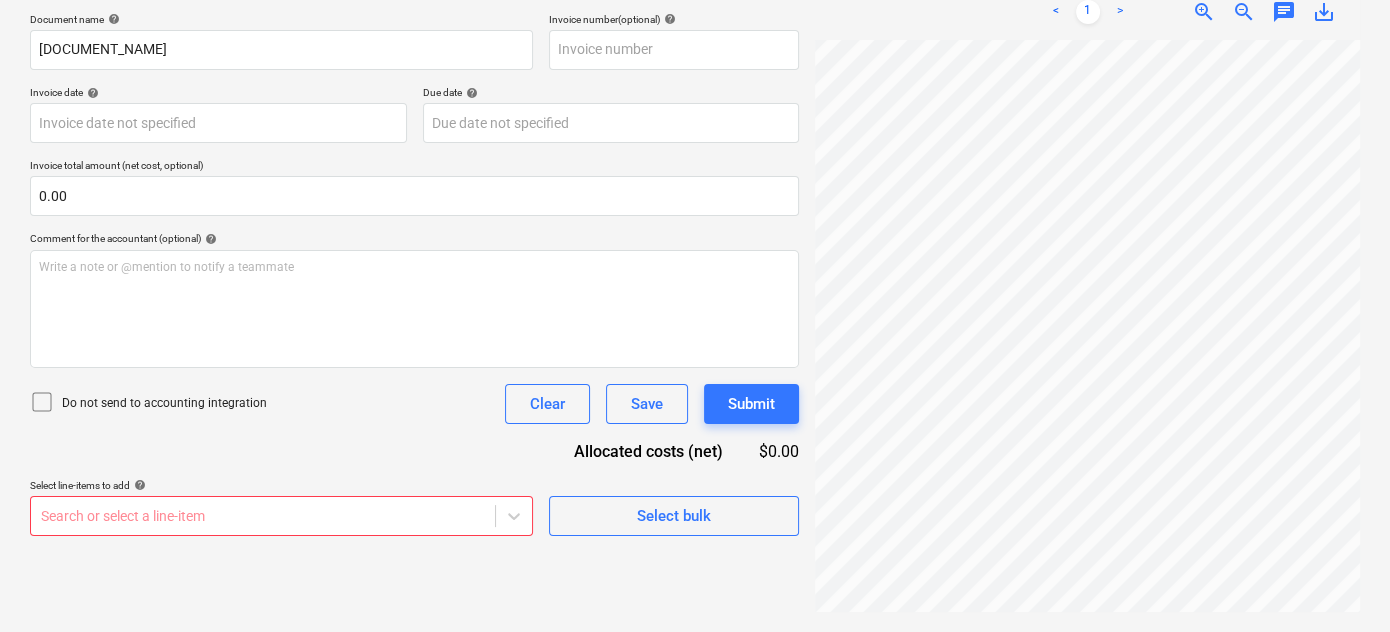 click on "Sales Projects Contacts Company Consolidated Invoices Inbox format_size keyboard_arrow_down help search Search notifications 0 keyboard_arrow_down [FIRST] [LAST] keyboard_arrow_down [NUMBER] [STREET] [CITY] Budget 1 Client contract Subcontracts Payment applications Purchase orders Costs Income Files 3 Analytics Settings Create new document Select company [BRAND] Add new company Select document type help Standalone purchase invoice or receipt Document name help IN274610534.PDF Invoice number (optional) help Invoice date help Press the down arrow key to interact with the calendar and
select a date. Press the question mark key to get the keyboard shortcuts for changing dates. Due date help Press the down arrow key to interact with the calendar and
select a date. Press the question mark key to get the keyboard shortcuts for changing dates. Invoice total amount (net cost, optional) 0.00 Comment for the accountant (optional) help Write a note or @mention to notify a teammate Clear Save Submit [AMOUNT]" at bounding box center [695, 18] 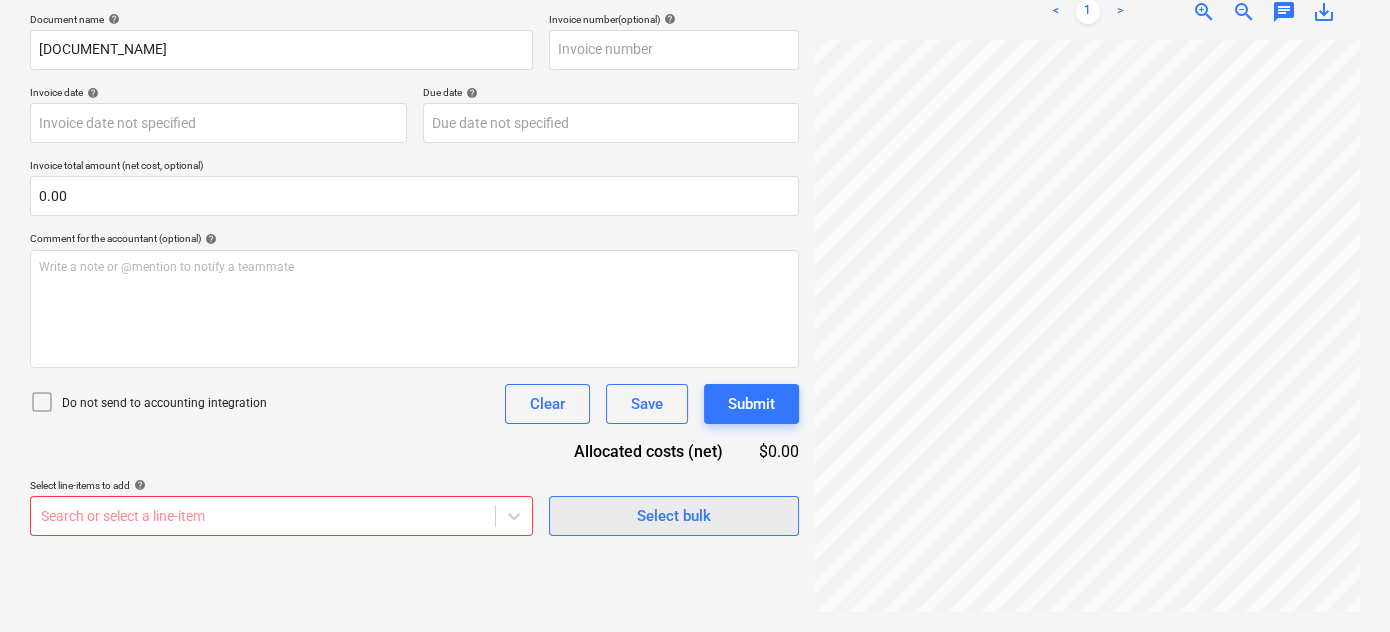 scroll, scrollTop: 284, scrollLeft: 0, axis: vertical 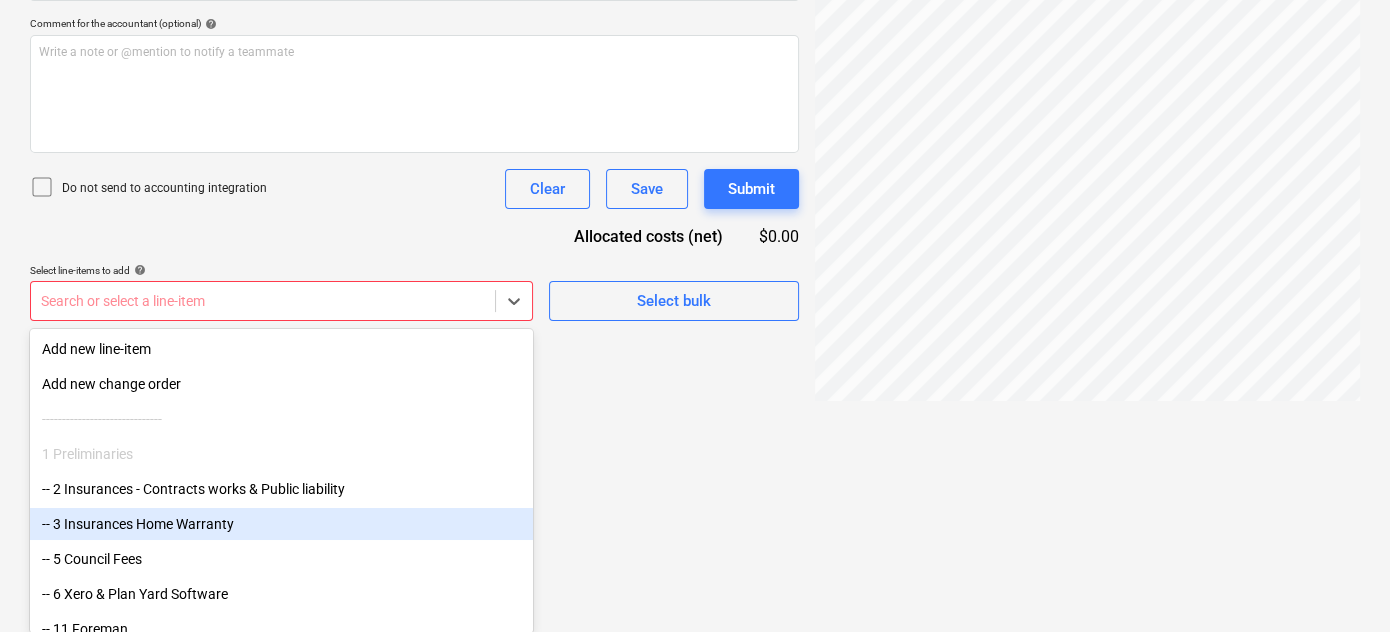 click on "Sales Projects Contacts Company Consolidated Invoices Inbox format_size keyboard_arrow_down help search Search notifications 0 keyboard_arrow_down [FIRST] [LAST] keyboard_arrow_down [NUMBER] [STREET] [CITY] Budget 1 Client contract Subcontracts Payment applications Purchase orders Costs Income Files 3 Analytics Settings Create new document Select company [BRAND] Add new company Select document type help Standalone purchase invoice or receipt Document name help IN274610534.PDF Invoice number (optional) help Invoice date help Press the down arrow key to interact with the calendar and
select a date. Press the question mark key to get the keyboard shortcuts for changing dates. Due date help Press the down arrow key to interact with the calendar and
select a date. Press the question mark key to get the keyboard shortcuts for changing dates. Invoice total amount (net cost, optional) 0.00 Comment for the accountant (optional) help Write a note or @mention to notify a teammate Clear Save Submit [AMOUNT]" at bounding box center (695, -197) 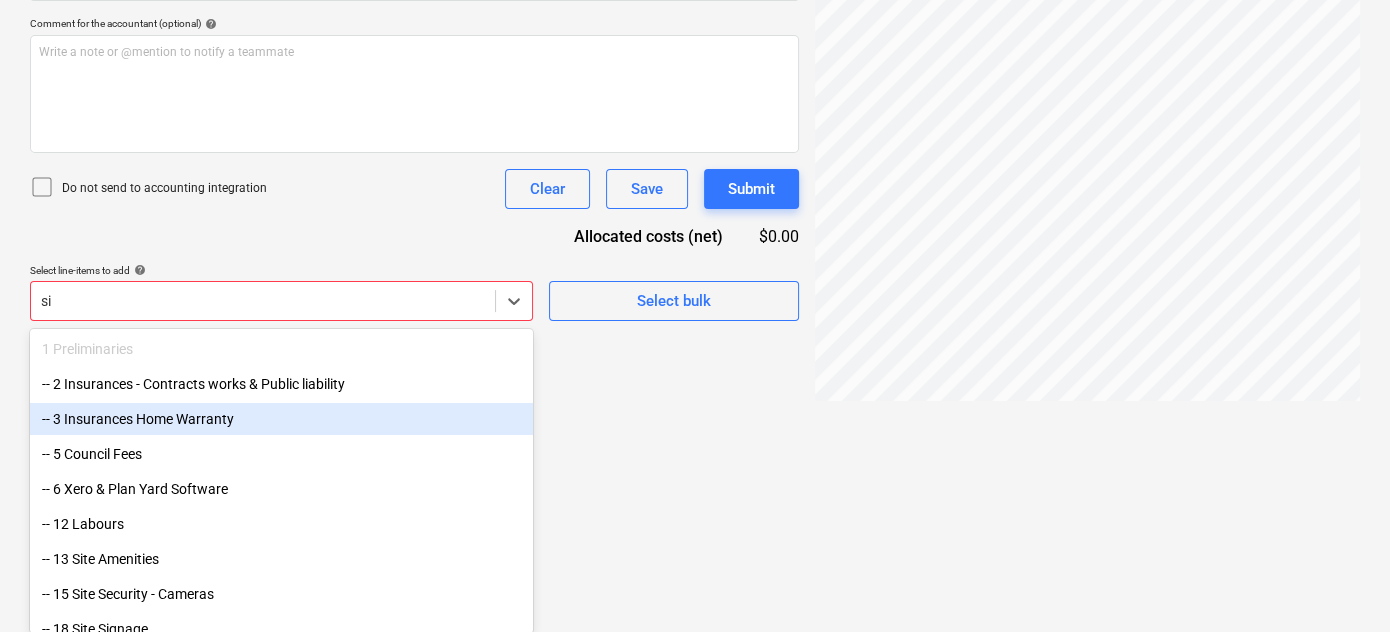 scroll, scrollTop: 348, scrollLeft: 0, axis: vertical 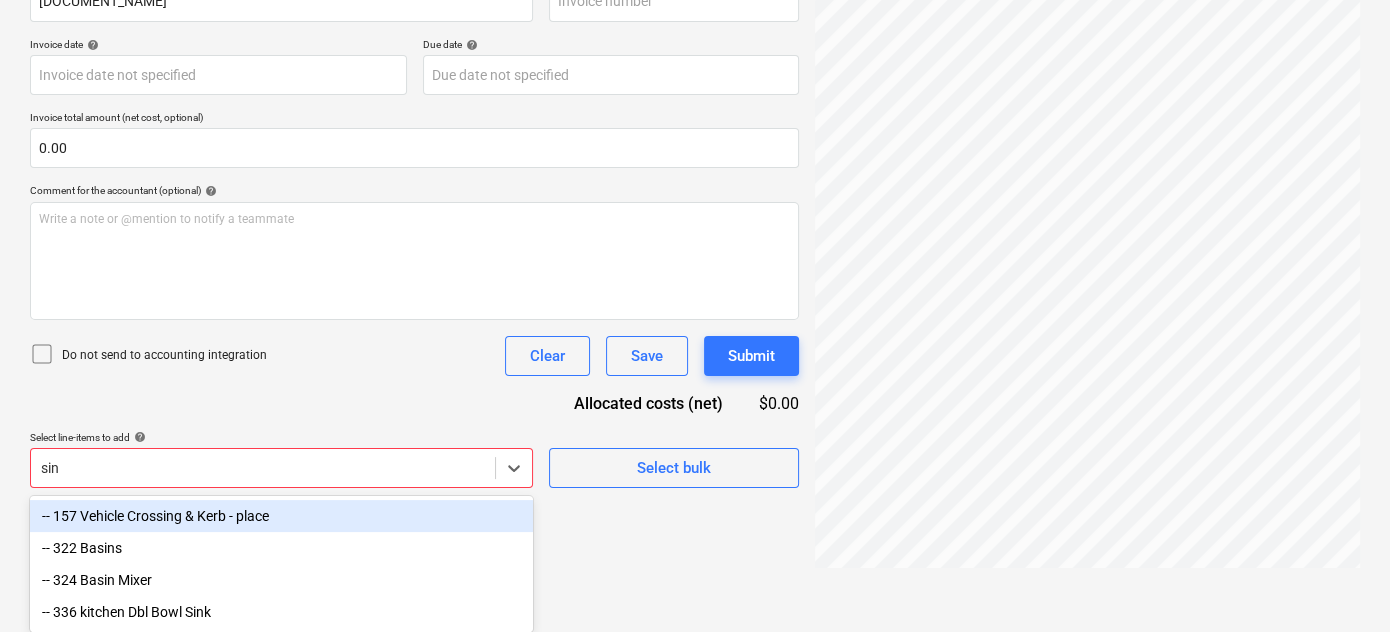 type on "sink" 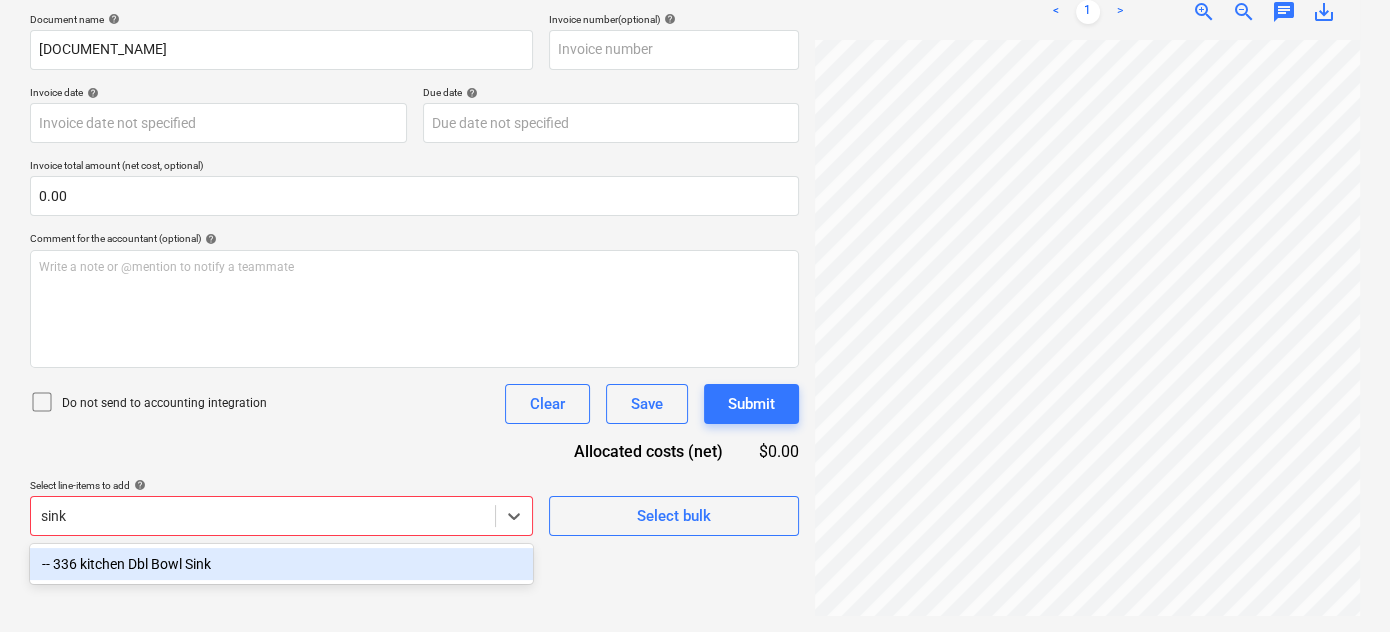 scroll, scrollTop: 284, scrollLeft: 0, axis: vertical 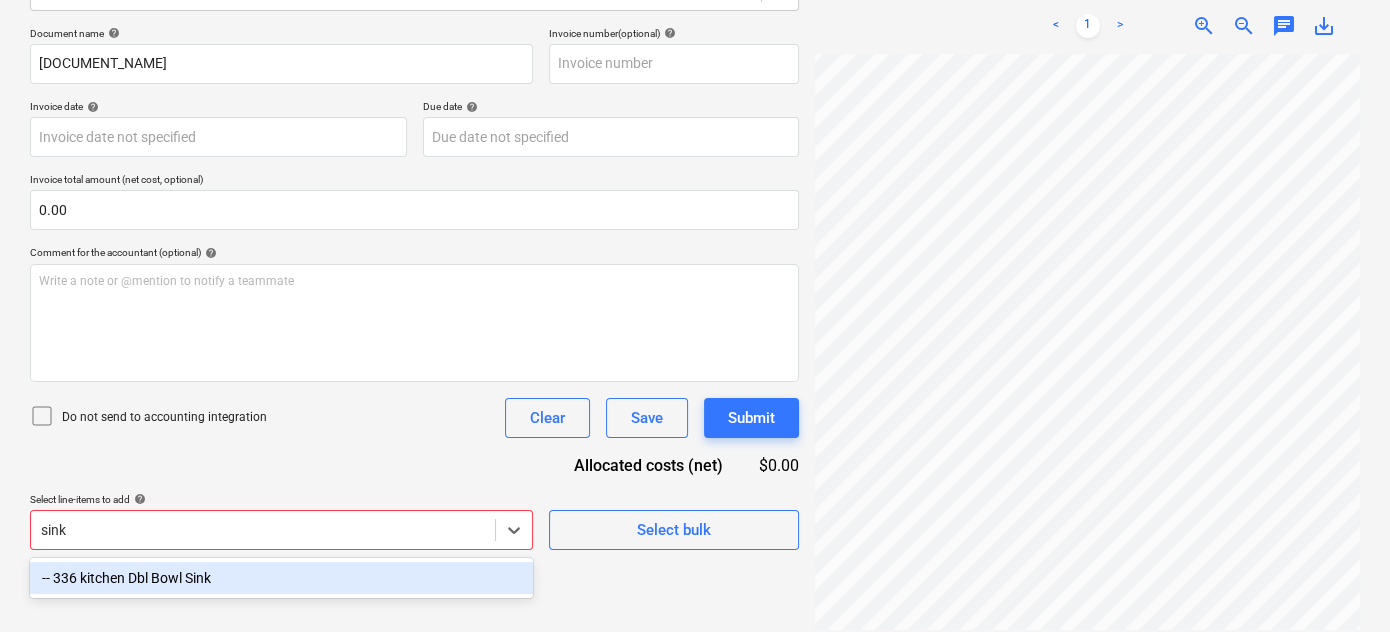 click on "--  336 kitchen Dbl Bowl Sink" at bounding box center [281, 578] 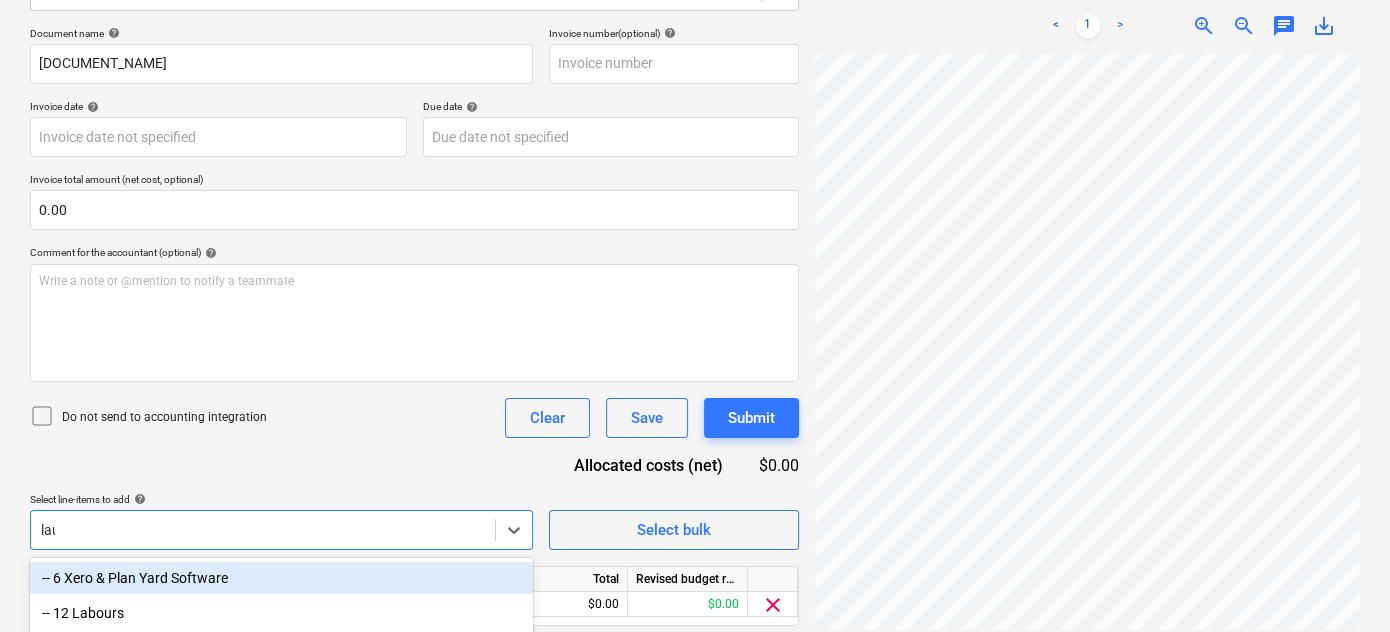 type on "laun" 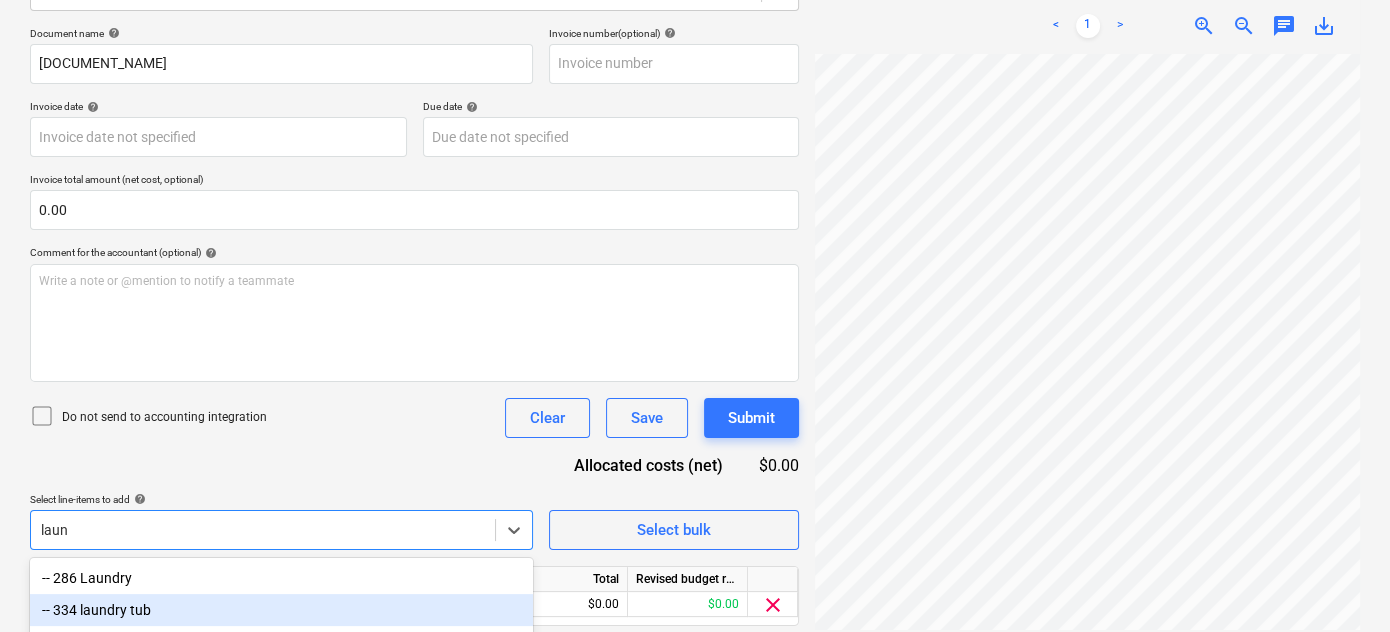 click on "--  334 laundry tub" at bounding box center (281, 610) 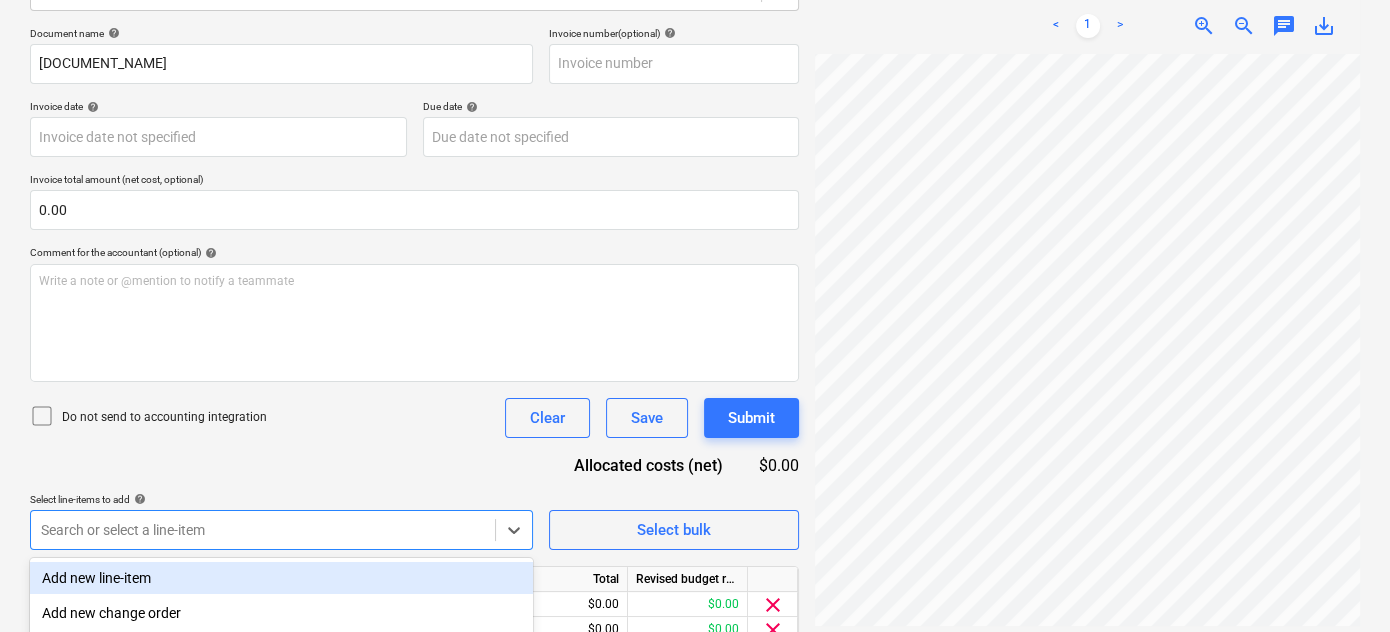 scroll, scrollTop: 183, scrollLeft: 42, axis: both 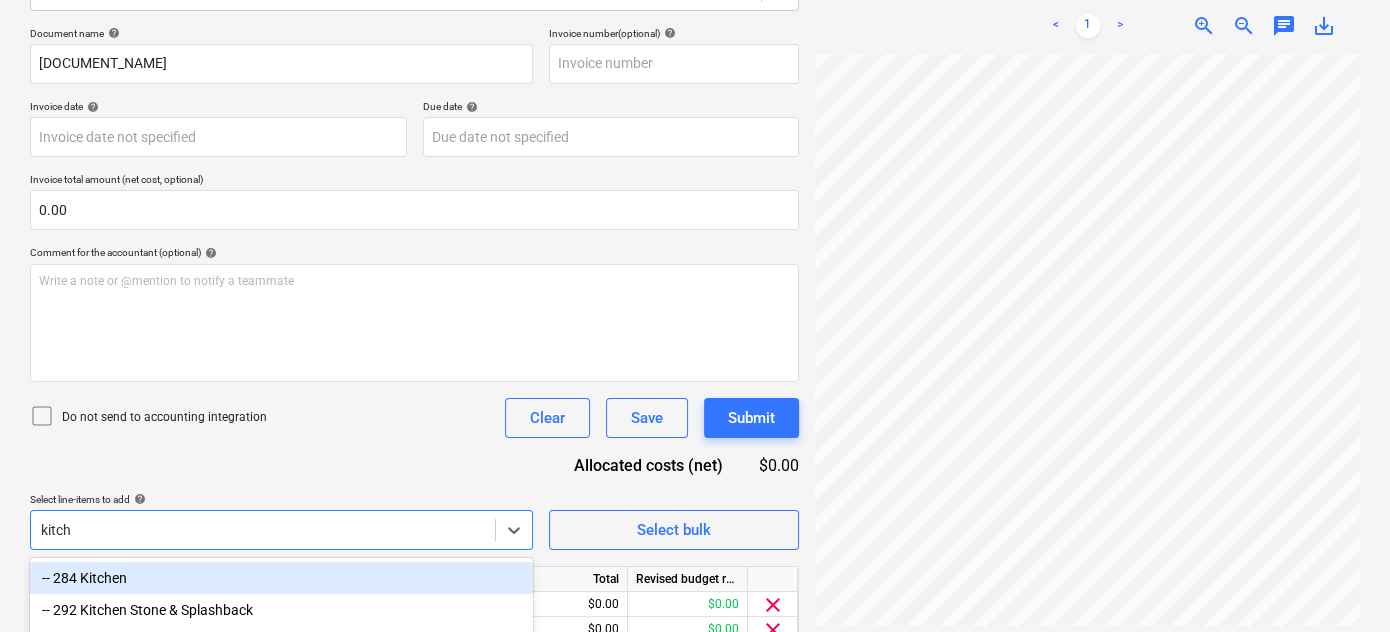 type on "kitche" 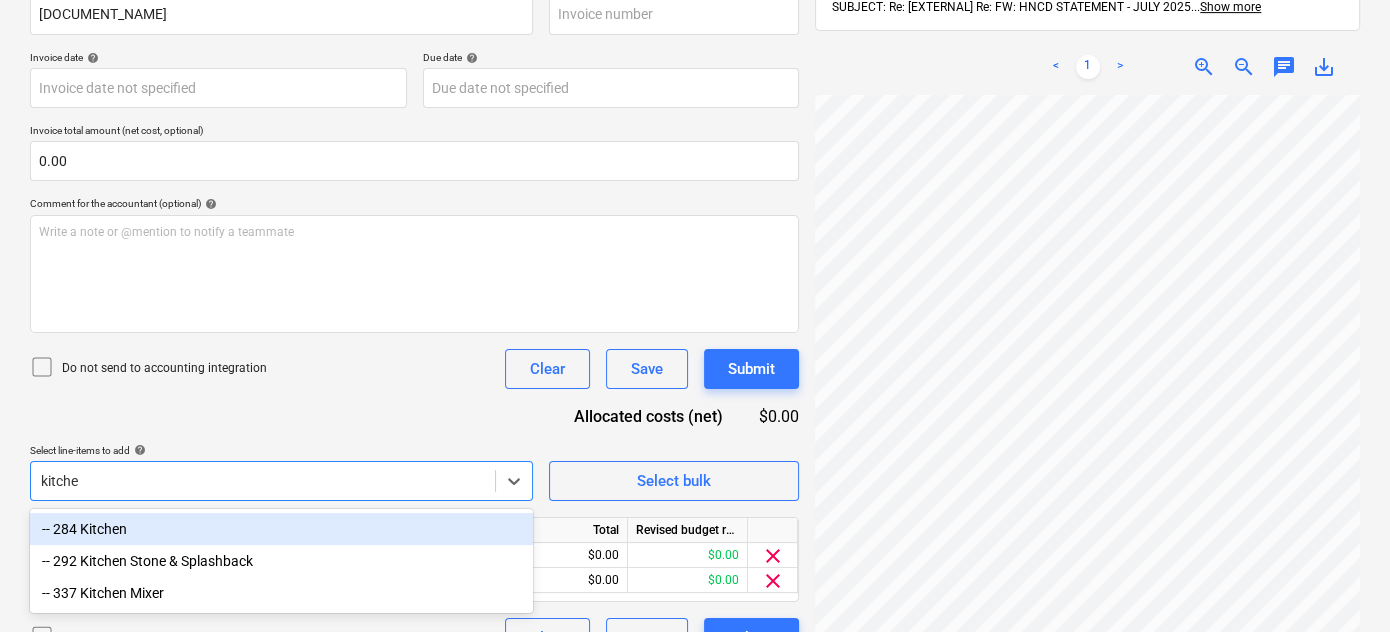 scroll, scrollTop: 374, scrollLeft: 0, axis: vertical 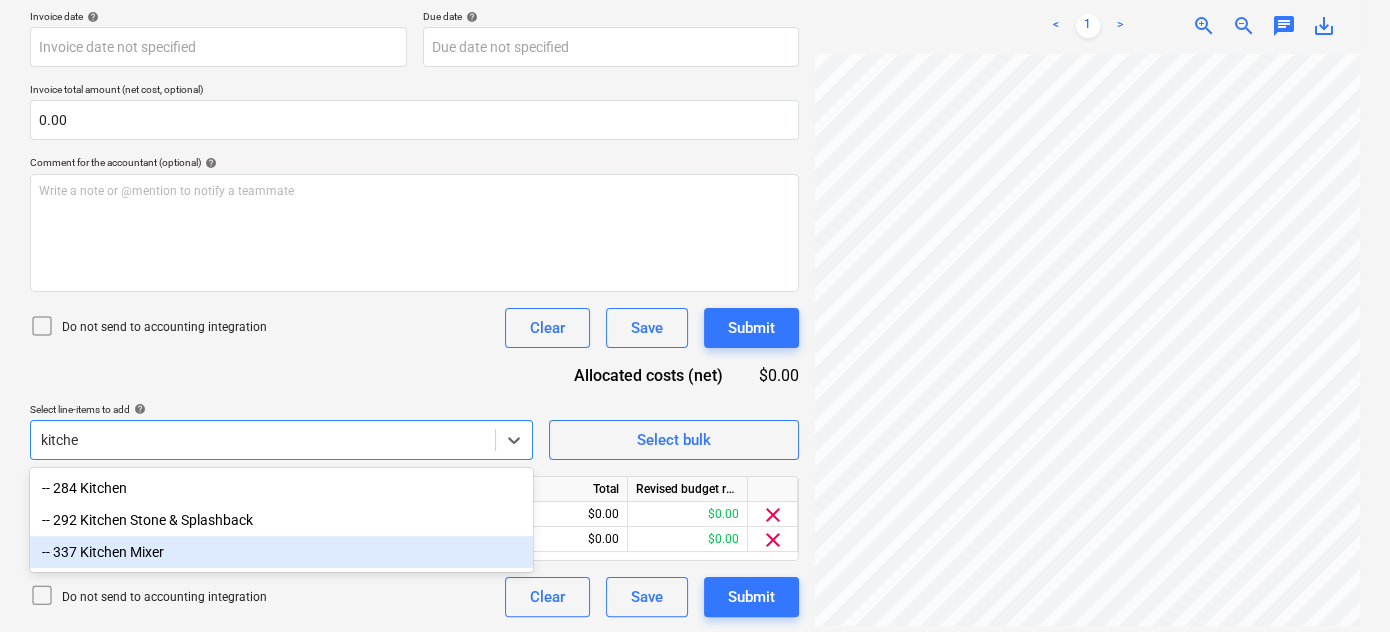 click on "--  337 Kitchen Mixer" at bounding box center [281, 552] 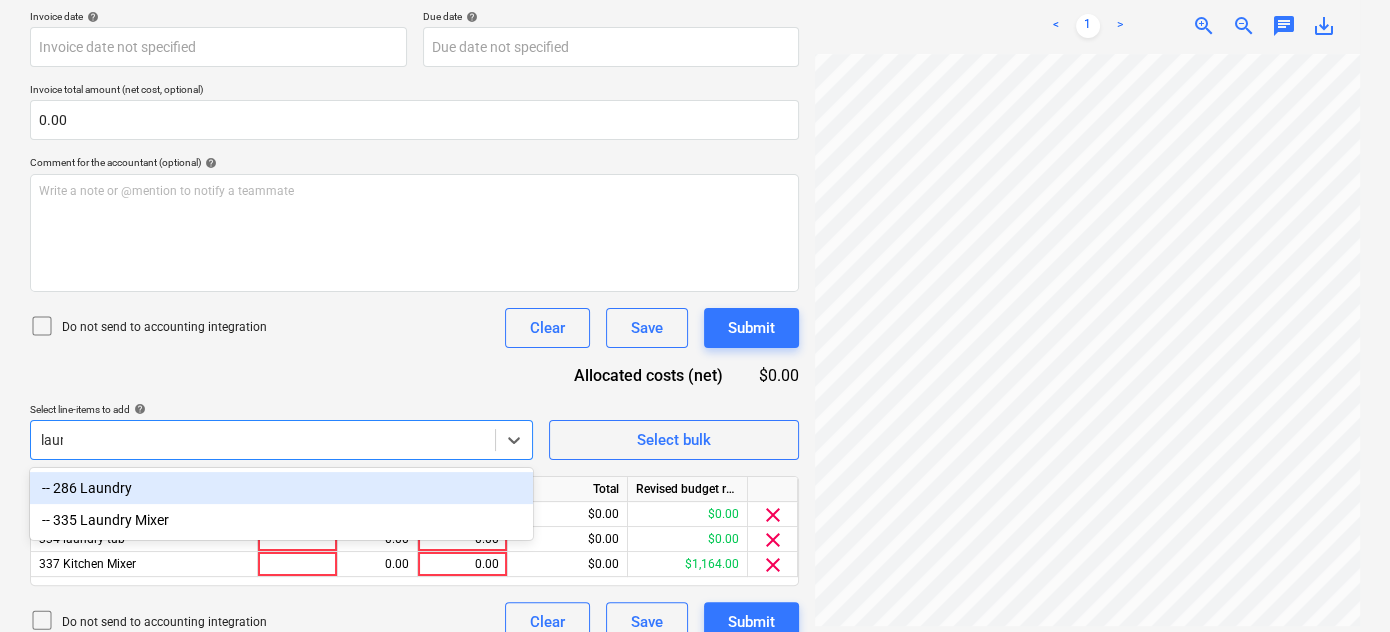 type on "laund" 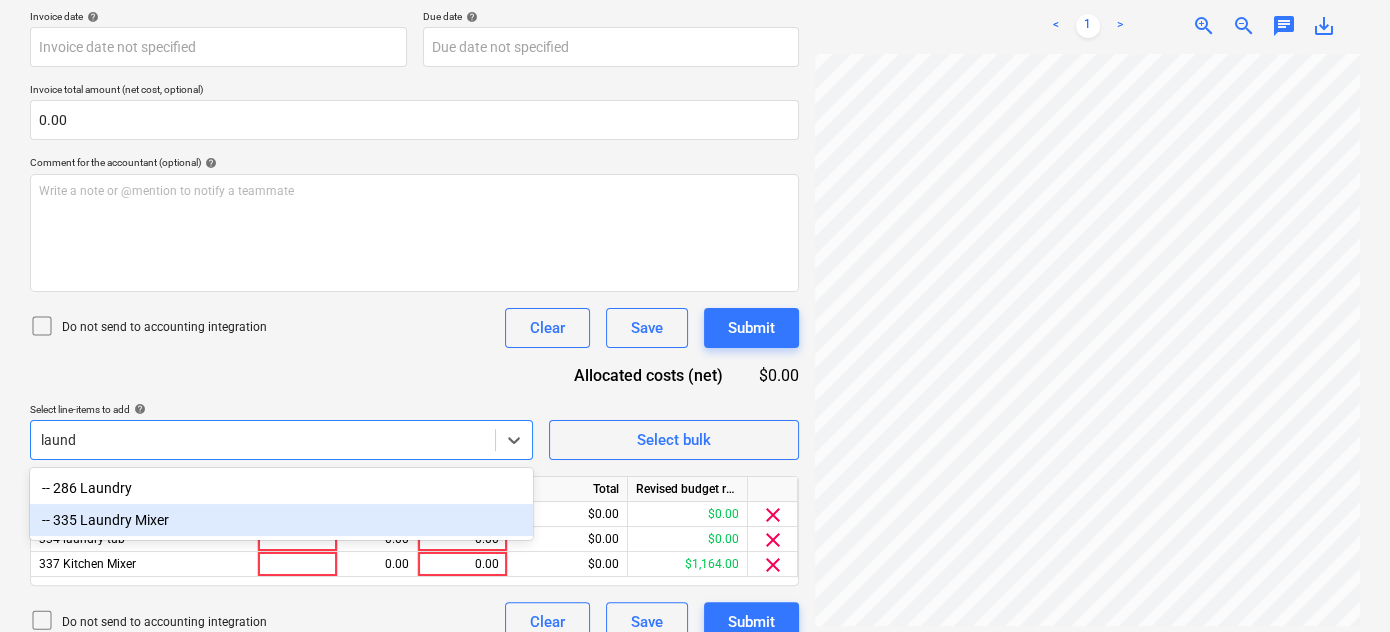 click on "--  335 Laundry Mixer" at bounding box center [281, 520] 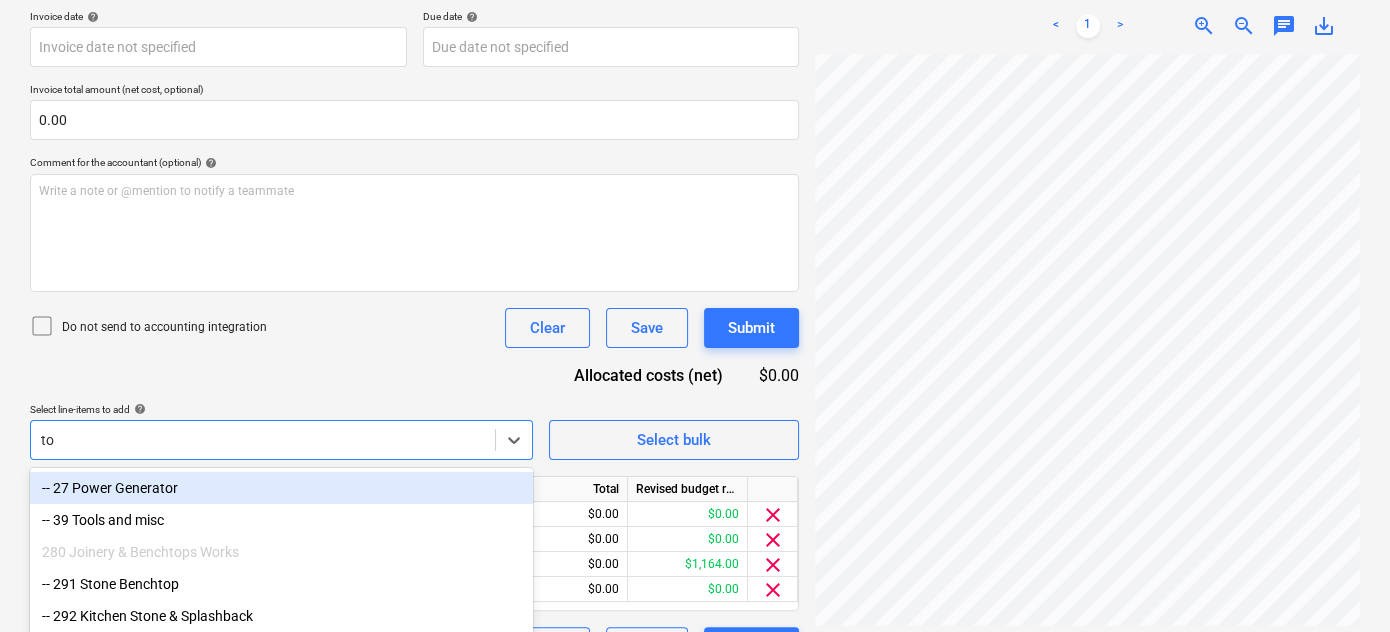 type on "t" 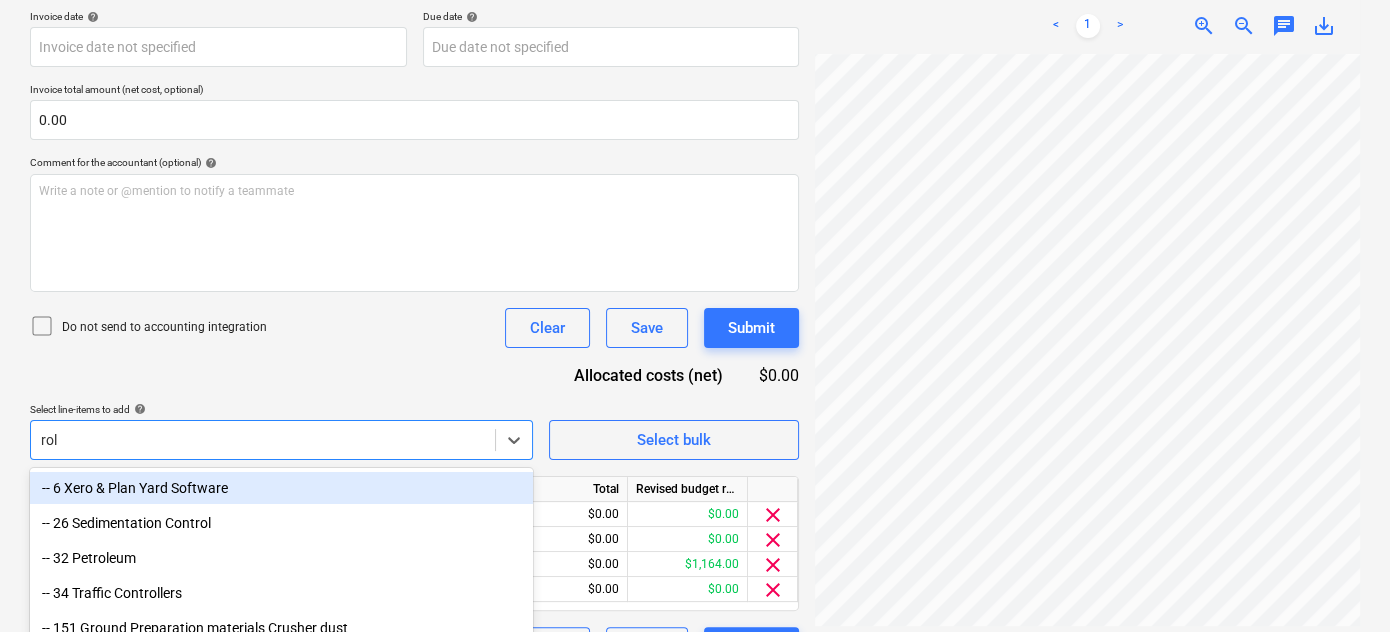 type on "roll" 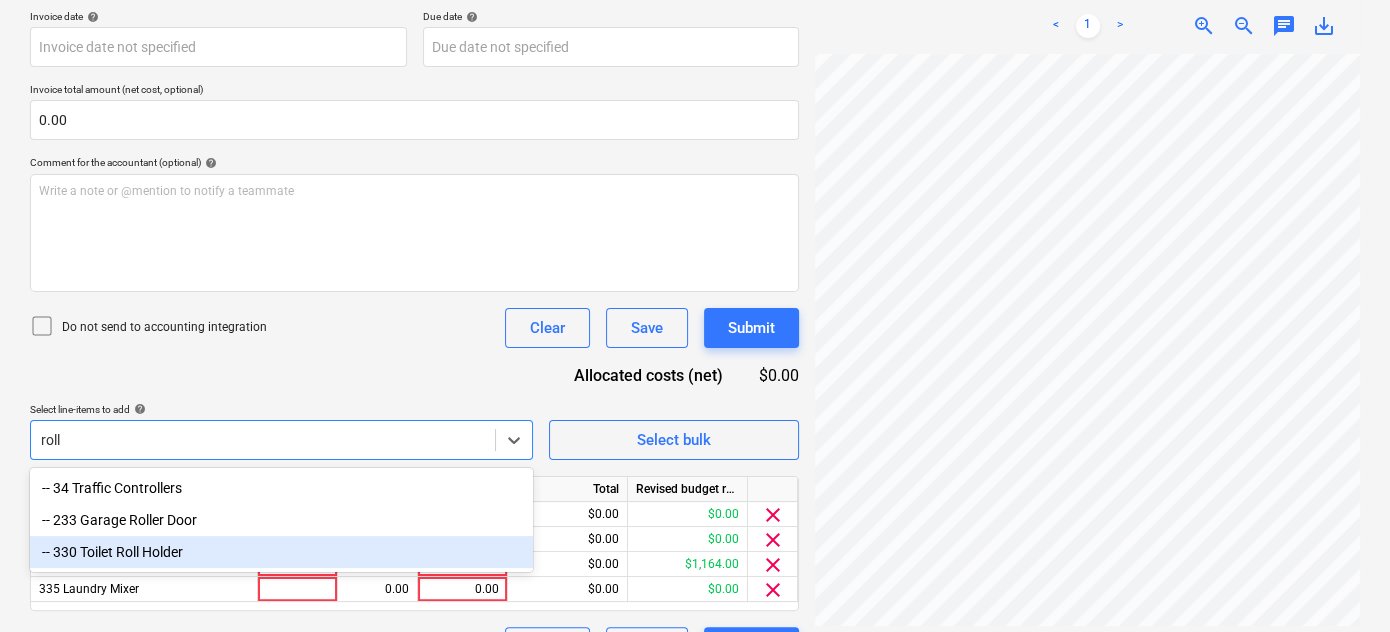 click on "--  330 Toilet Roll Holder" at bounding box center [281, 552] 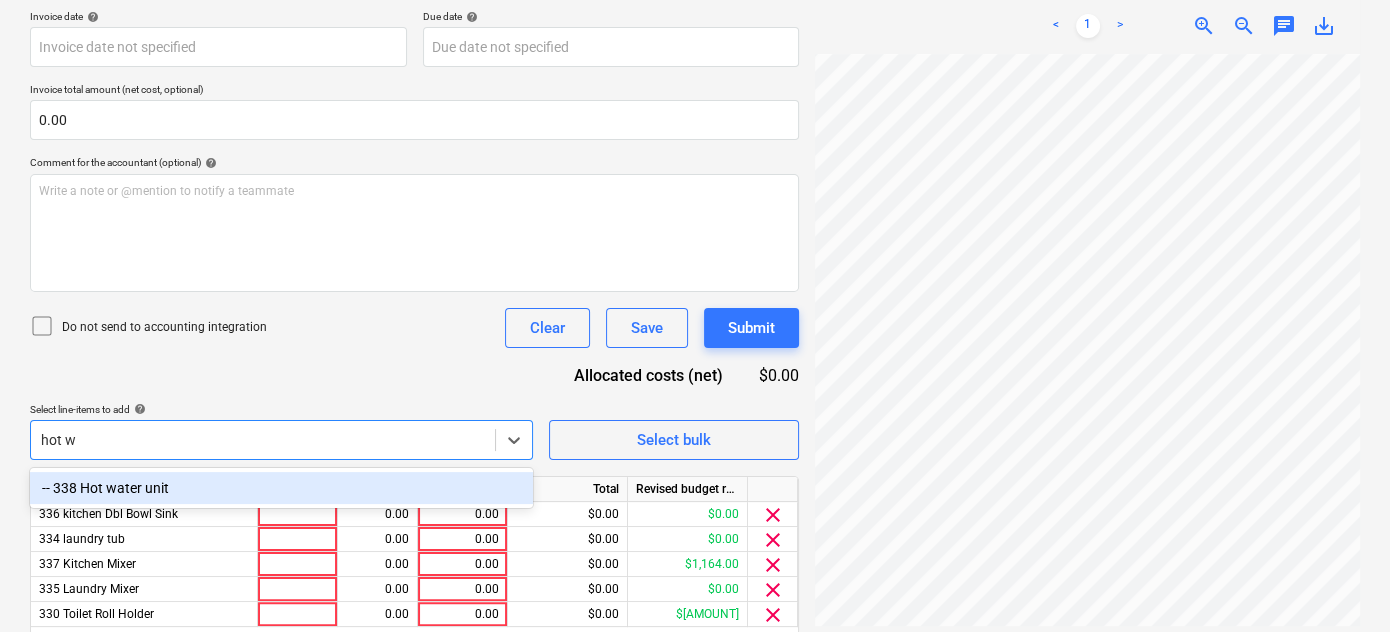 type on "hot wa" 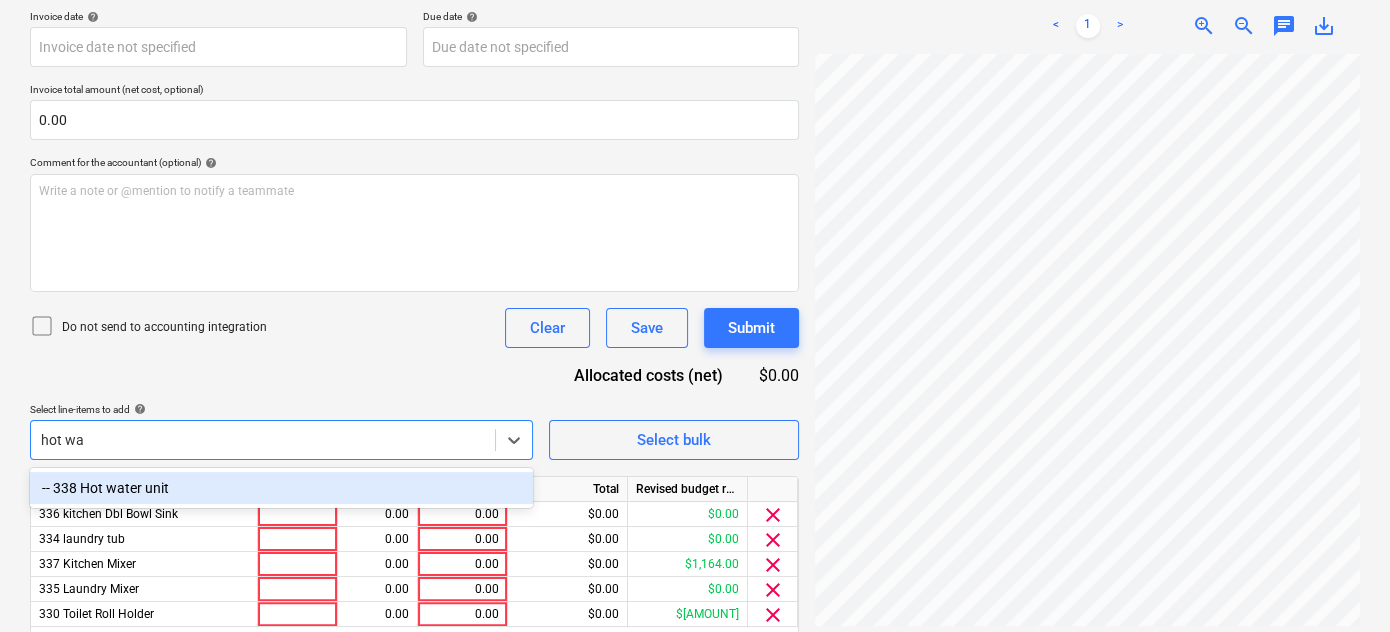 type 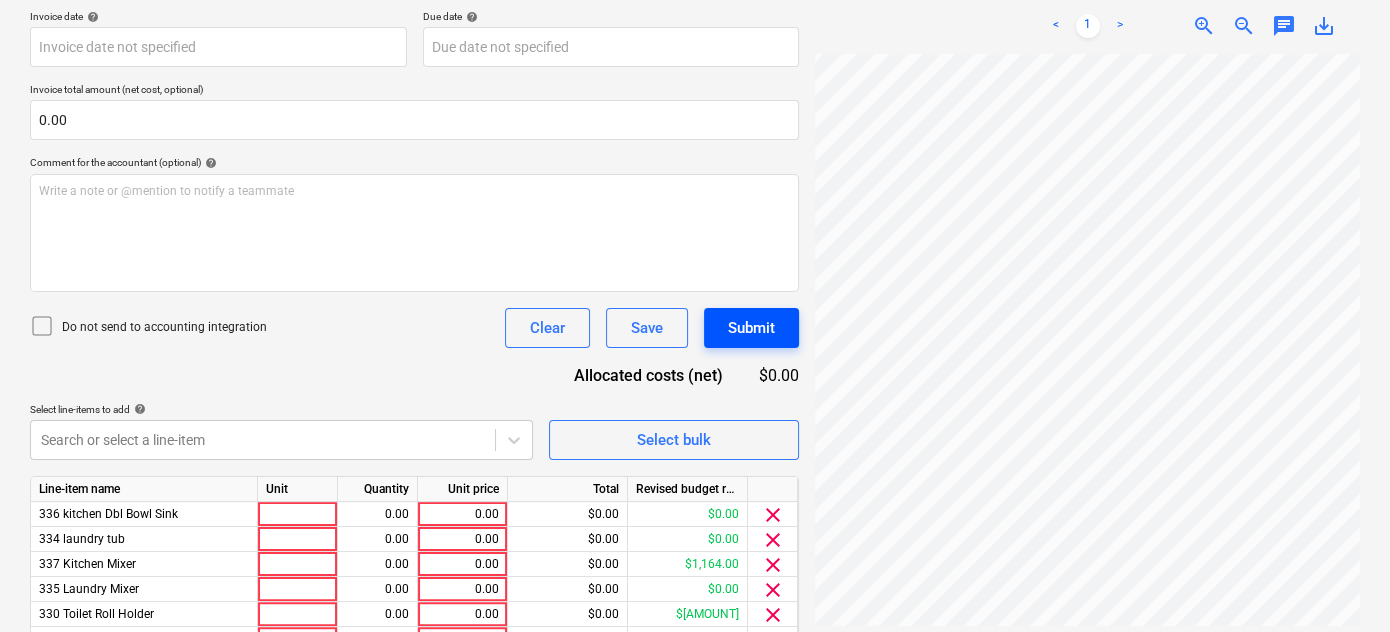 scroll, scrollTop: 183, scrollLeft: 517, axis: both 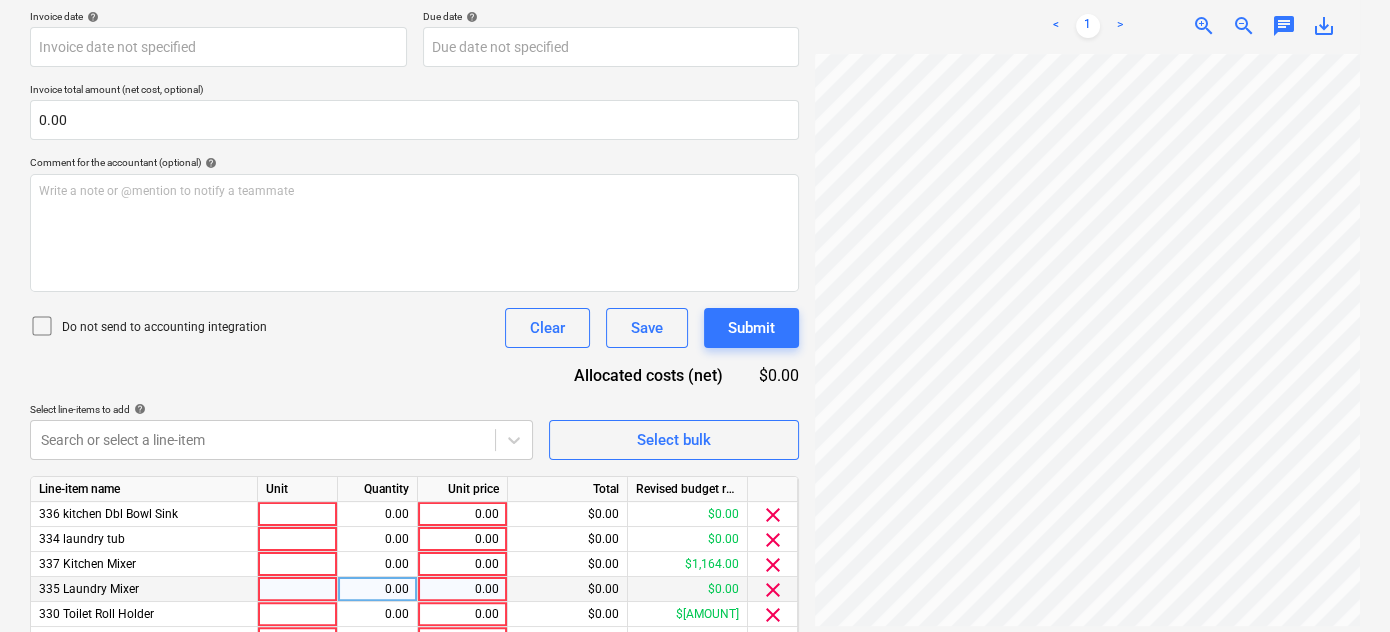 click on "0.00" at bounding box center [377, 589] 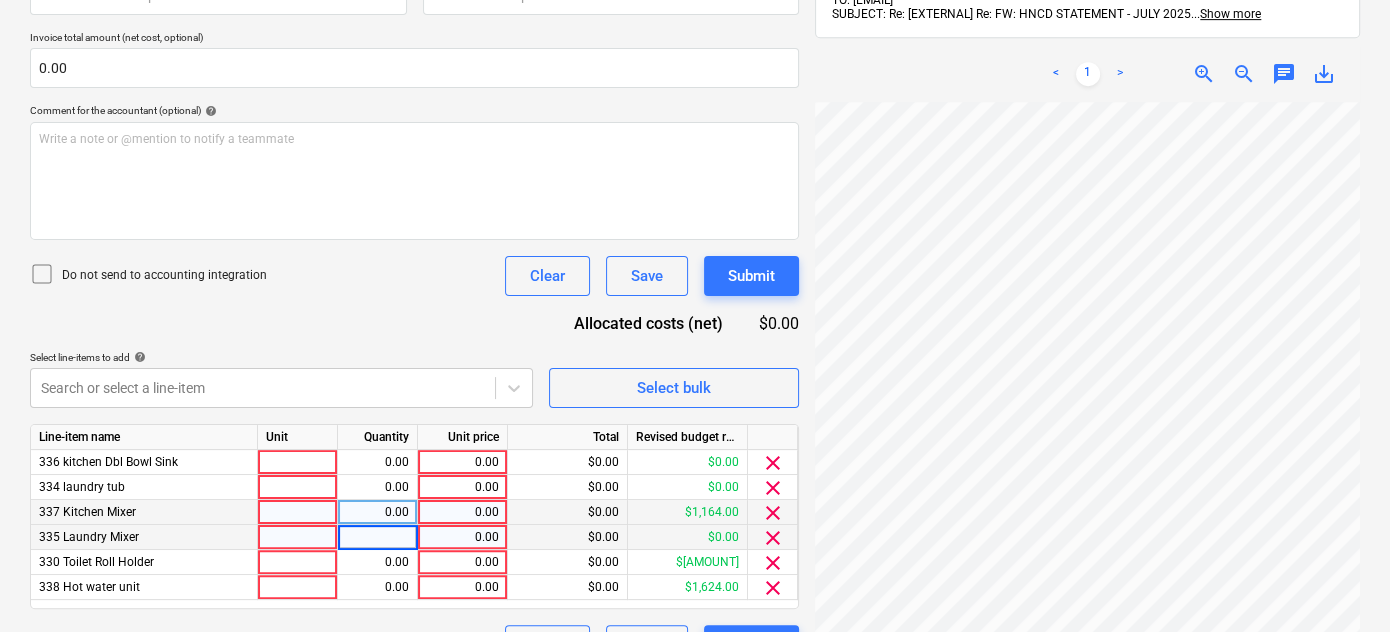 scroll, scrollTop: 474, scrollLeft: 0, axis: vertical 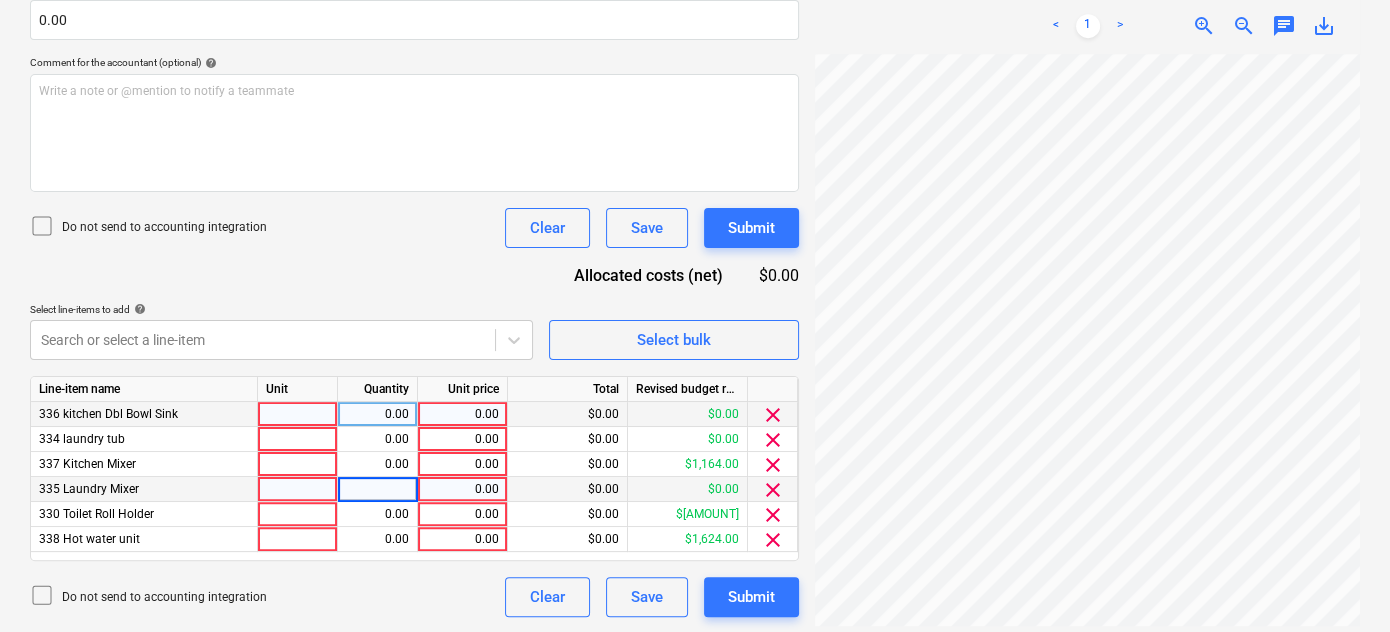 click at bounding box center (298, 414) 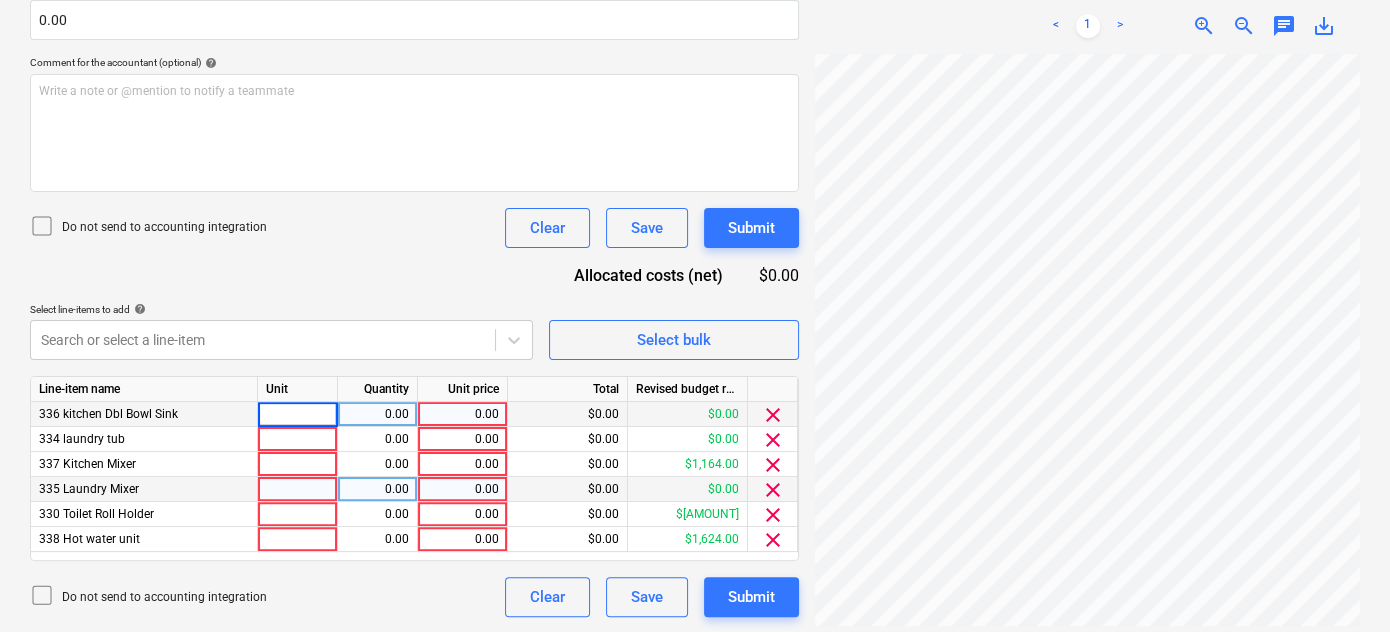 click at bounding box center [297, 414] 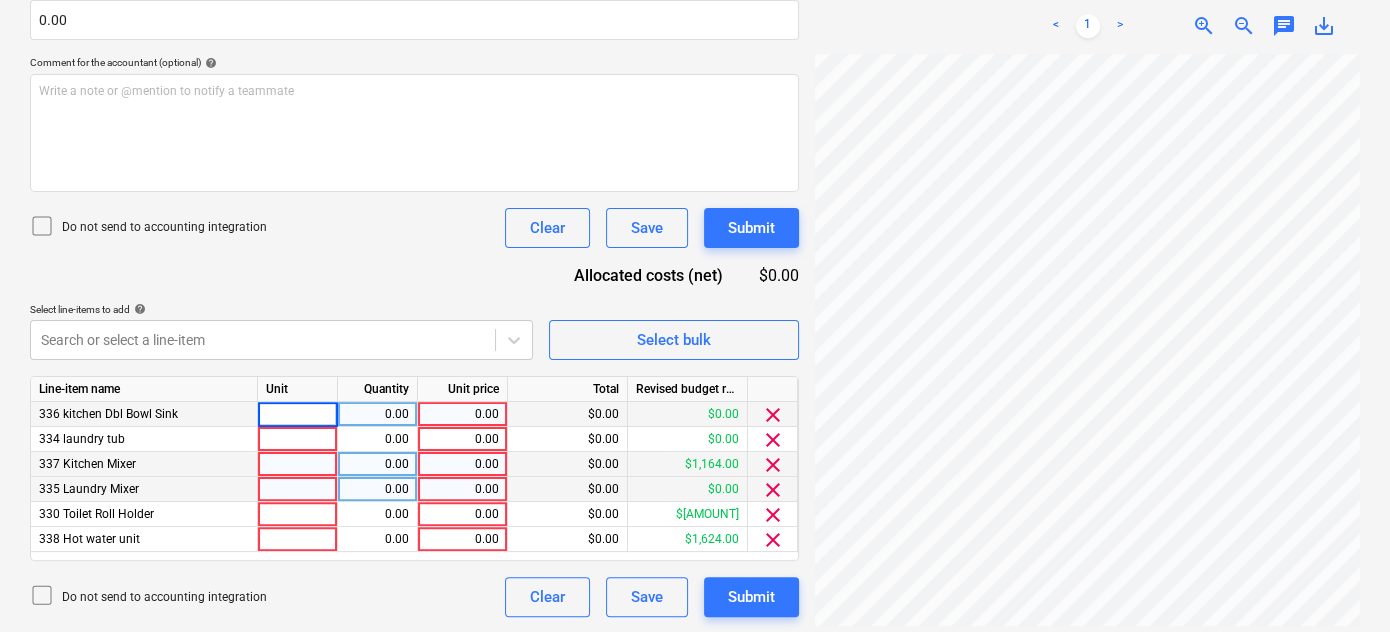 type on "1" 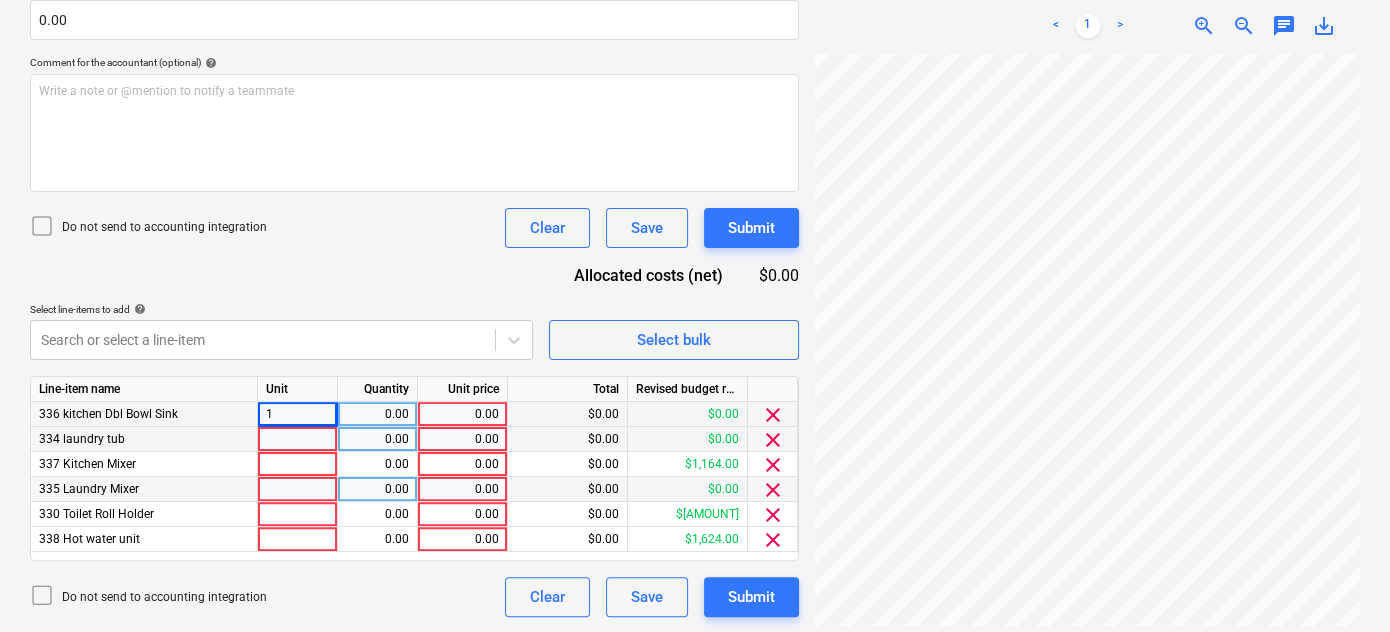 click at bounding box center (298, 439) 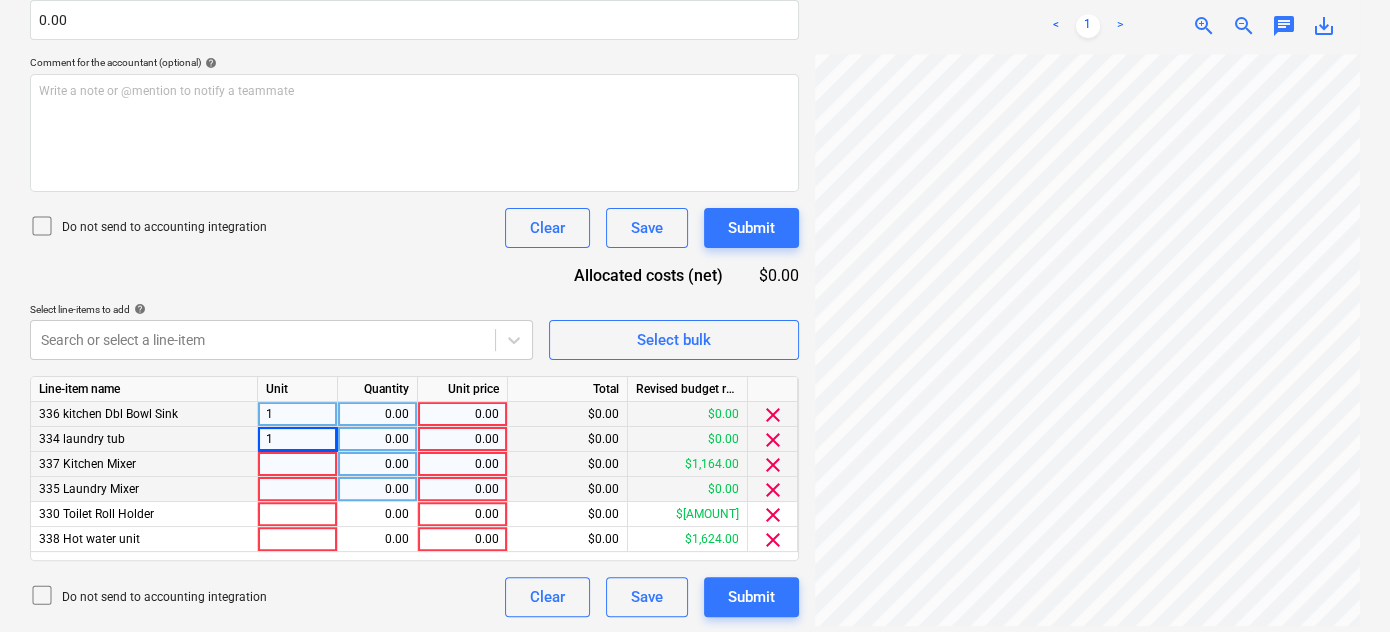 click at bounding box center (298, 464) 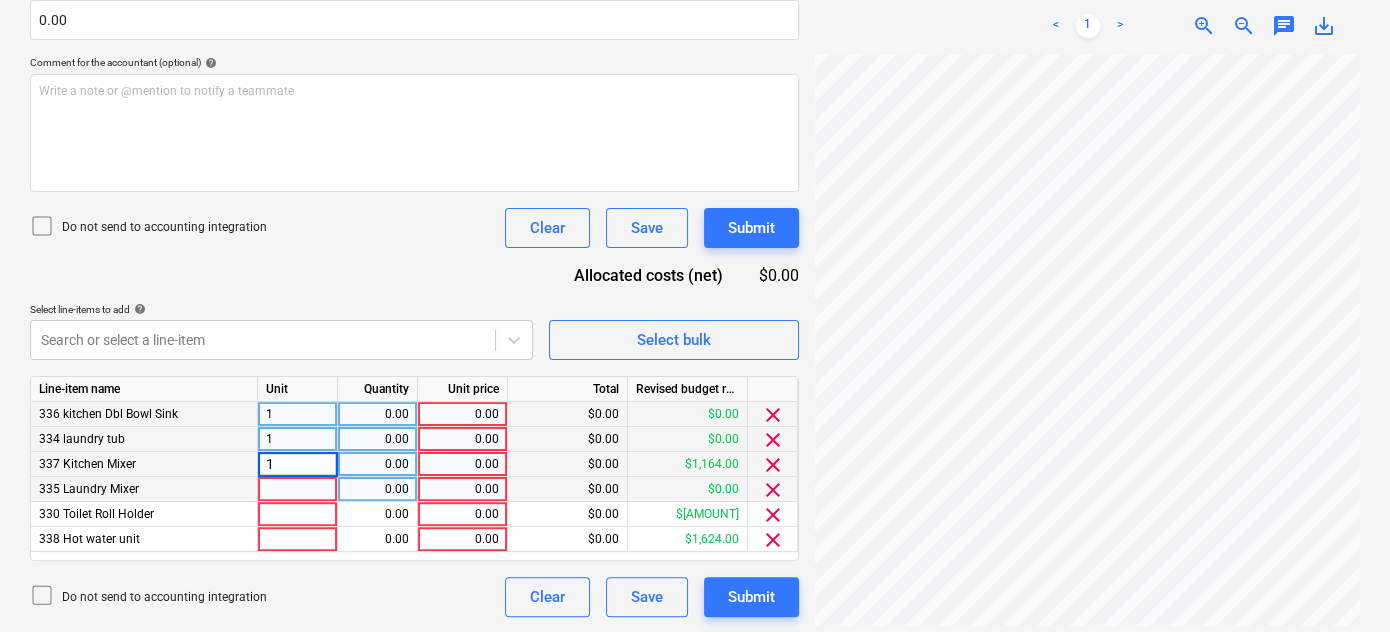 click at bounding box center [298, 489] 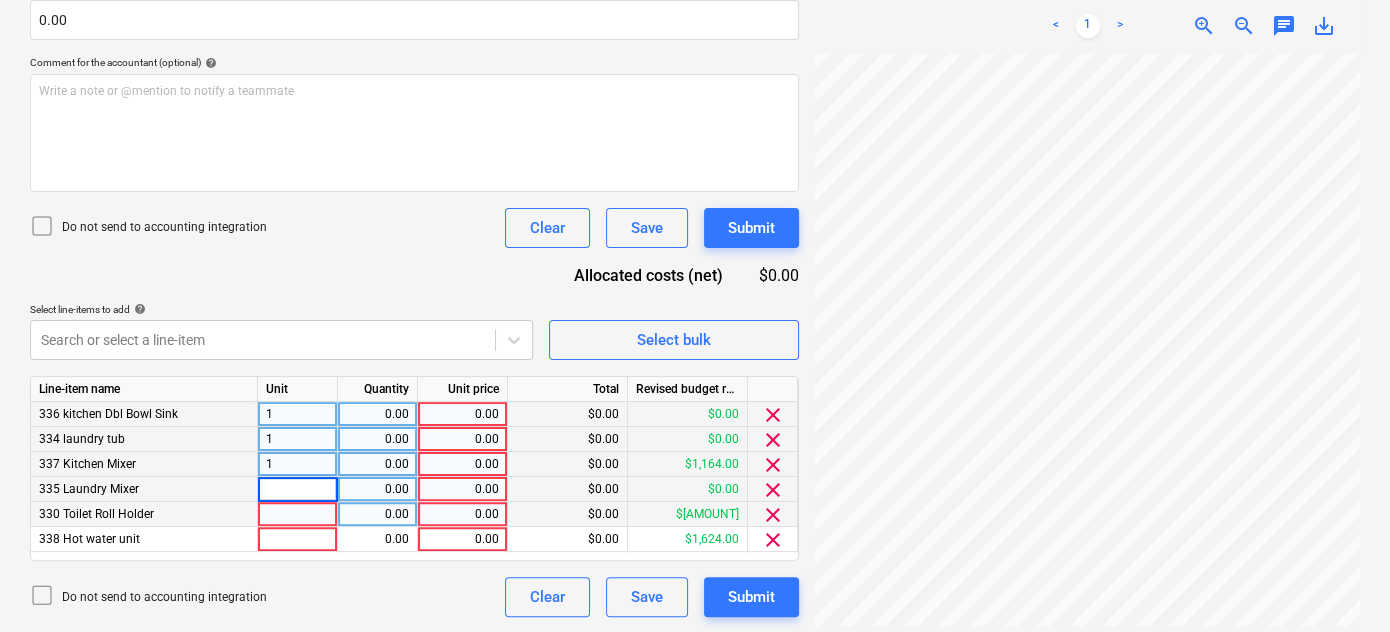 type on "1" 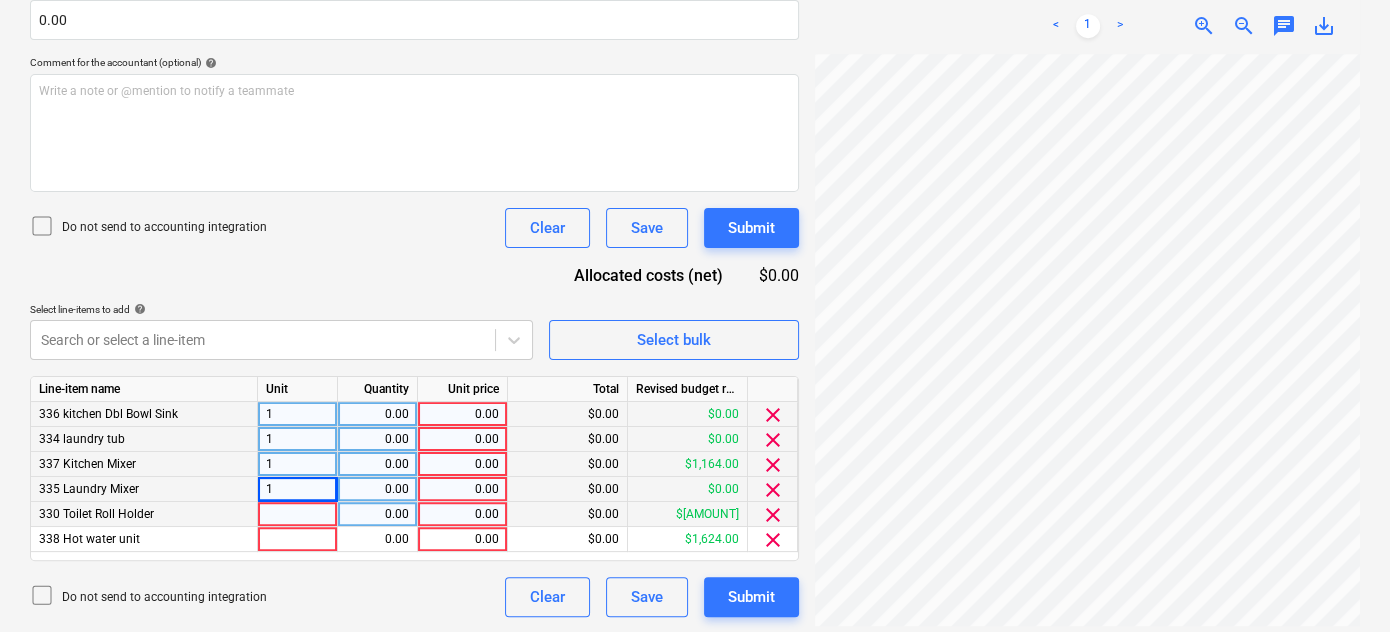 click at bounding box center [298, 514] 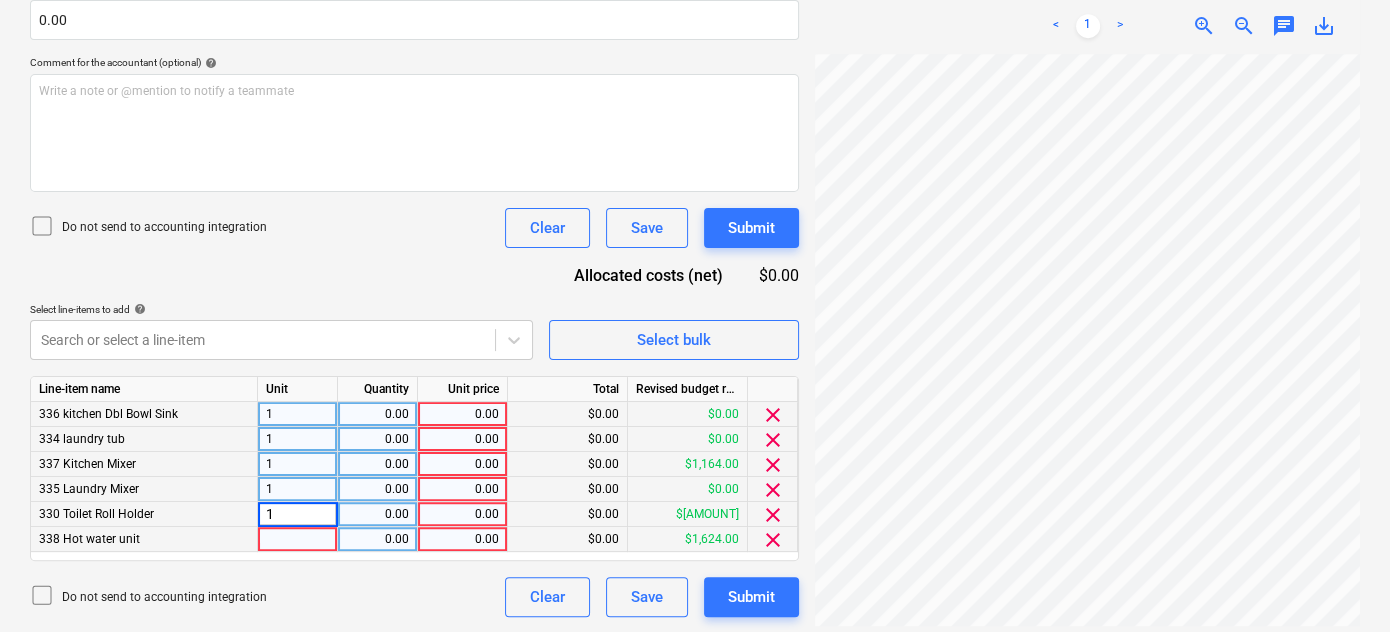click at bounding box center [298, 539] 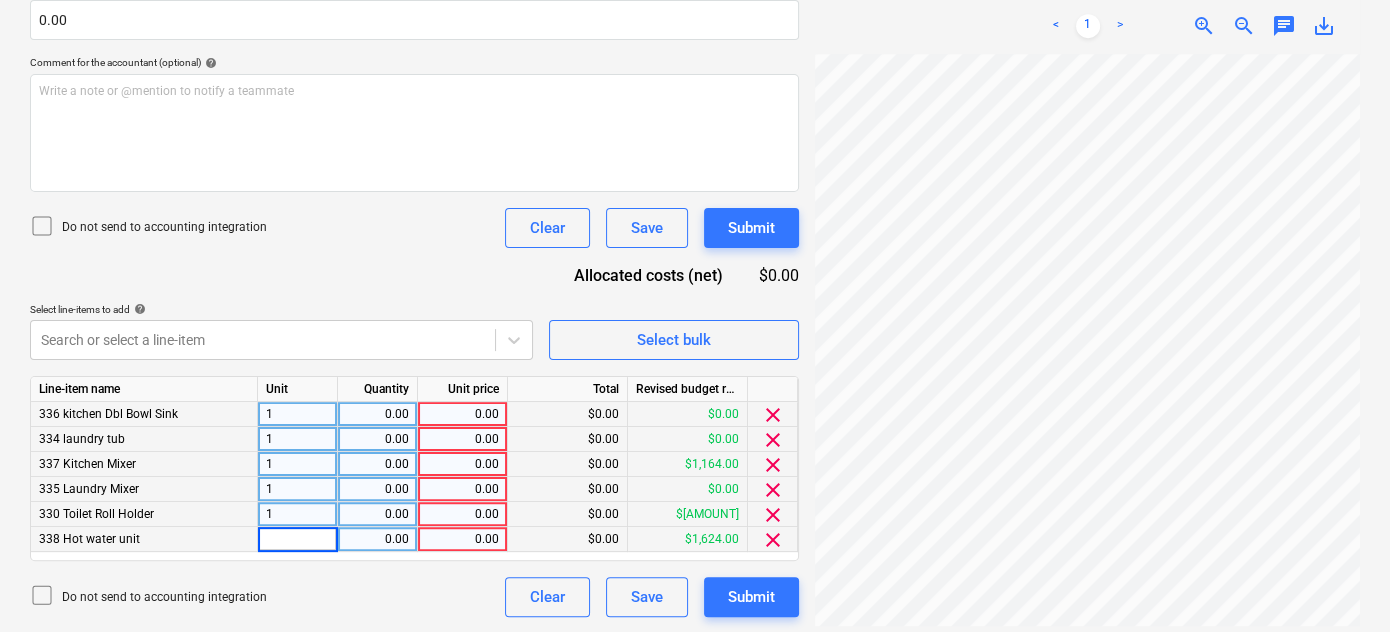 type on "1" 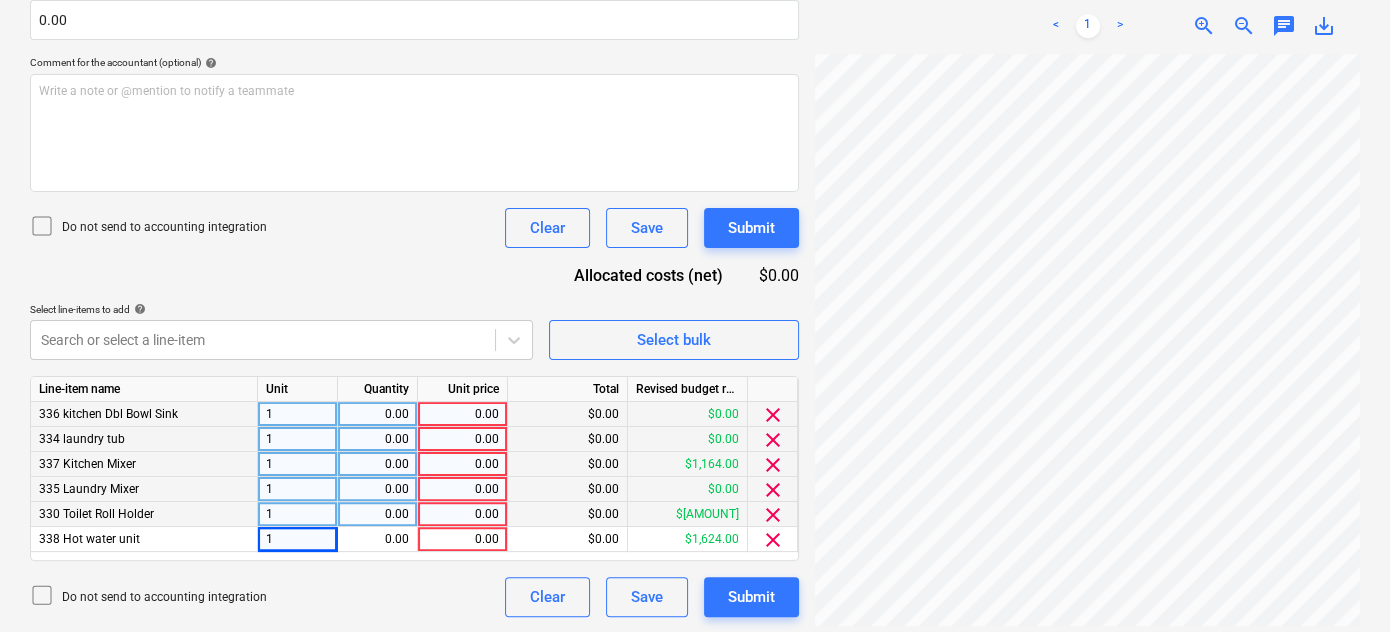 click on "0.00" at bounding box center [377, 414] 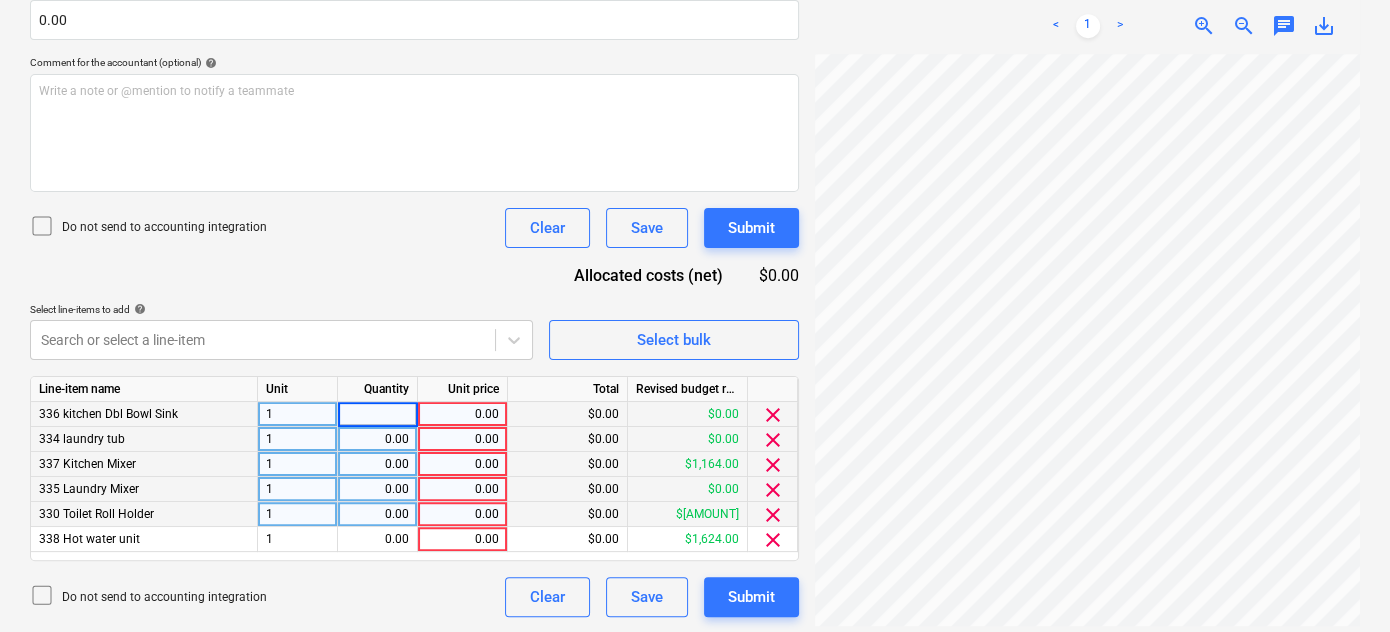 click on "0.00" at bounding box center (377, 489) 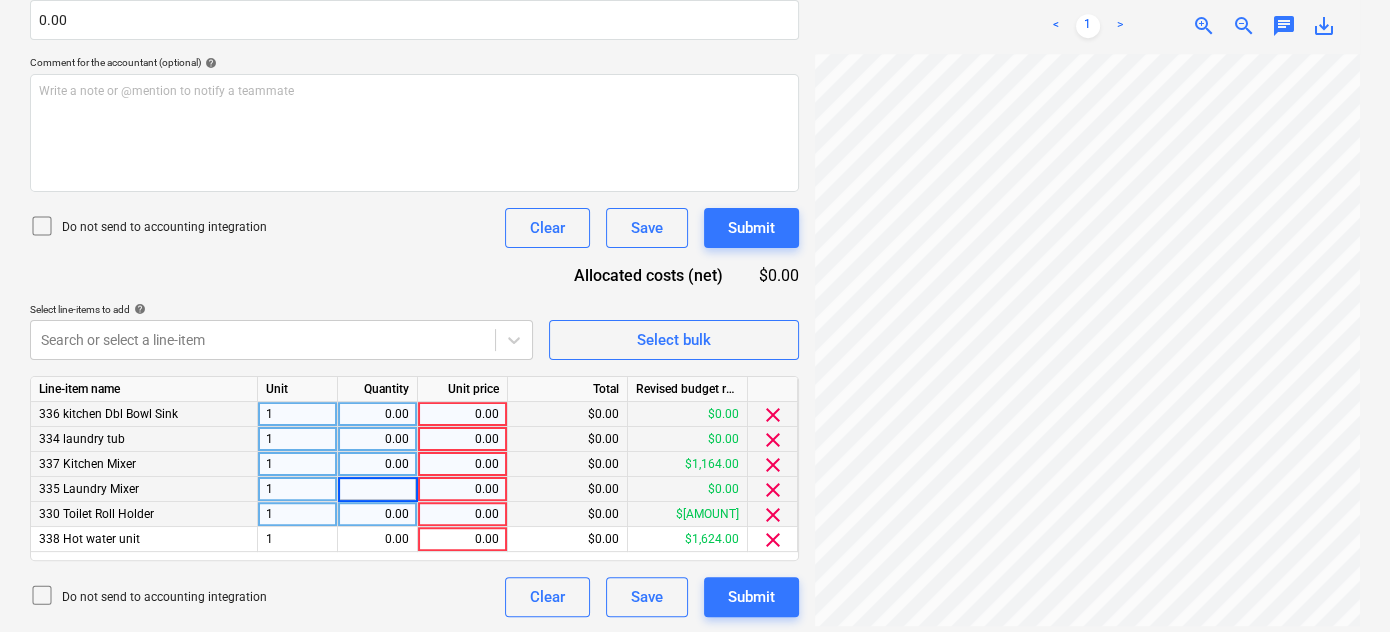type on "1" 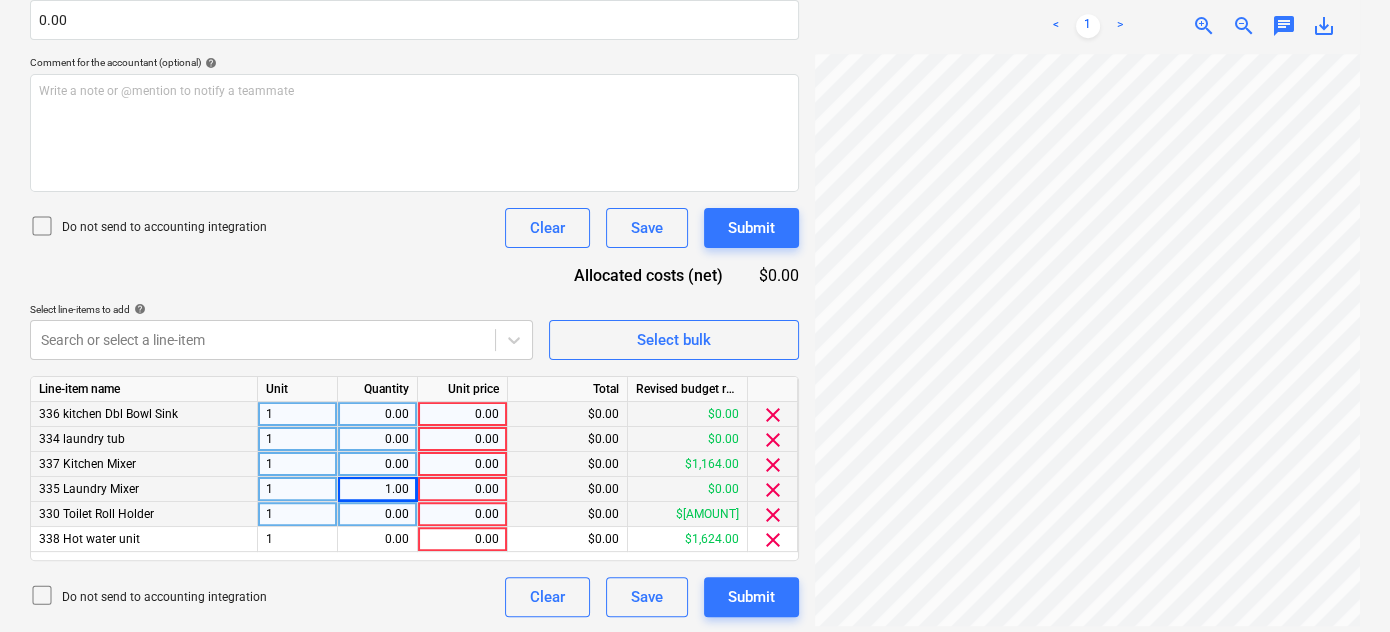 click on "0.00" at bounding box center [377, 414] 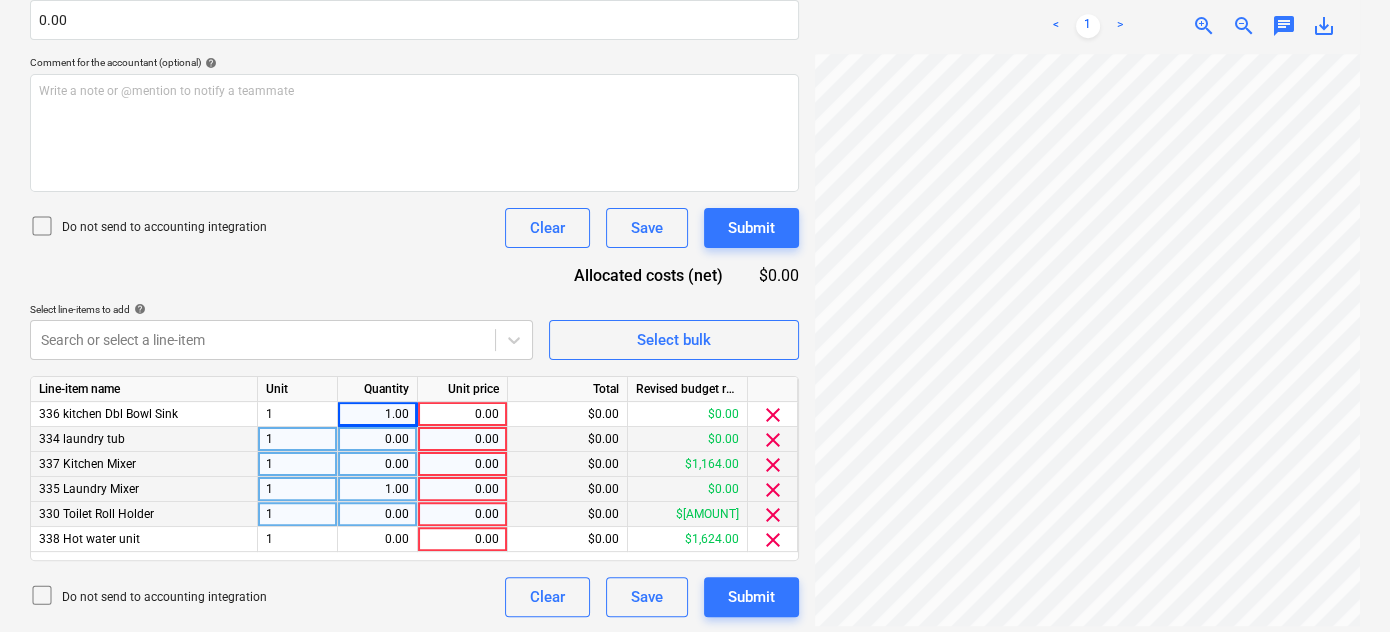 click on "0.00" at bounding box center (377, 439) 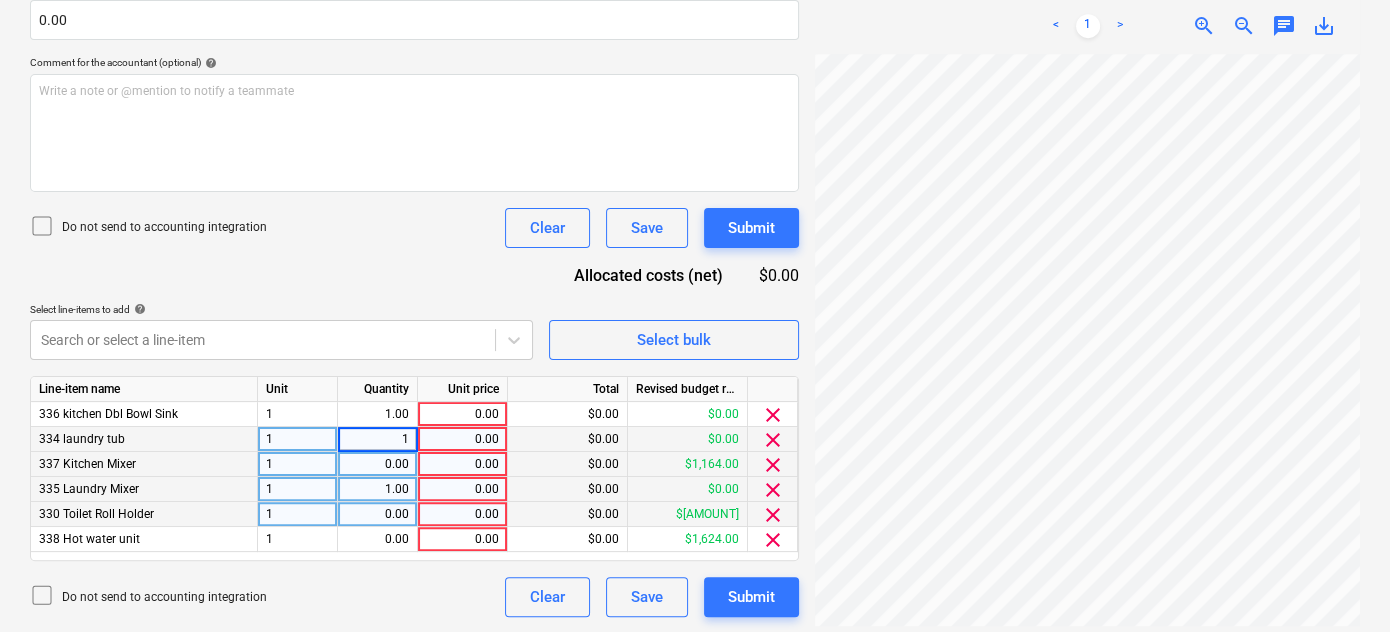 type on "11" 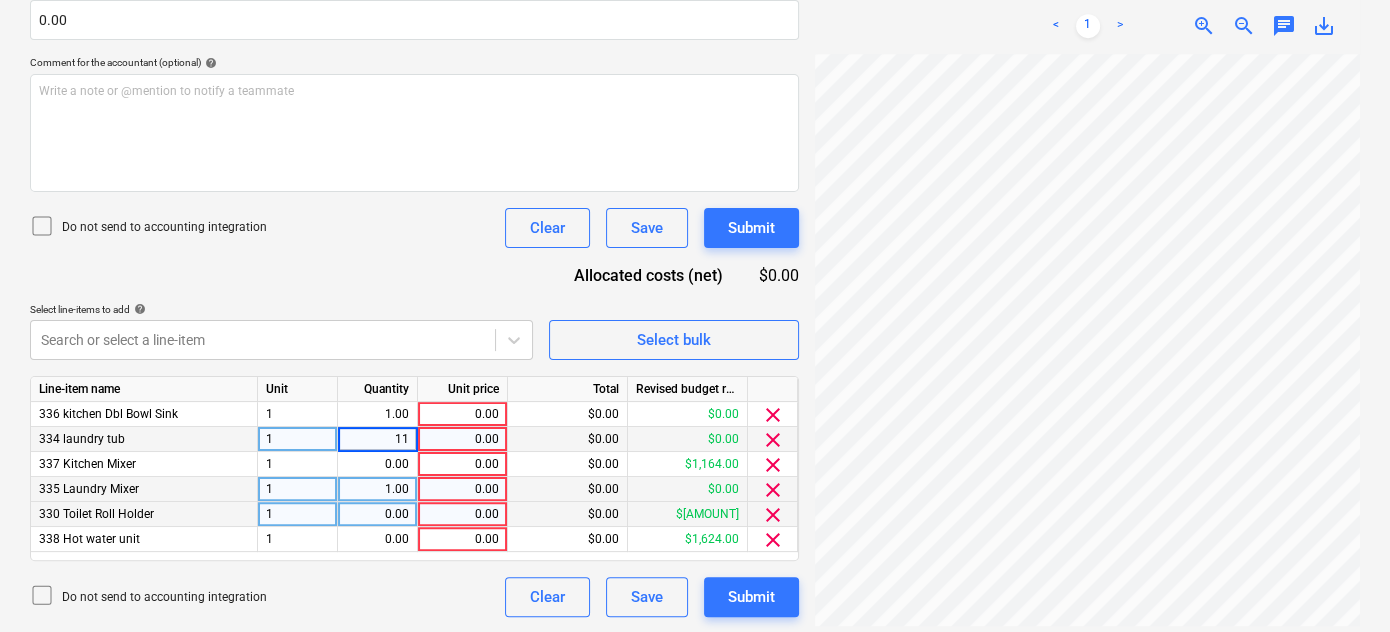 click on "1.00" at bounding box center (377, 489) 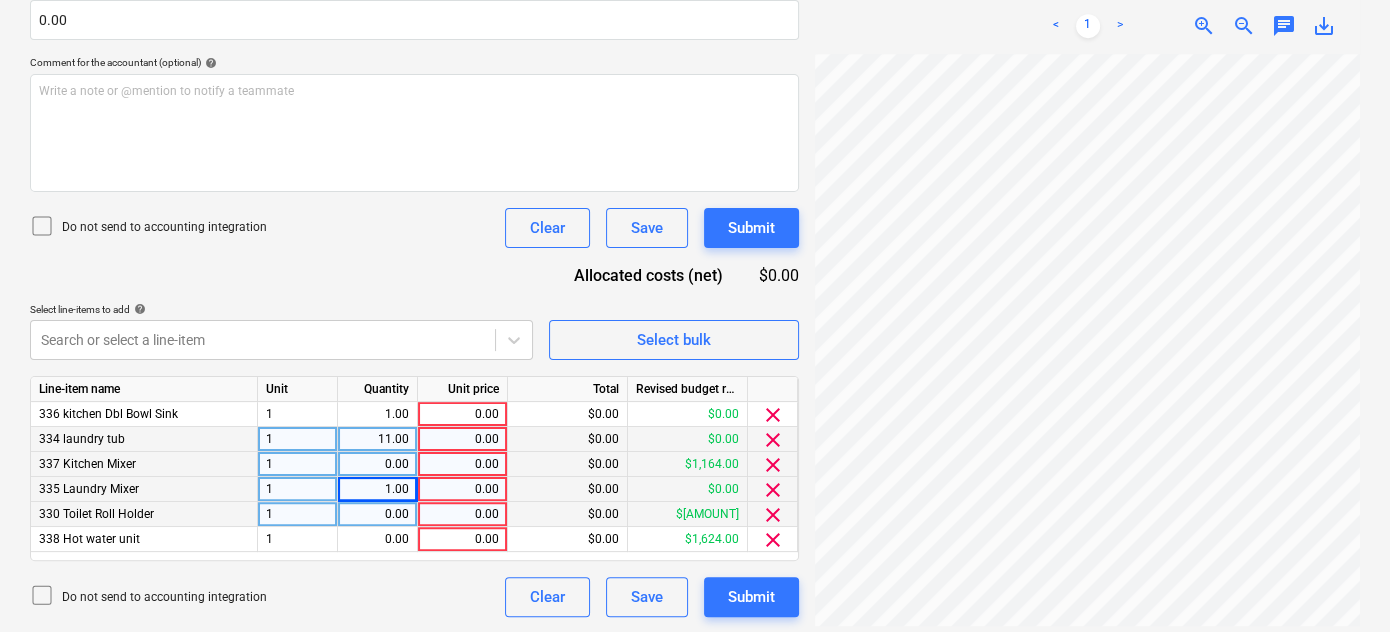 click on "0.00" at bounding box center [377, 464] 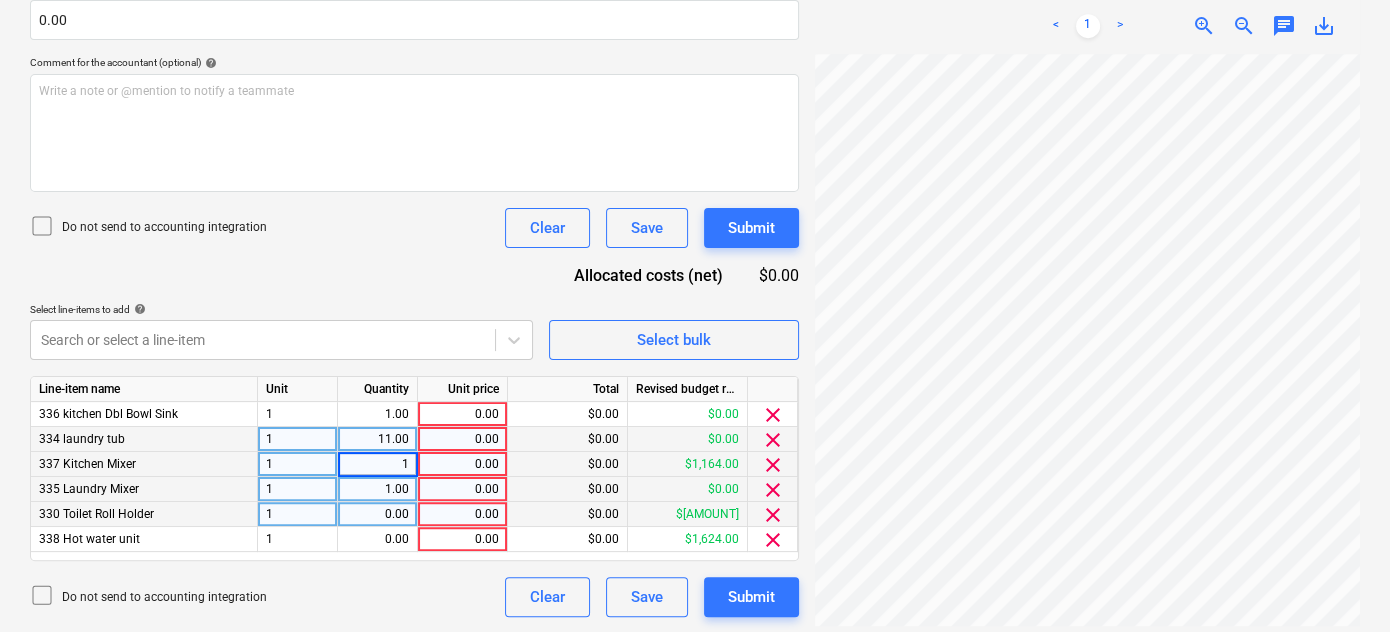 click on "11.00" at bounding box center (377, 439) 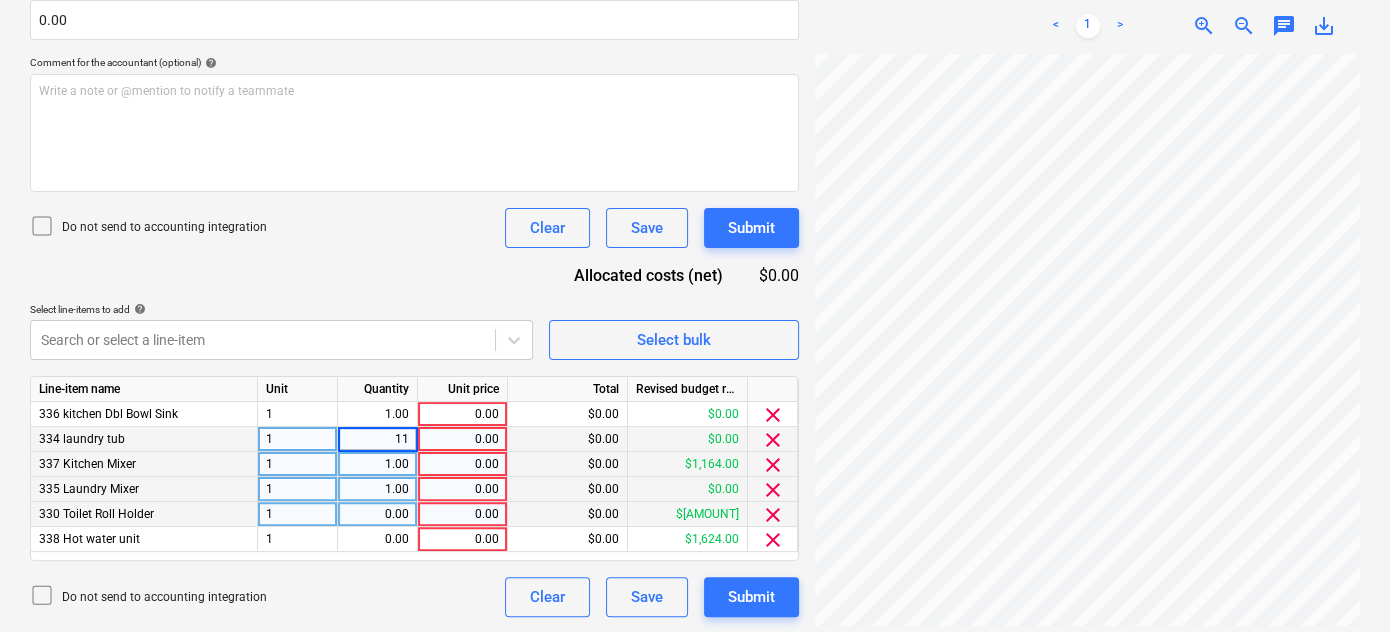 type on "1" 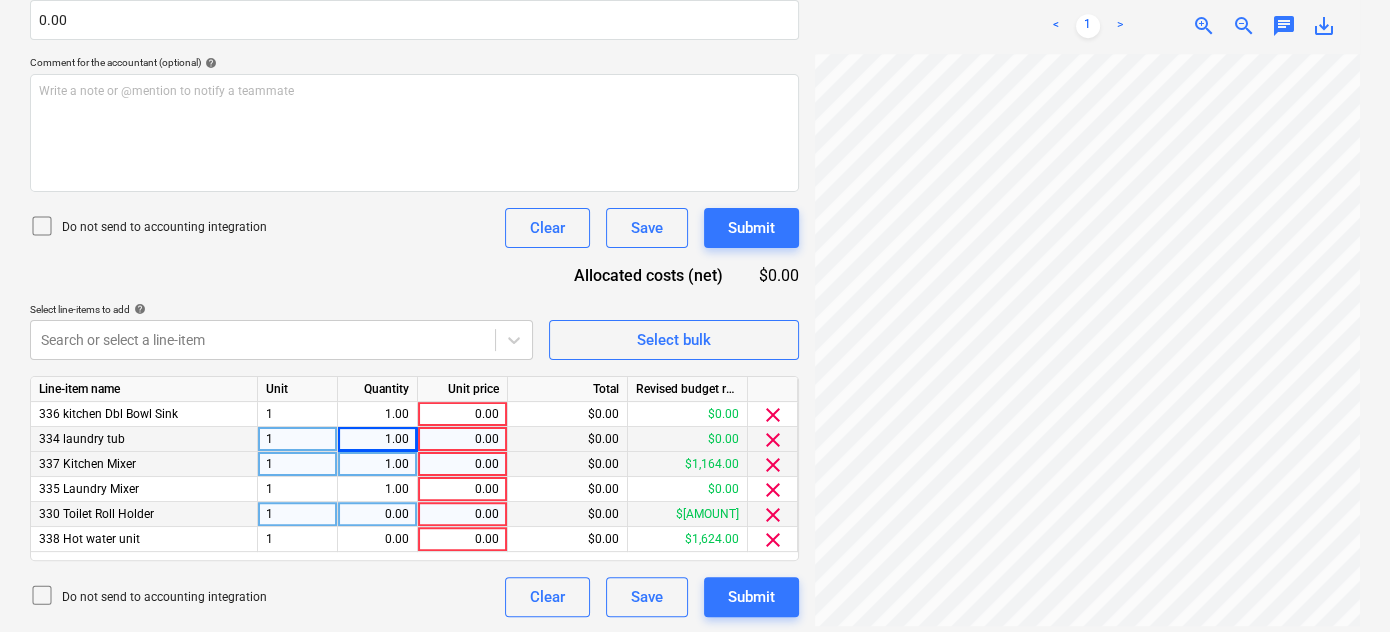 click on "0.00" at bounding box center [377, 514] 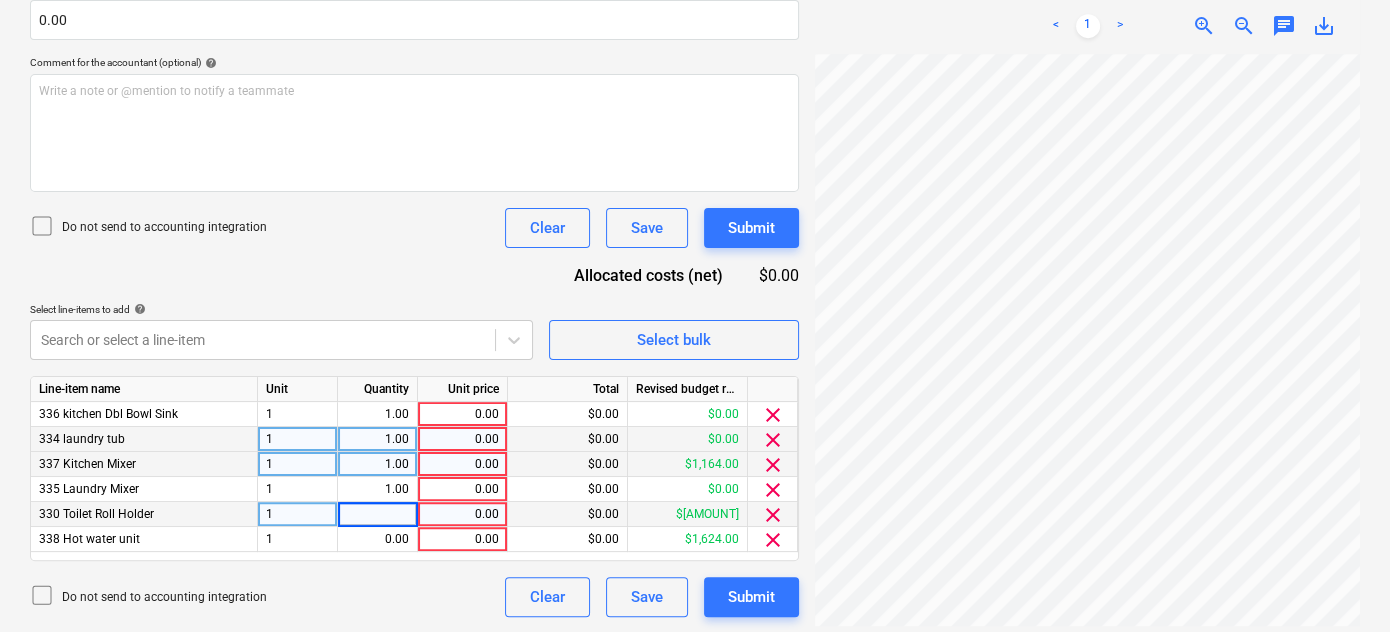 type on "1" 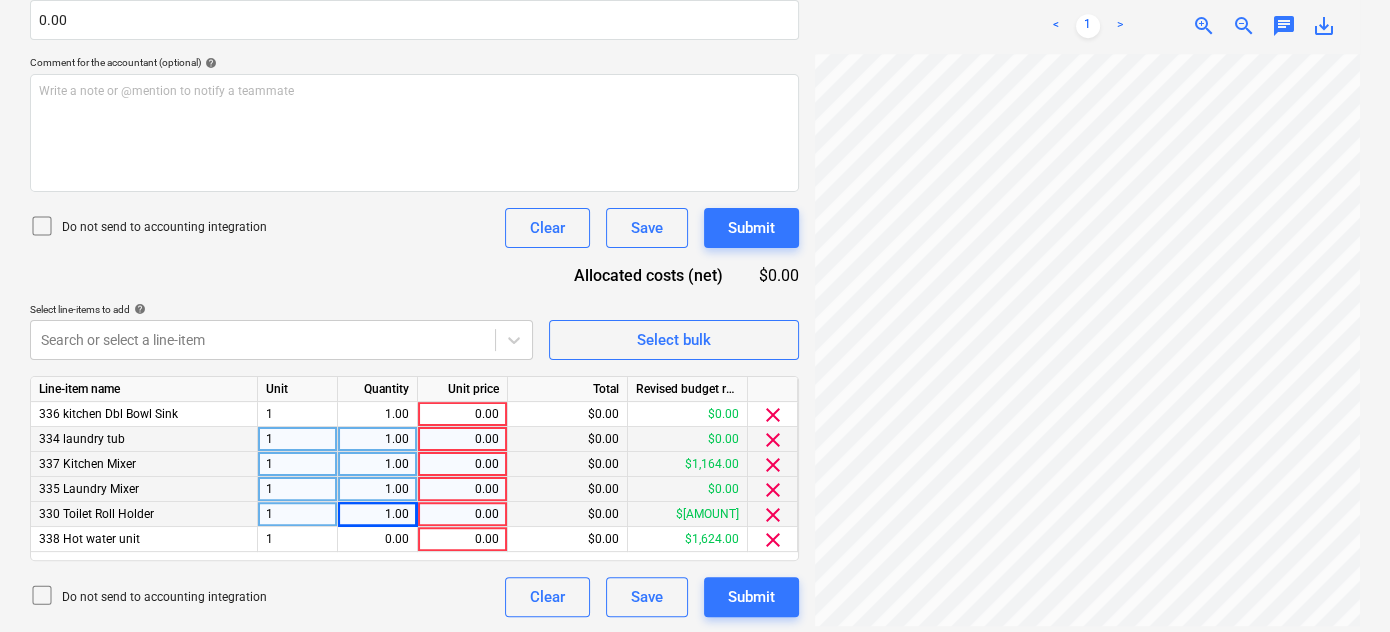 drag, startPoint x: 381, startPoint y: 533, endPoint x: 386, endPoint y: 482, distance: 51.24451 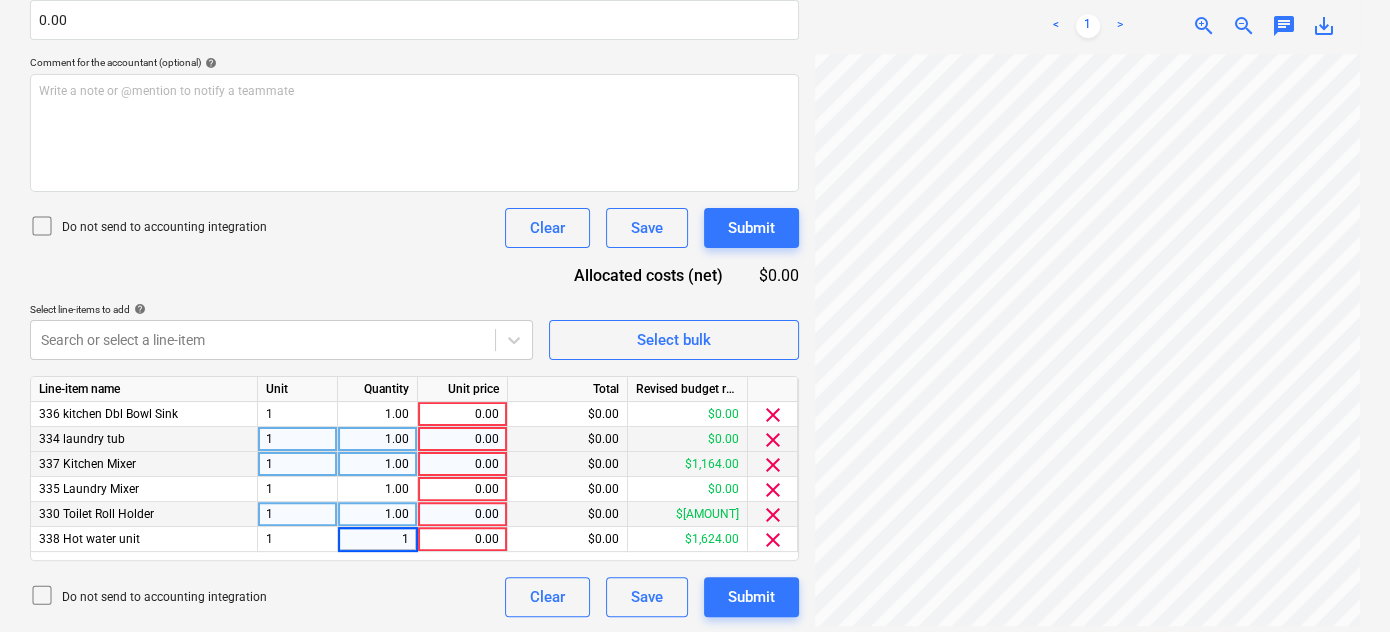 click on "1.00" at bounding box center (377, 439) 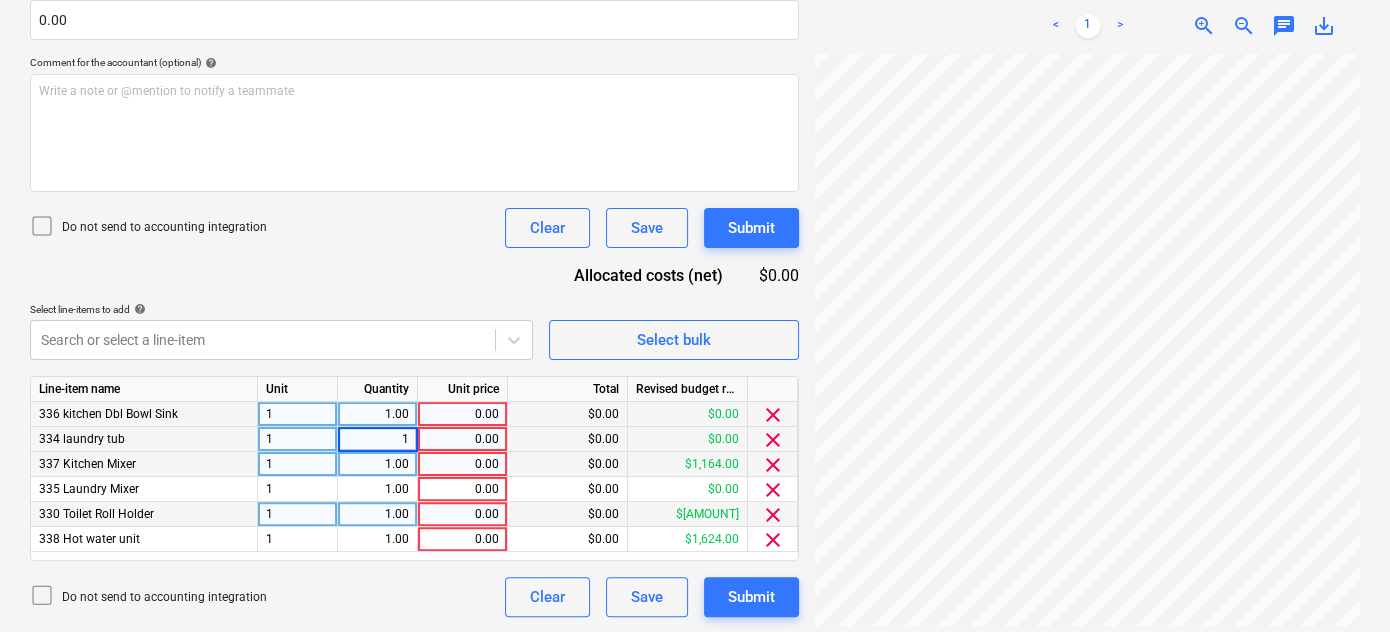 click on "0.00" at bounding box center (462, 414) 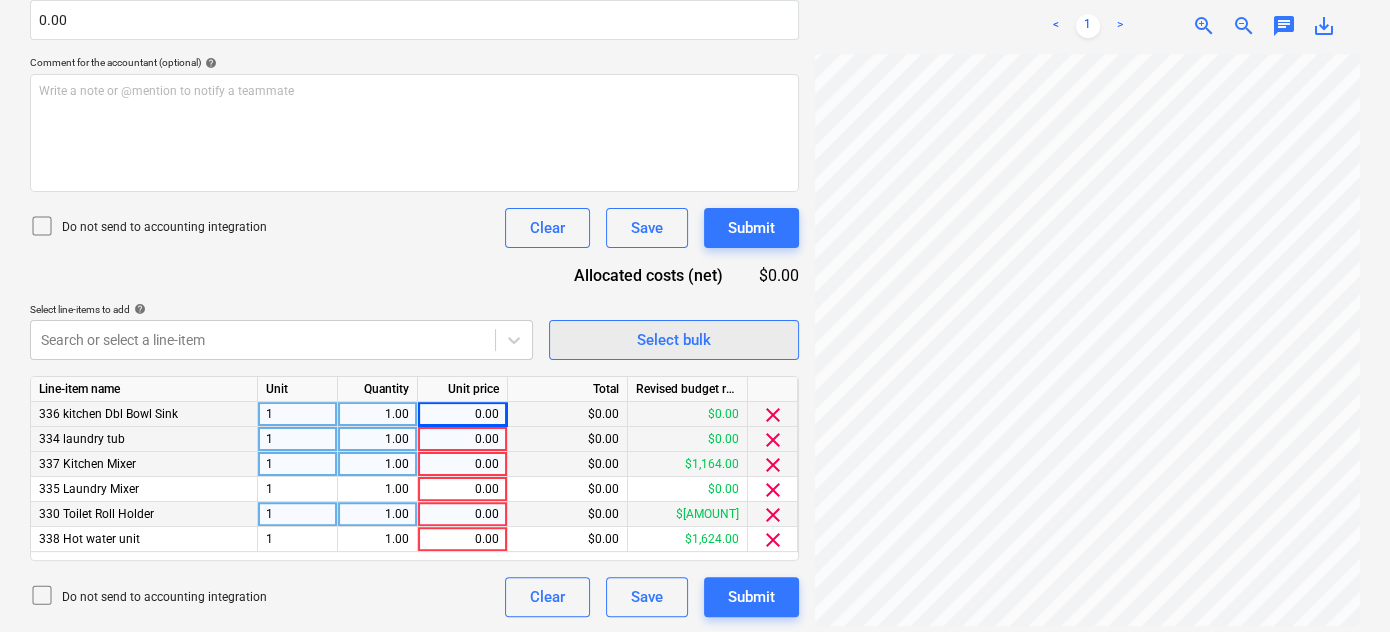 scroll, scrollTop: 183, scrollLeft: 450, axis: both 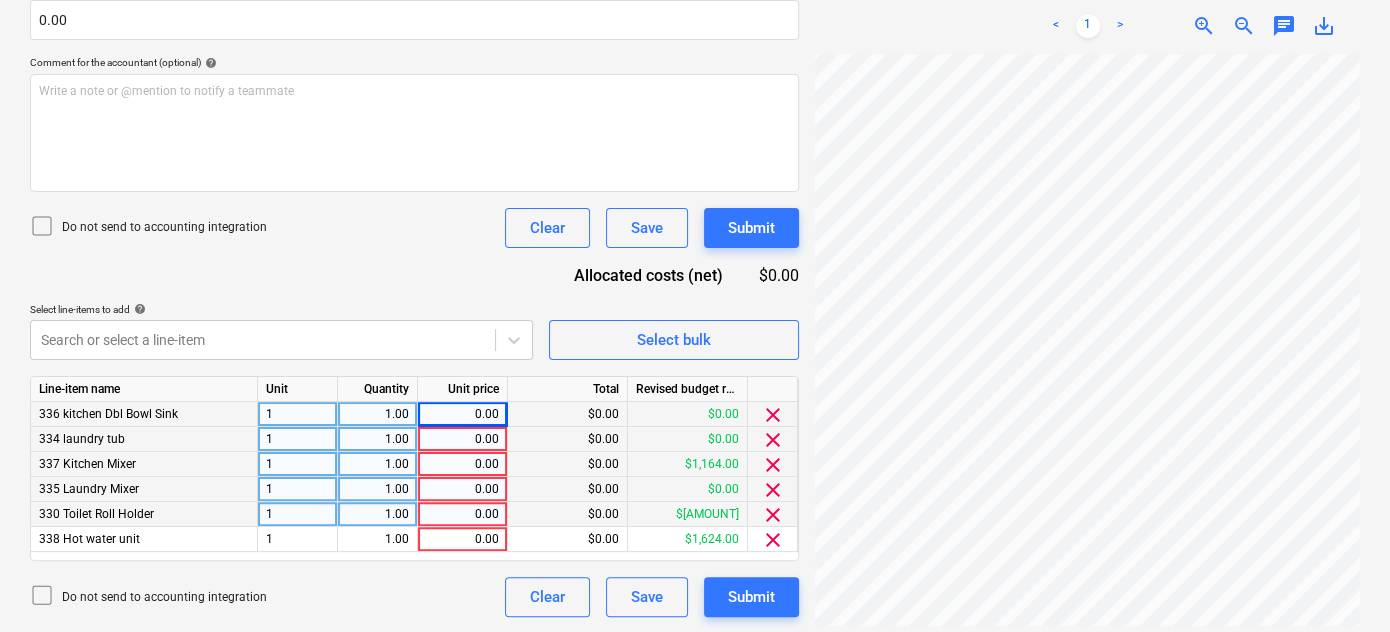 click on "0.00" at bounding box center [462, 489] 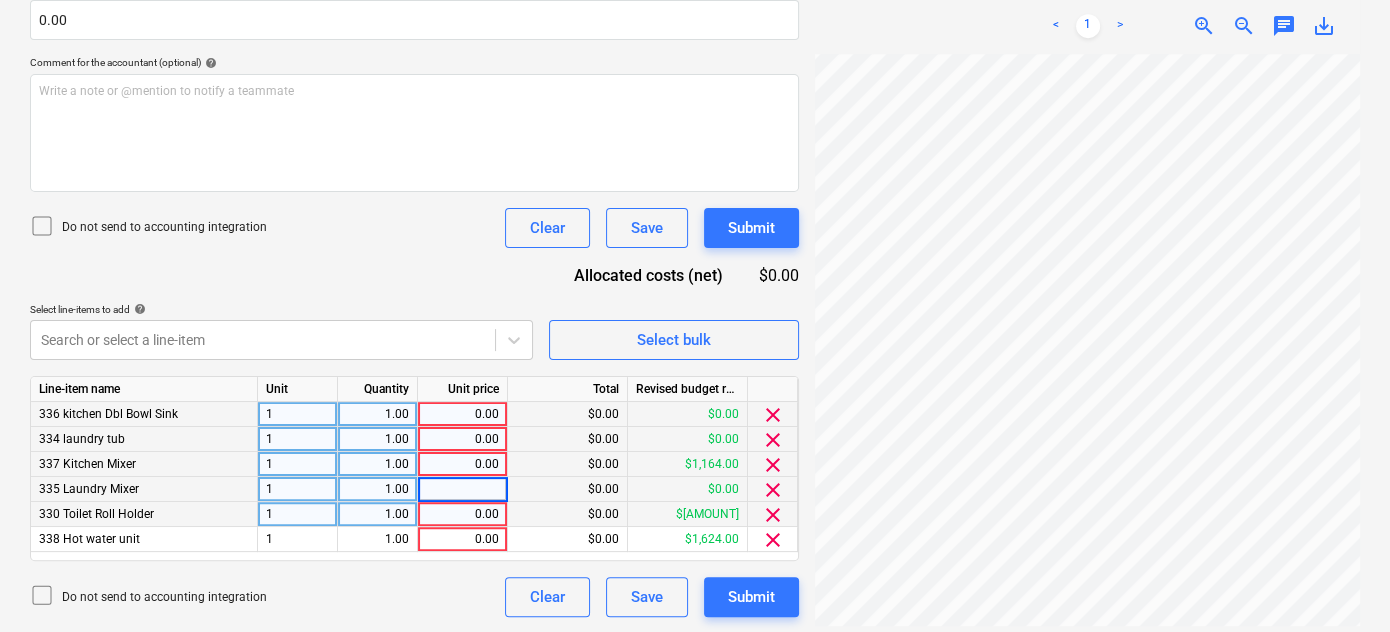 click at bounding box center (462, 489) 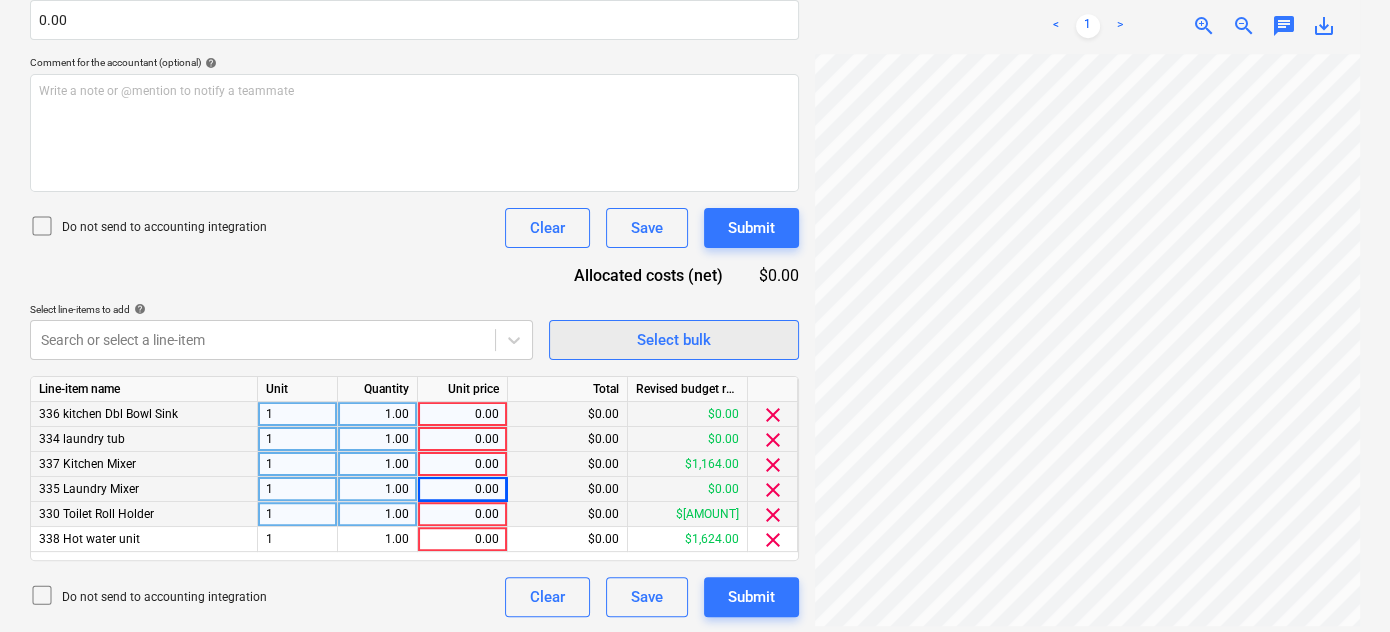 scroll, scrollTop: 183, scrollLeft: 368, axis: both 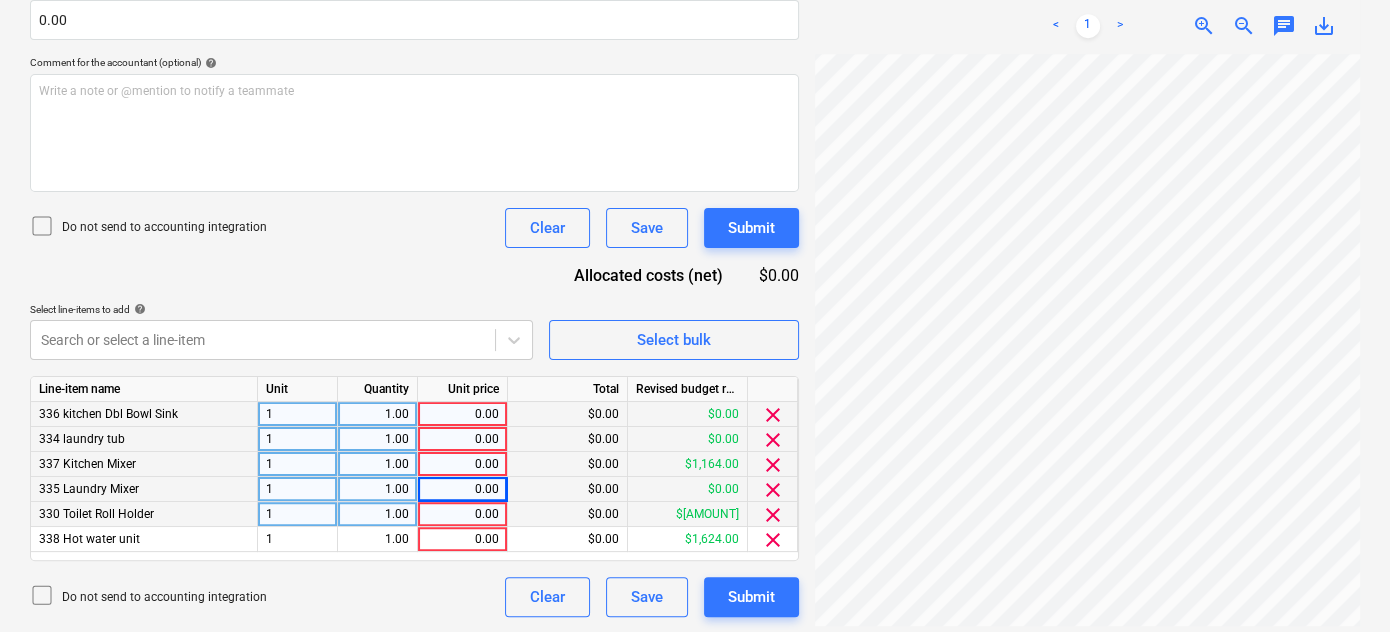 click on "0.00" at bounding box center (462, 414) 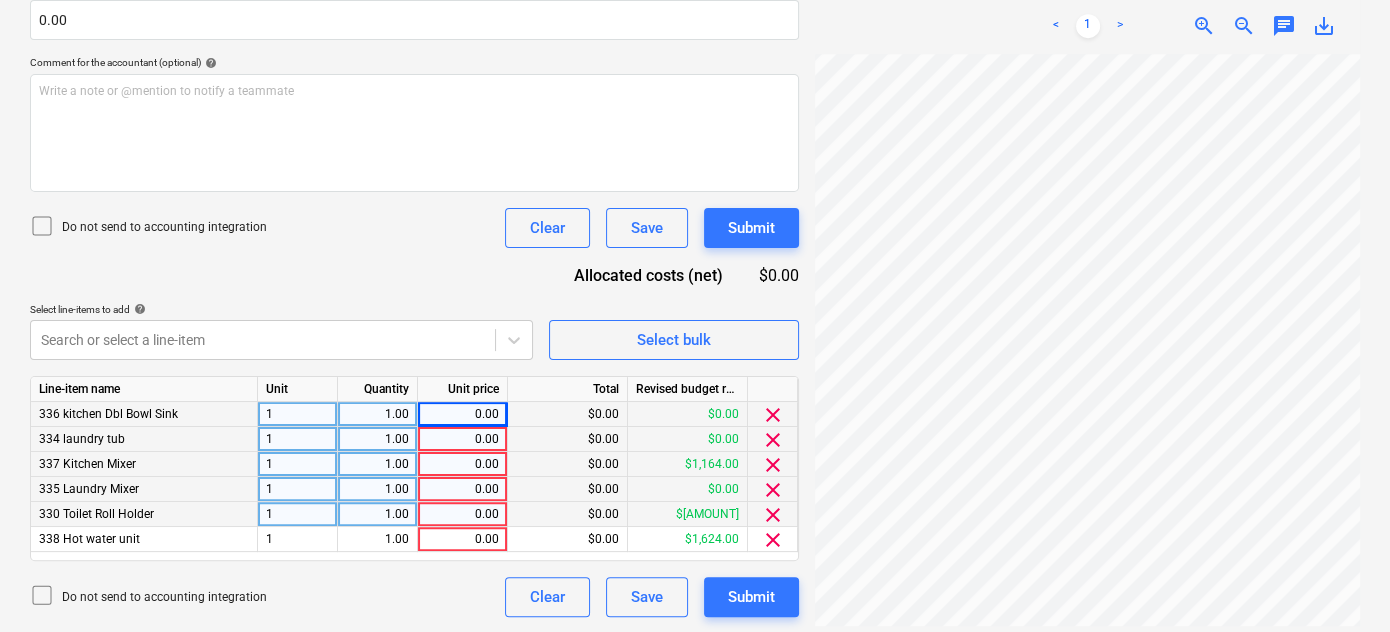 click on "0.00" at bounding box center [462, 489] 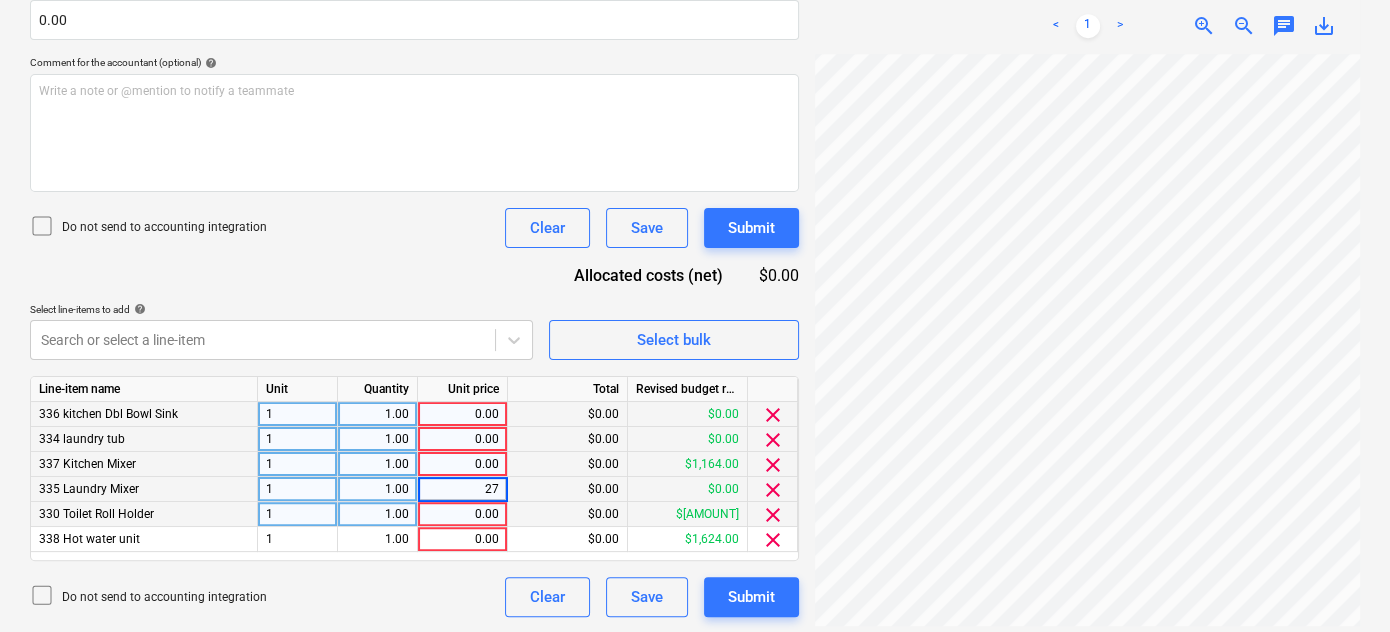 type on "270" 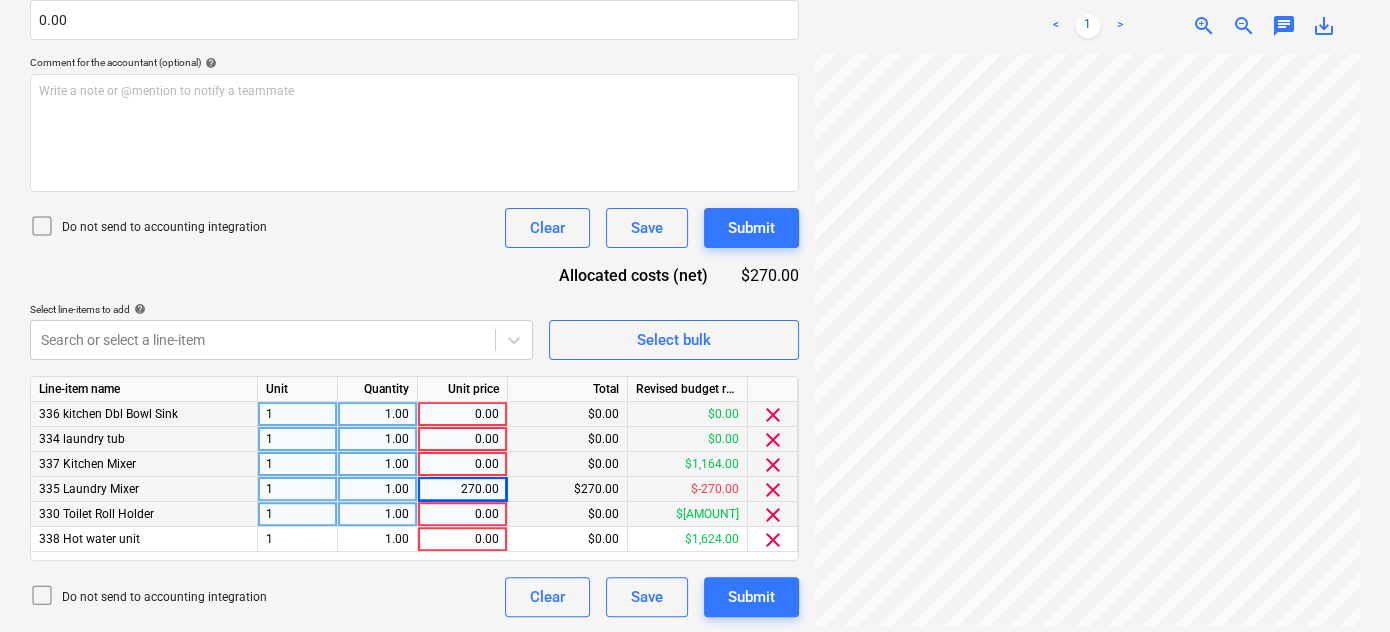 click on "0.00" at bounding box center [462, 464] 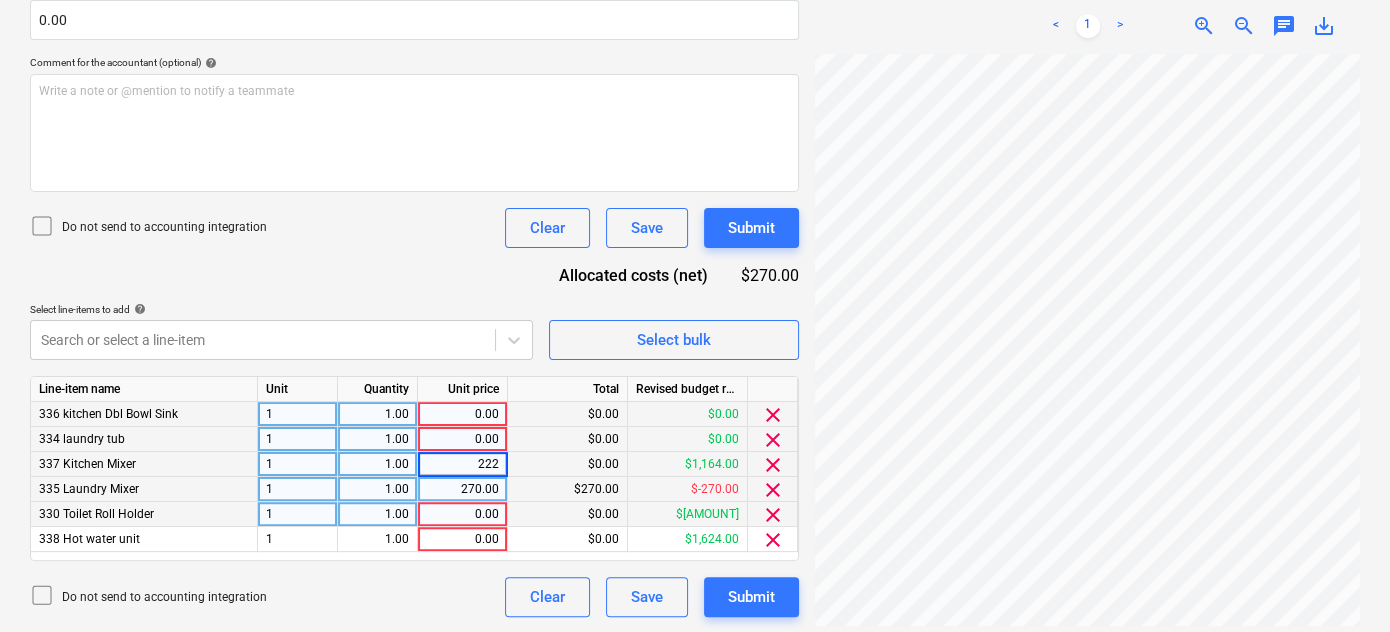 type on "2222" 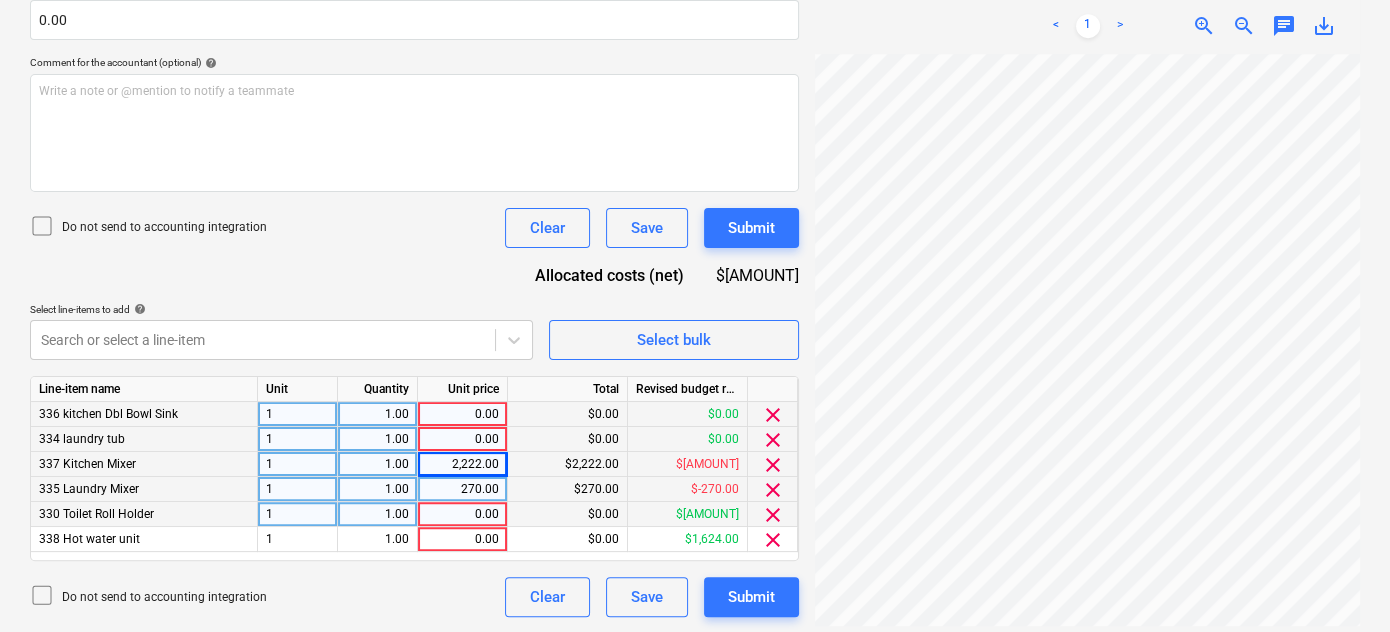 scroll, scrollTop: 178, scrollLeft: 416, axis: both 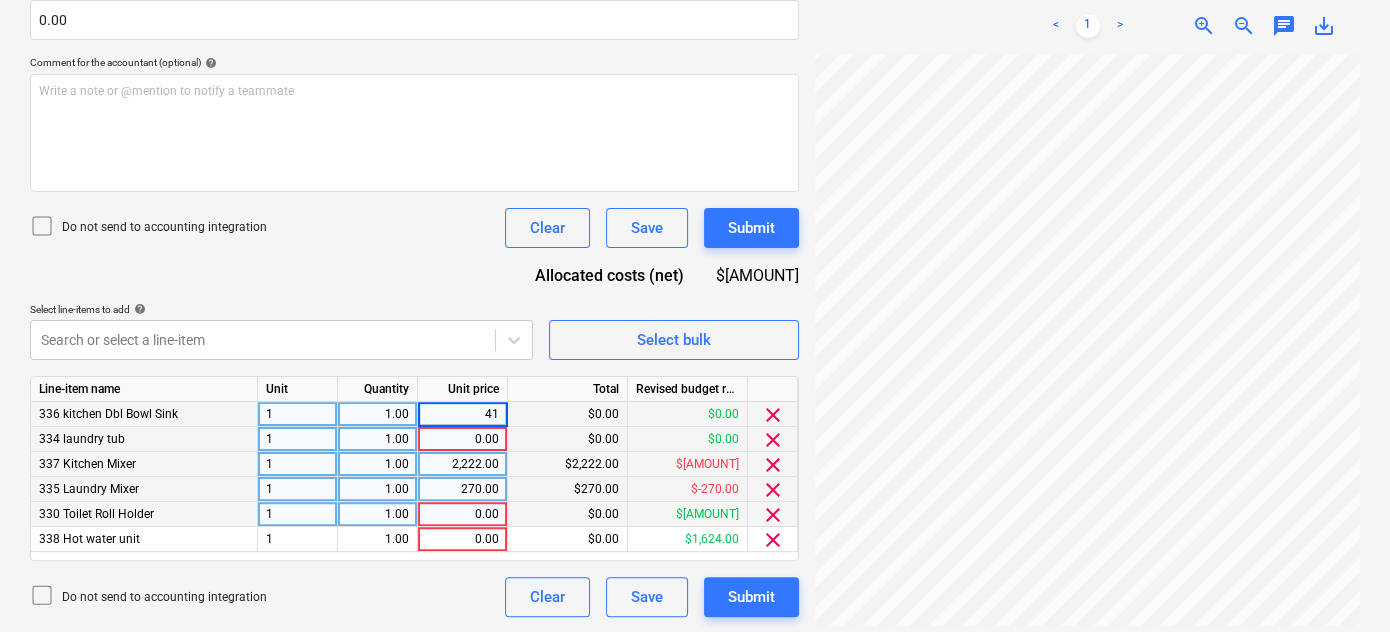 type on "418" 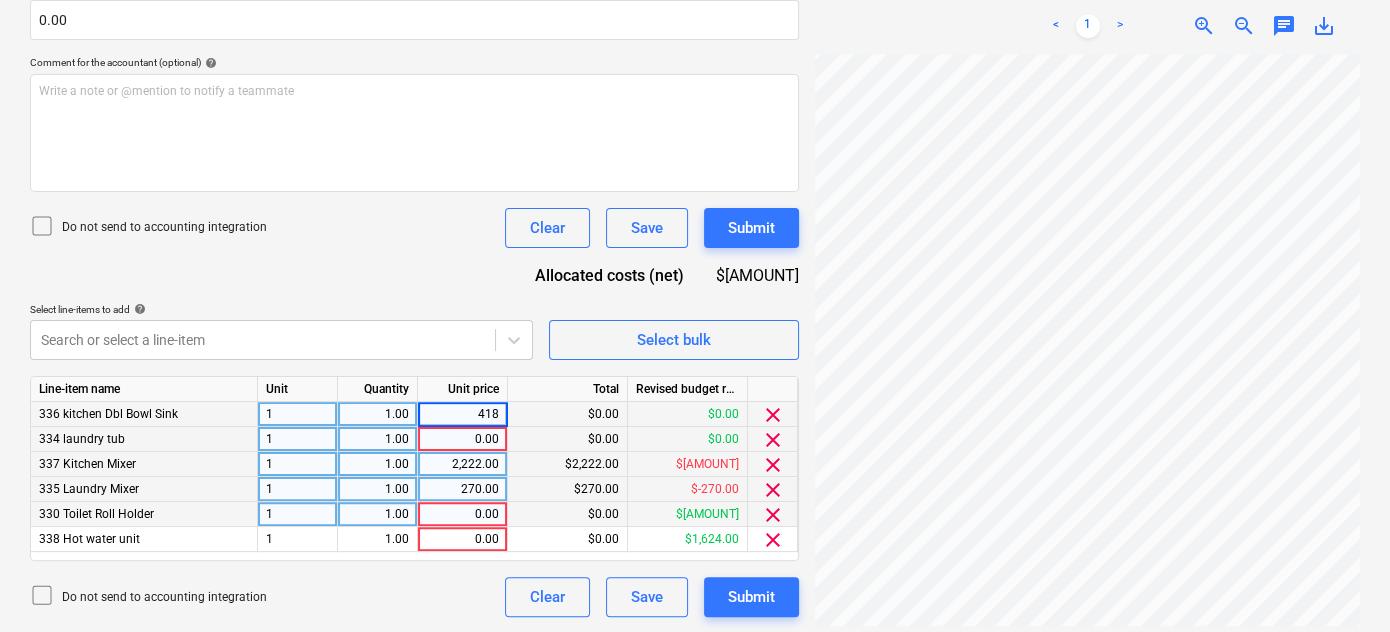 click on "0.00" at bounding box center [462, 439] 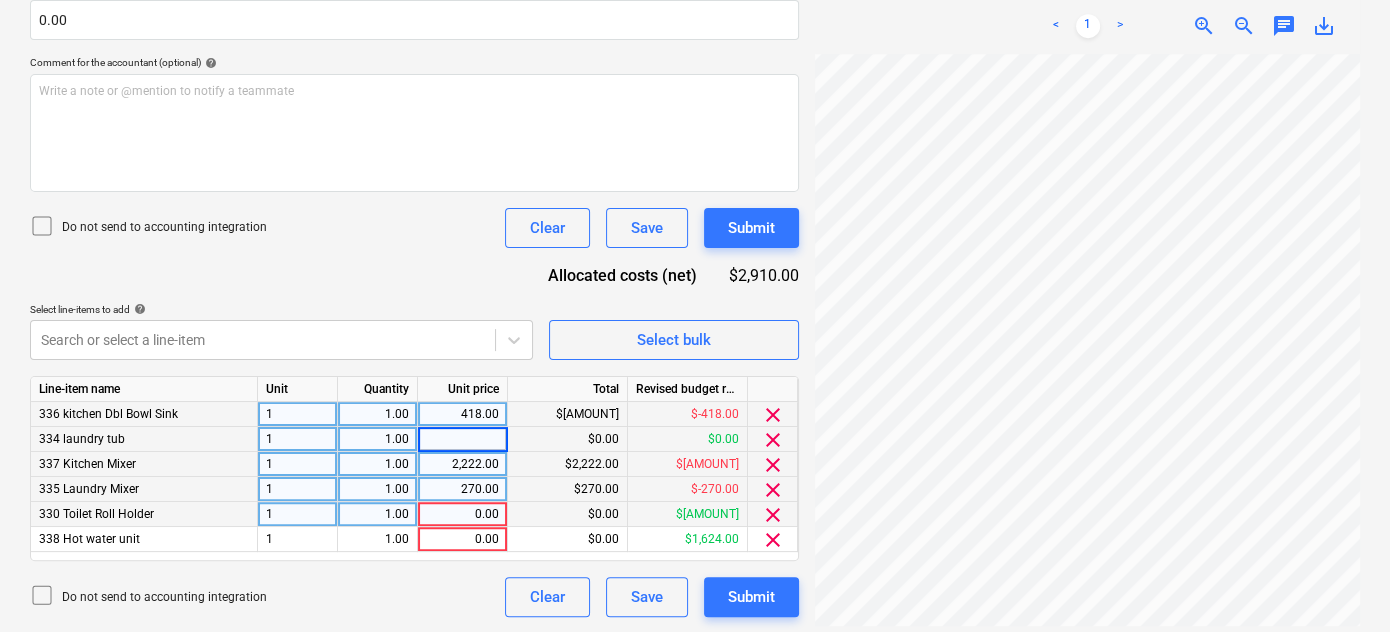 click at bounding box center (462, 439) 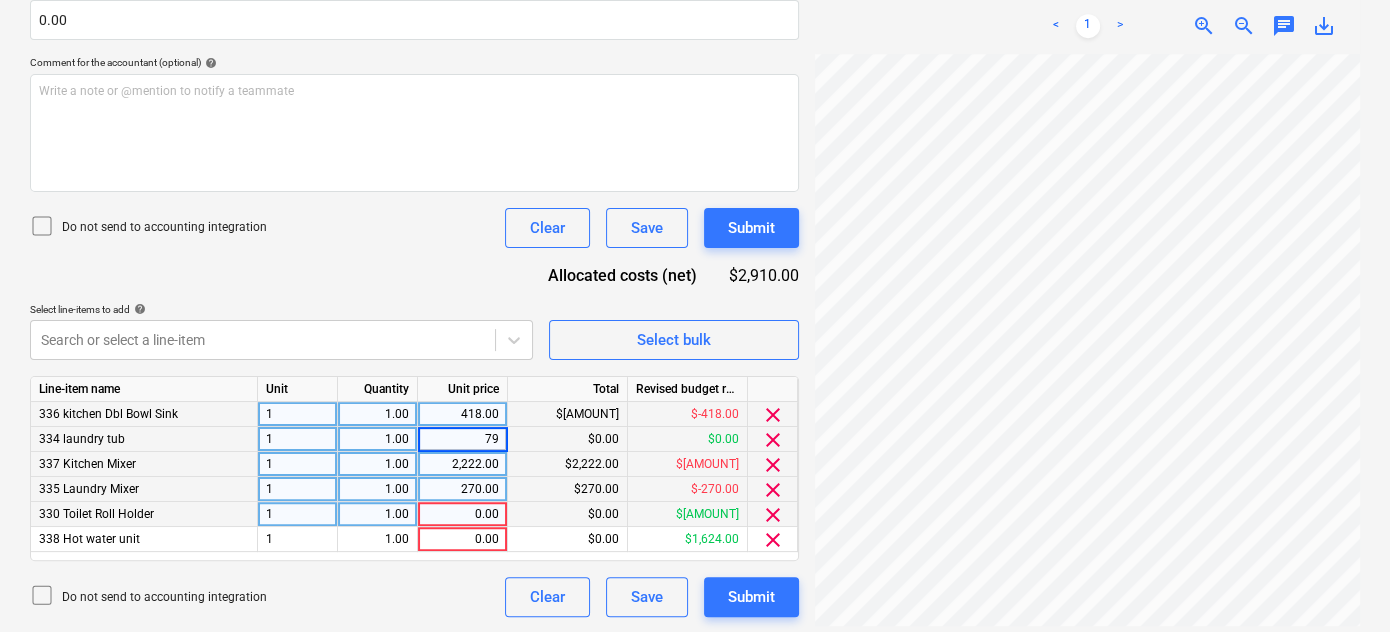 type on "792" 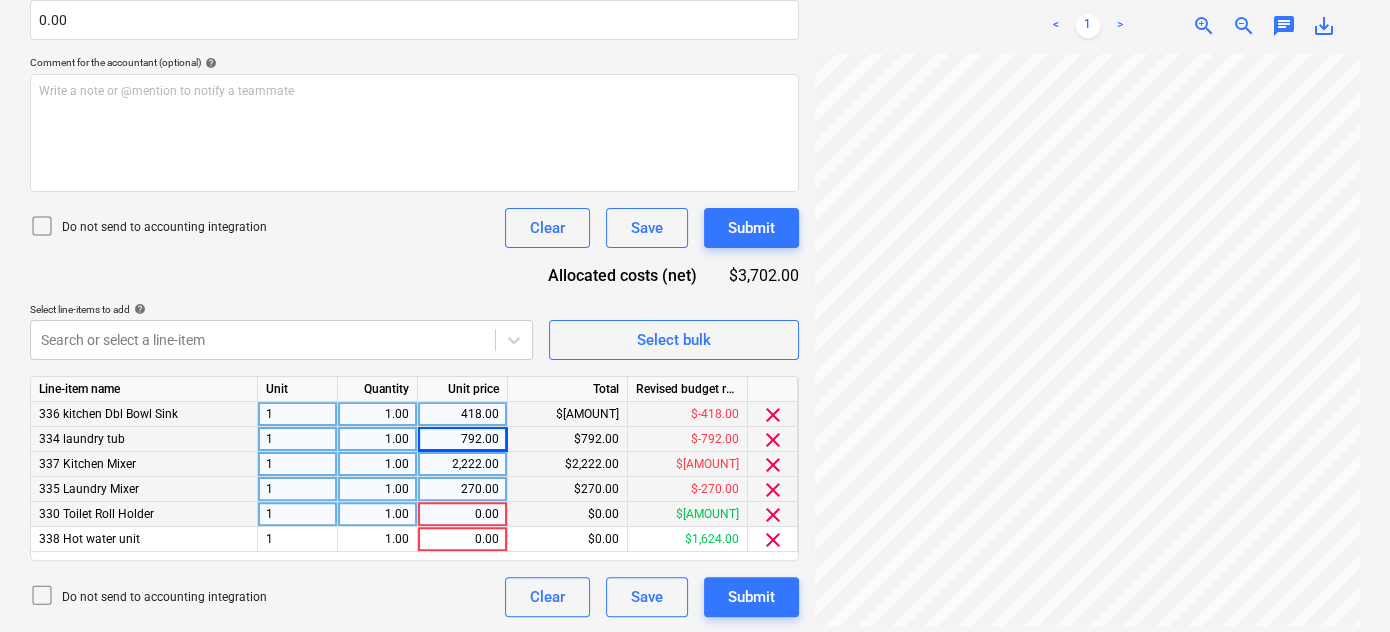 scroll, scrollTop: 183, scrollLeft: 458, axis: both 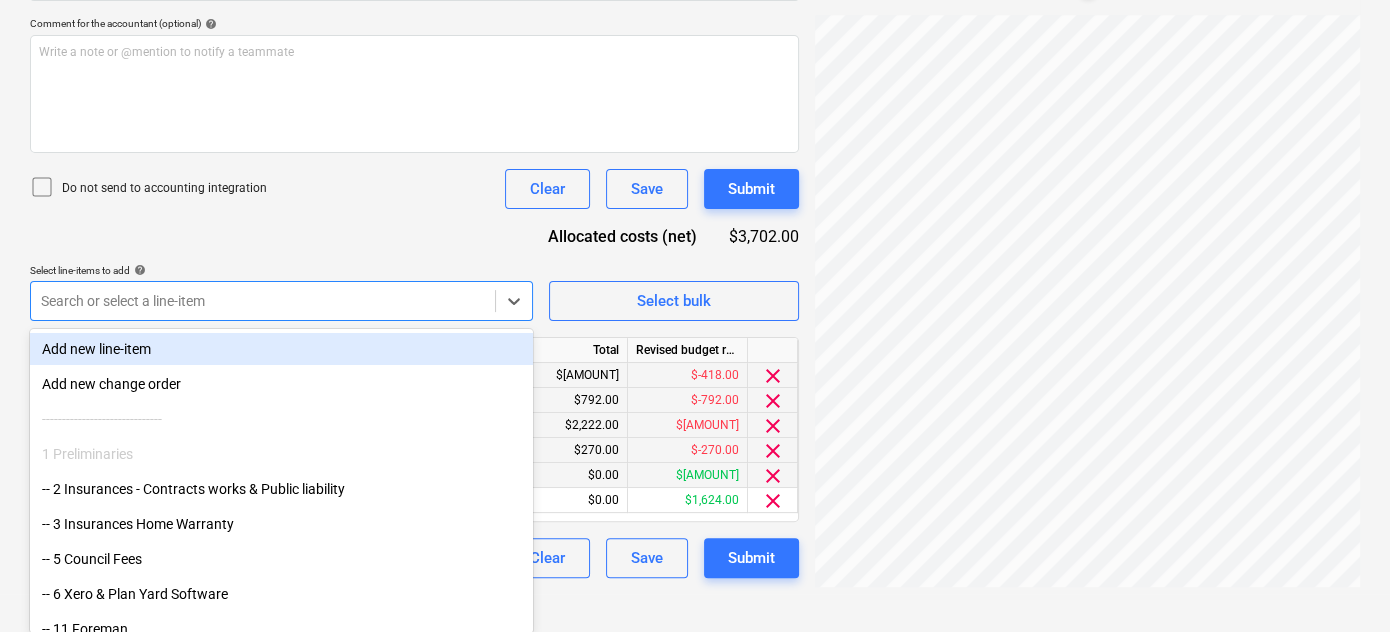 click on "Sales Projects Contacts Company Consolidated Invoices Inbox format_size keyboard_arrow_down help search Search notifications 0 keyboard_arrow_down [FIRST] [LAST] keyboard_arrow_down [NUMBER] [STREET] [CITY] Budget 1 Client contract Subcontracts Payment applications Purchase orders Costs Income Files 3 Analytics Settings Create new document Select company [BRAND] Add new company Select document type help Standalone purchase invoice or receipt Document name help IN274610534.PDF Invoice number (optional) help Invoice date help Press the down arrow key to interact with the calendar and
select a date. Press the question mark key to get the keyboard shortcuts for changing dates. Due date help Press the down arrow key to interact with the calendar and
select a date. Press the question mark key to get the keyboard shortcuts for changing dates. Invoice total amount (net cost, optional) 0.00 Comment for the accountant (optional) help Write a note or @mention to notify a teammate Clear Save Submit help 1" at bounding box center (695, -197) 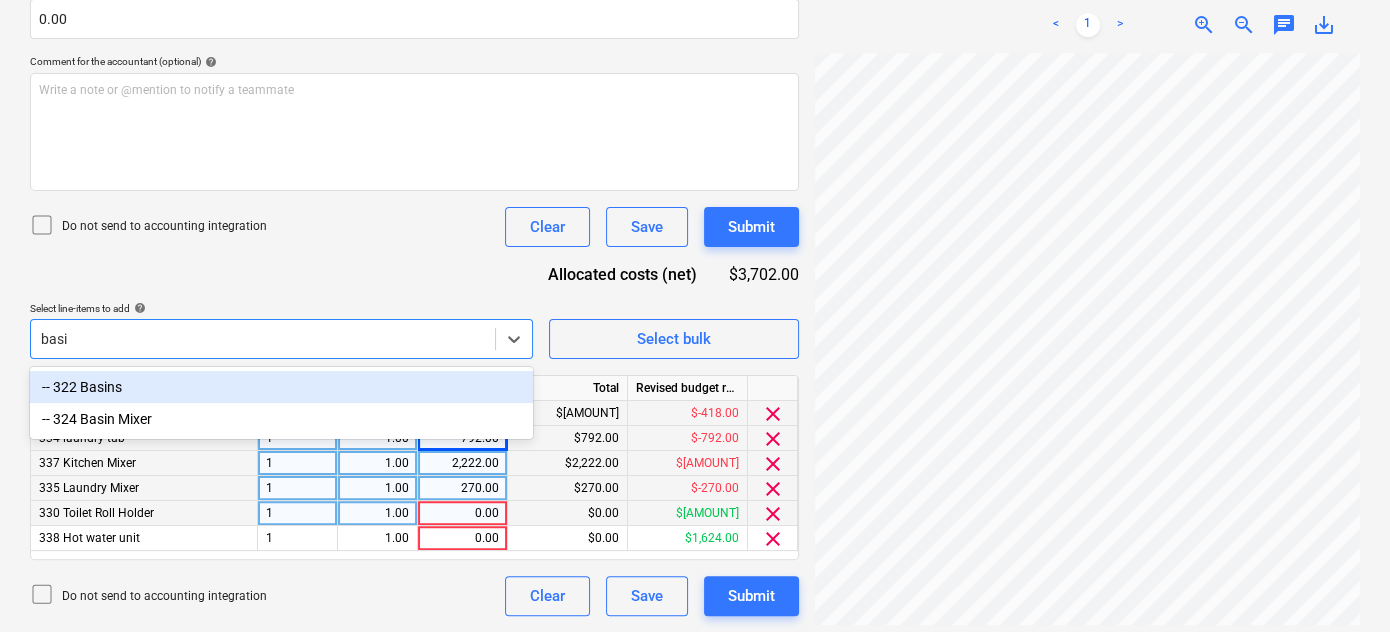 type on "basin" 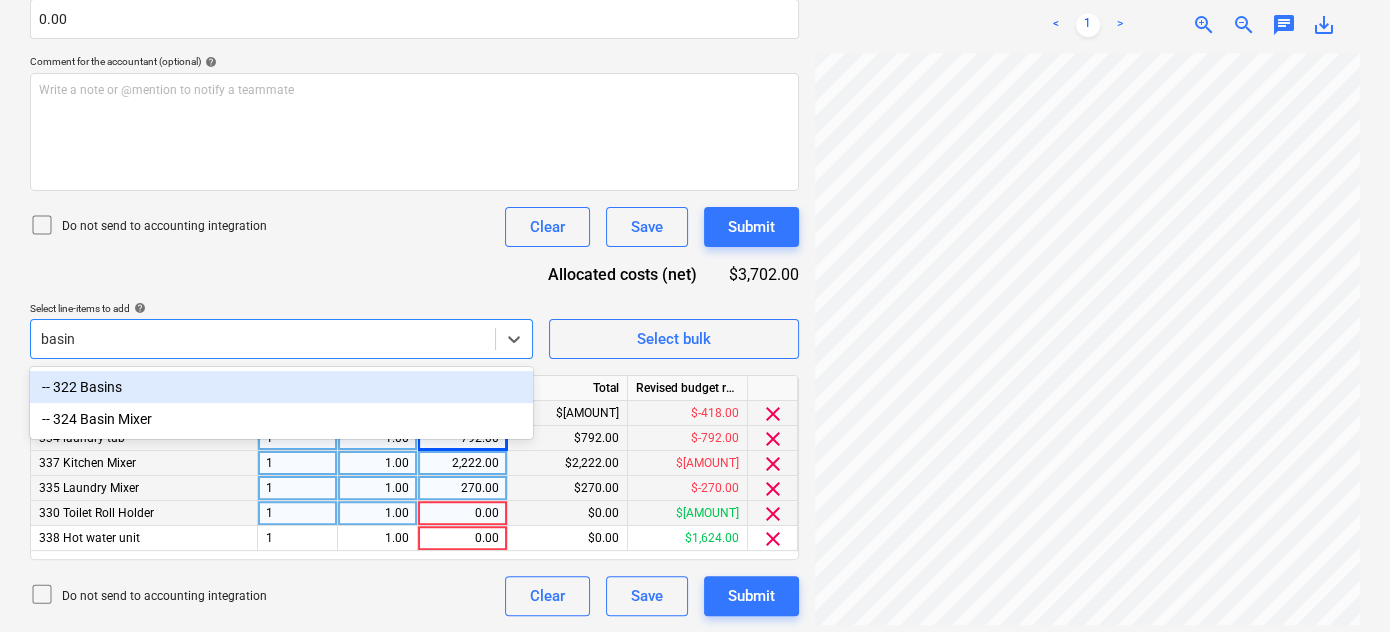 scroll, scrollTop: 474, scrollLeft: 0, axis: vertical 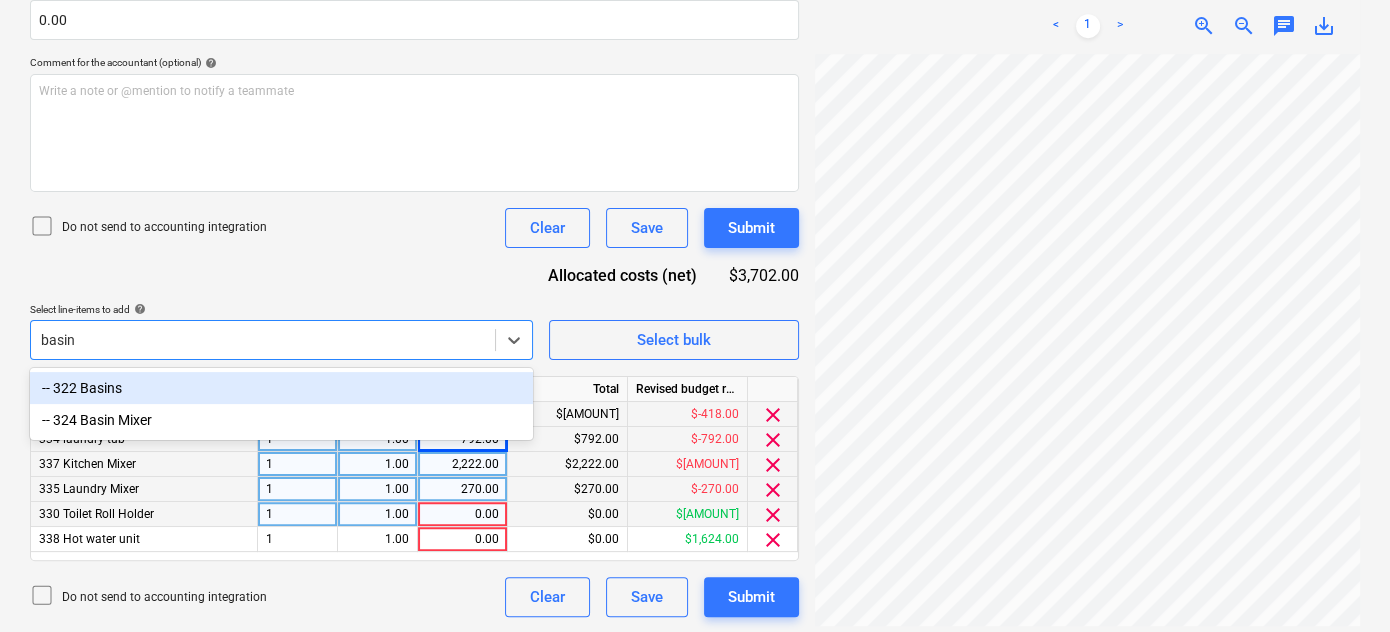 type 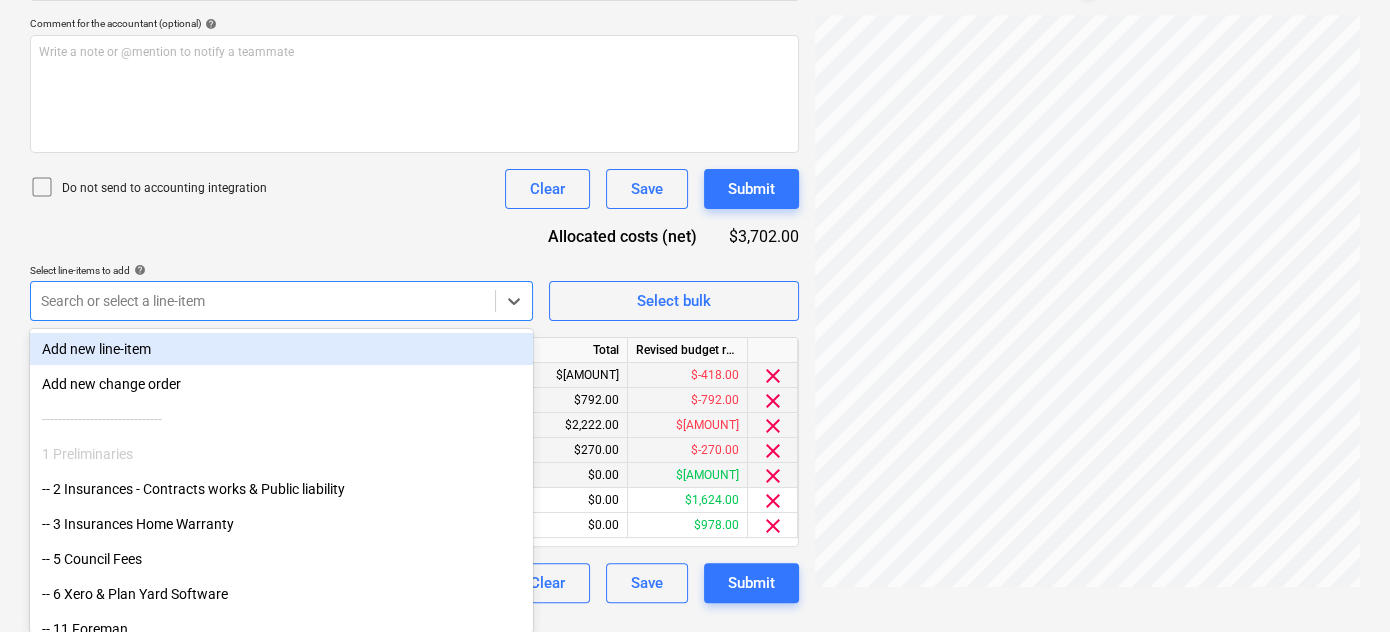 scroll, scrollTop: 499, scrollLeft: 0, axis: vertical 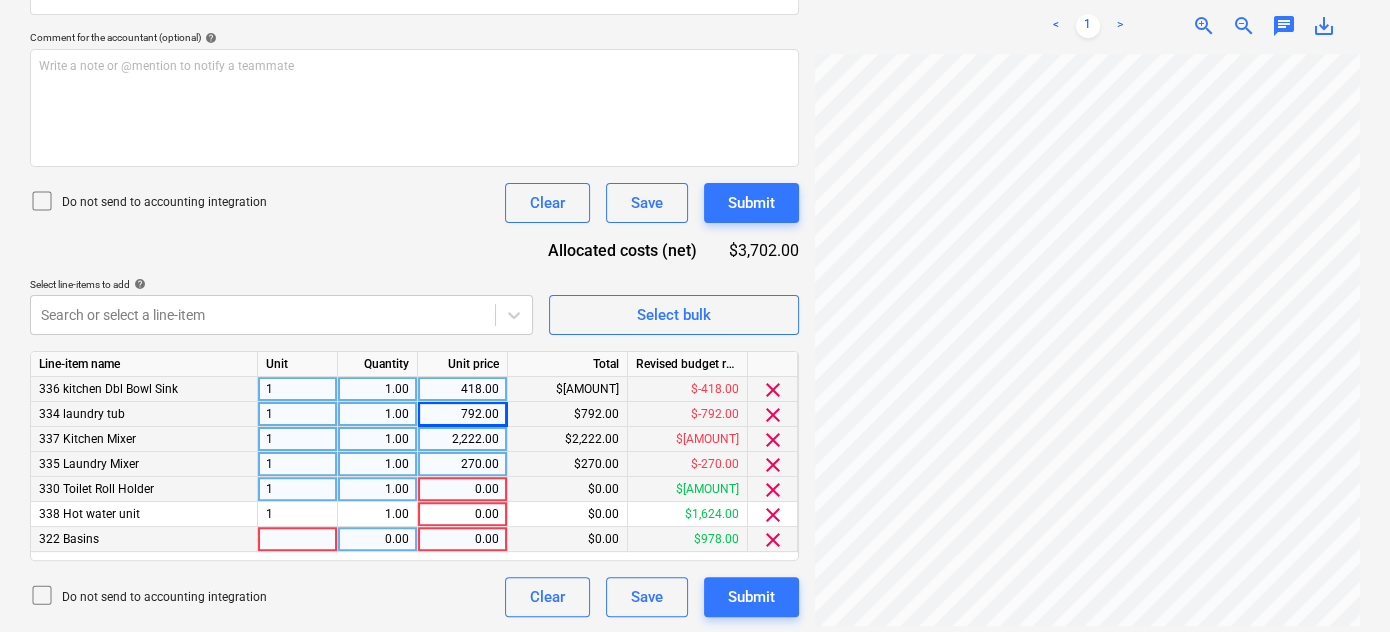 click at bounding box center (298, 539) 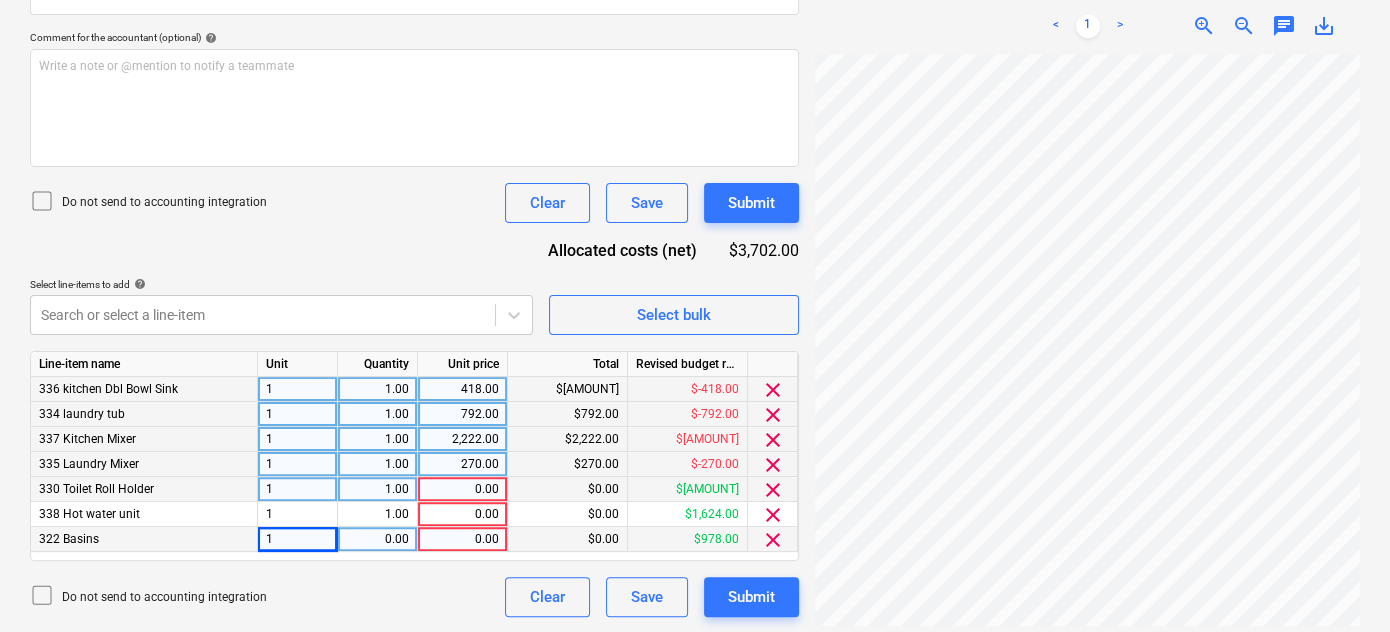 click on "0.00" at bounding box center (377, 539) 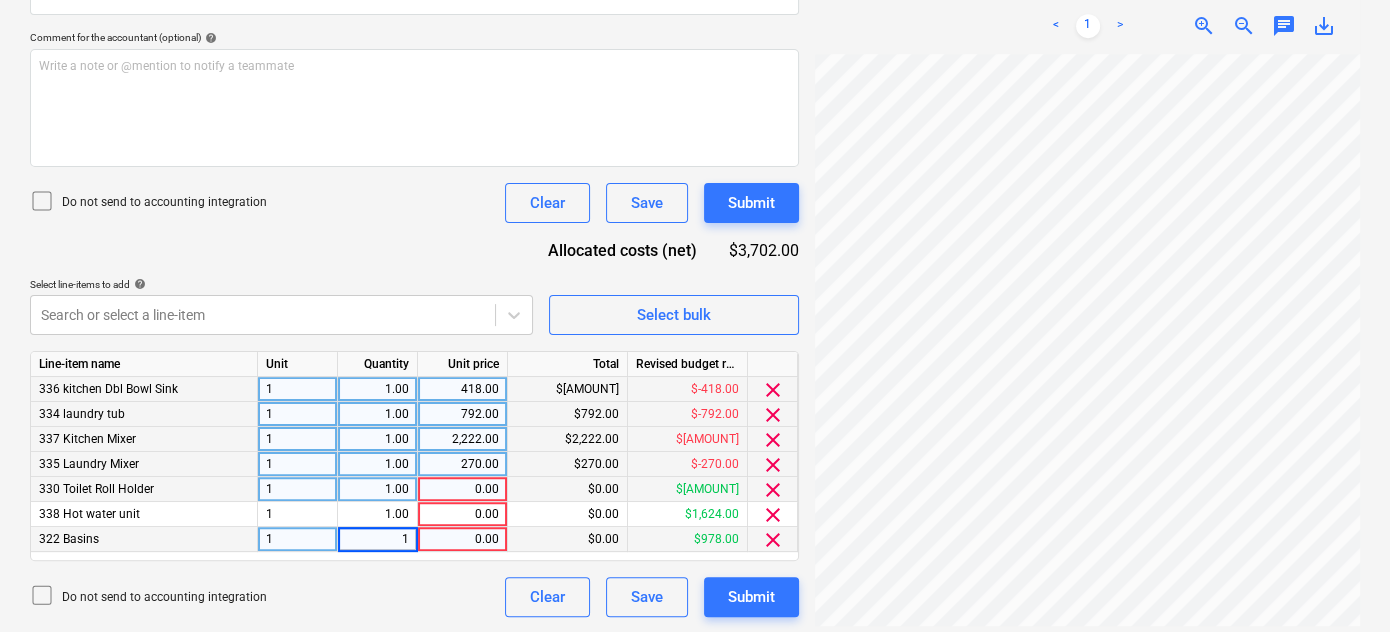 click on "0.00" at bounding box center [462, 539] 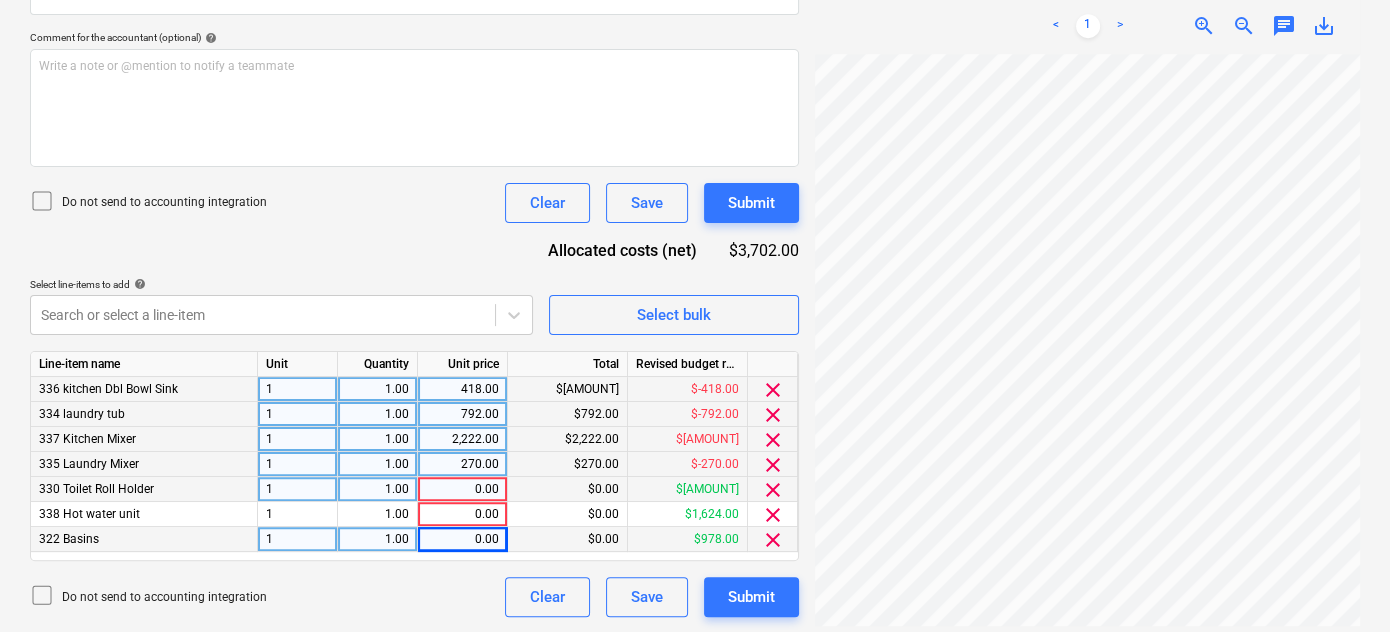scroll, scrollTop: 183, scrollLeft: 492, axis: both 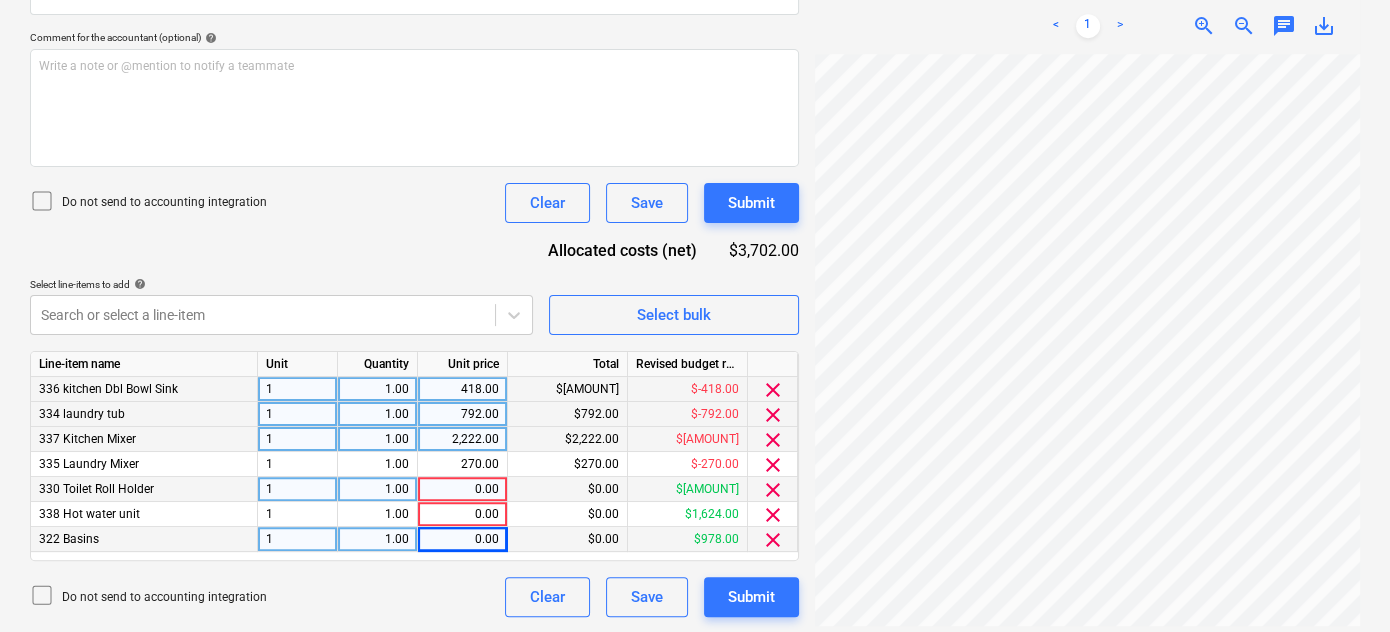 click on "0.00" at bounding box center (462, 489) 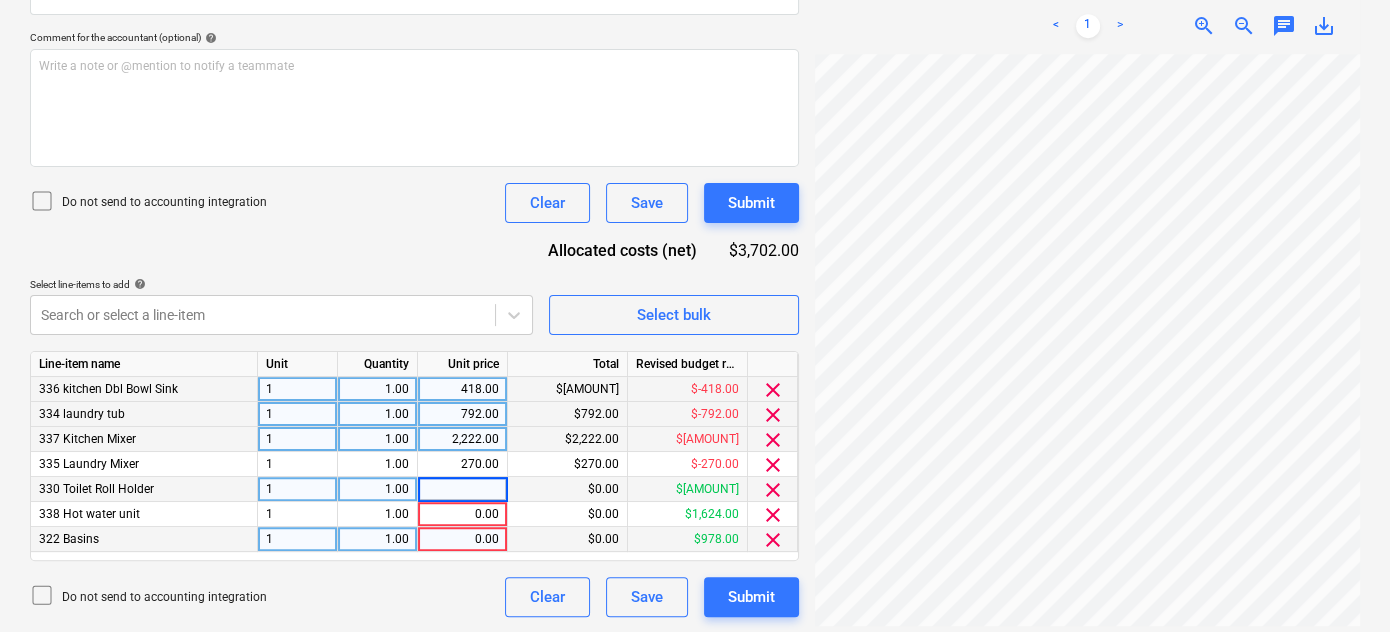 click on "0.00" at bounding box center (462, 539) 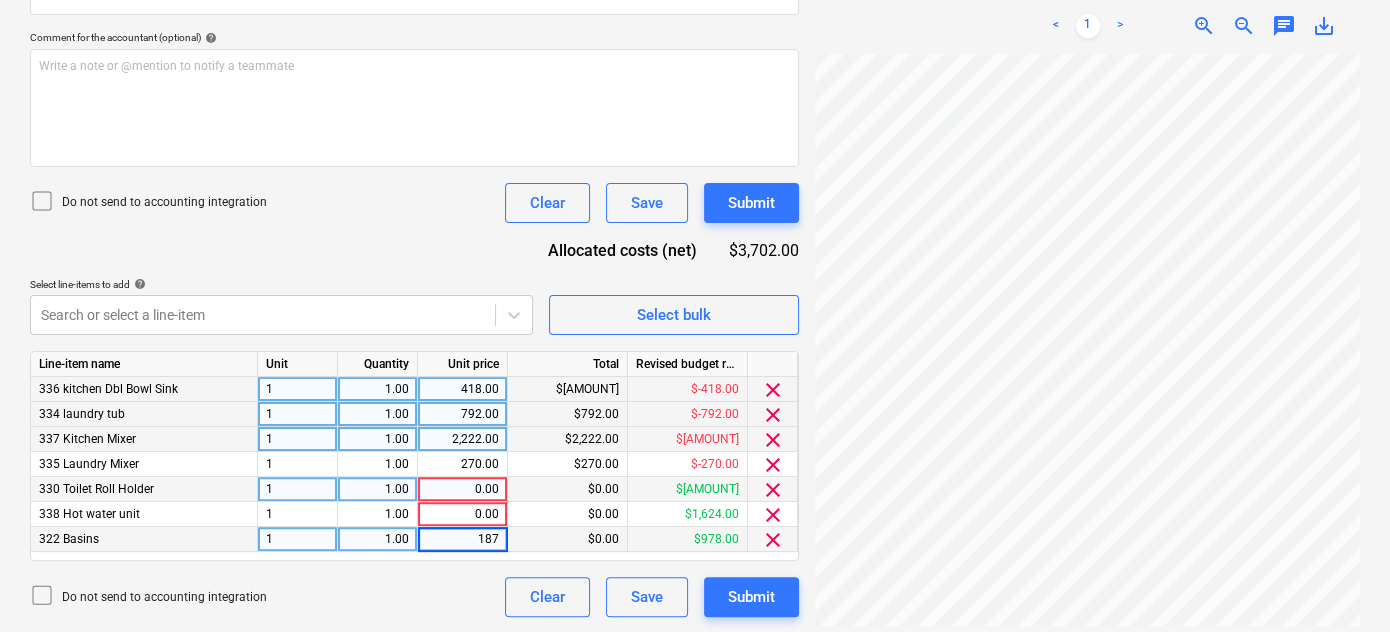 type on "1870" 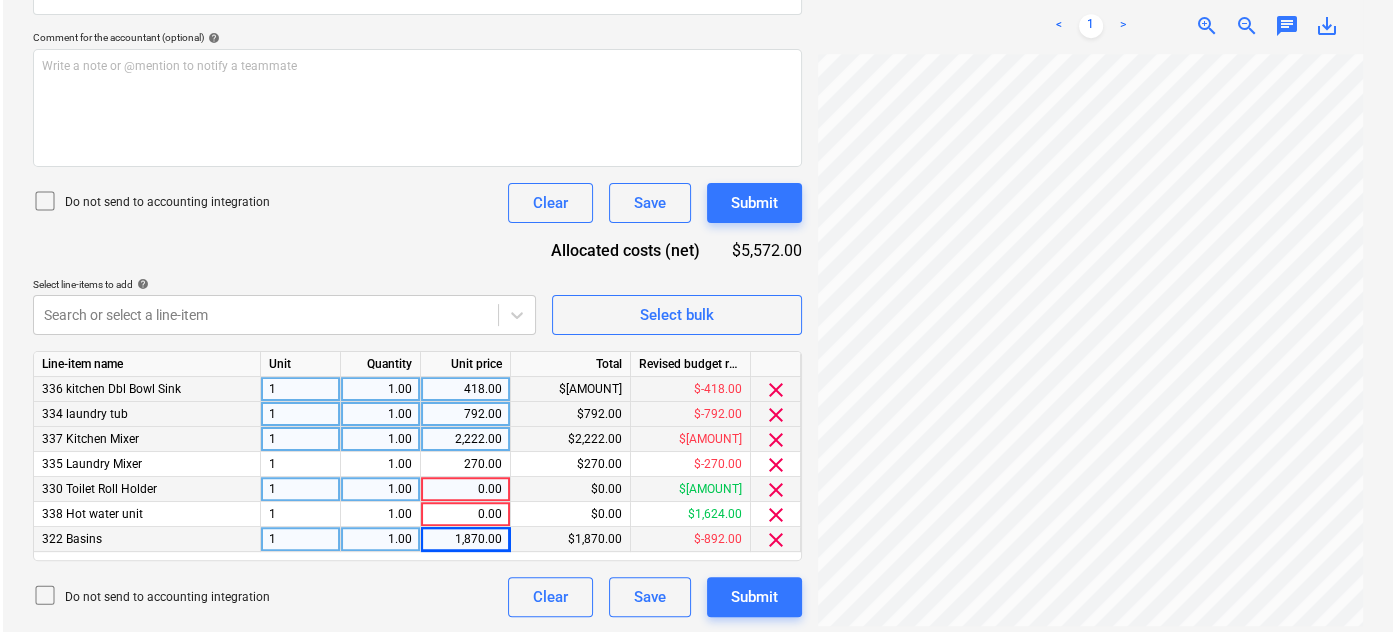 scroll, scrollTop: 183, scrollLeft: 517, axis: both 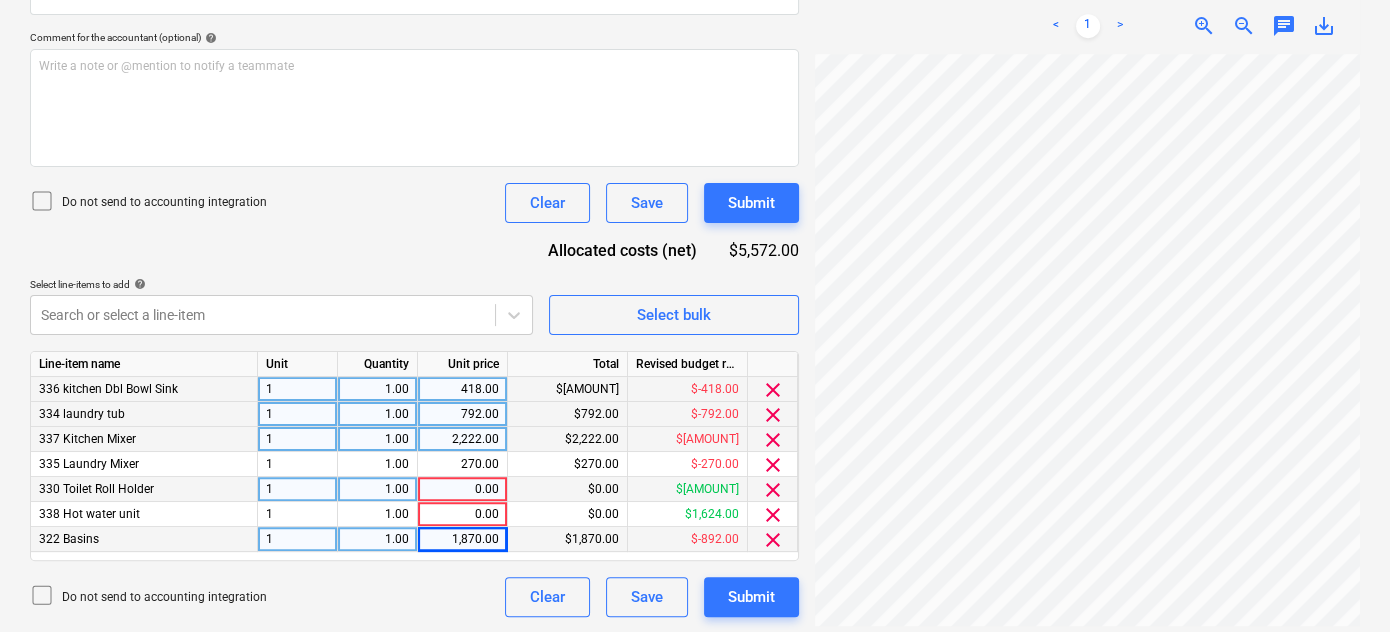 click on "0.00" at bounding box center (462, 489) 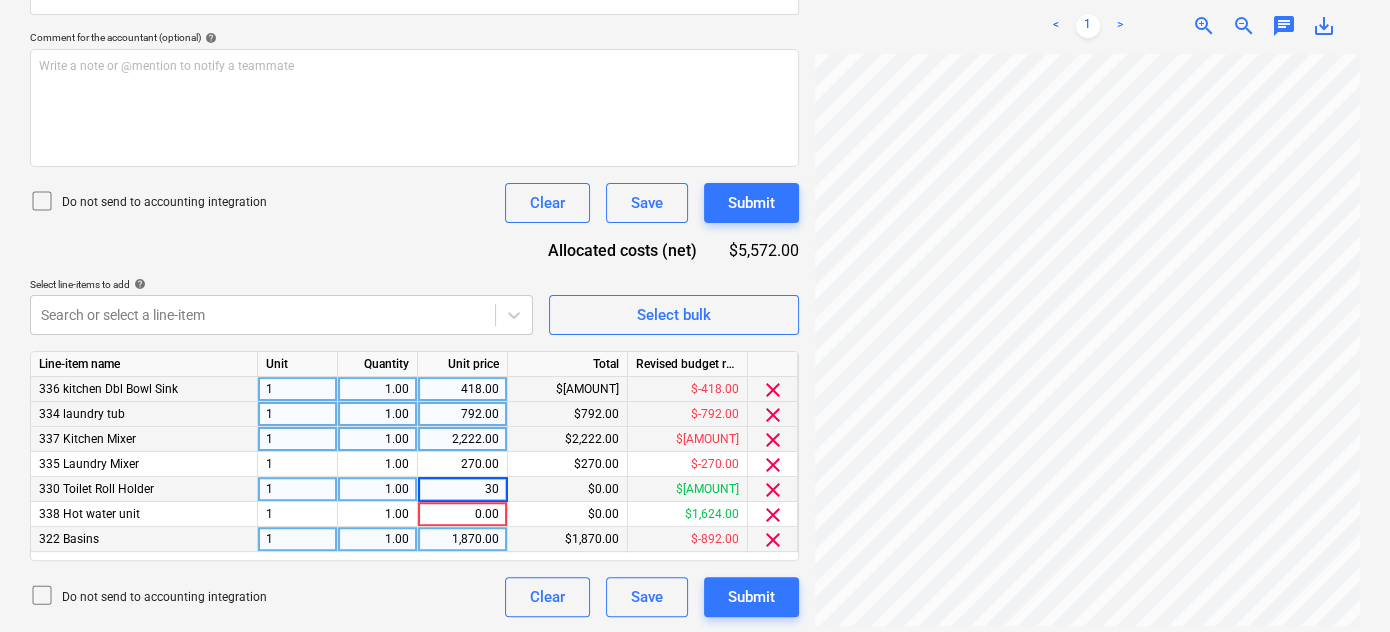 type on "304" 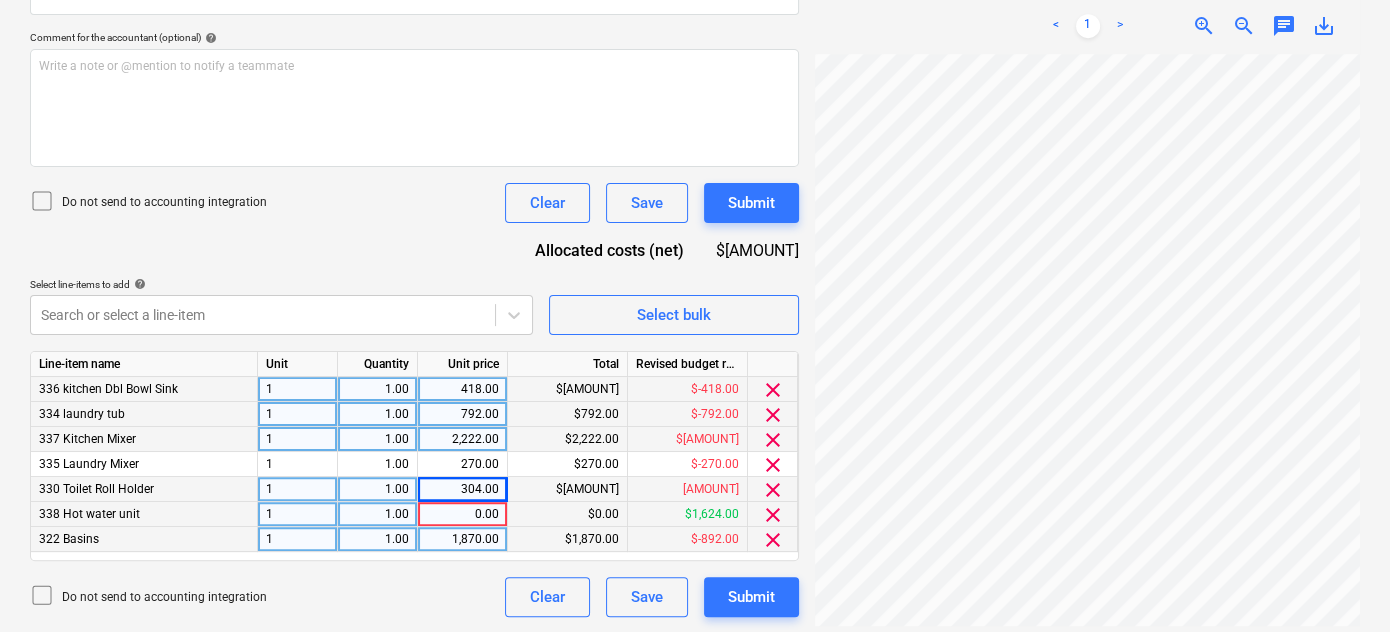 click on "0.00" at bounding box center (462, 514) 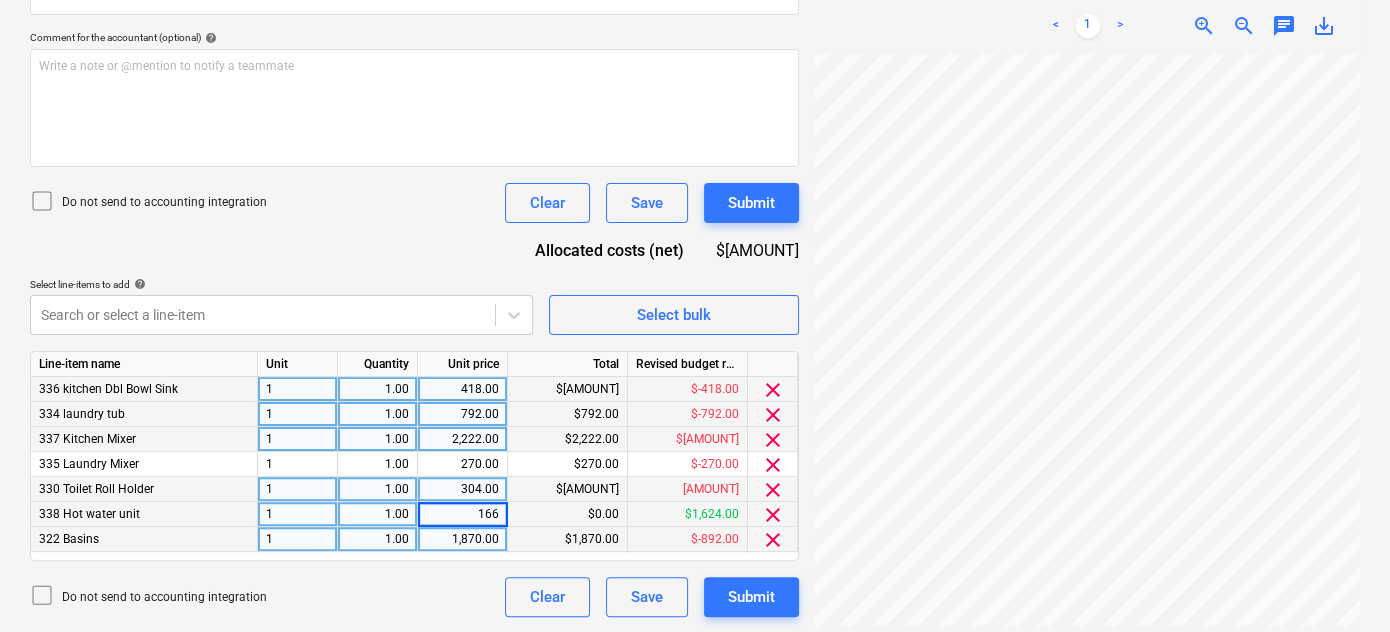 type on "1660" 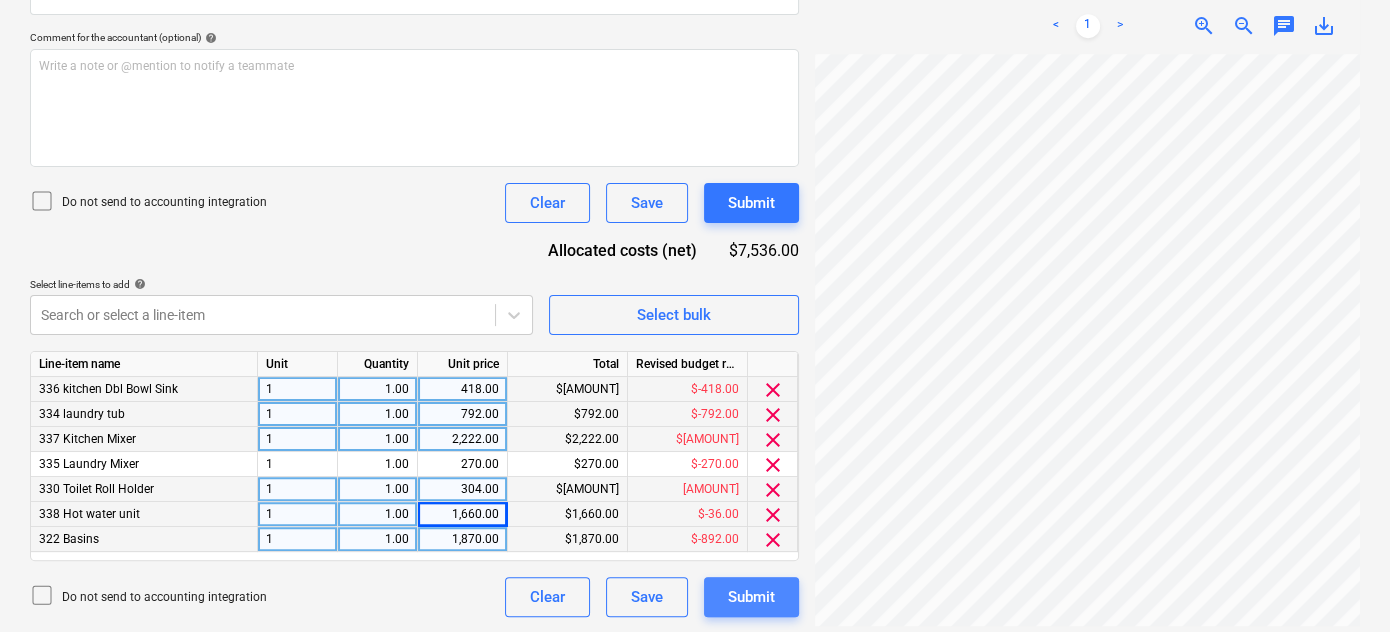 click on "Submit" at bounding box center [751, 597] 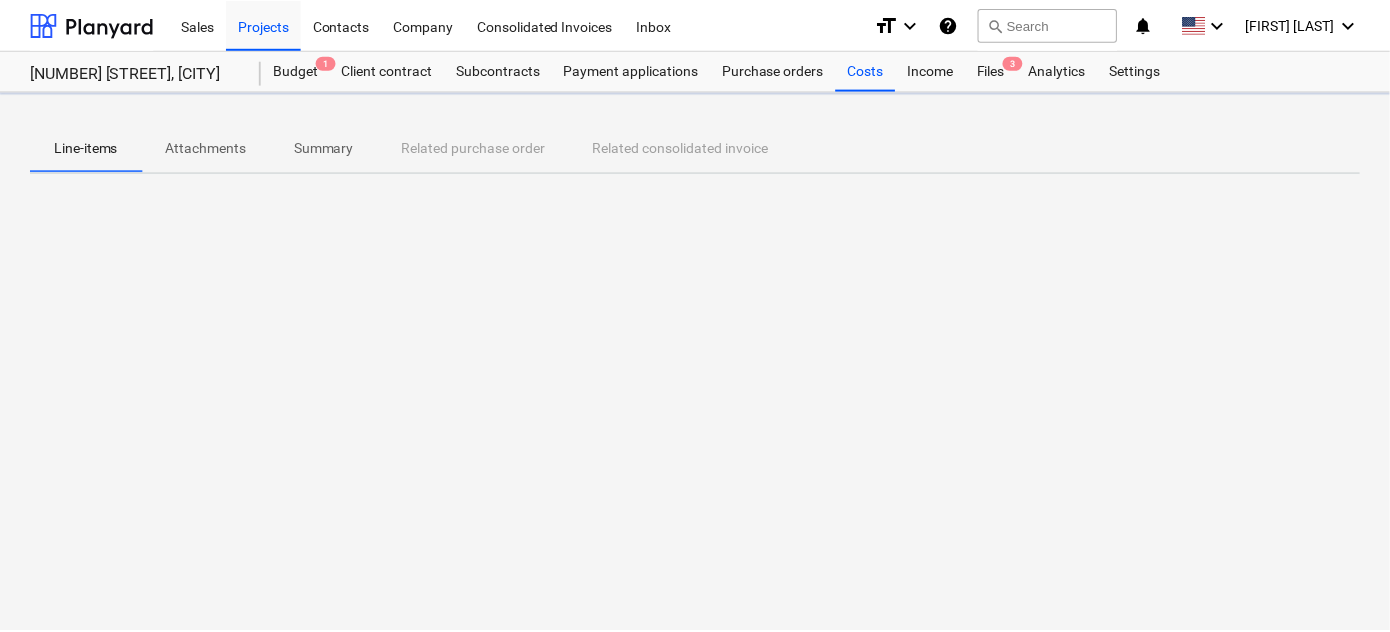 scroll, scrollTop: 0, scrollLeft: 0, axis: both 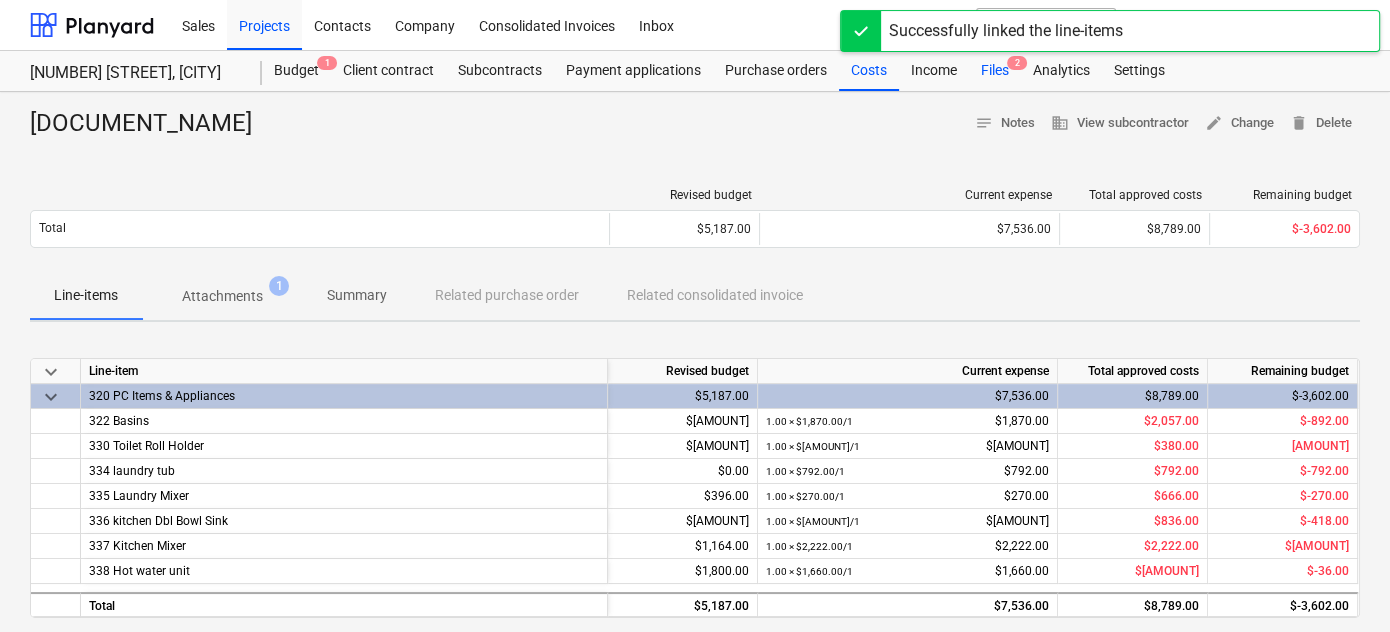 click on "Files 2" at bounding box center [995, 71] 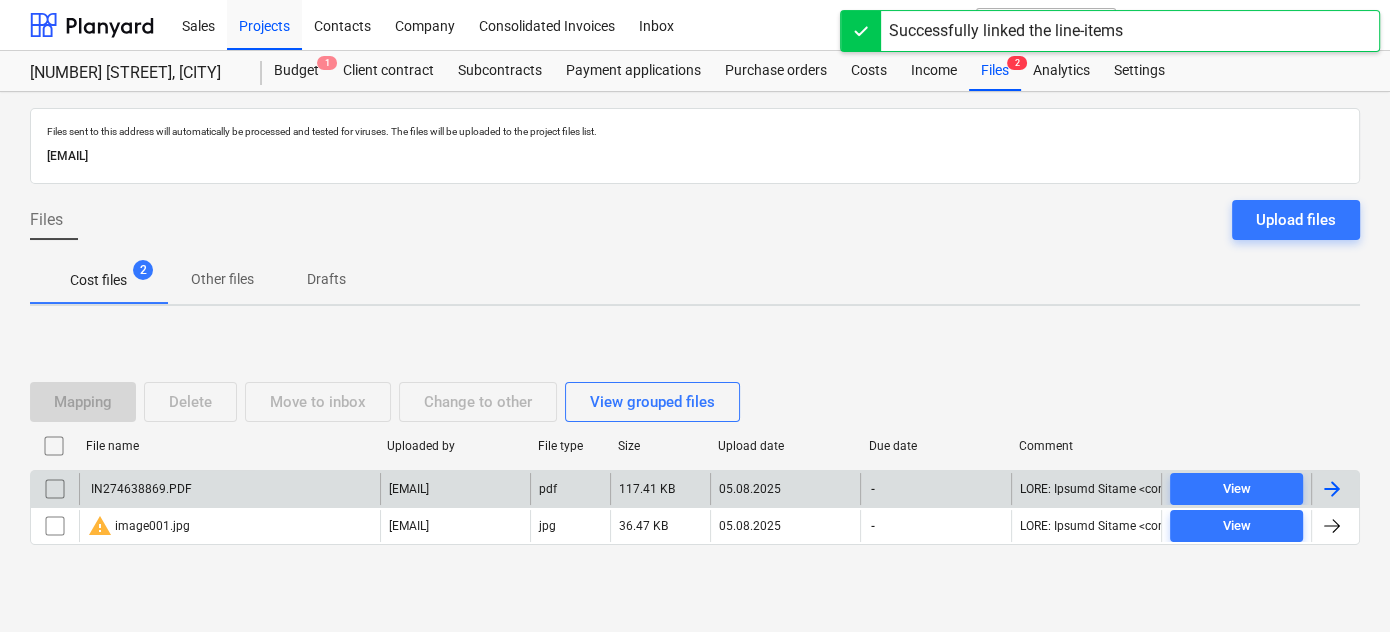 click on "IN274638869.PDF" at bounding box center [229, 489] 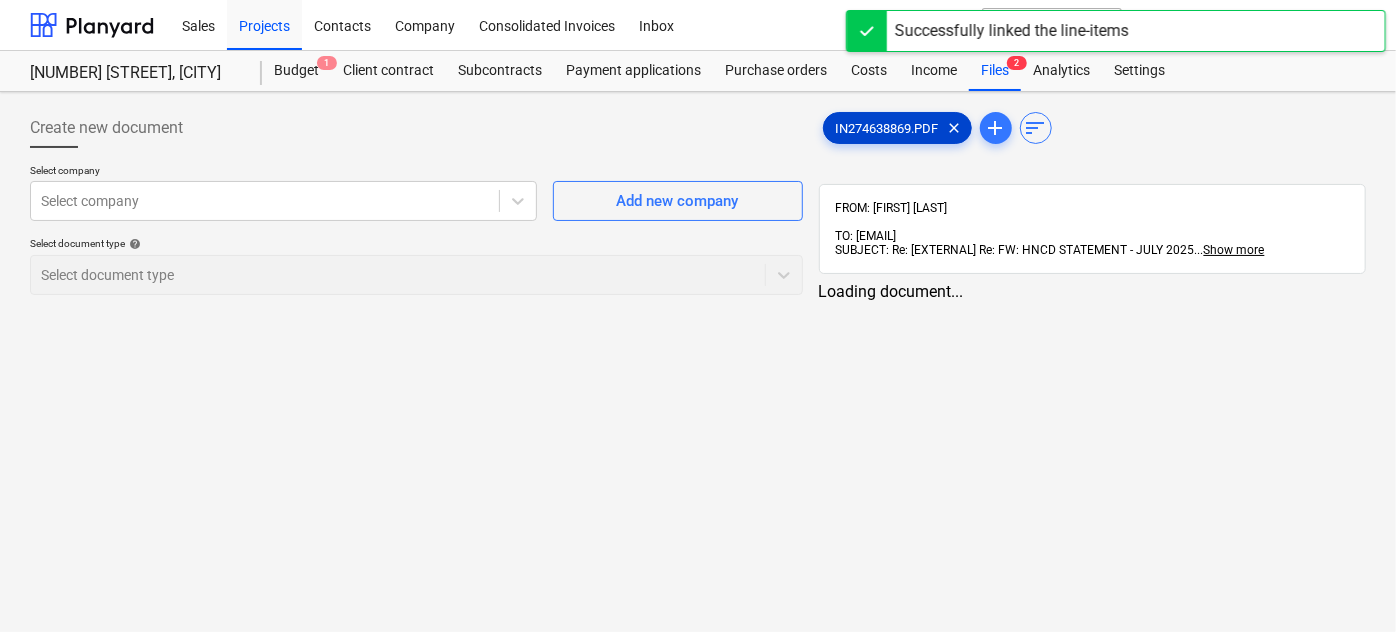 click on "IN274638869.PDF" at bounding box center (887, 128) 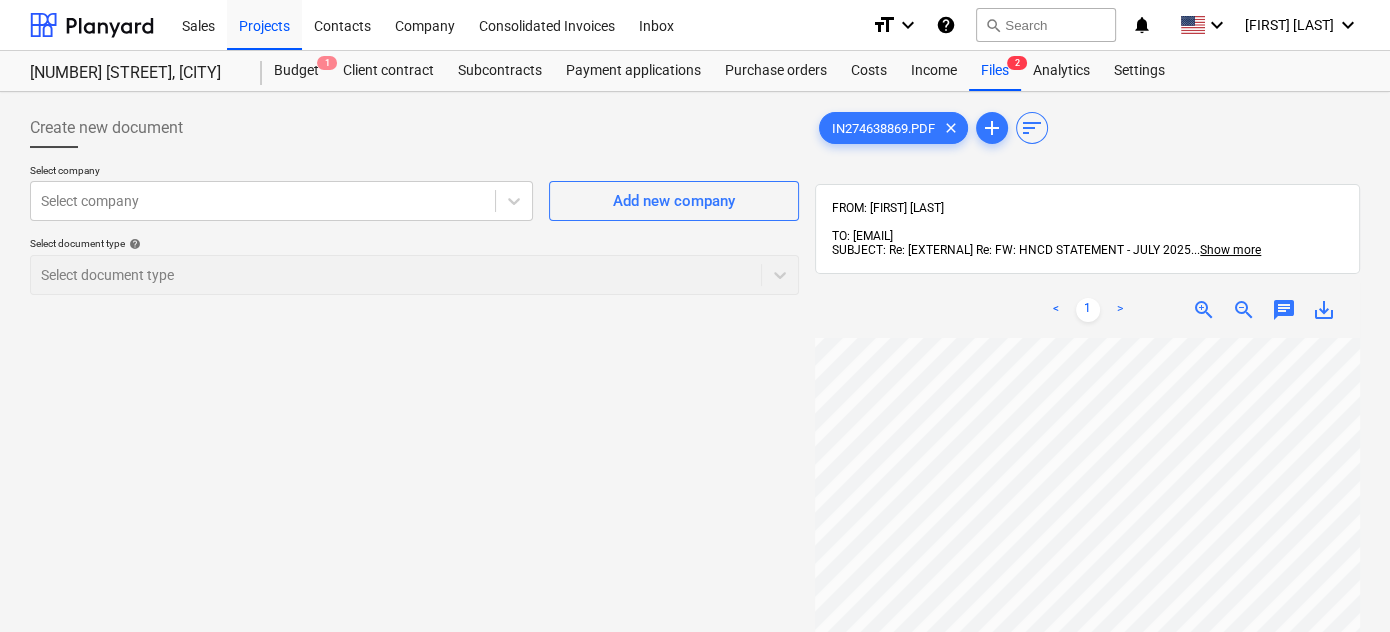 scroll, scrollTop: 176, scrollLeft: 451, axis: both 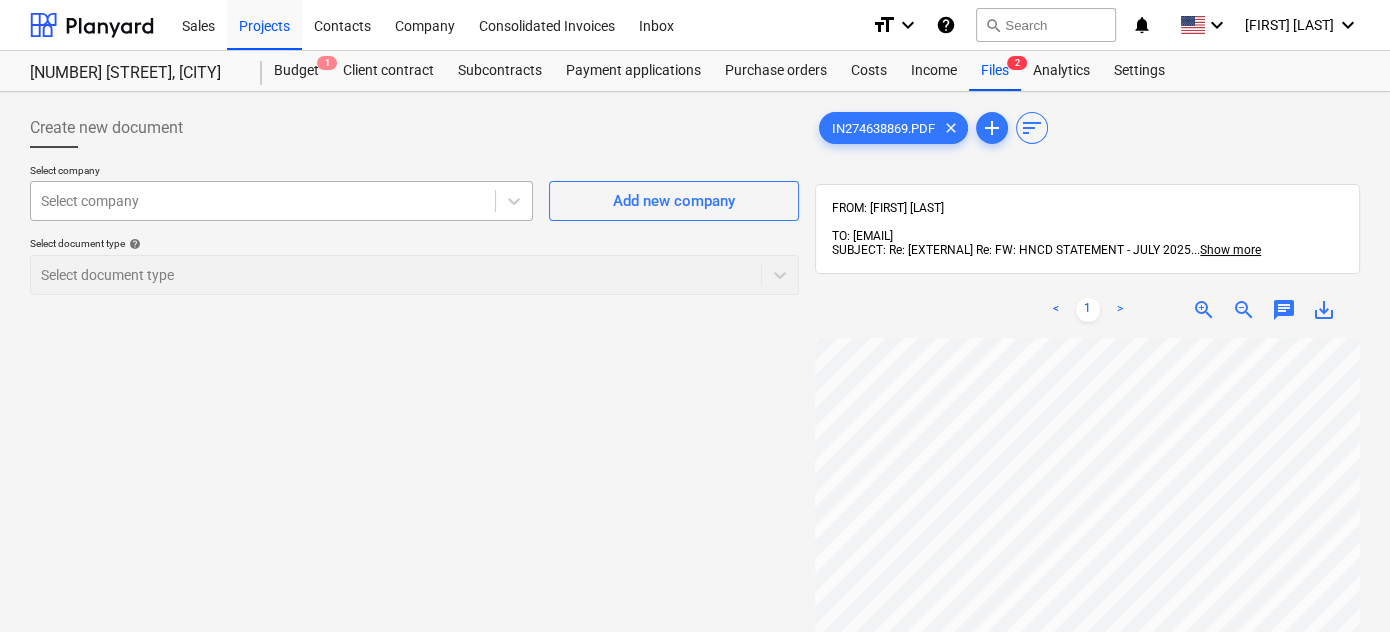click at bounding box center (263, 201) 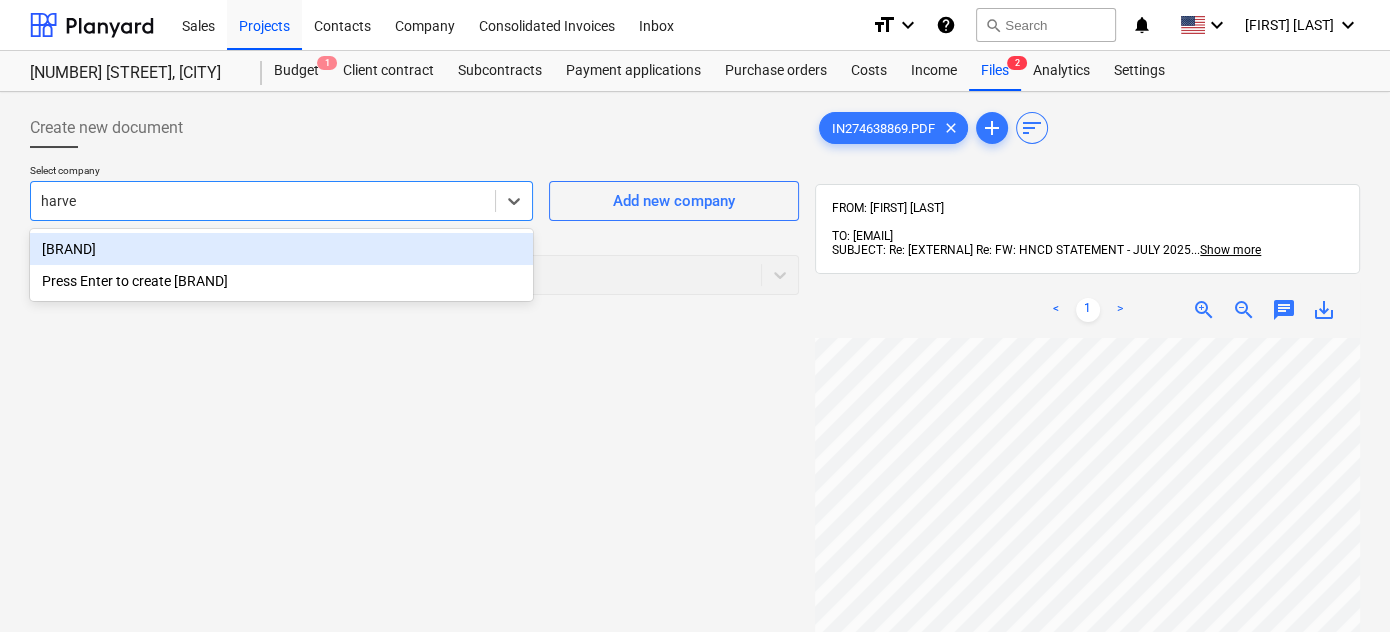 type on "harvey" 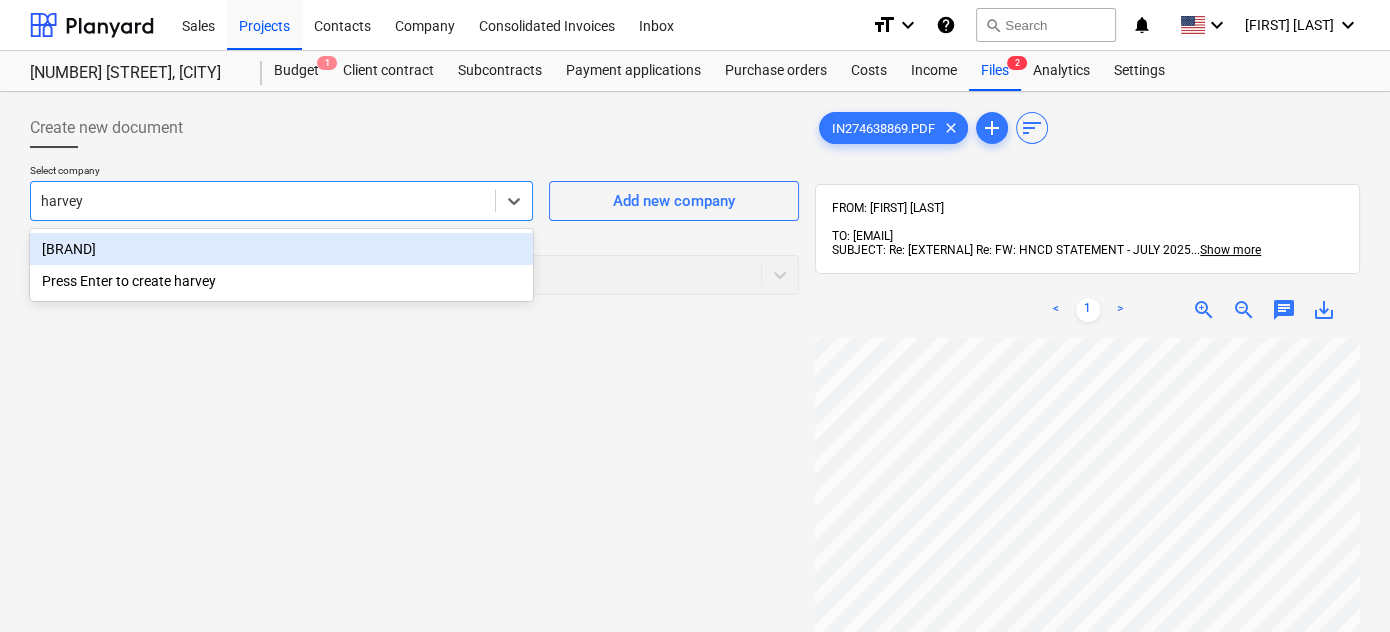 type 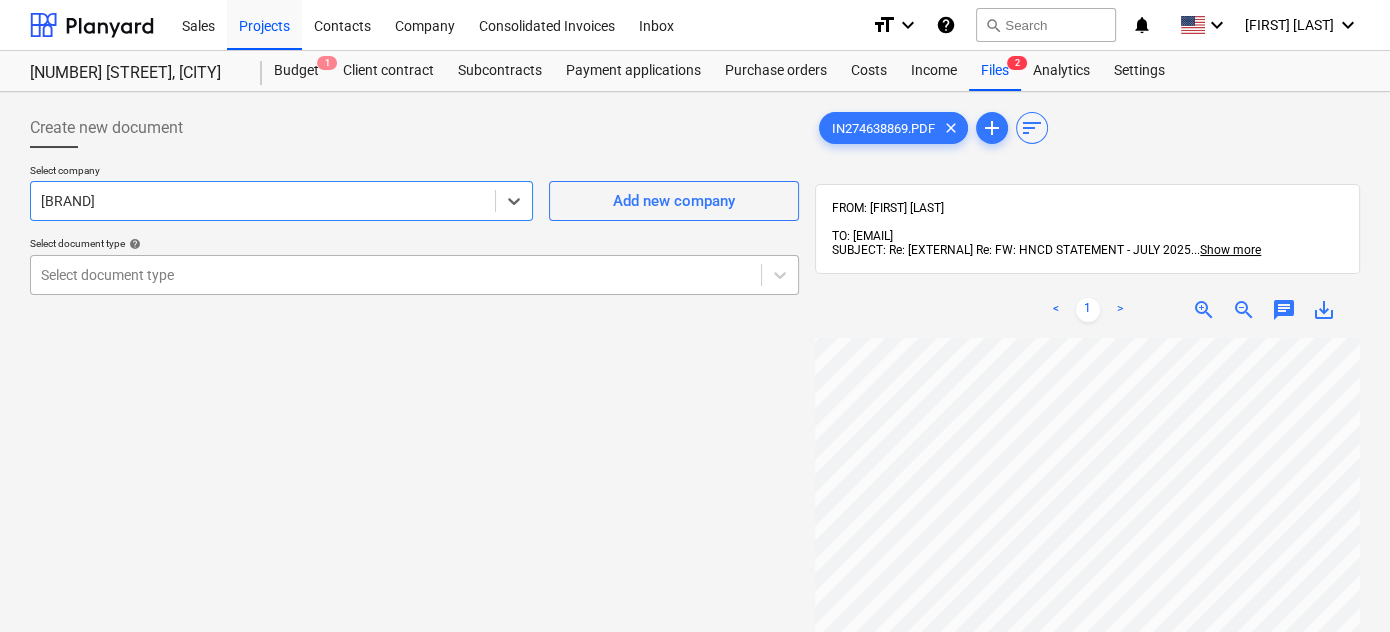 click at bounding box center [396, 275] 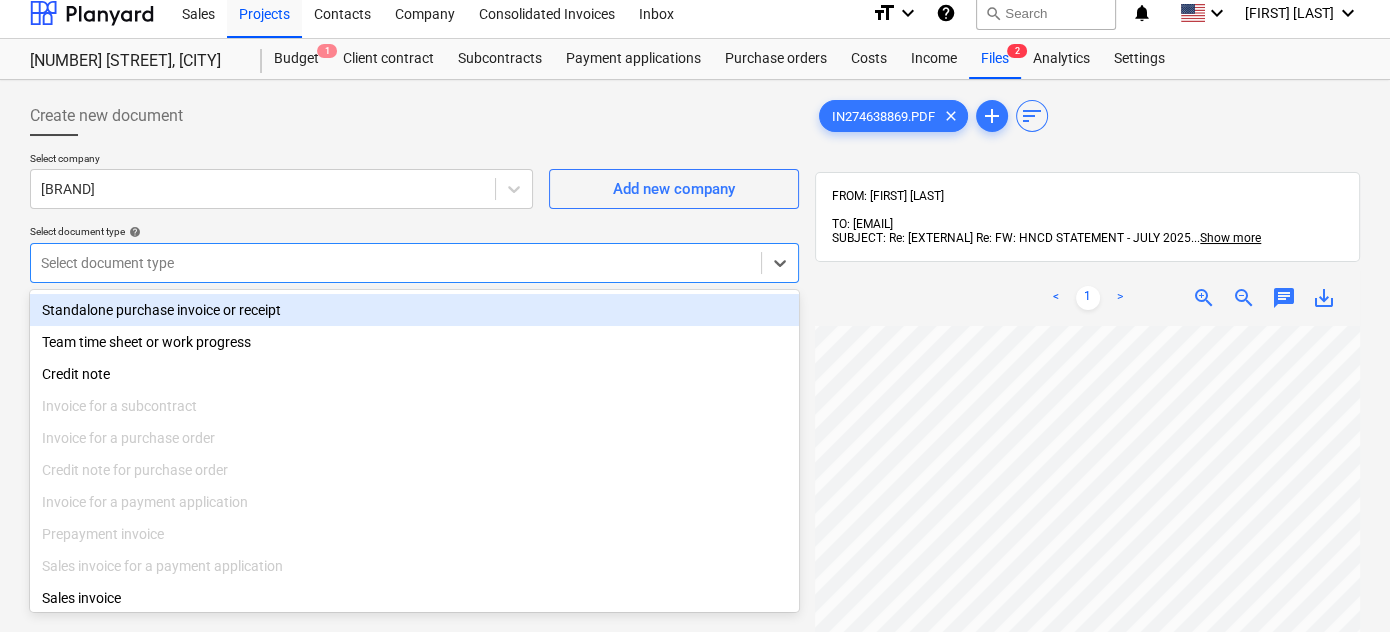 scroll, scrollTop: 13, scrollLeft: 0, axis: vertical 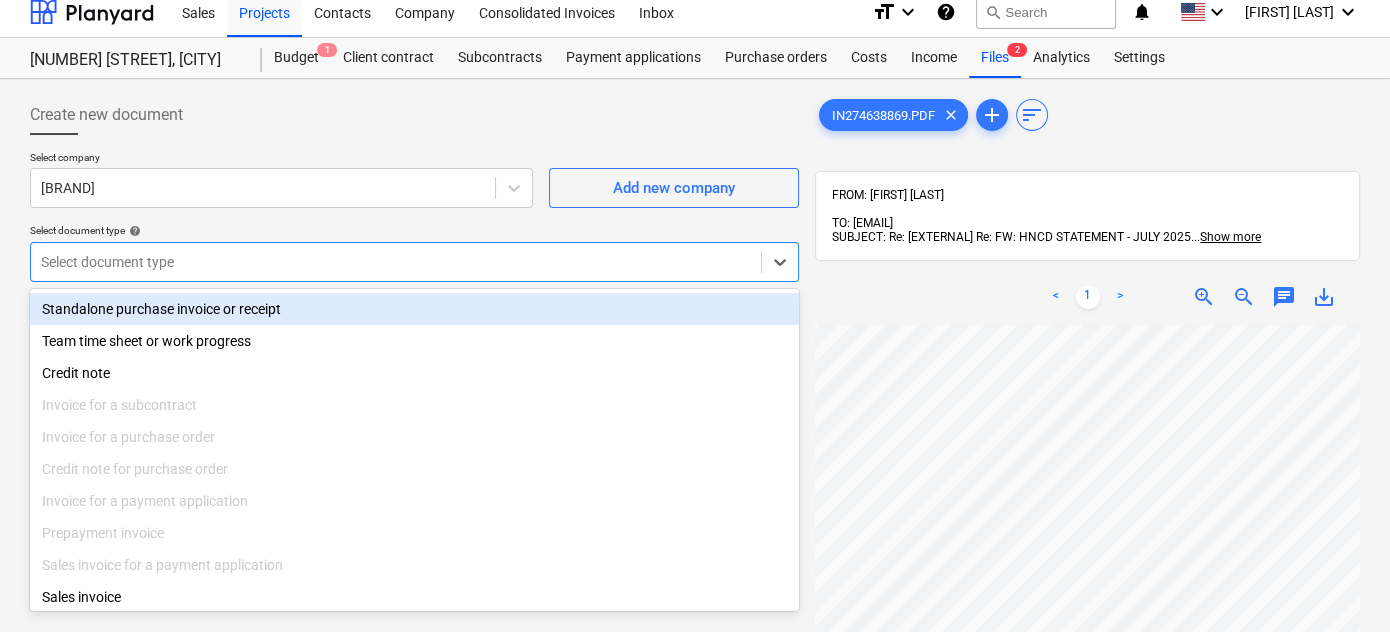 click on "Standalone purchase invoice or receipt" at bounding box center (414, 309) 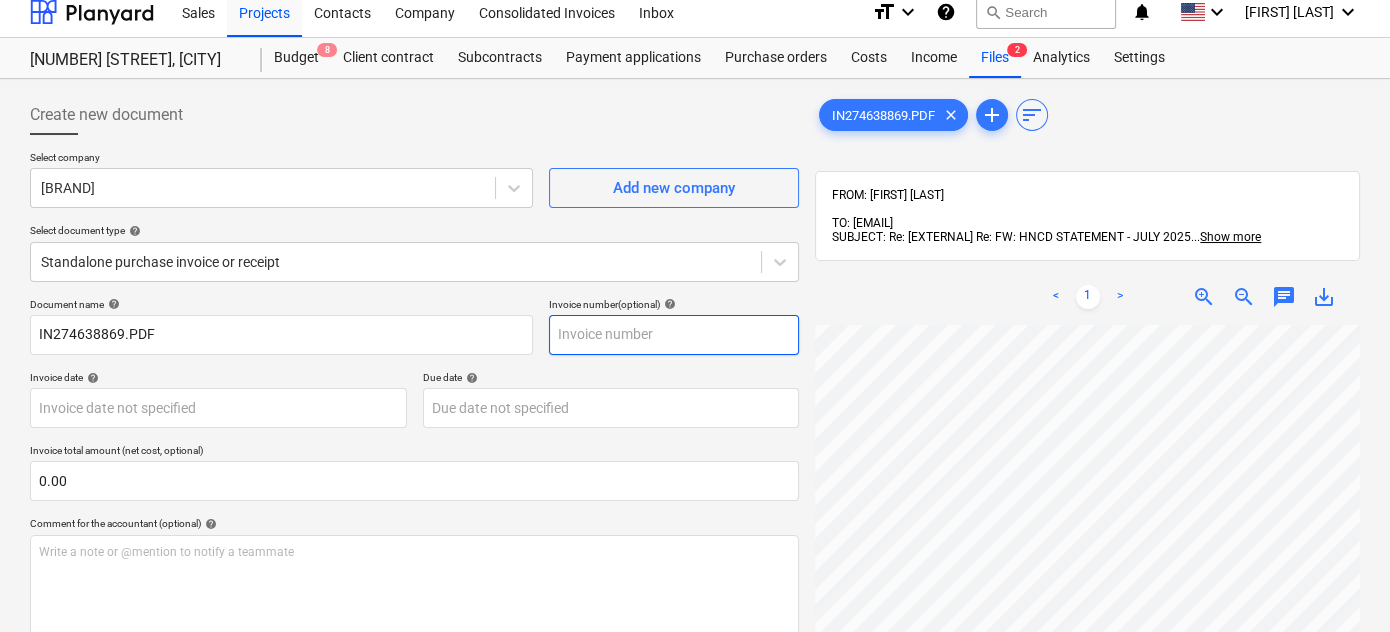 scroll, scrollTop: 183, scrollLeft: 517, axis: both 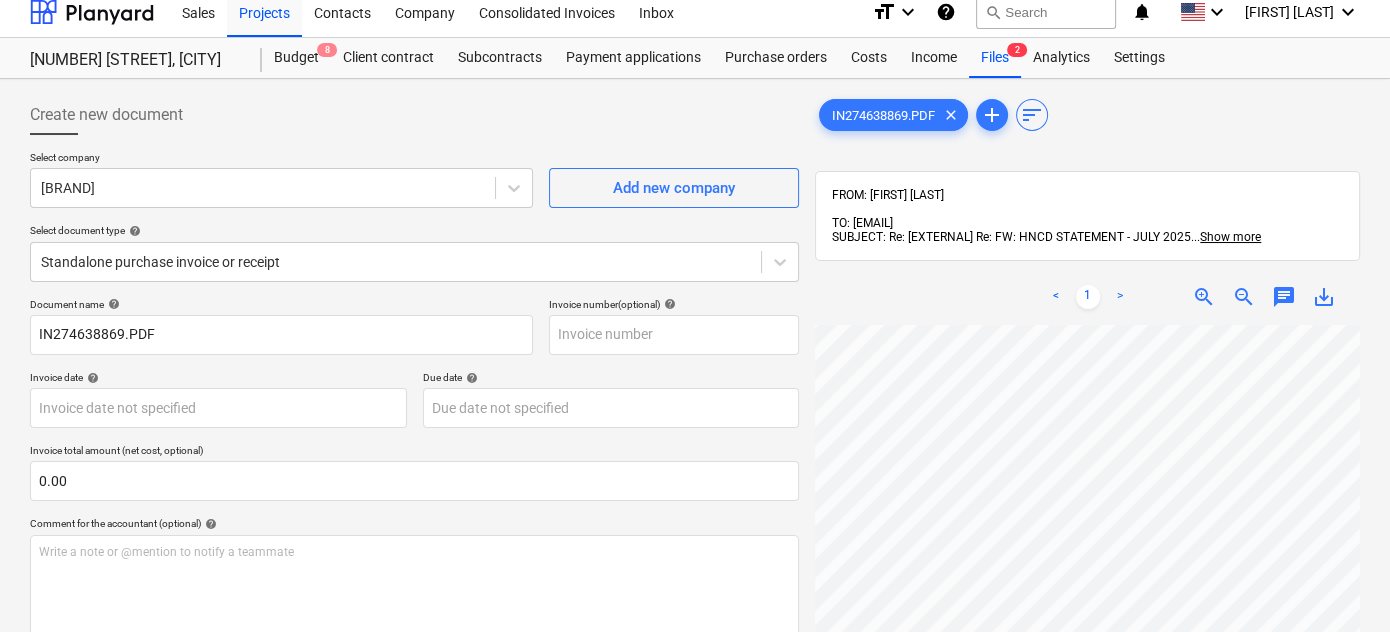 click on "Sales Projects Contacts Company Consolidated Invoices Inbox format_size keyboard_arrow_down help search Search notifications 0 keyboard_arrow_down [NAME] keyboard_arrow_down [NUMBER] [STREET], [CITY] Budget 8 Client contract Subcontracts Payment applications Purchase orders Costs Income Files 2 Analytics Settings Create new document Select company [BRAND]   Add new company Select document type help Standalone purchase invoice or receipt Document name help IN274638869.PDF Invoice number   (optional) help Invoice date help Press the down arrow key to interact with the calendar and
select a date. Press the question mark key to get the keyboard shortcuts for changing dates. Due date help Press the down arrow key to interact with the calendar and
select a date. Press the question mark key to get the keyboard shortcuts for changing dates. Invoice total amount (net cost, optional) 0.00 Comment for the accountant (optional) help Write a note or @mention to notify a teammate ﻿ Clear Save Submit <" at bounding box center [695, 303] 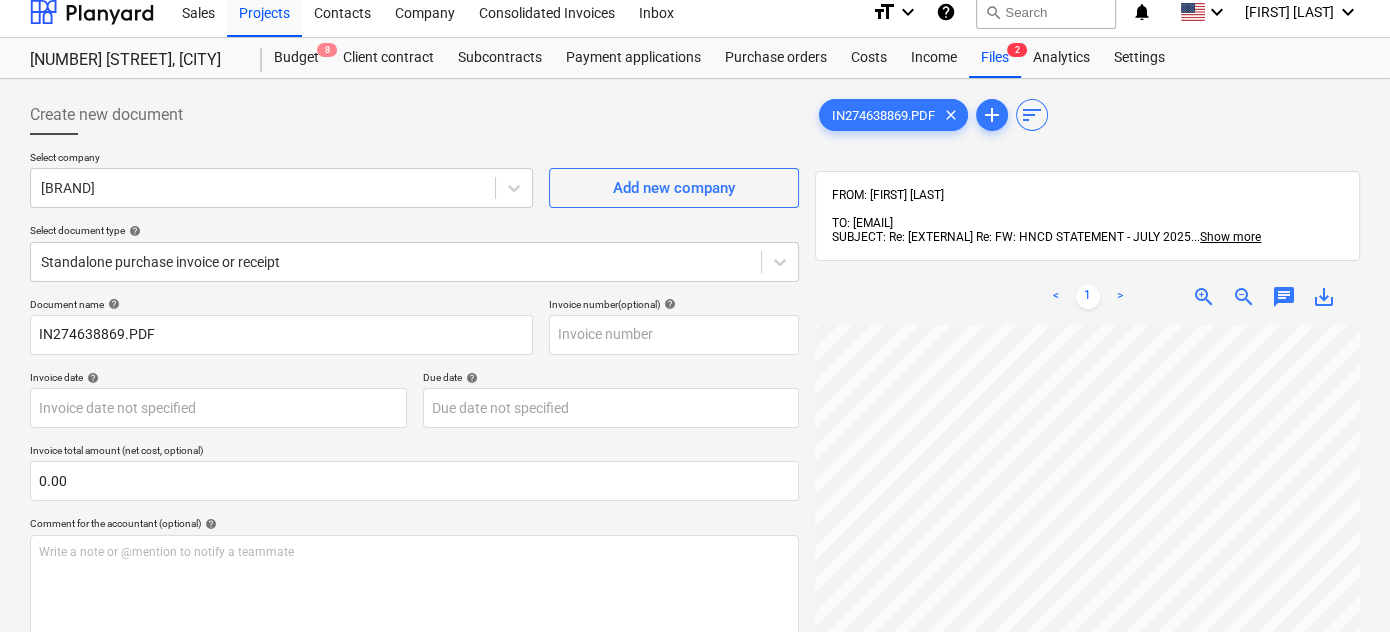 scroll, scrollTop: 183, scrollLeft: 517, axis: both 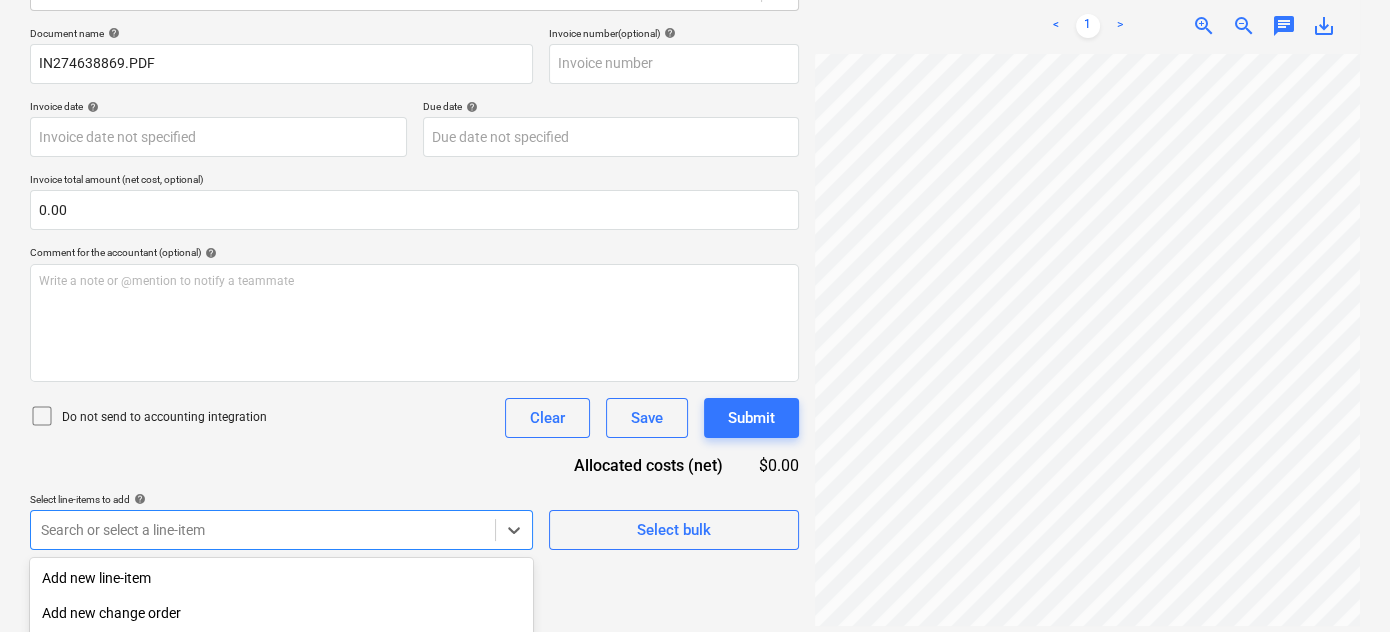 click on "Sales Projects Contacts Company Consolidated Invoices Inbox format_size keyboard_arrow_down help search Search notifications 0 keyboard_arrow_down [FIRST] [LAST] keyboard_arrow_down [NUMBER] [STREET] [CITY] Budget 8 Client contract Subcontracts Payment applications Purchase orders Costs Income Files 2 Analytics Settings Create new document Select company [BRAND] Add new company Select document type help Standalone purchase invoice or receipt Document name help IN274638869.PDF Invoice number (optional) help Invoice date help Press the down arrow key to interact with the calendar and
select a date. Press the question mark key to get the keyboard shortcuts for changing dates. Due date help Press the down arrow key to interact with the calendar and
select a date. Press the question mark key to get the keyboard shortcuts for changing dates. Invoice total amount (net cost, optional) 0.00 Comment for the accountant (optional) help Write a note or @mention to notify a teammate Clear Save Submit [AMOUNT]" at bounding box center (695, 32) 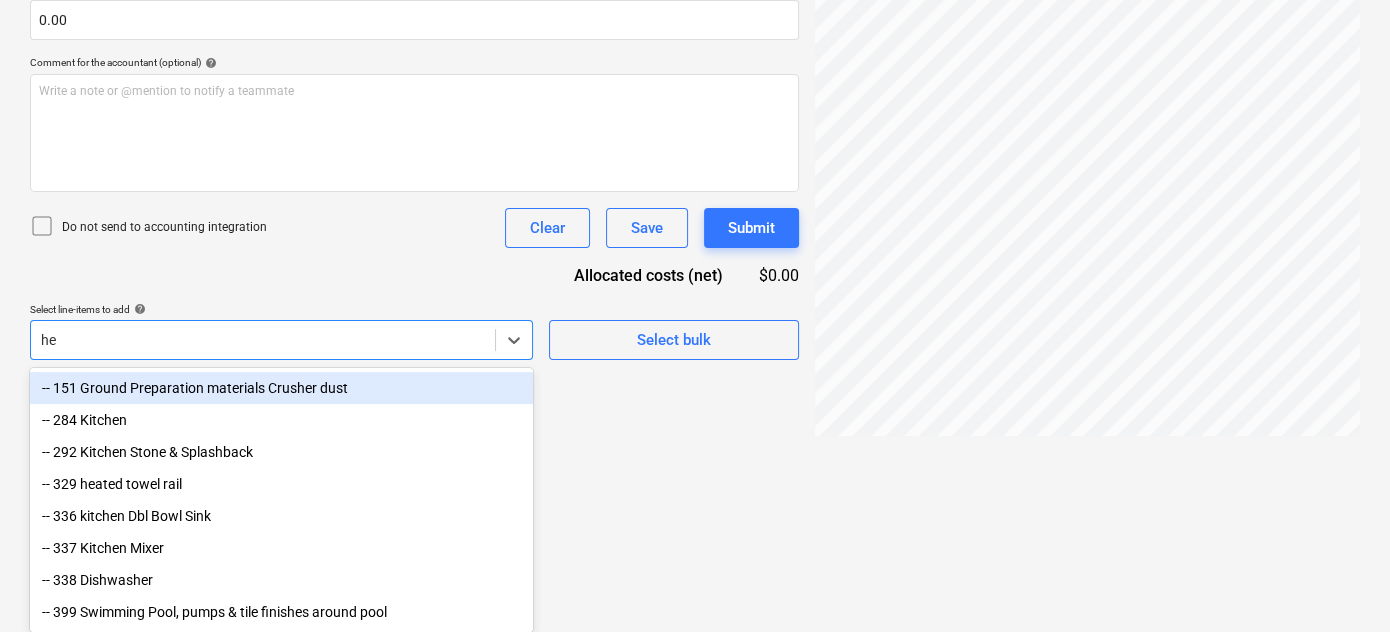 scroll, scrollTop: 284, scrollLeft: 0, axis: vertical 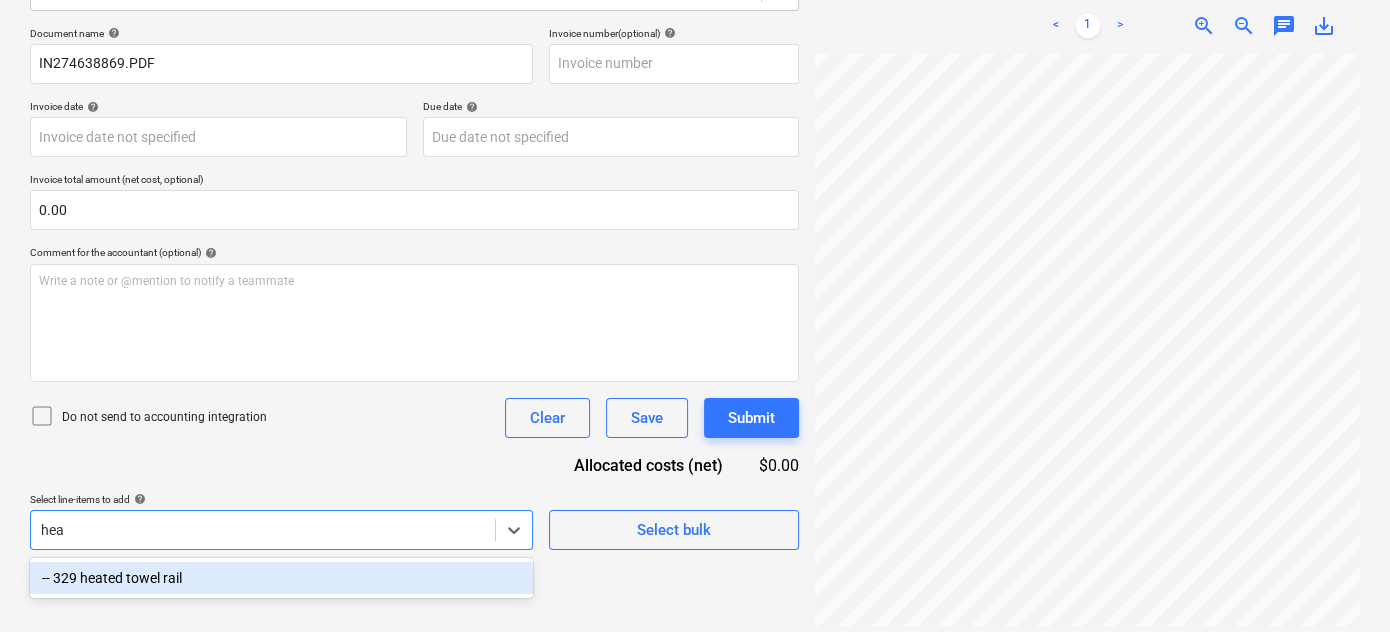 type on "heat" 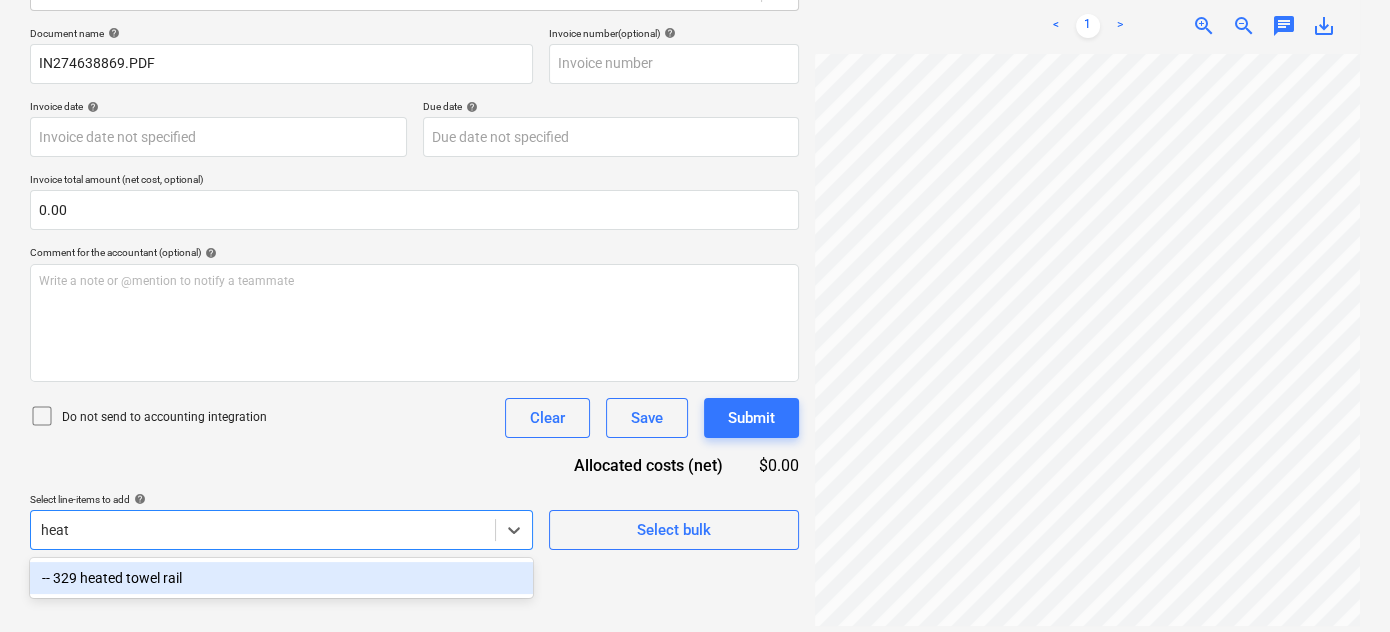 type 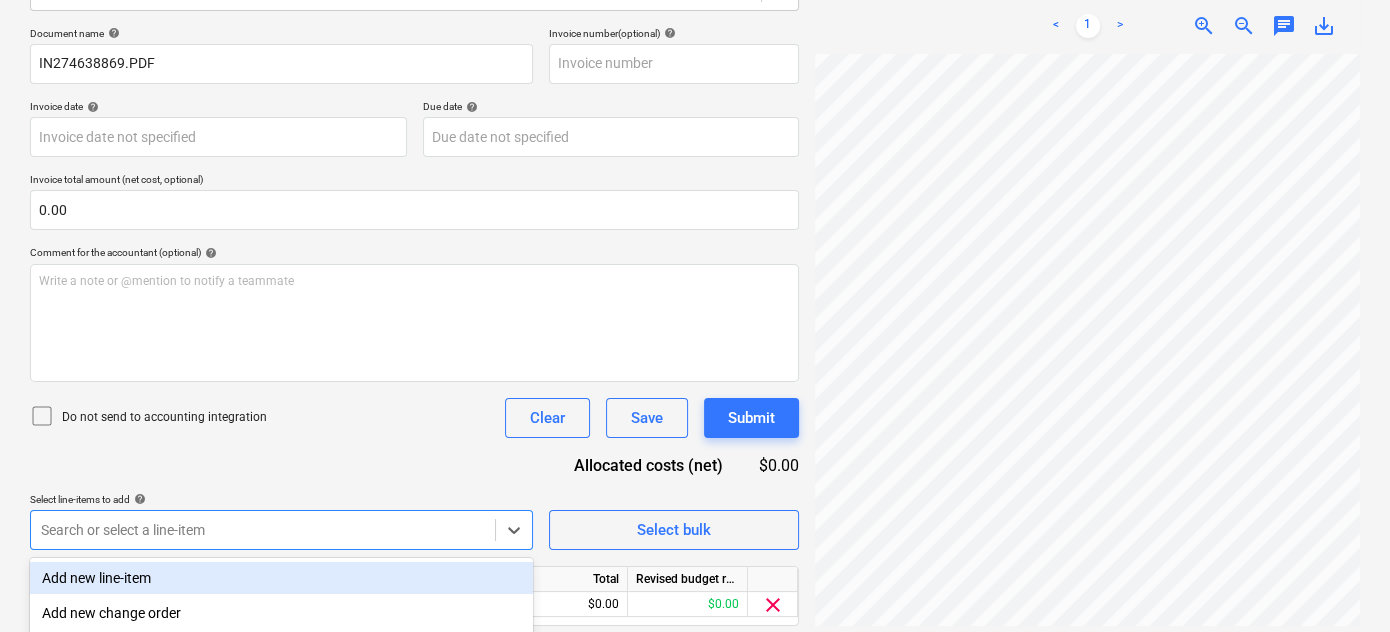 click on "Invoice total amount (net cost, optional) 0.00 Comment for the accountant (optional) help Write a note or @mention to notify a teammate ﻿ Do not send to accounting integration Clear Save Submit Allocated costs (net) $[AMOUNT] Select line-items to add help option --  329 heated towel rail, selected. option Add new line-item focused, 1 of 209. 209 results available. Use Up and Down to choose options, press Enter to select the currently focused option, press Escape to exit the menu, press Tab to select the option and exit the menu. Search or select a line-item Select bulk Line-item name Unit Quantity Unit price" at bounding box center [414, 354] 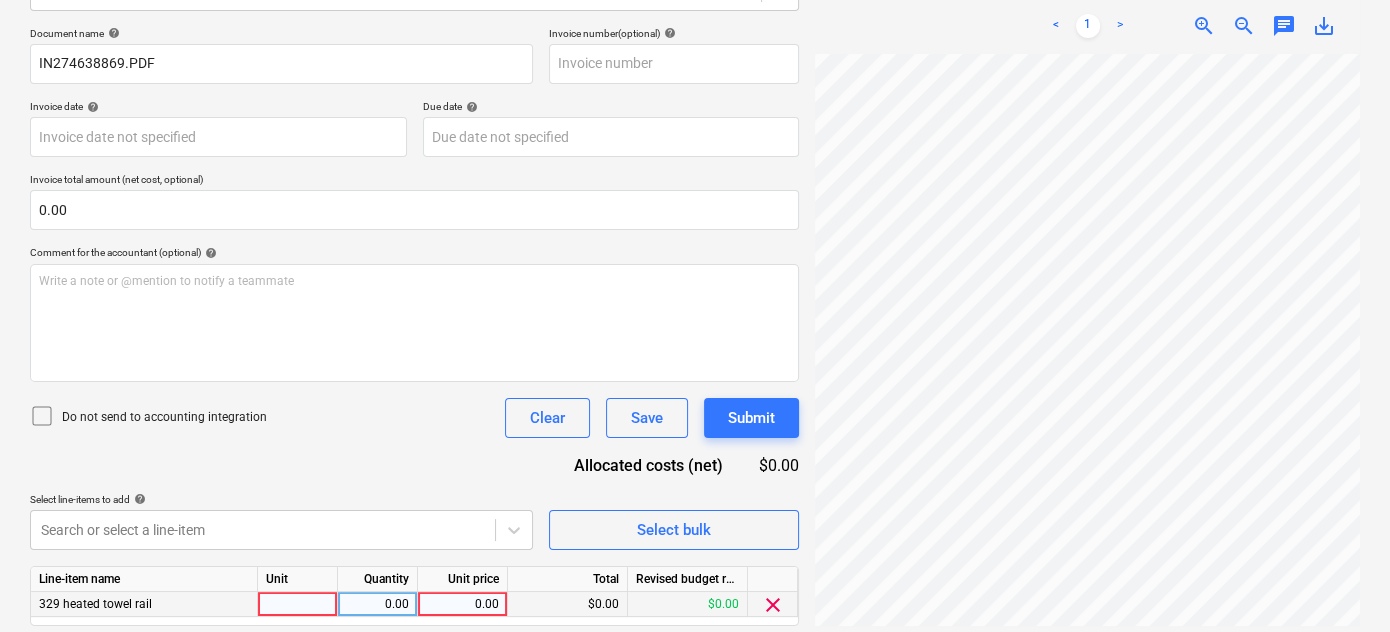 click at bounding box center (298, 604) 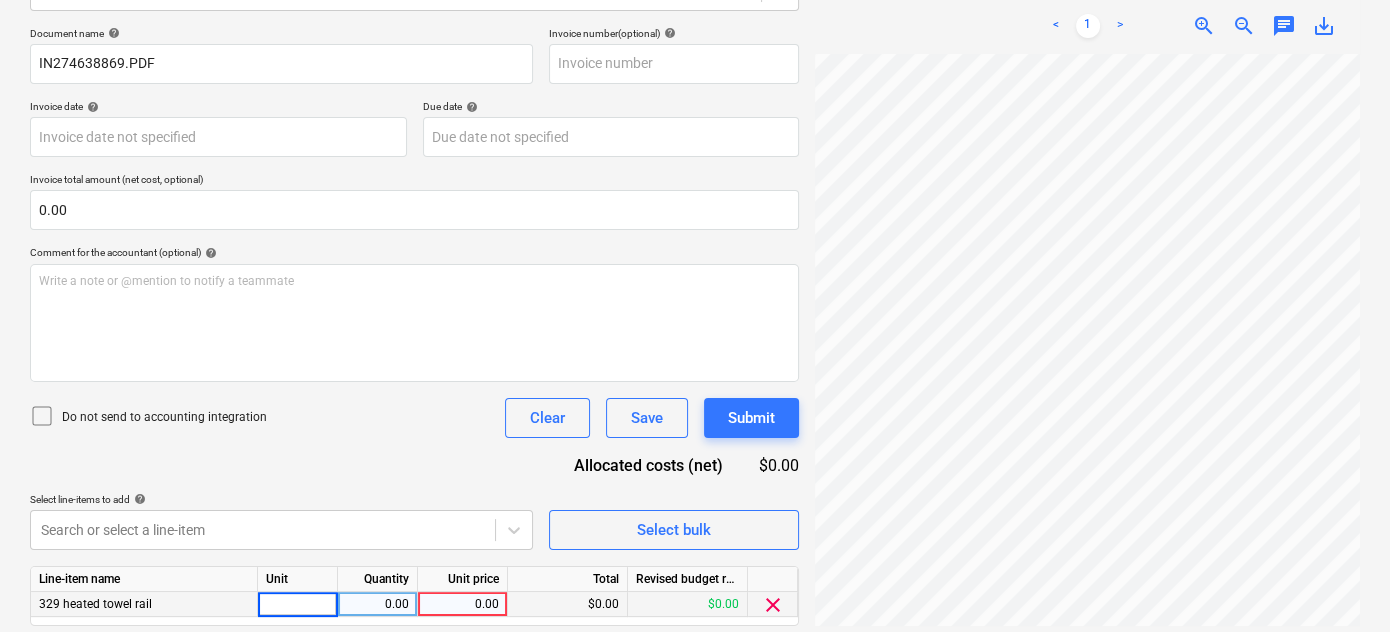 type on "1" 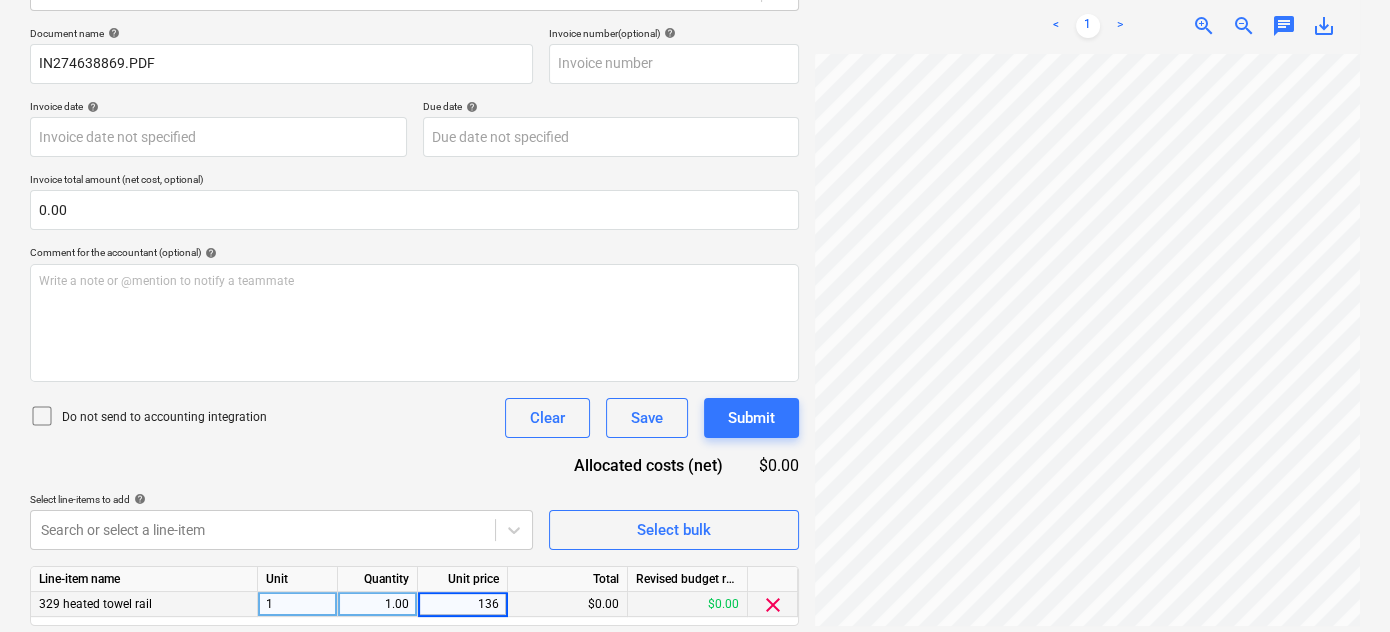 type on "1360" 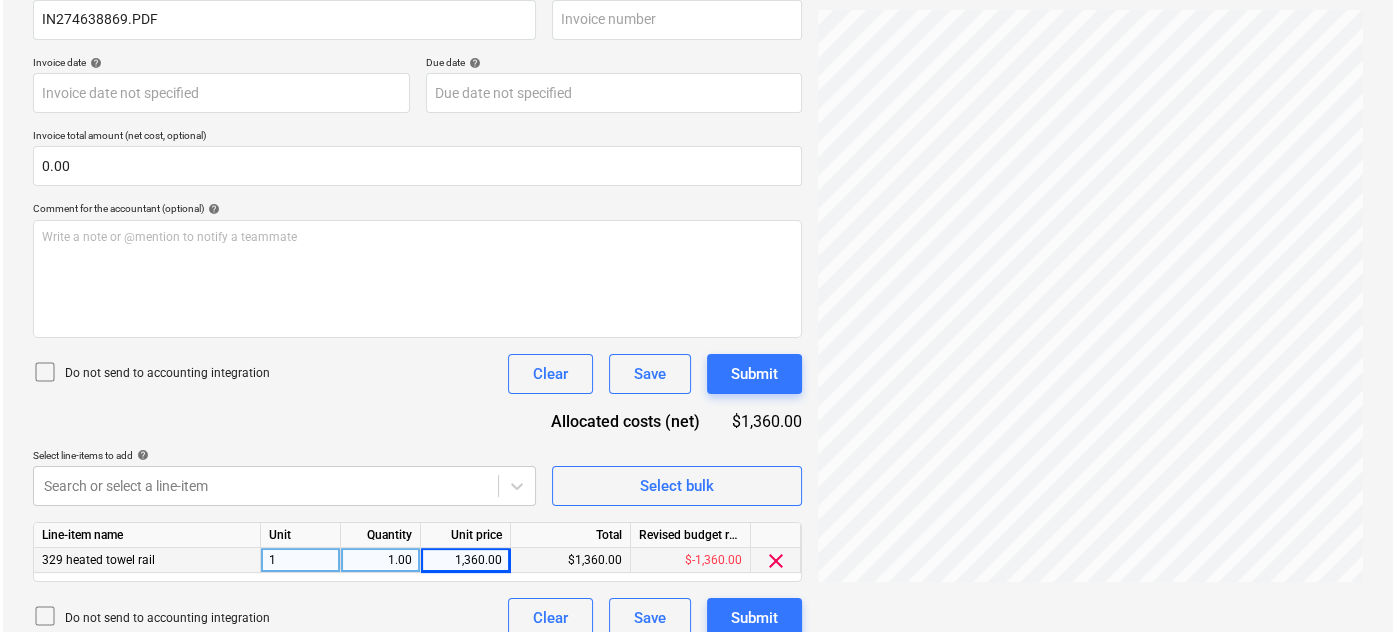 scroll, scrollTop: 349, scrollLeft: 0, axis: vertical 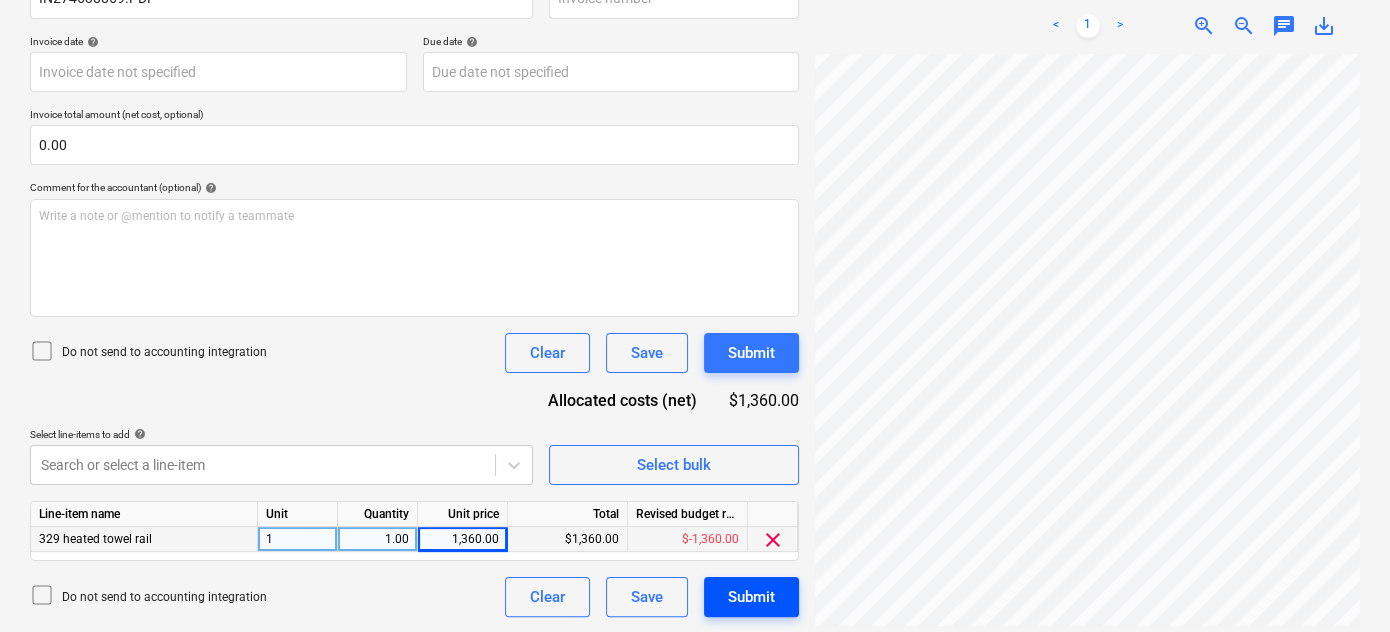 click on "Submit" at bounding box center (751, 597) 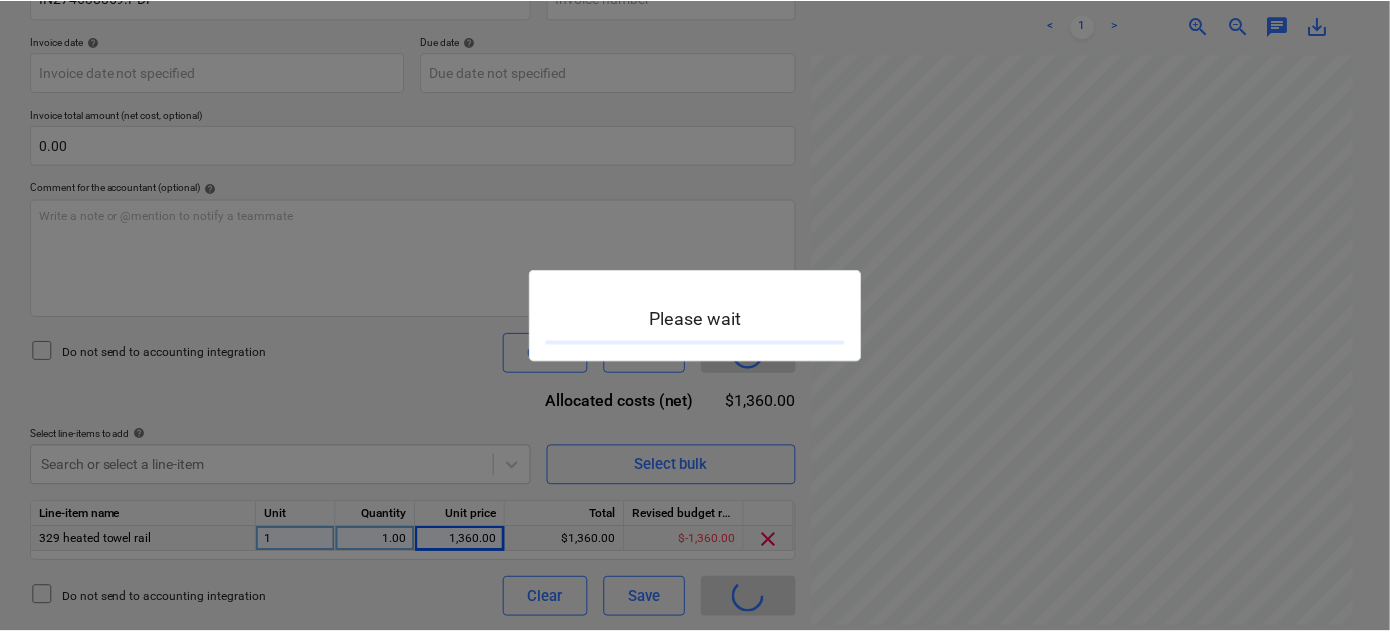 scroll, scrollTop: 0, scrollLeft: 0, axis: both 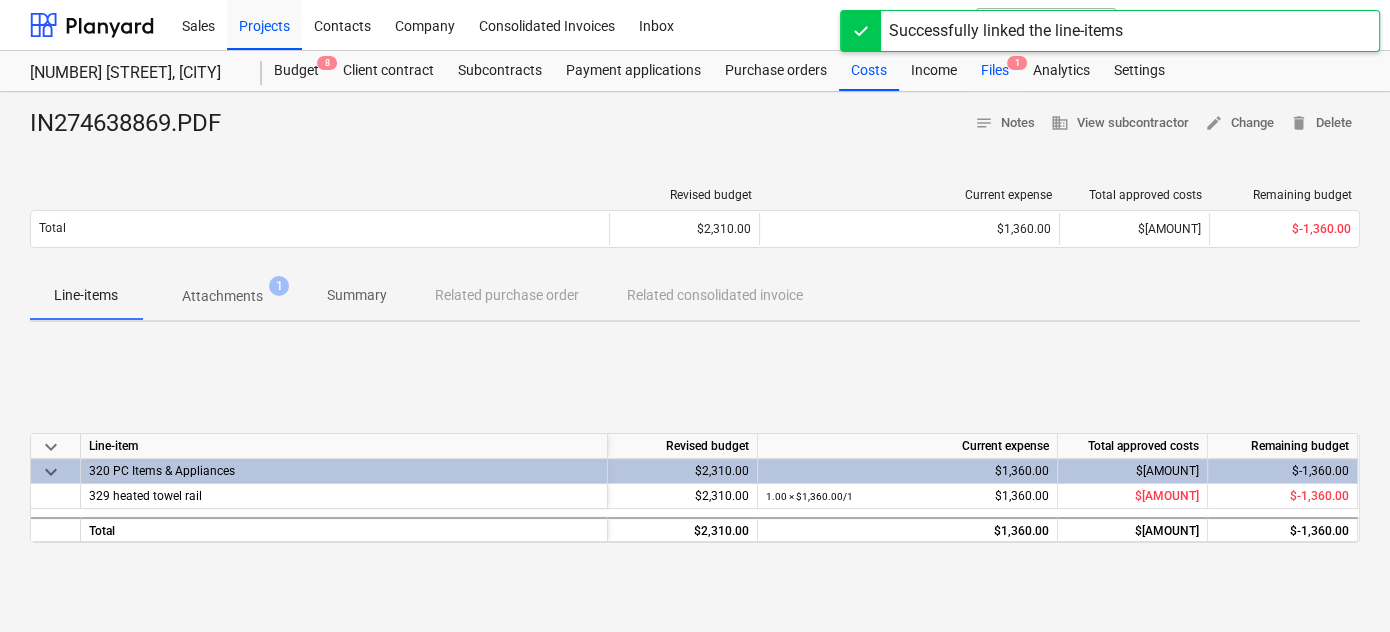 click on "Files 1" at bounding box center [995, 71] 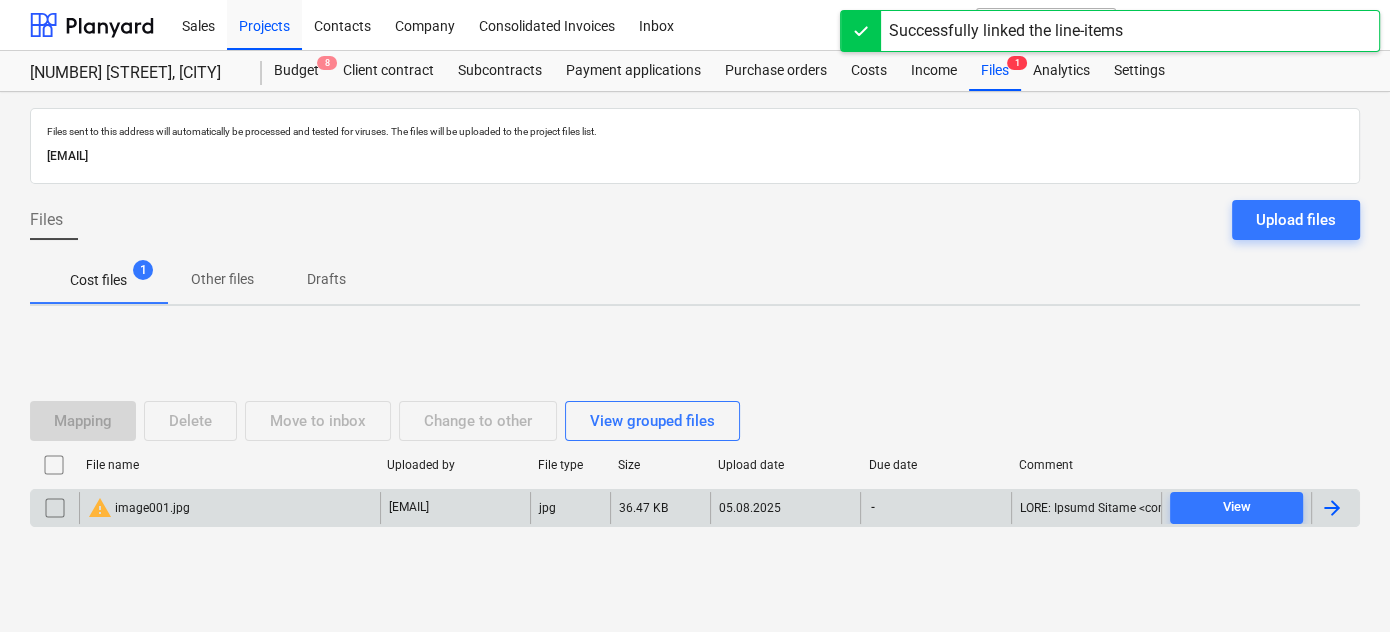 click on "warning   image001.jpg" at bounding box center (139, 508) 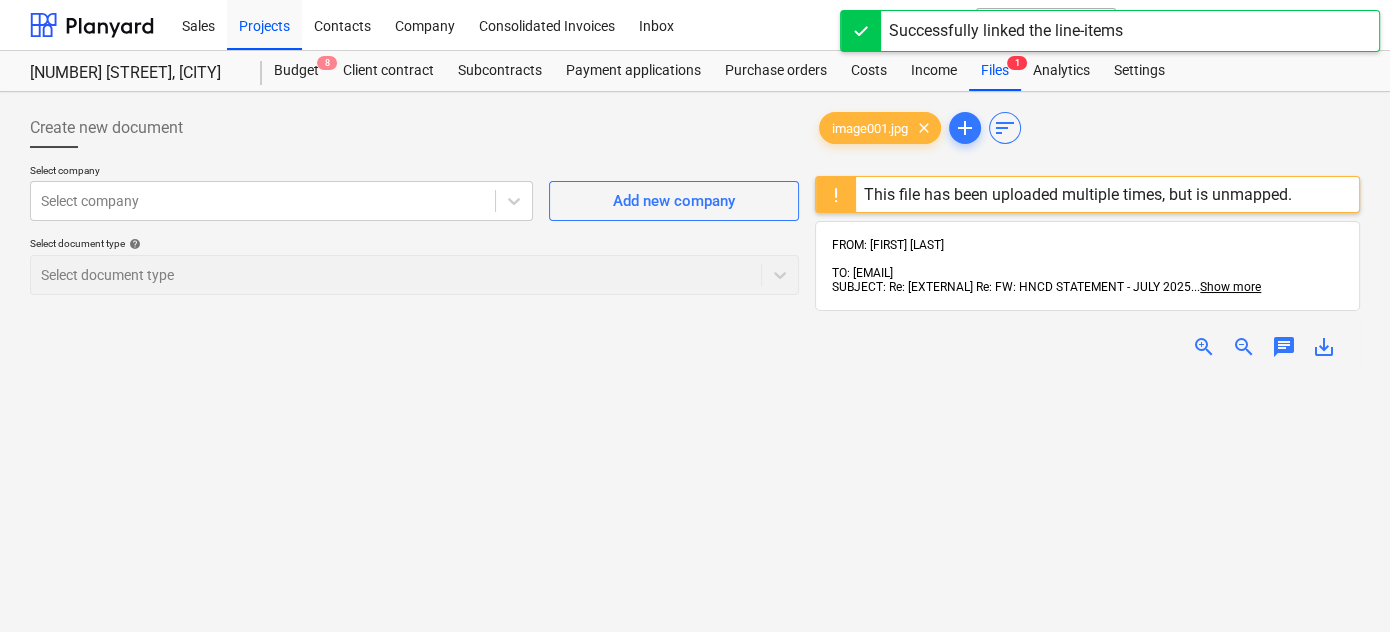 click on "This file has been uploaded multiple times, but is unmapped." at bounding box center [1078, 194] 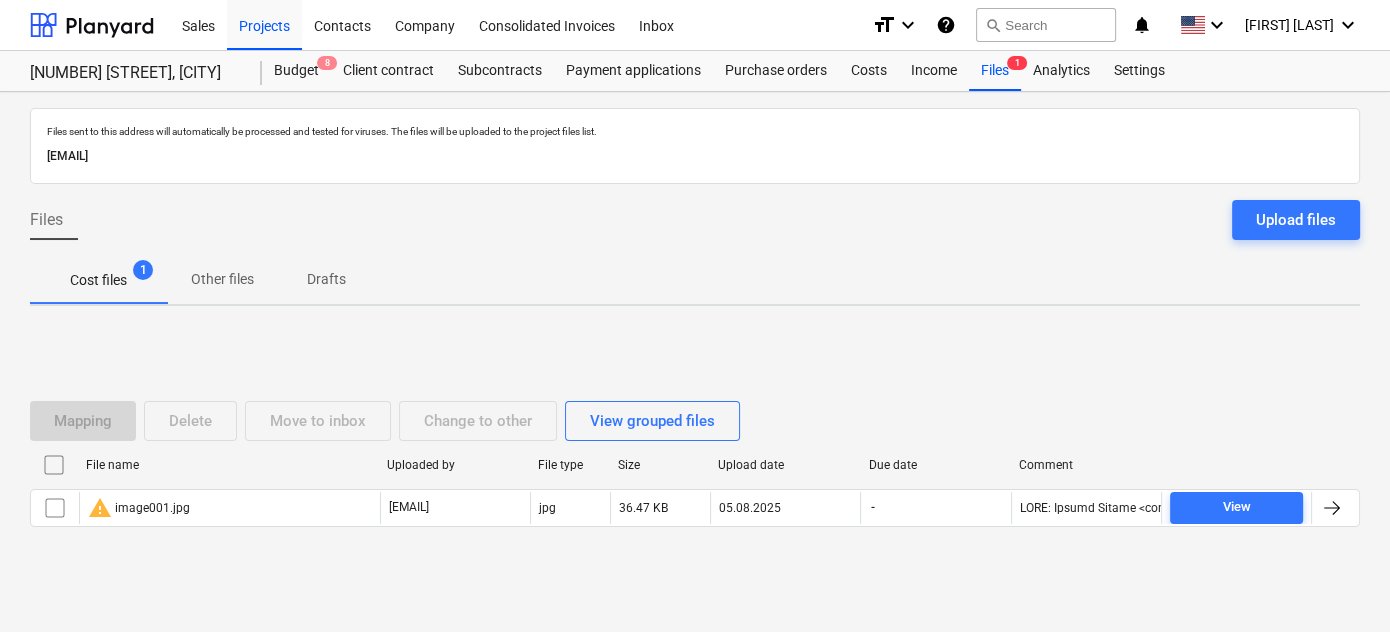 click at bounding box center (54, 465) 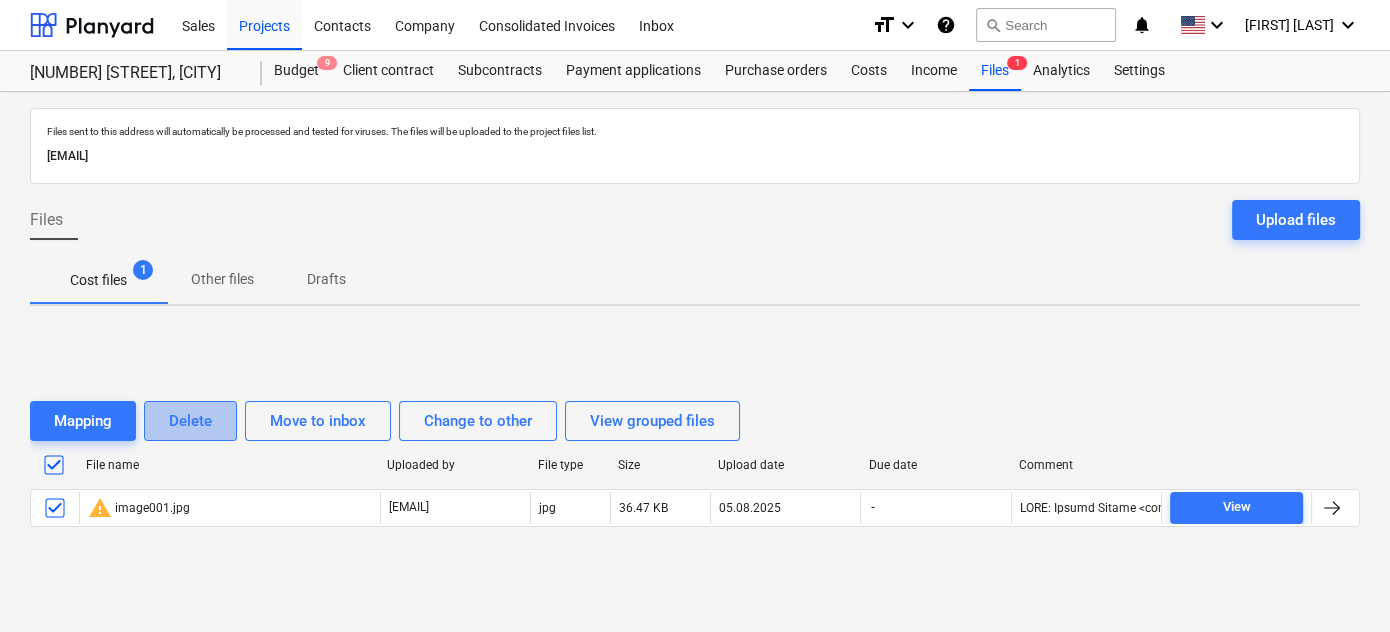 click on "Delete" at bounding box center (190, 421) 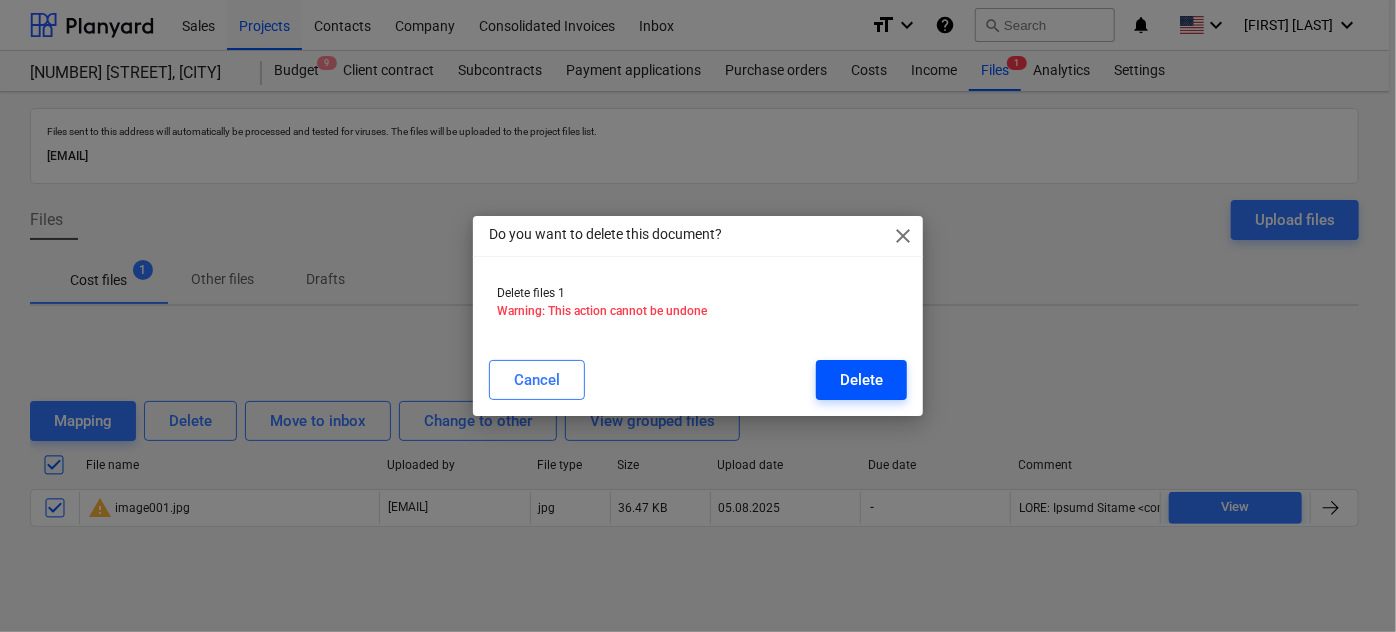 click on "Delete" at bounding box center [861, 380] 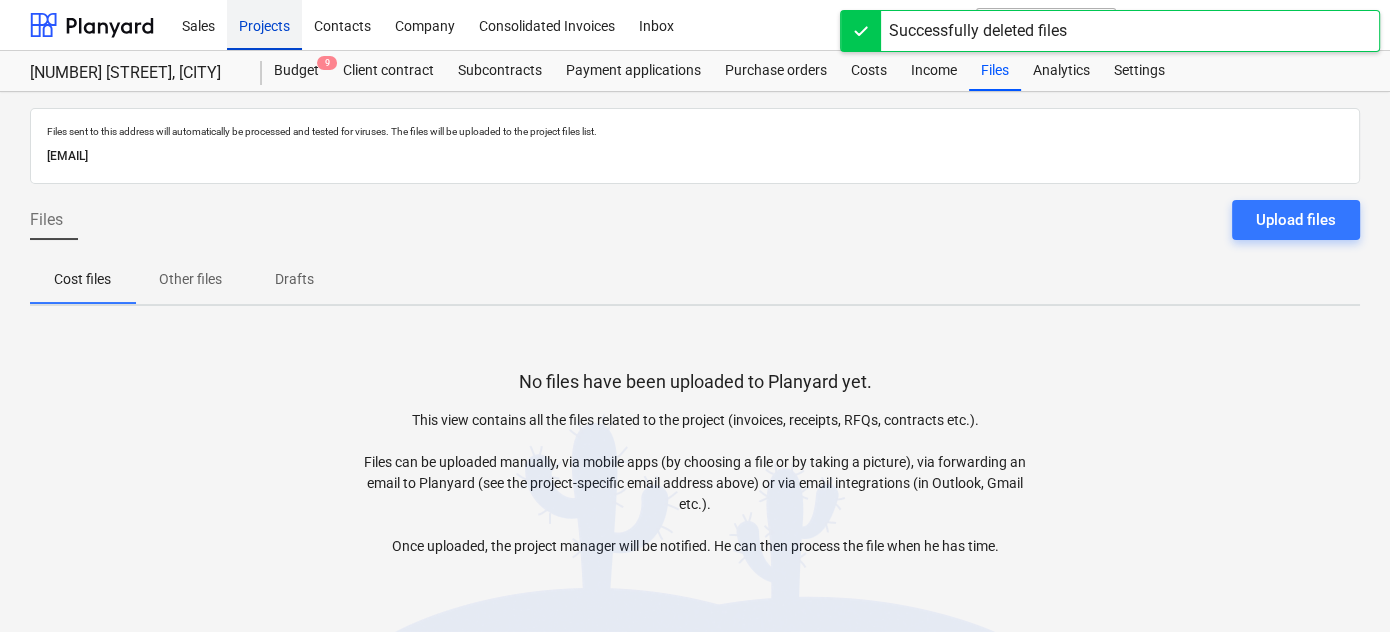 click on "Projects" at bounding box center [264, 24] 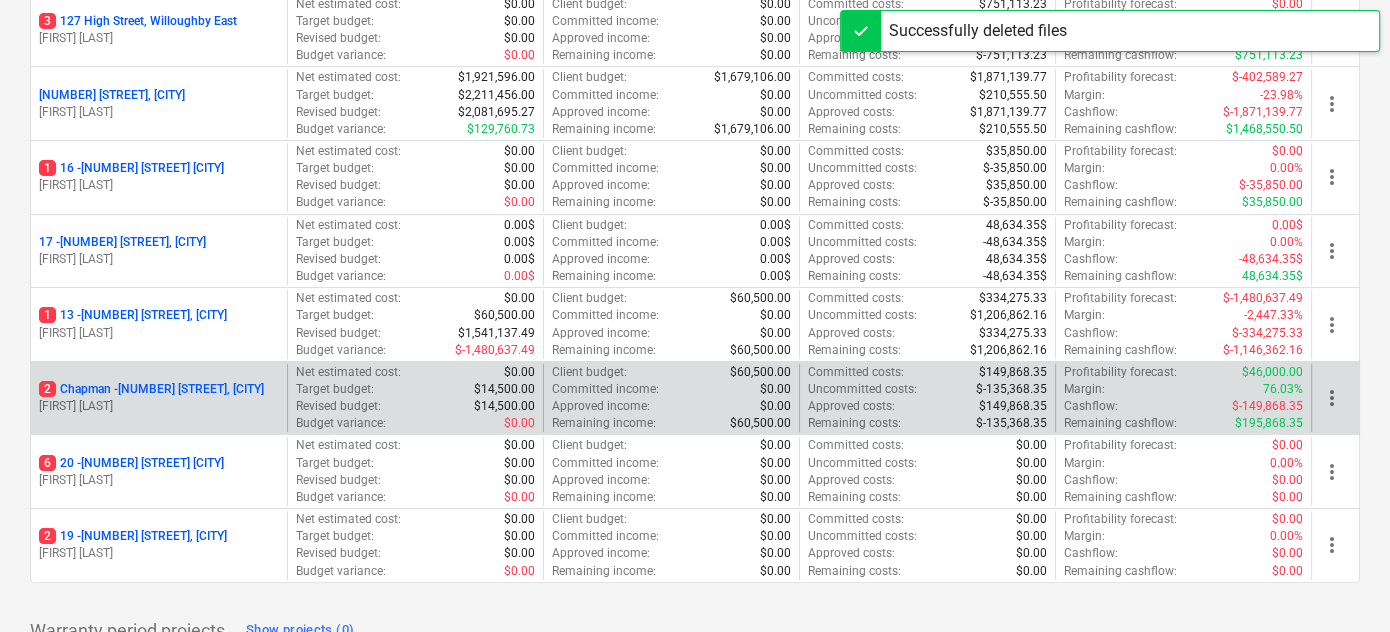 scroll, scrollTop: 363, scrollLeft: 0, axis: vertical 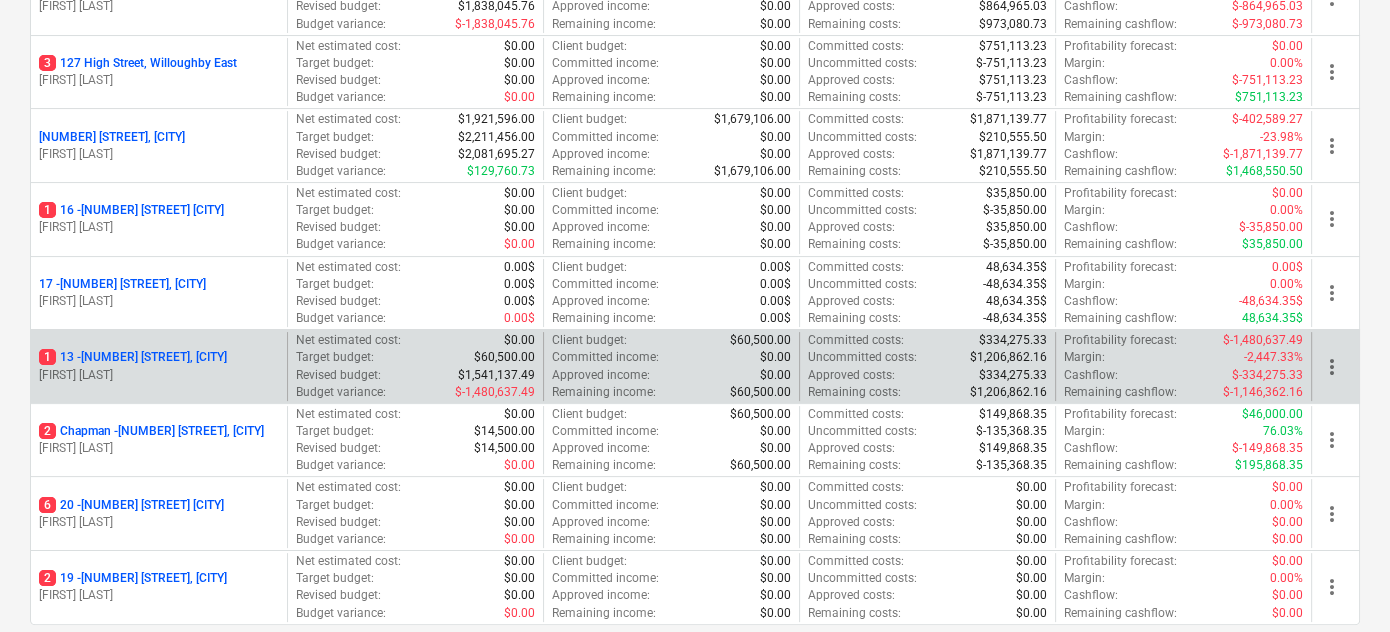 click on "[NUMBER] [NUMBER] [STREET], [CITY]" at bounding box center (133, 357) 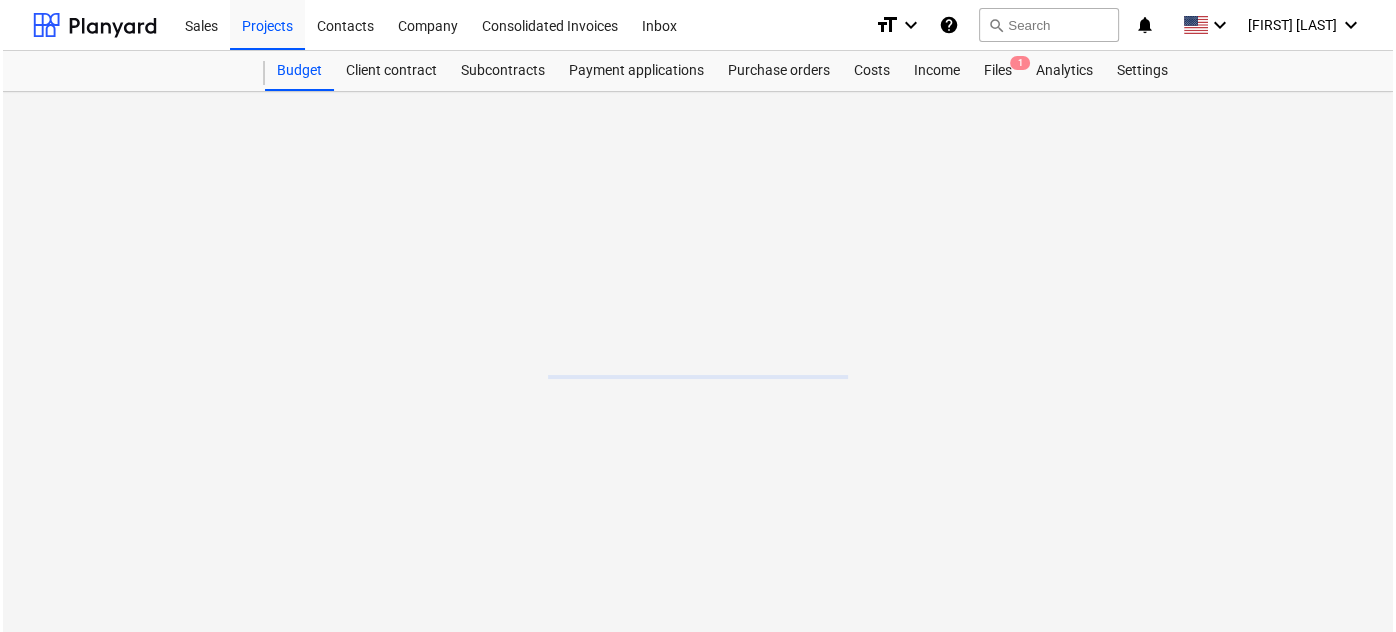 scroll, scrollTop: 0, scrollLeft: 0, axis: both 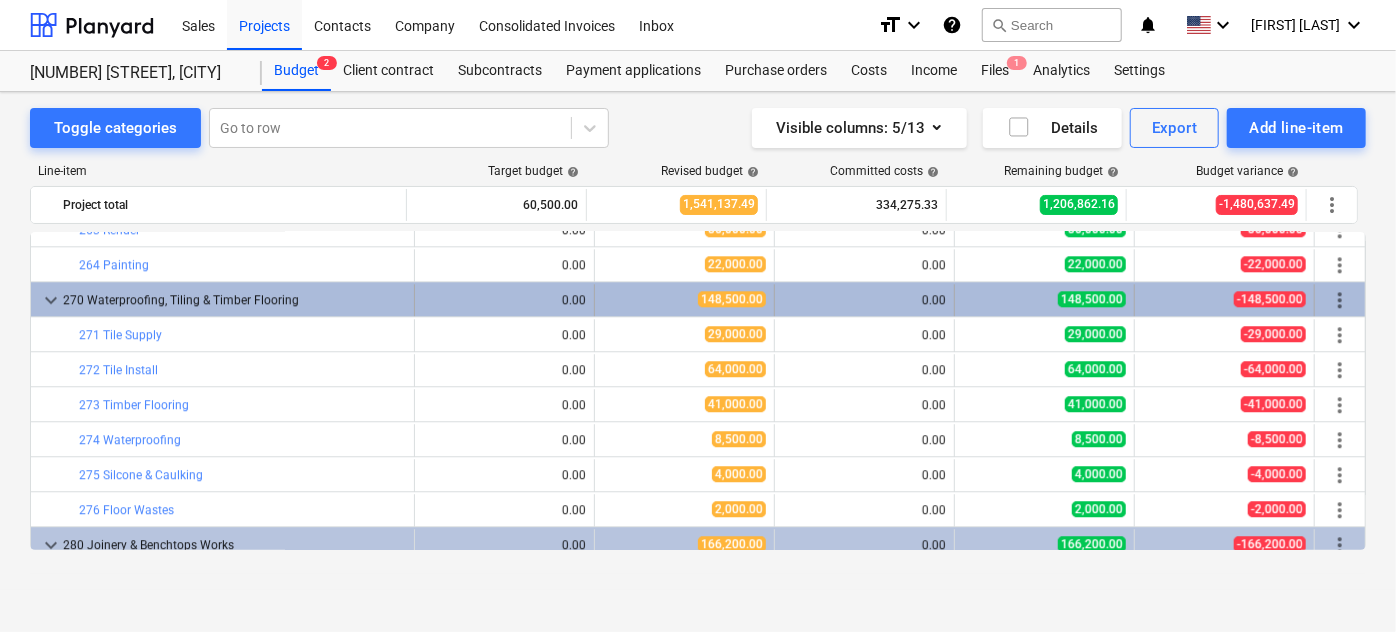 click on "more_vert" at bounding box center (1340, 300) 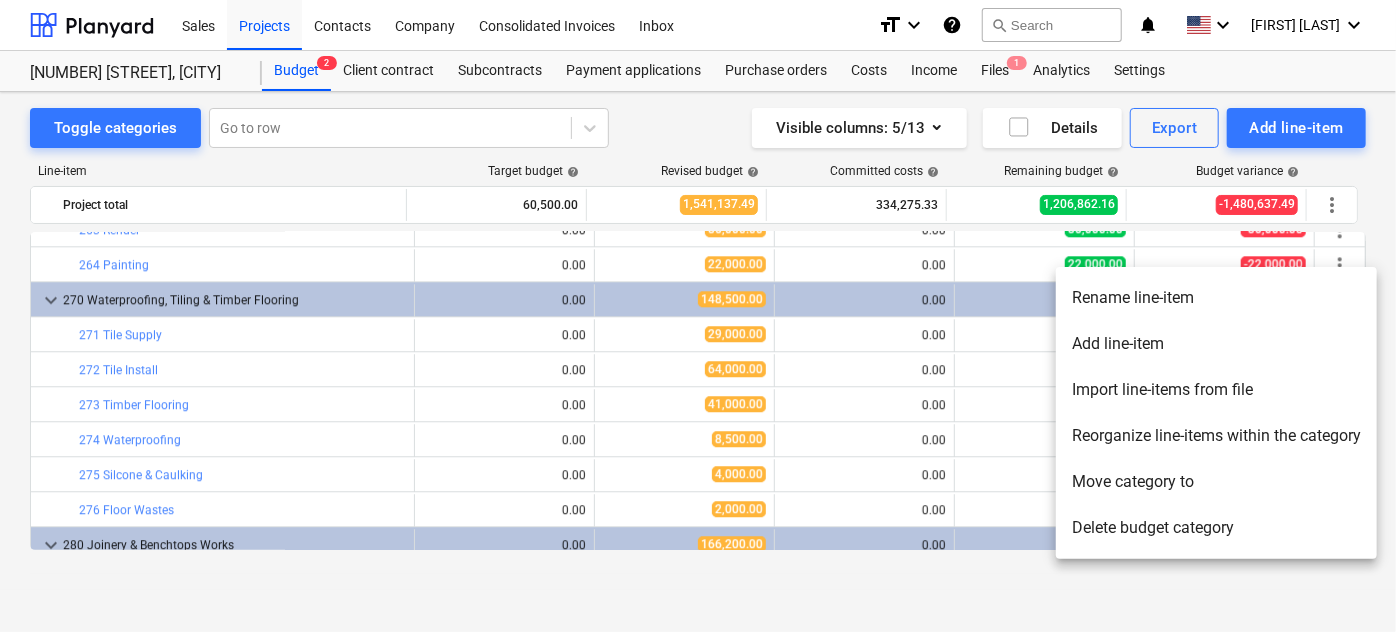 click at bounding box center [698, 316] 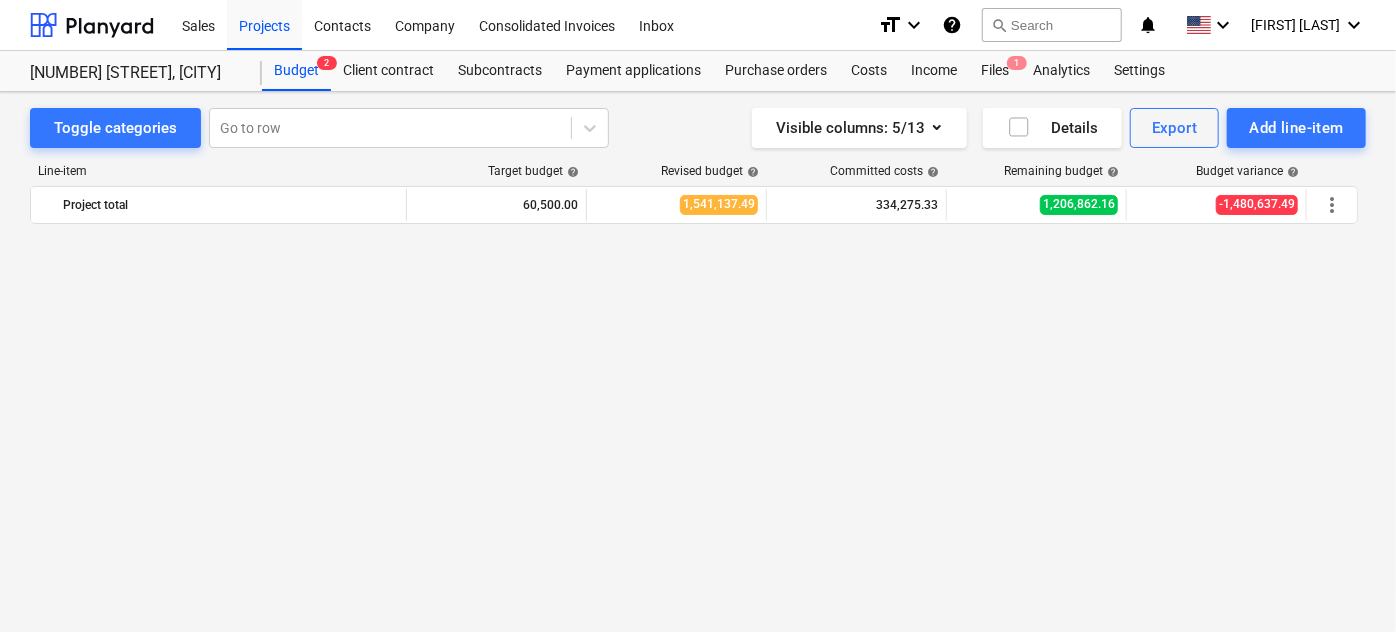 scroll, scrollTop: 6017, scrollLeft: 0, axis: vertical 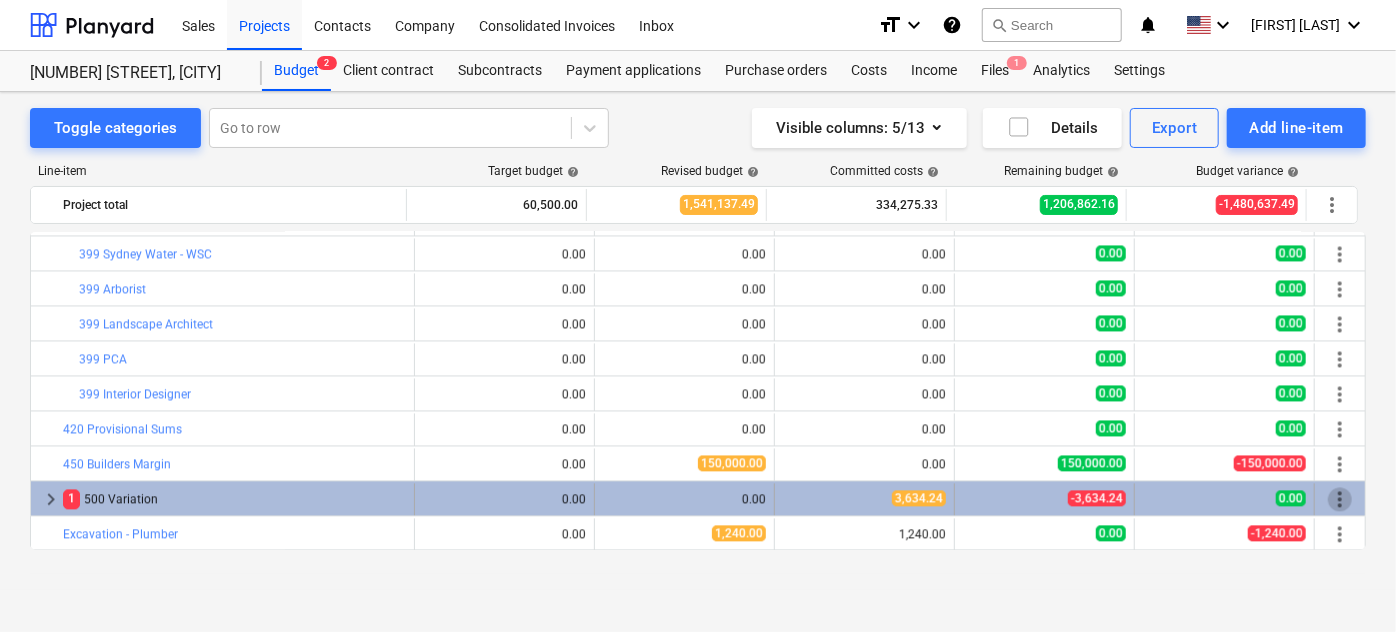 click on "more_vert" at bounding box center [1340, 499] 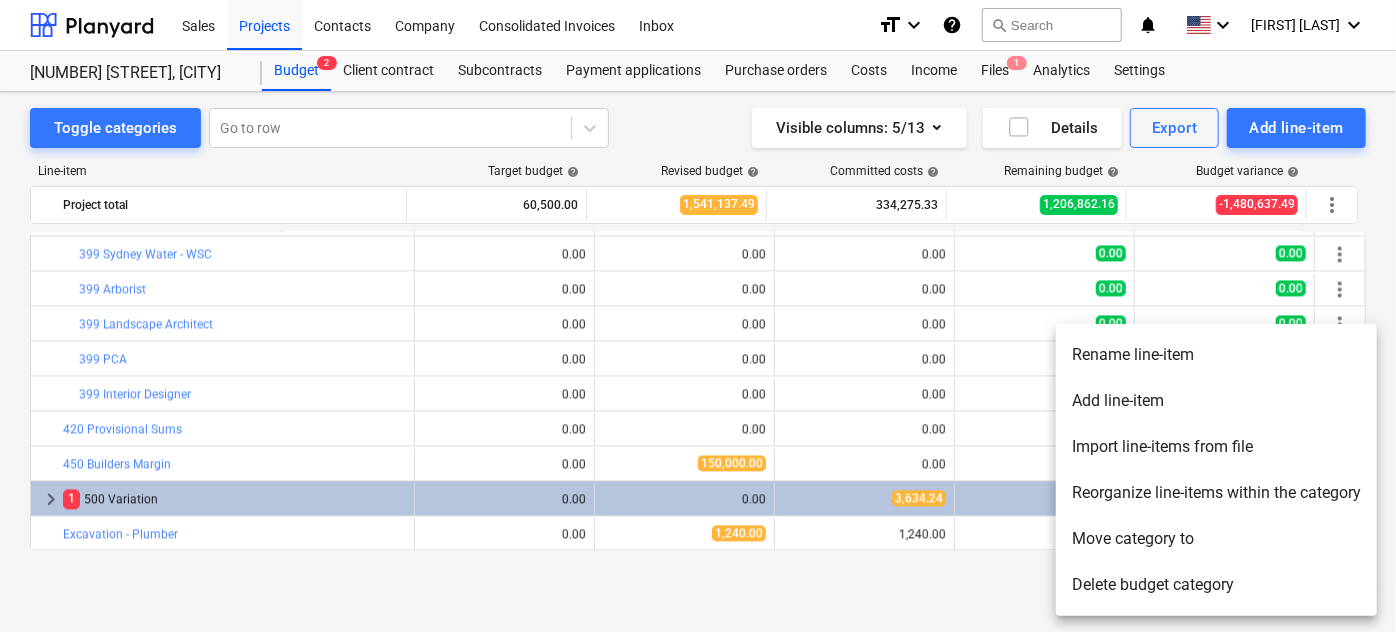 click on "Add line-item" at bounding box center (1216, 401) 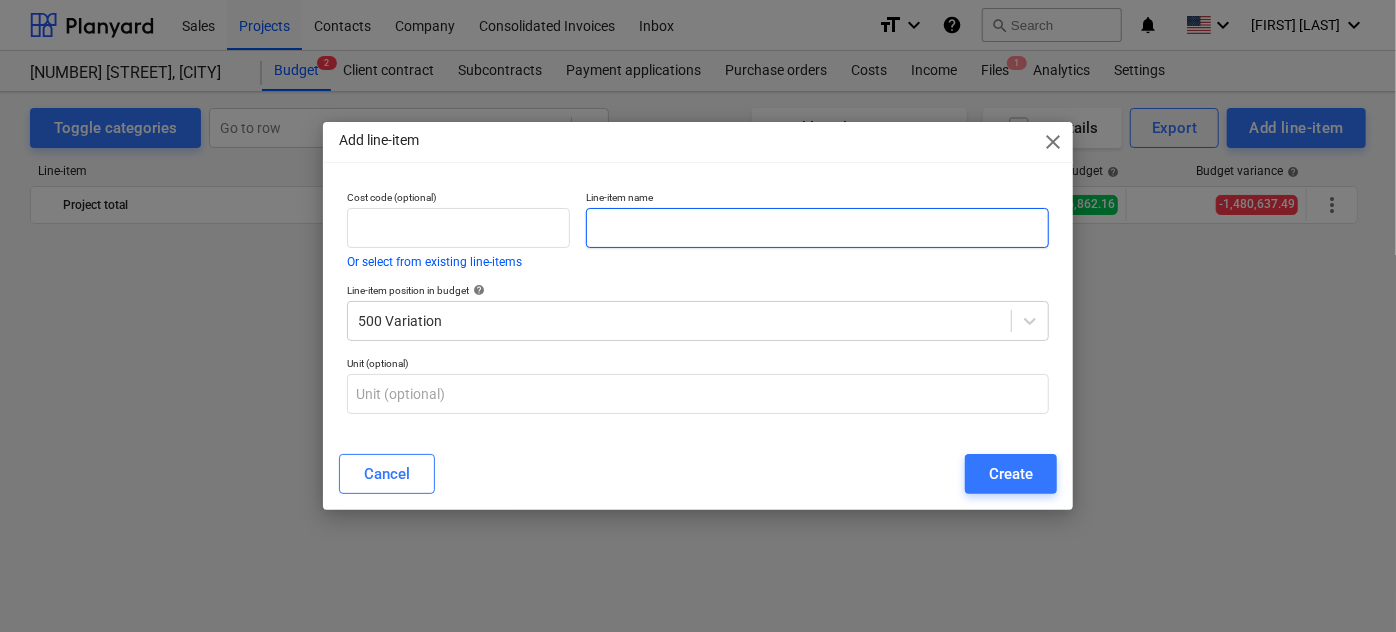 click at bounding box center [817, 228] 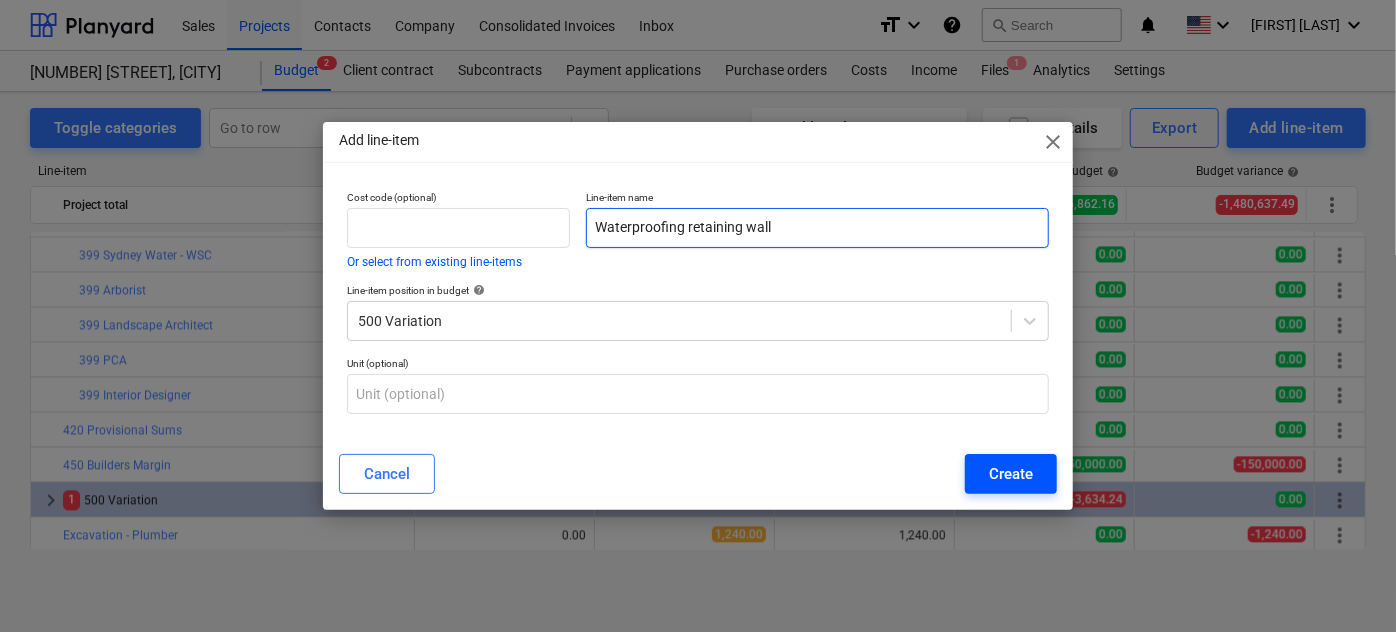 type on "Waterproofing retaining wall" 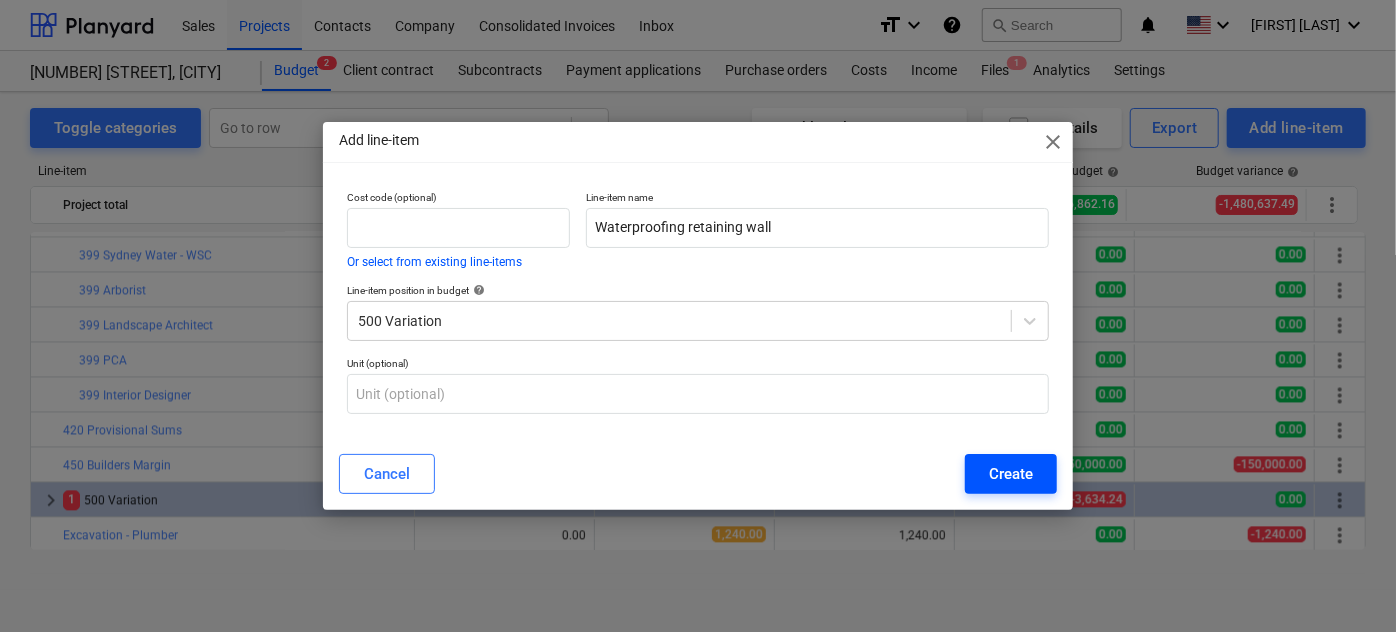 click on "Create" at bounding box center [1011, 474] 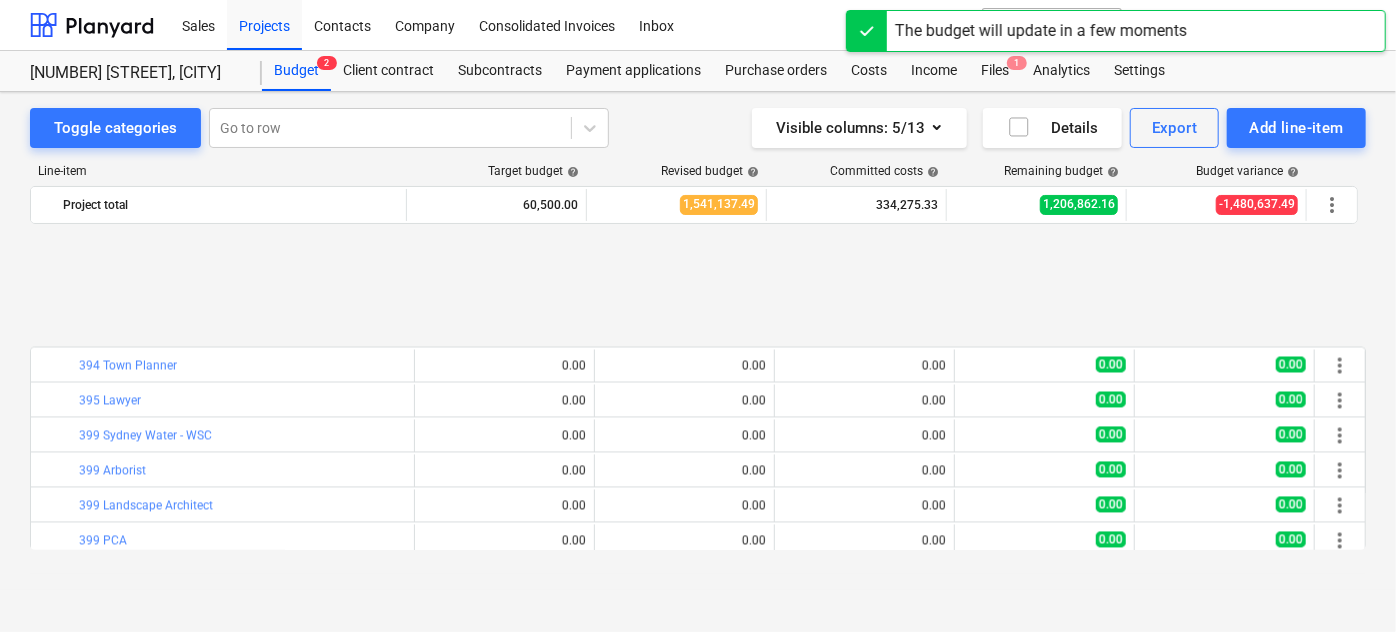scroll, scrollTop: 6017, scrollLeft: 0, axis: vertical 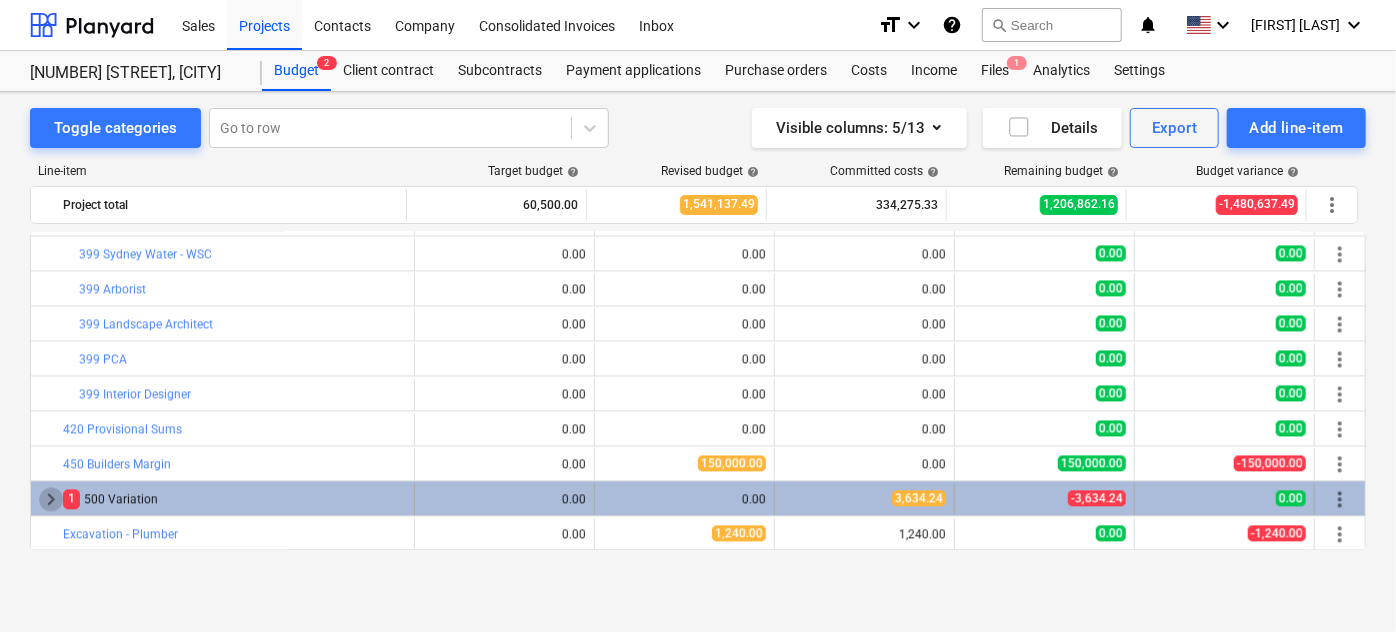 click on "keyboard_arrow_right" at bounding box center (51, 499) 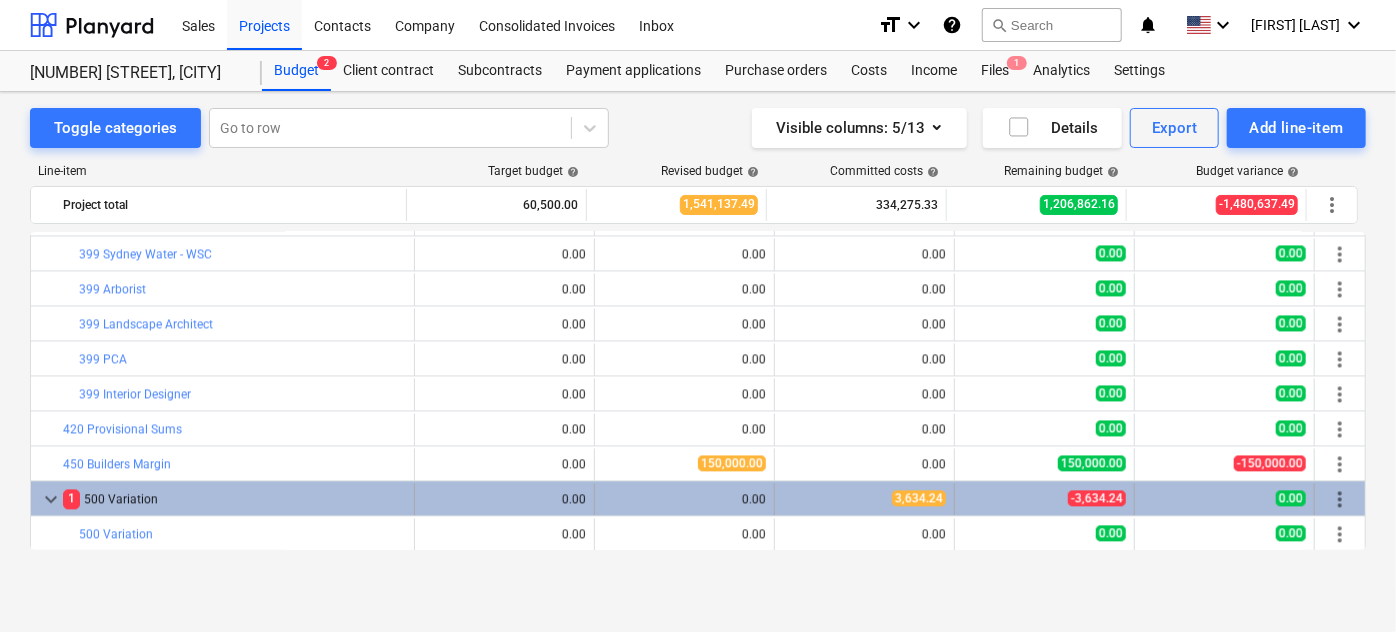 click on "keyboard_arrow_down" at bounding box center (51, 499) 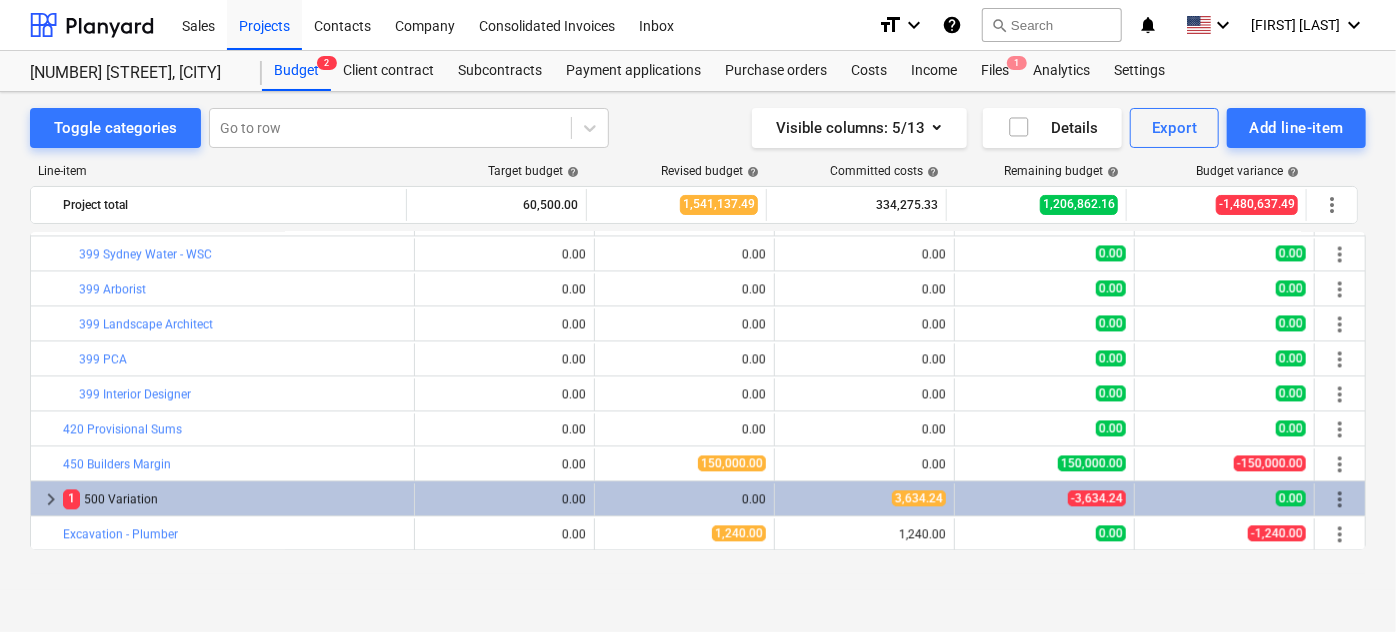 click on "keyboard_arrow_right" at bounding box center (51, 499) 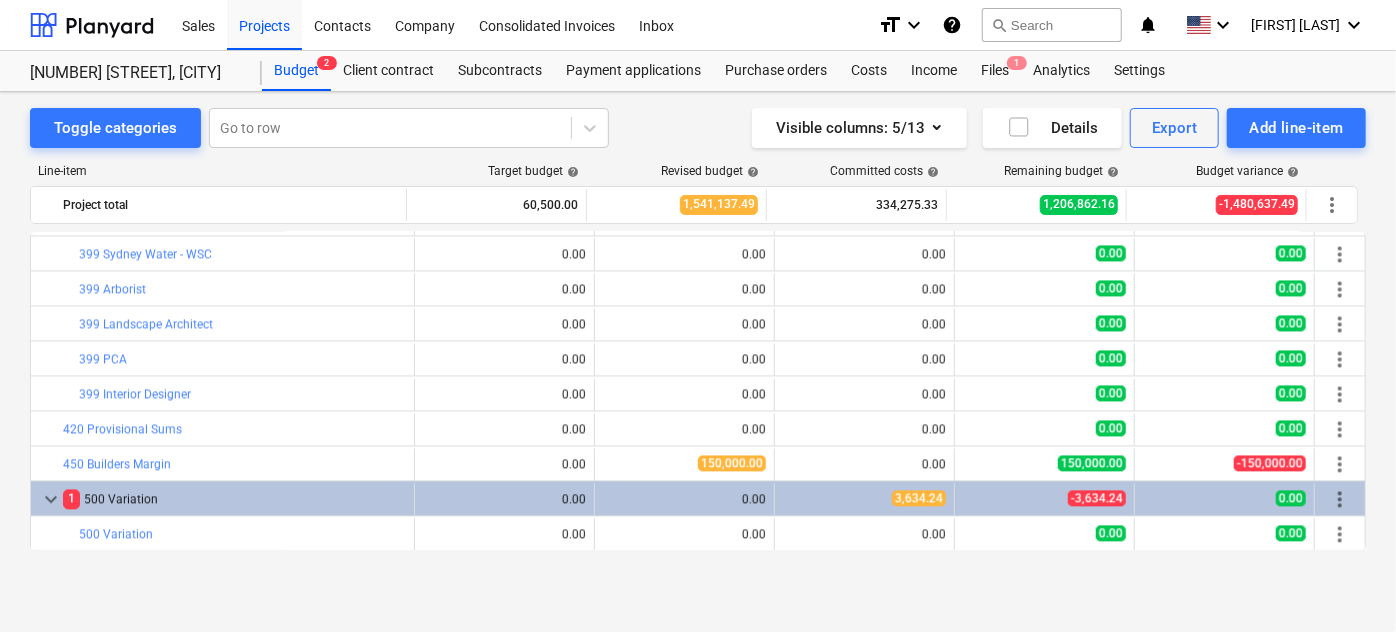 click on "keyboard_arrow_down" at bounding box center (51, 499) 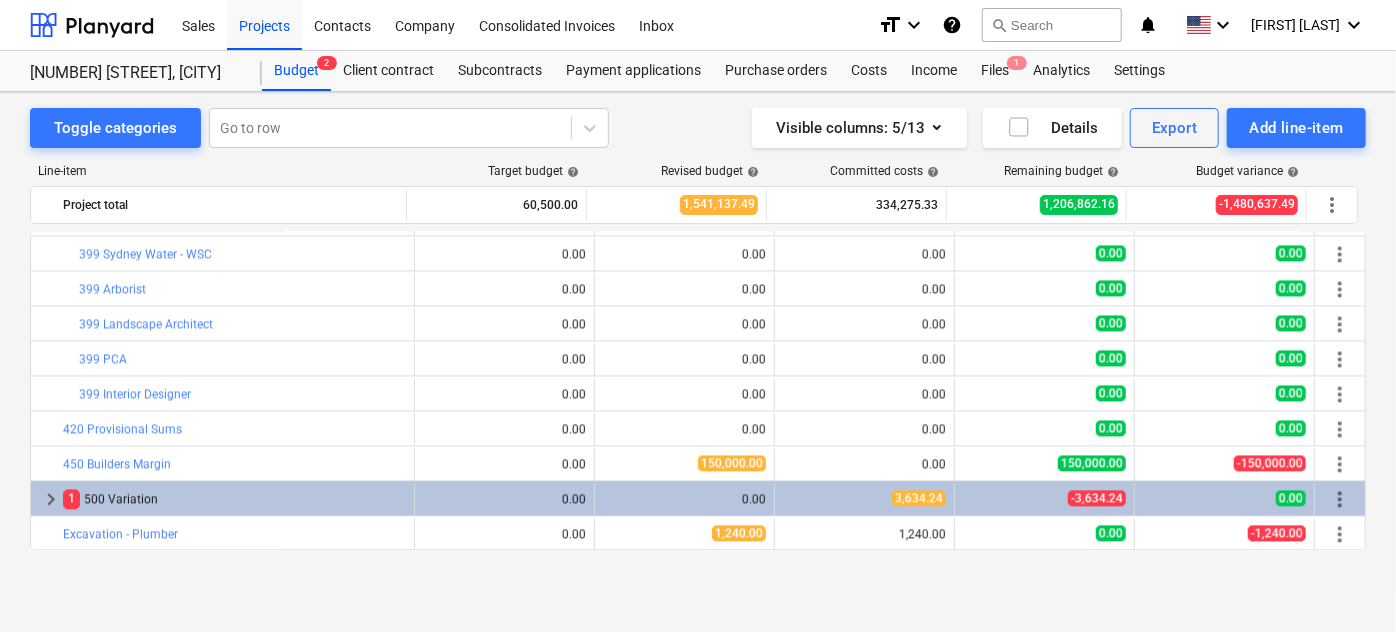 click on "keyboard_arrow_right" at bounding box center [51, 499] 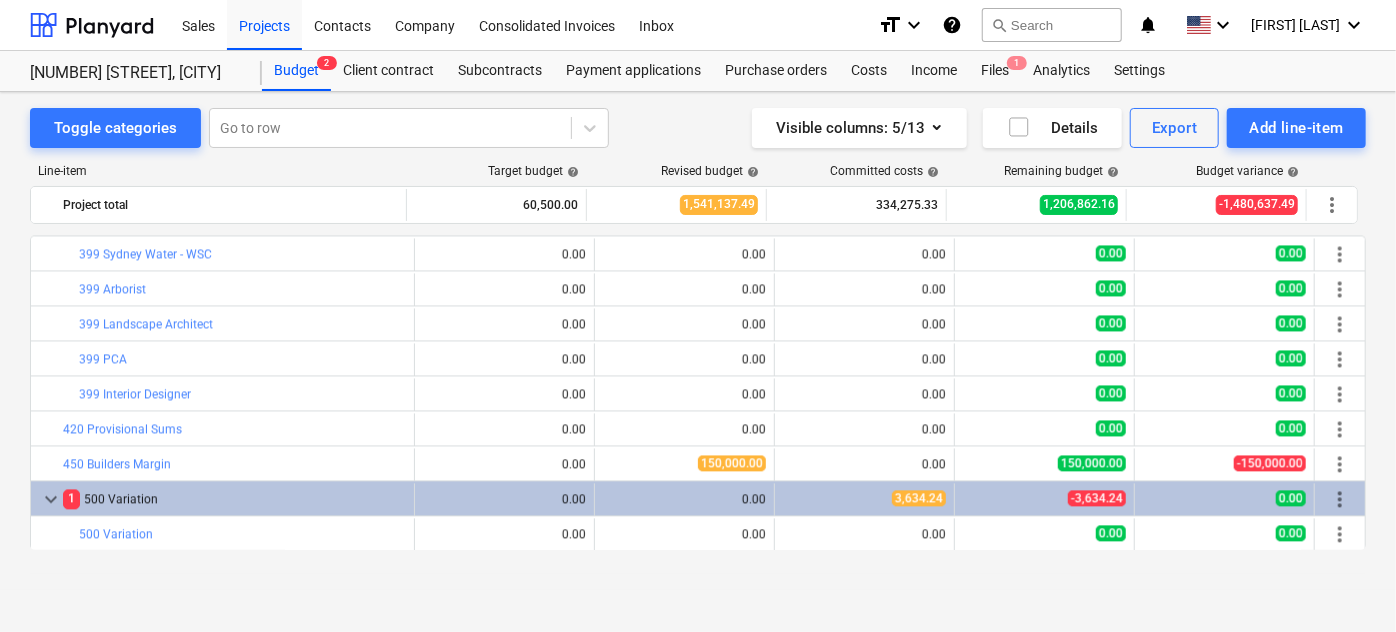 scroll, scrollTop: 6122, scrollLeft: 0, axis: vertical 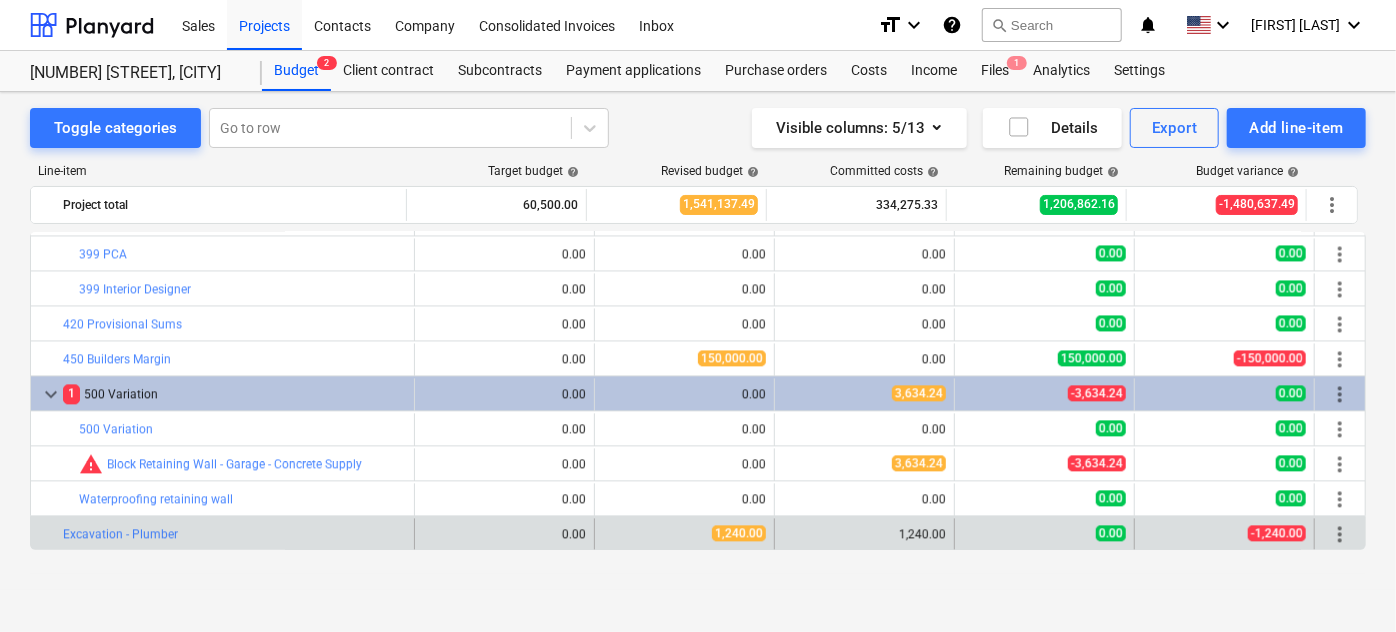 click on "more_vert" at bounding box center [1340, 534] 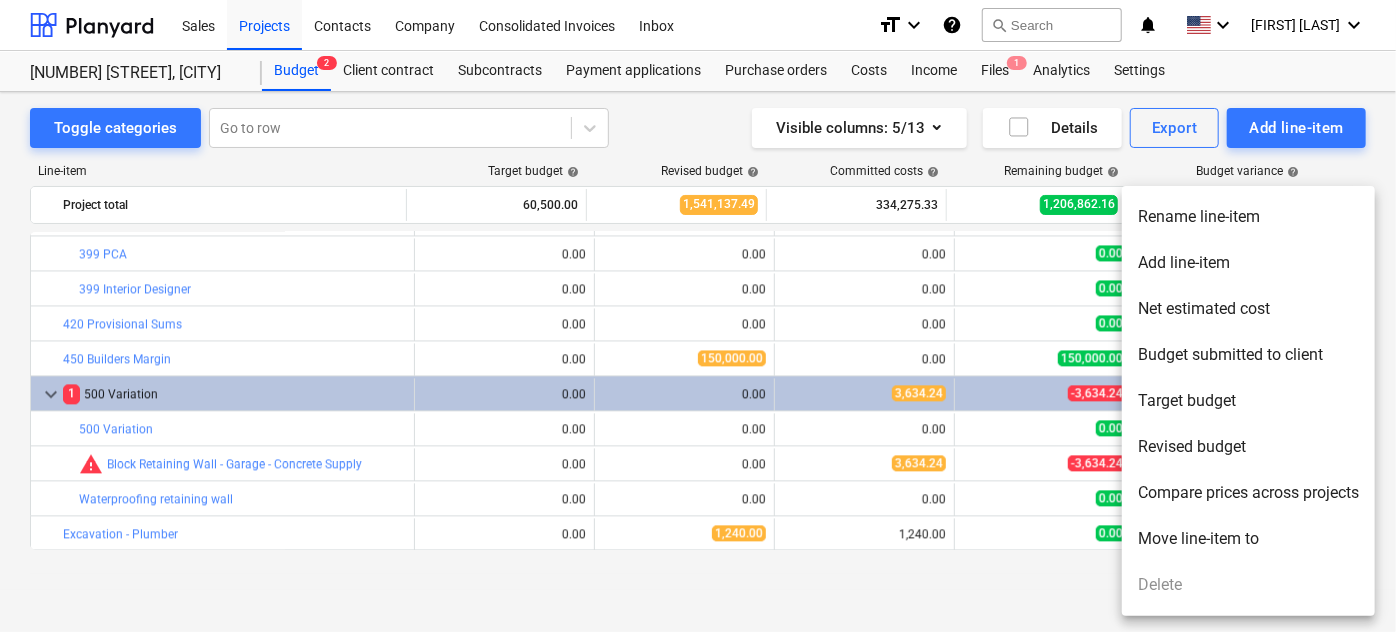 click on "Move line-item to" at bounding box center [1248, 539] 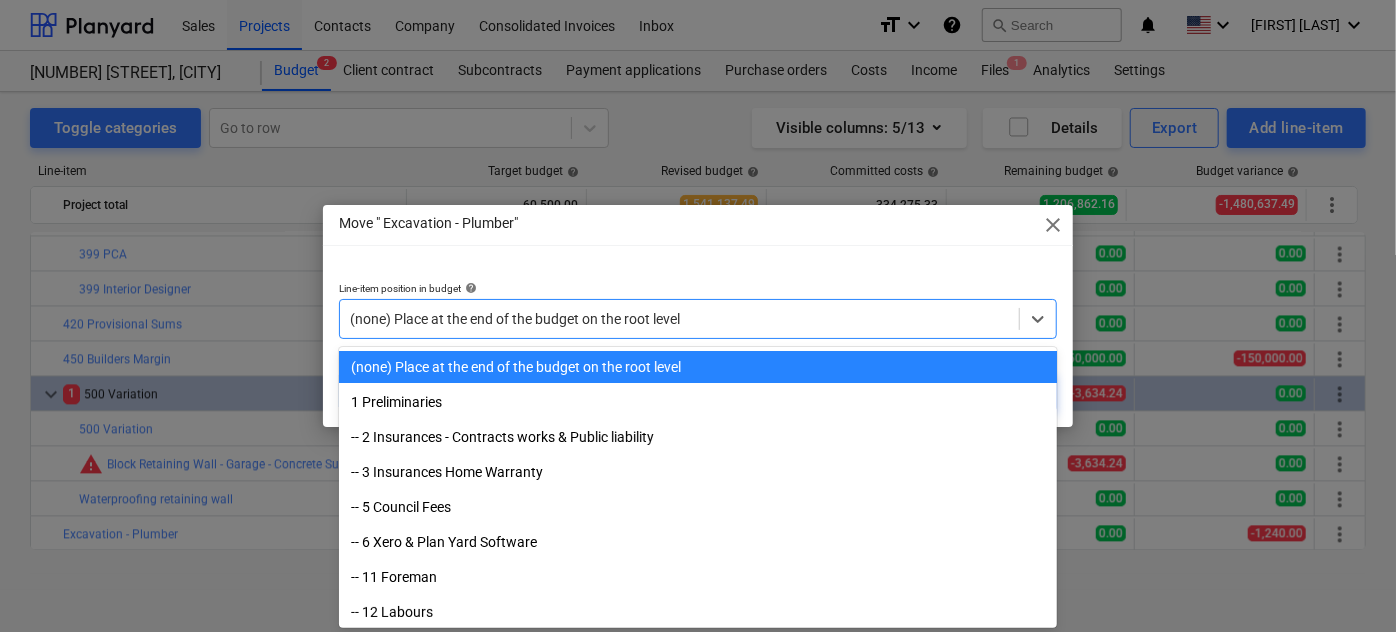 click at bounding box center [679, 319] 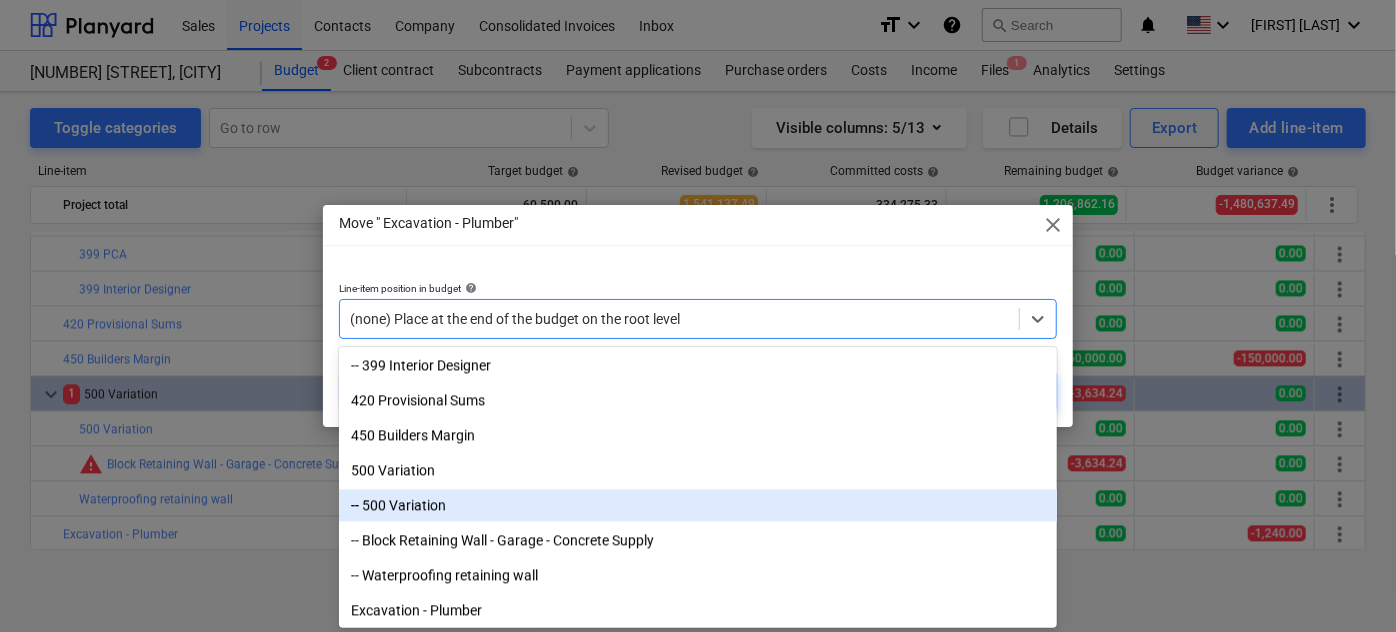 click on "--  500 Variation" at bounding box center (698, 505) 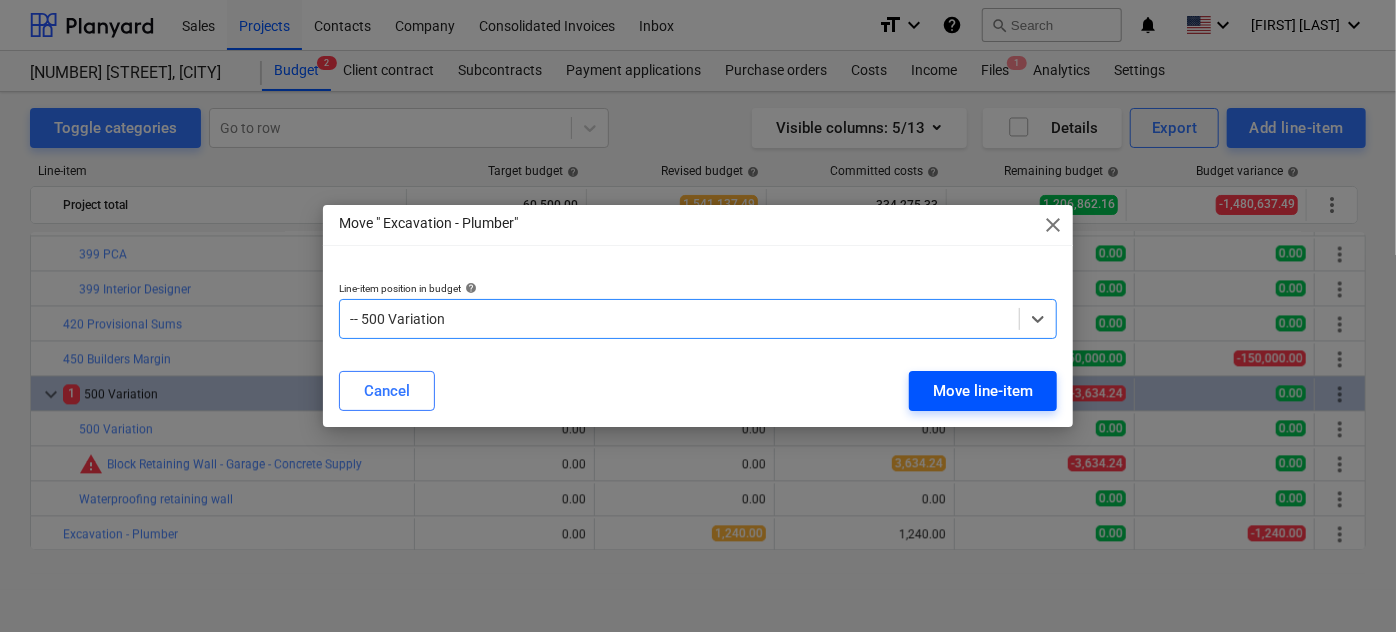 click on "Move line-item" at bounding box center (983, 391) 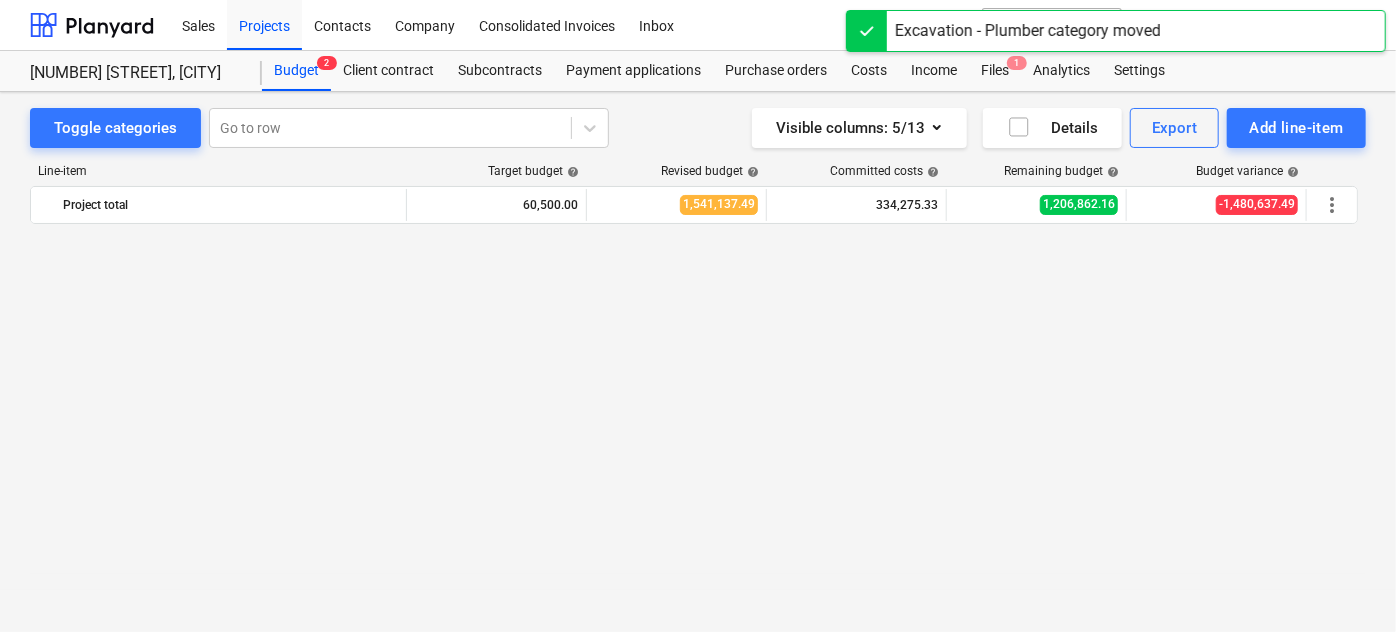 scroll, scrollTop: 6087, scrollLeft: 0, axis: vertical 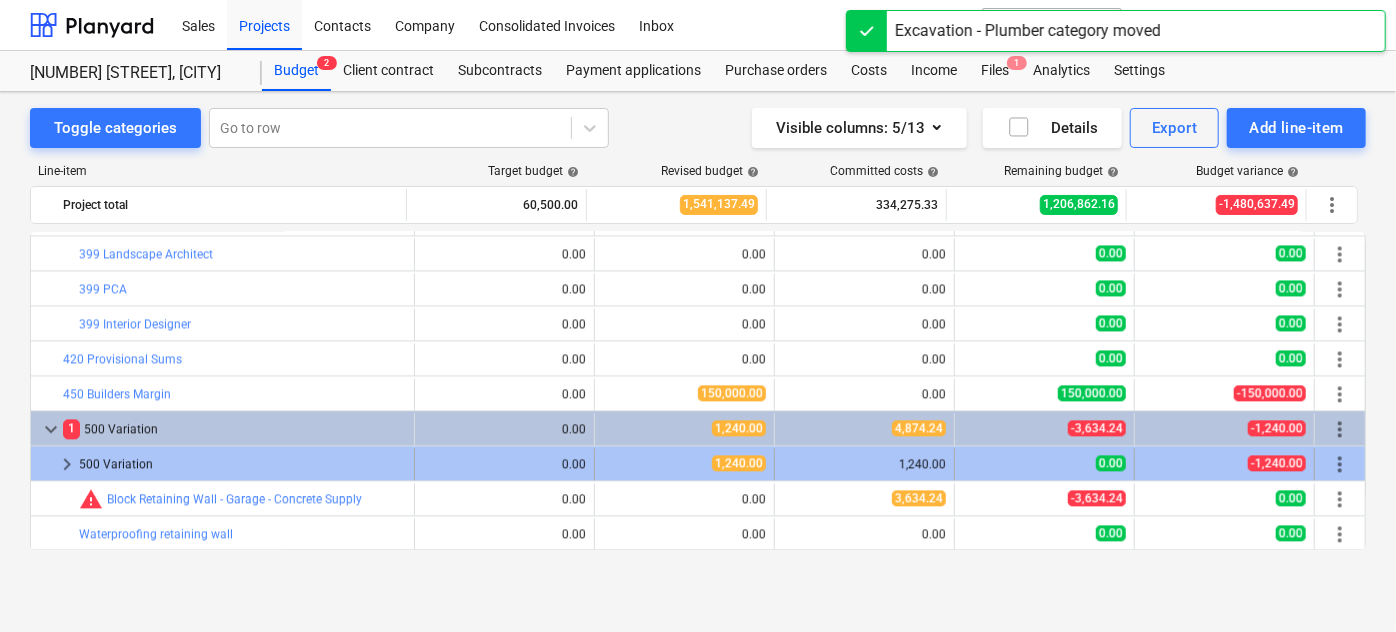 click on "keyboard_arrow_right" at bounding box center (67, 464) 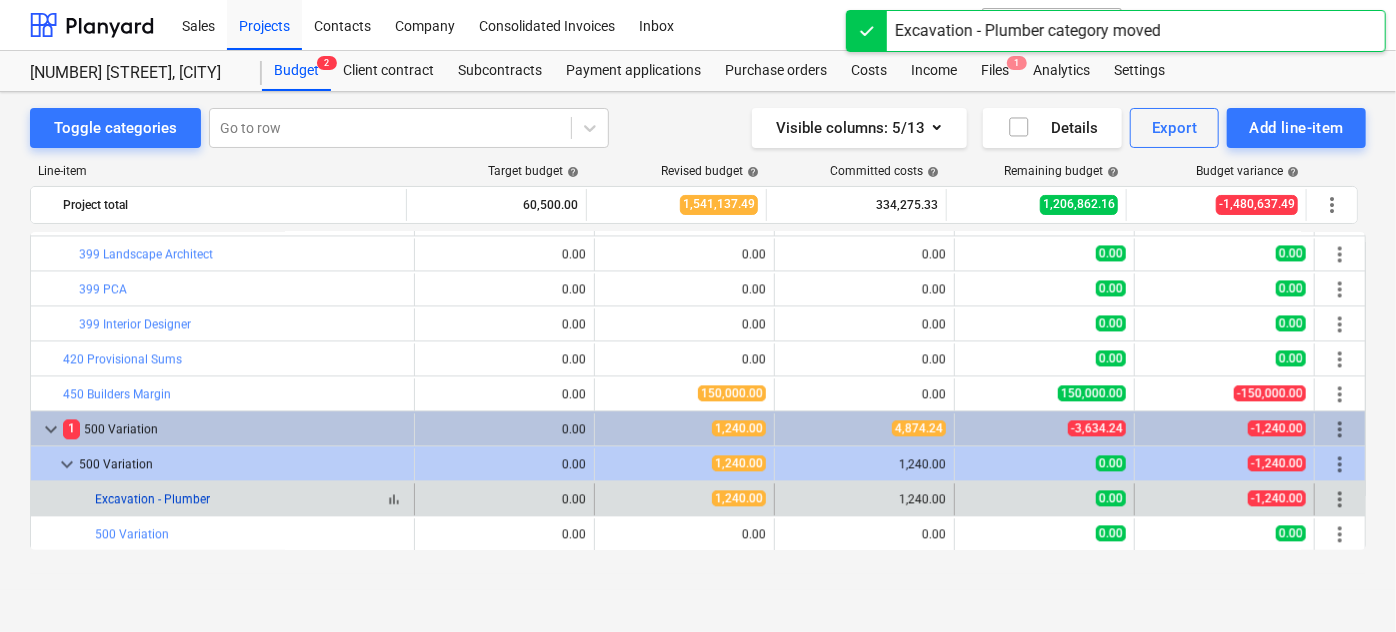 scroll, scrollTop: 6157, scrollLeft: 0, axis: vertical 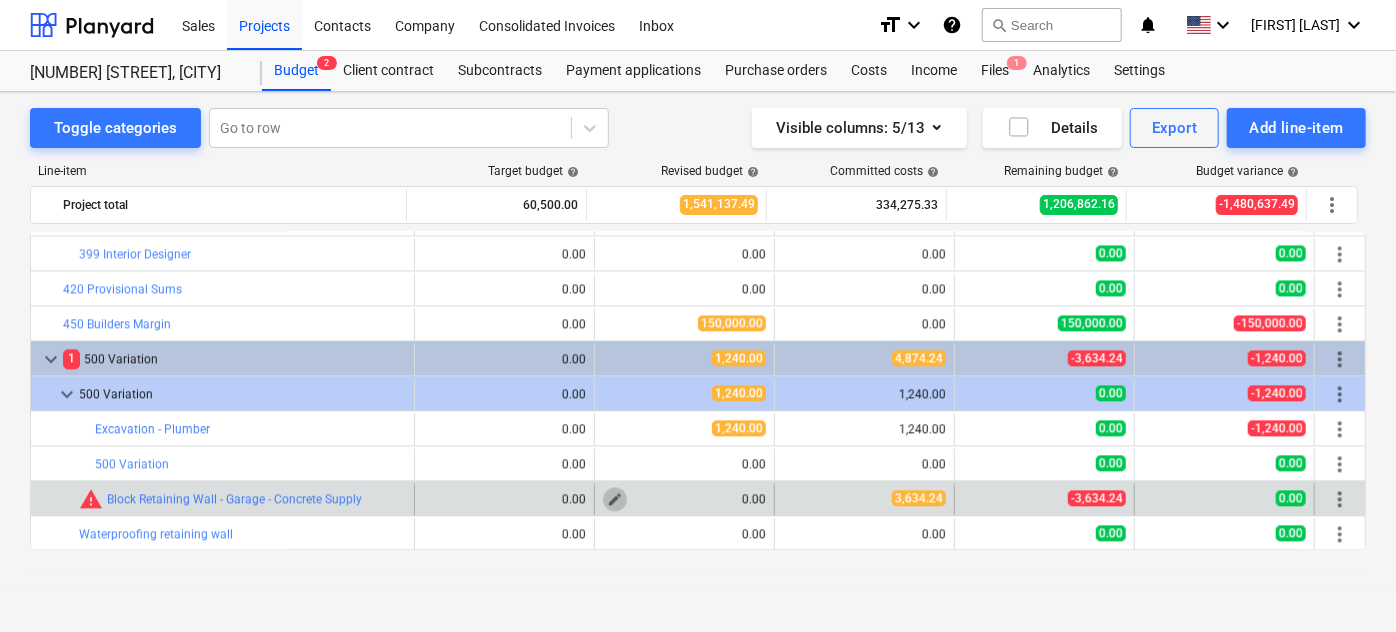 click on "edit" at bounding box center [615, 499] 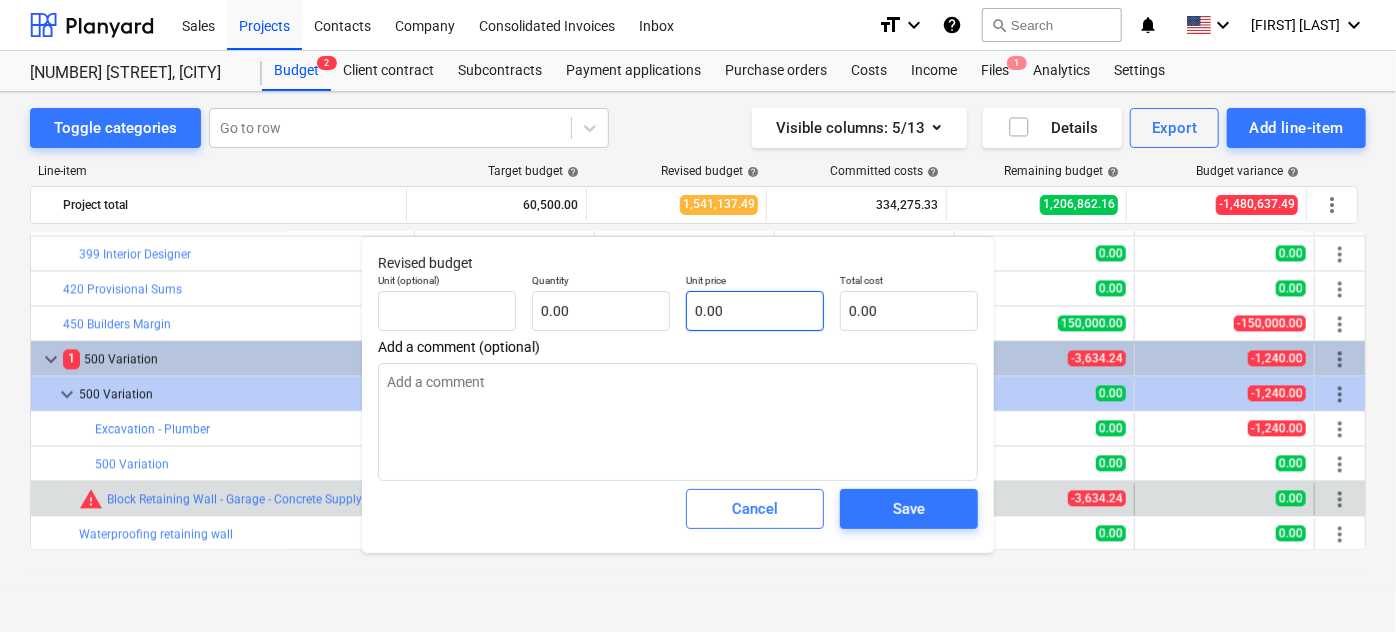 type 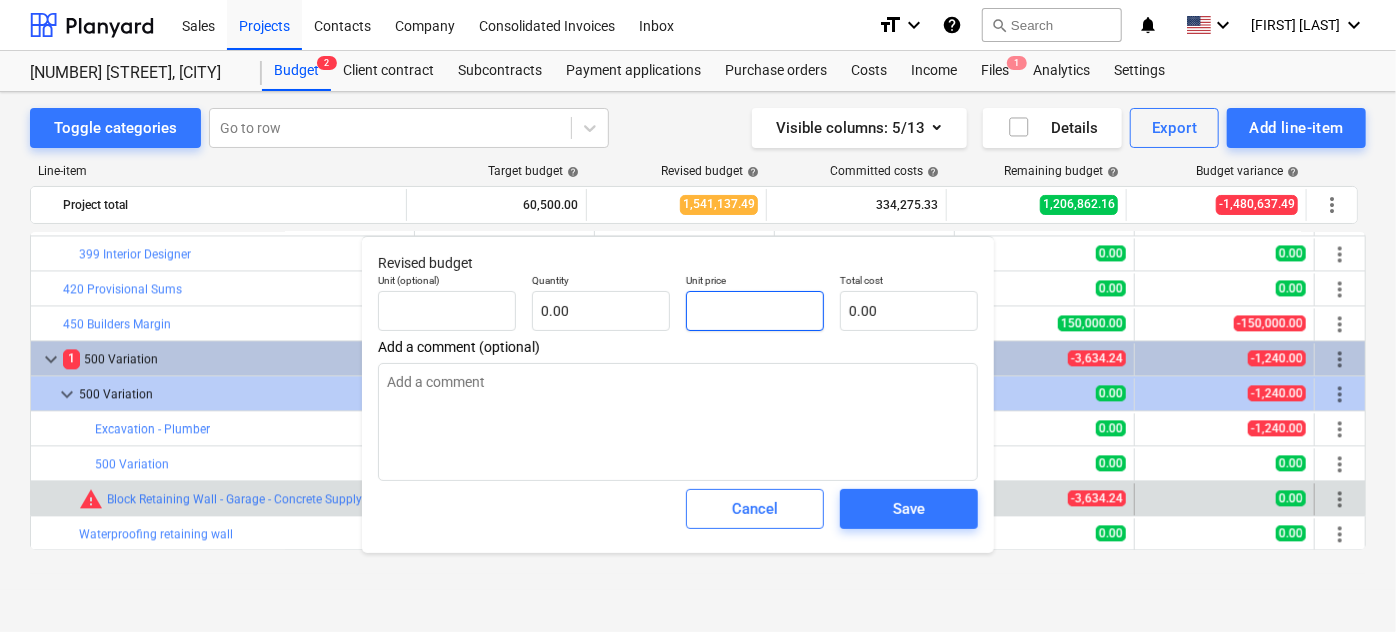 click at bounding box center [755, 311] 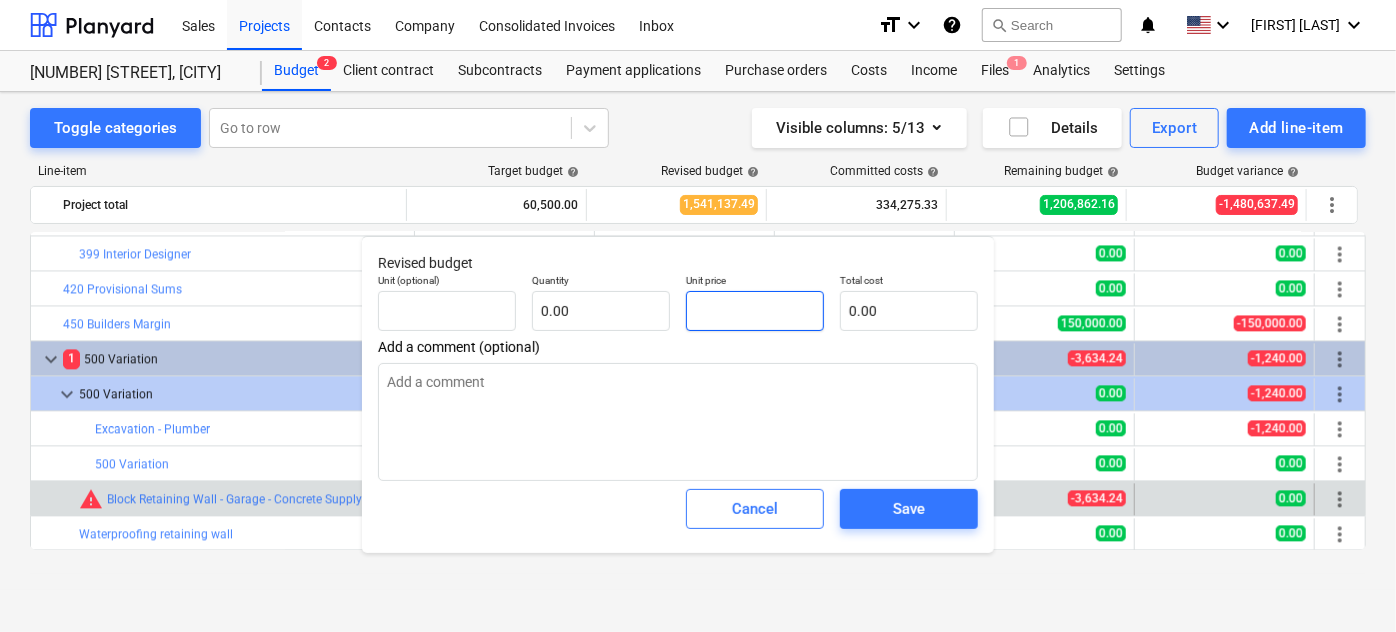 type on "pcs" 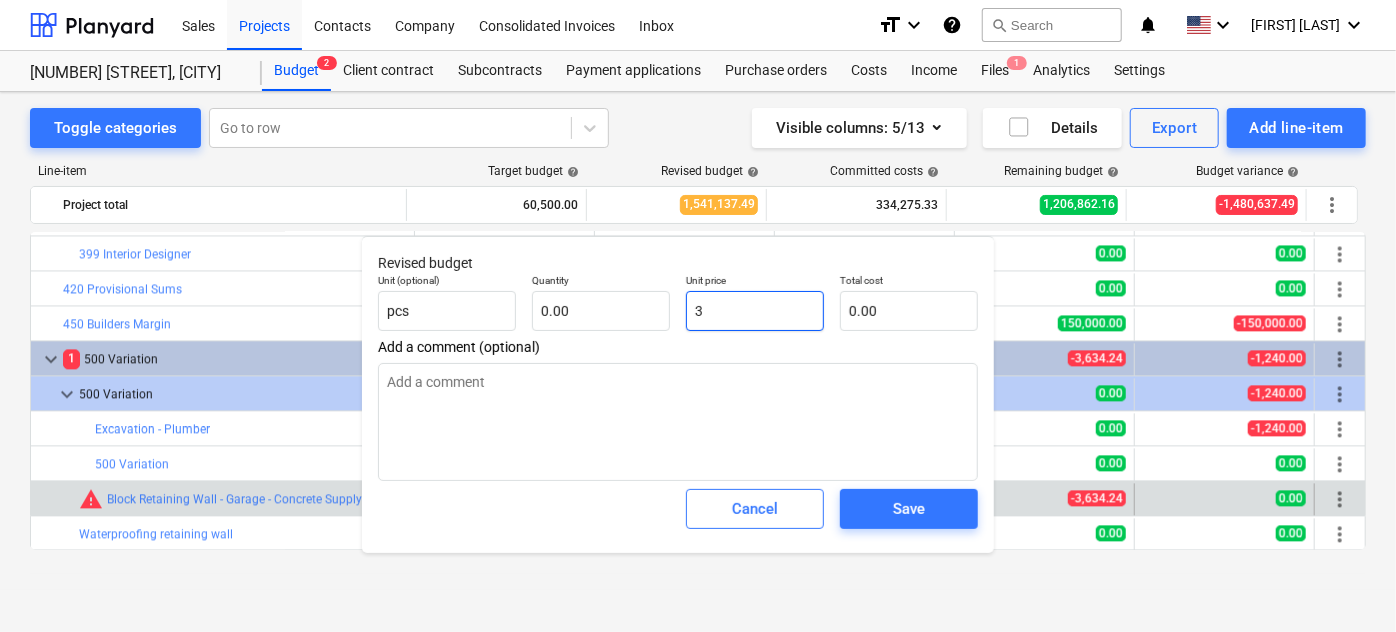 type on "1.00" 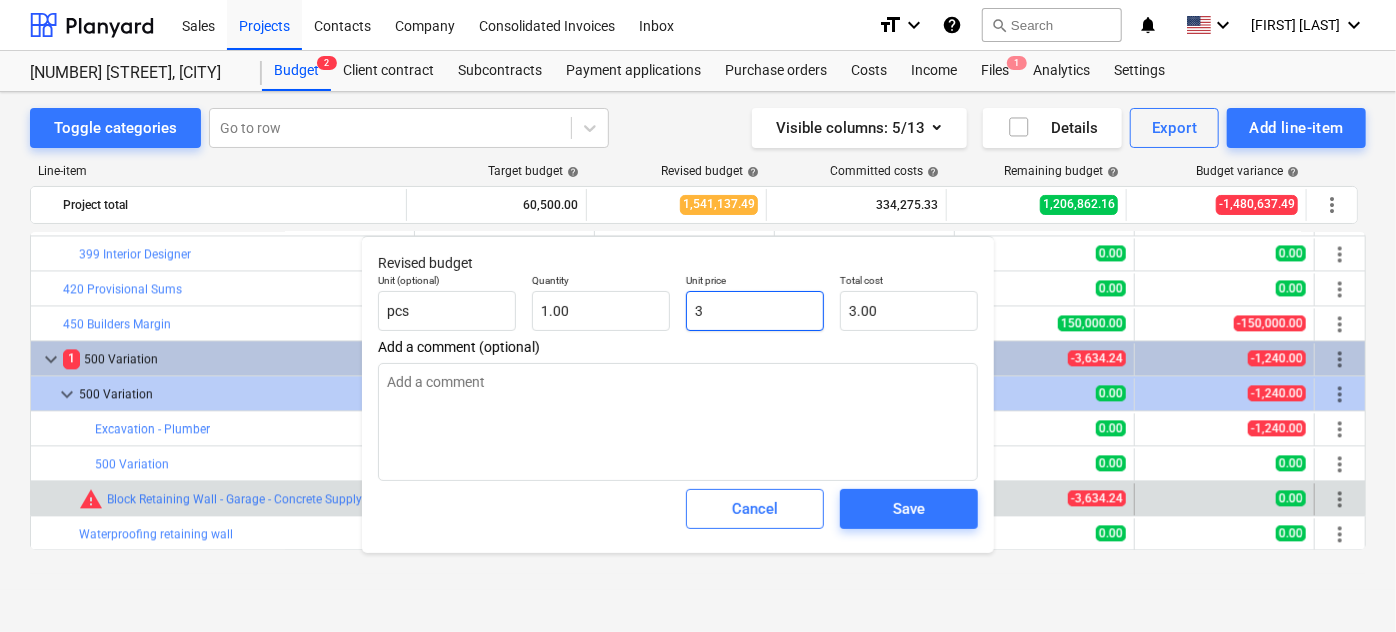 type on "36" 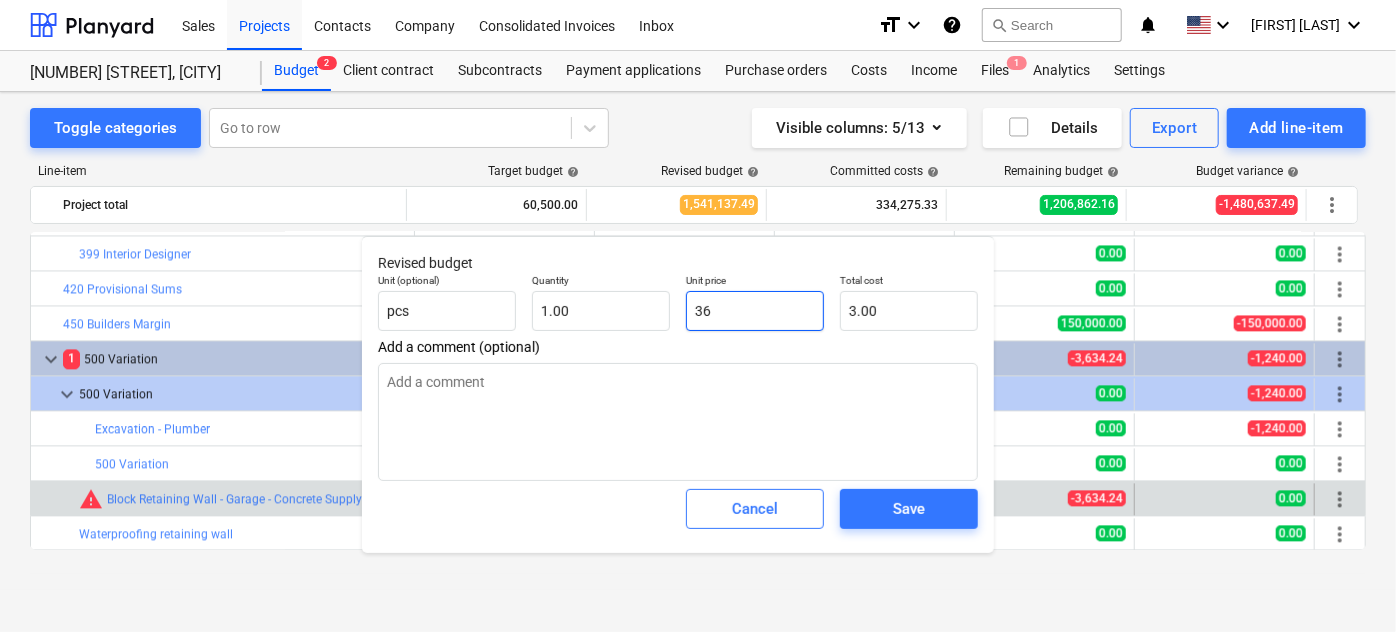 type on "36.00" 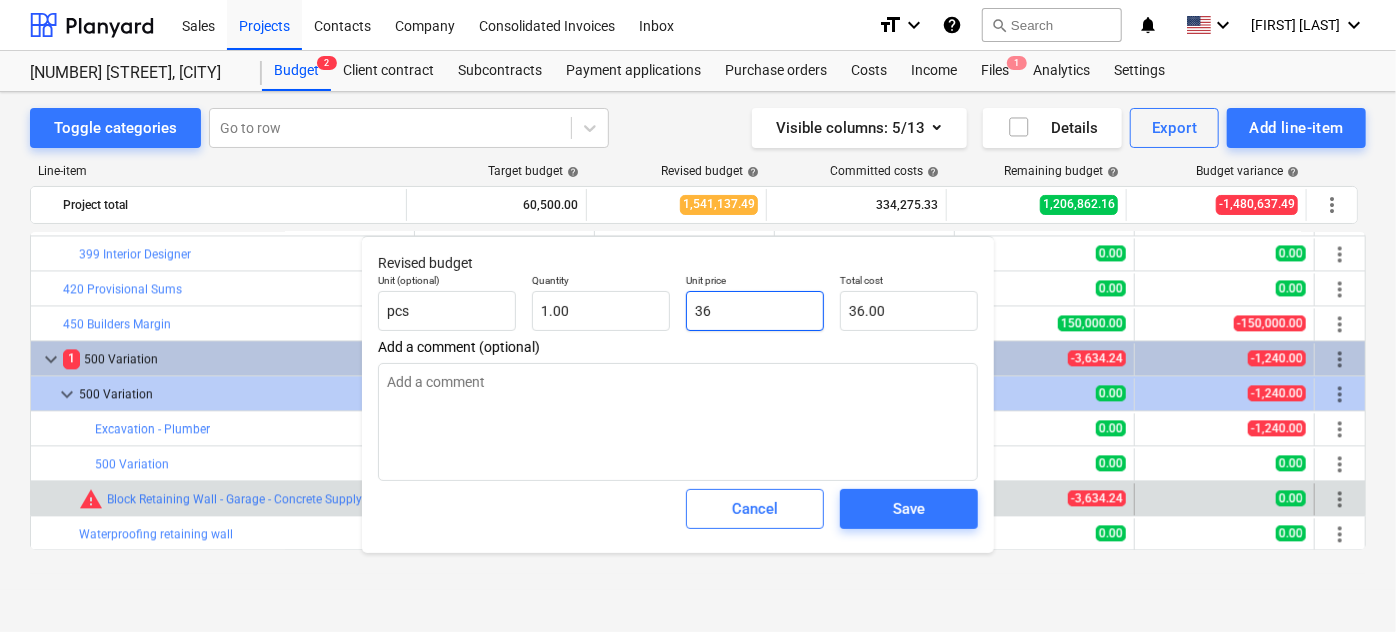 type on "363" 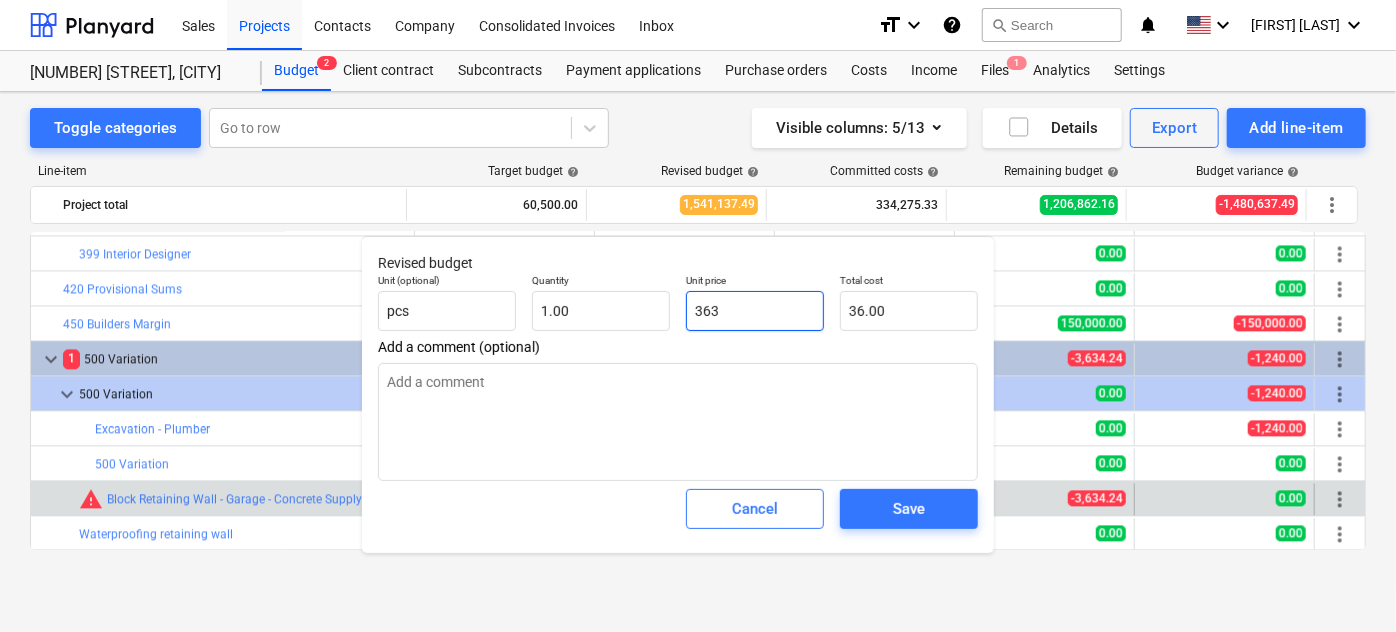 type on "$[AMOUNT]" 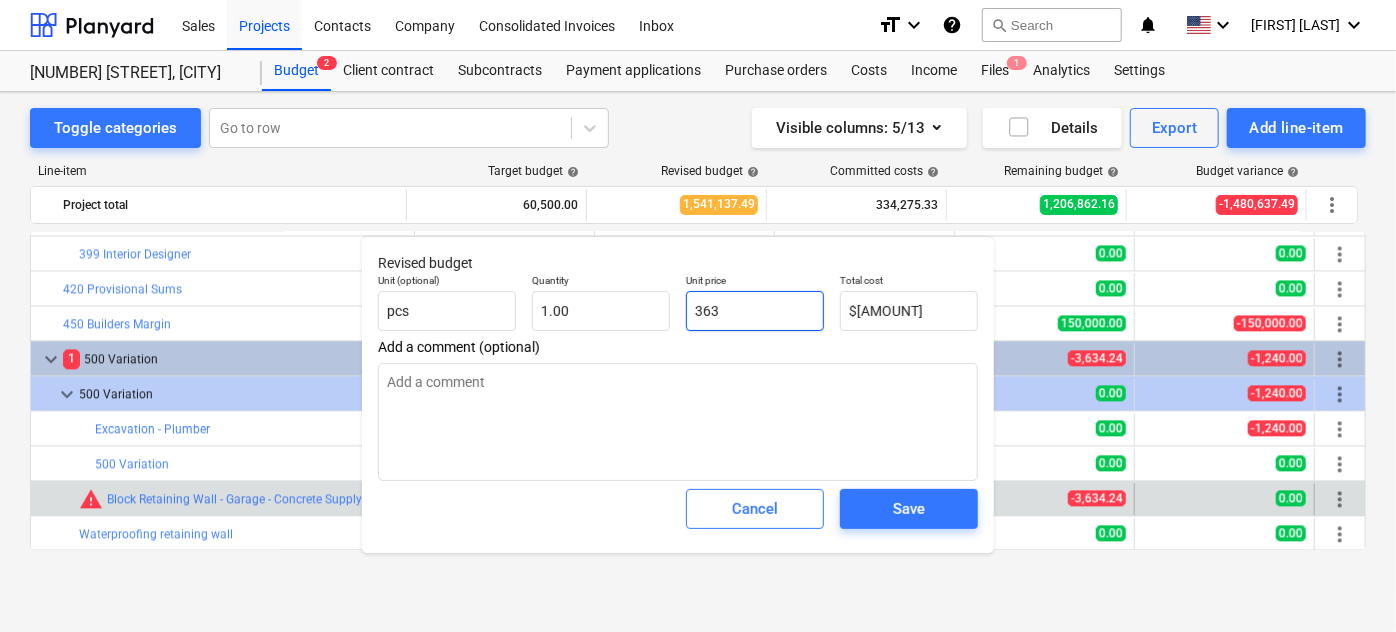 type on "[NUMBER]" 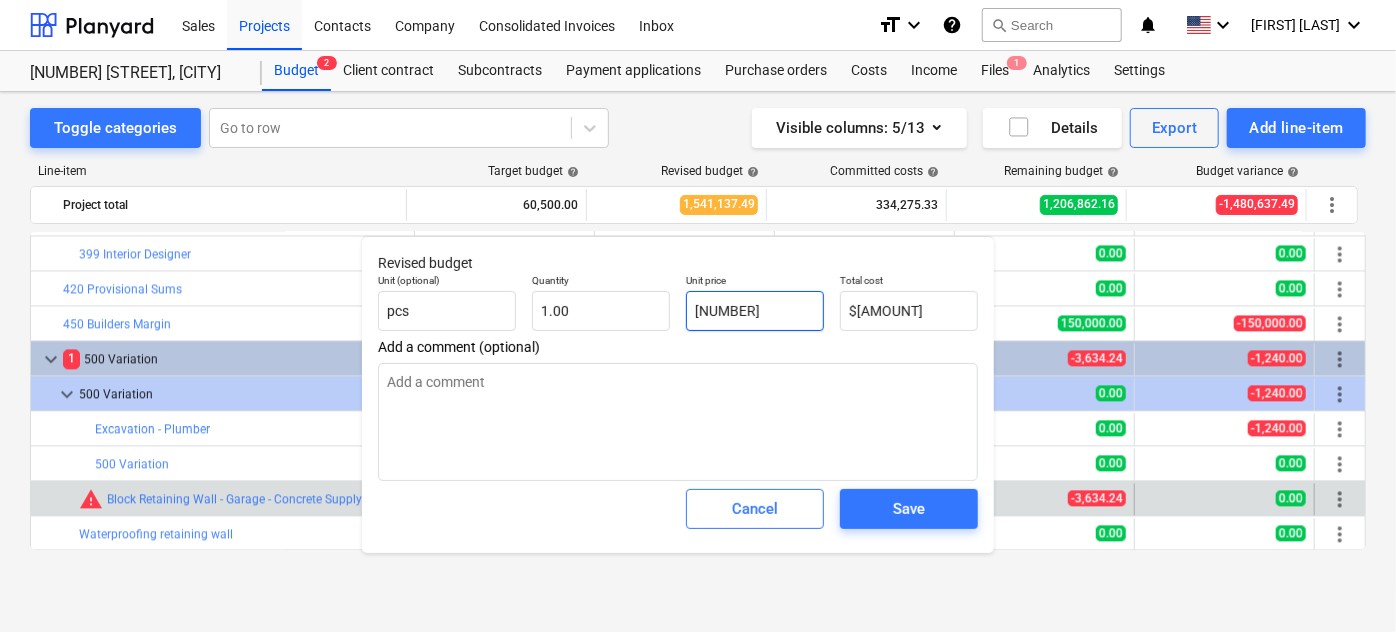 type on "3,634.00" 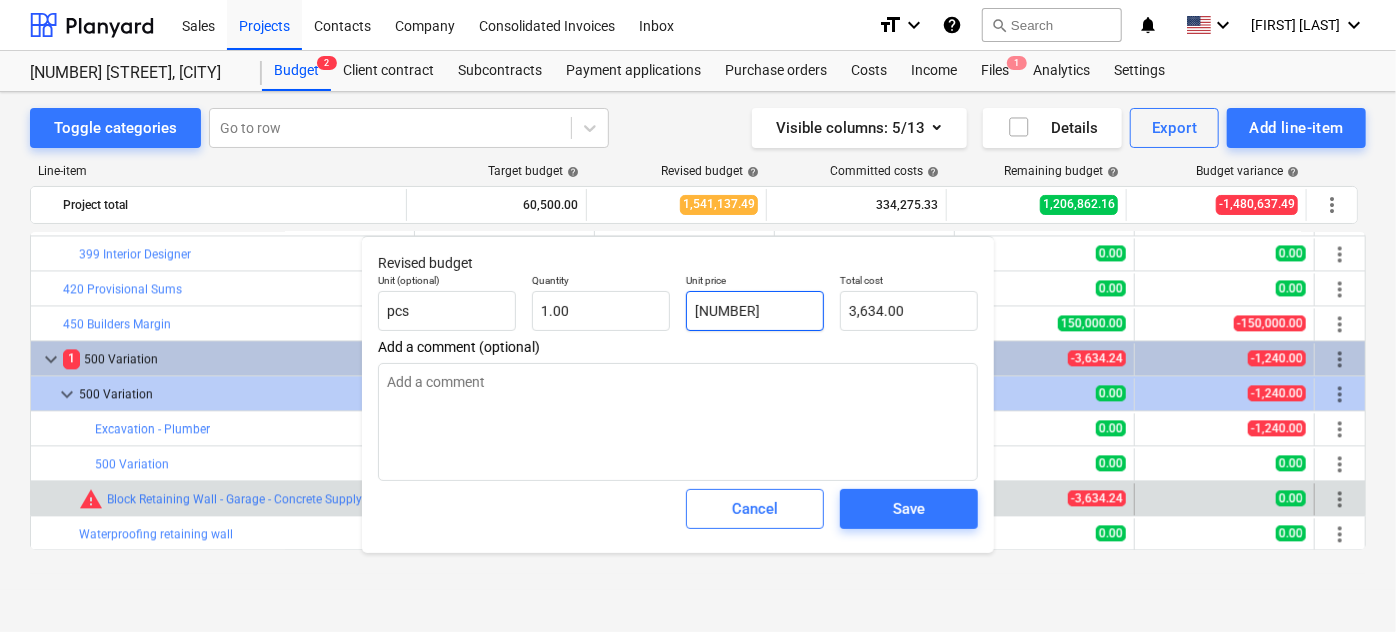 type on "3634." 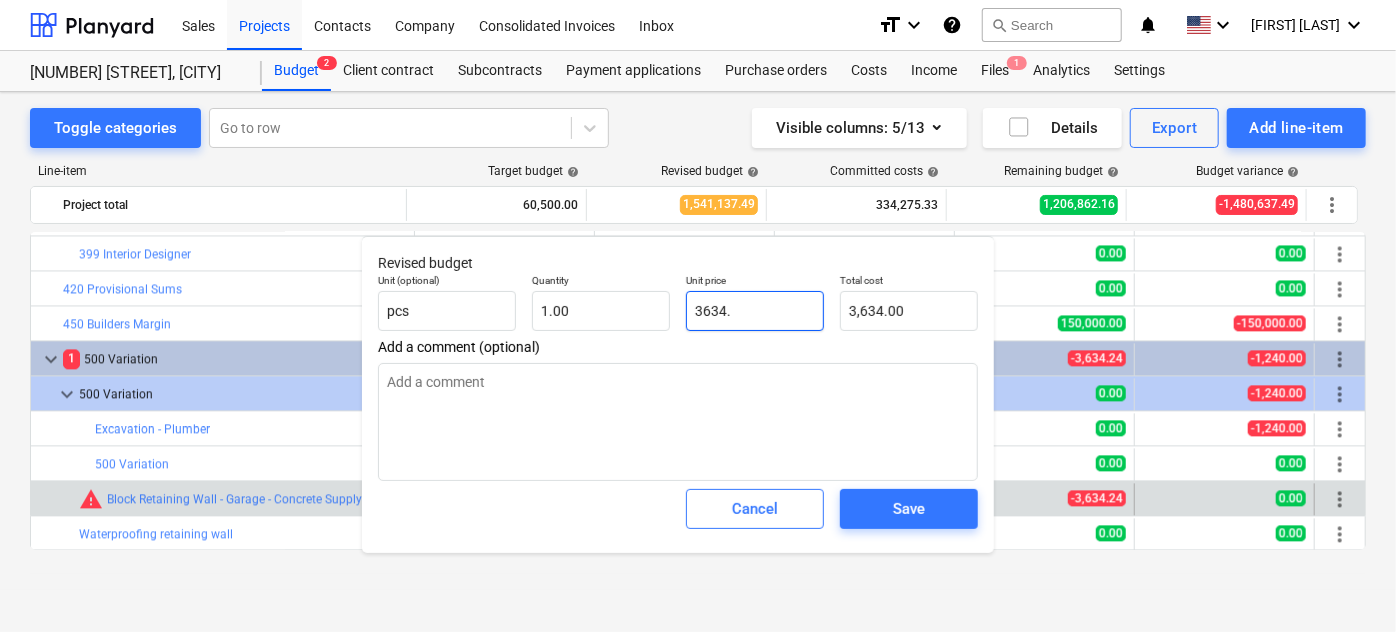 type on "3634.2" 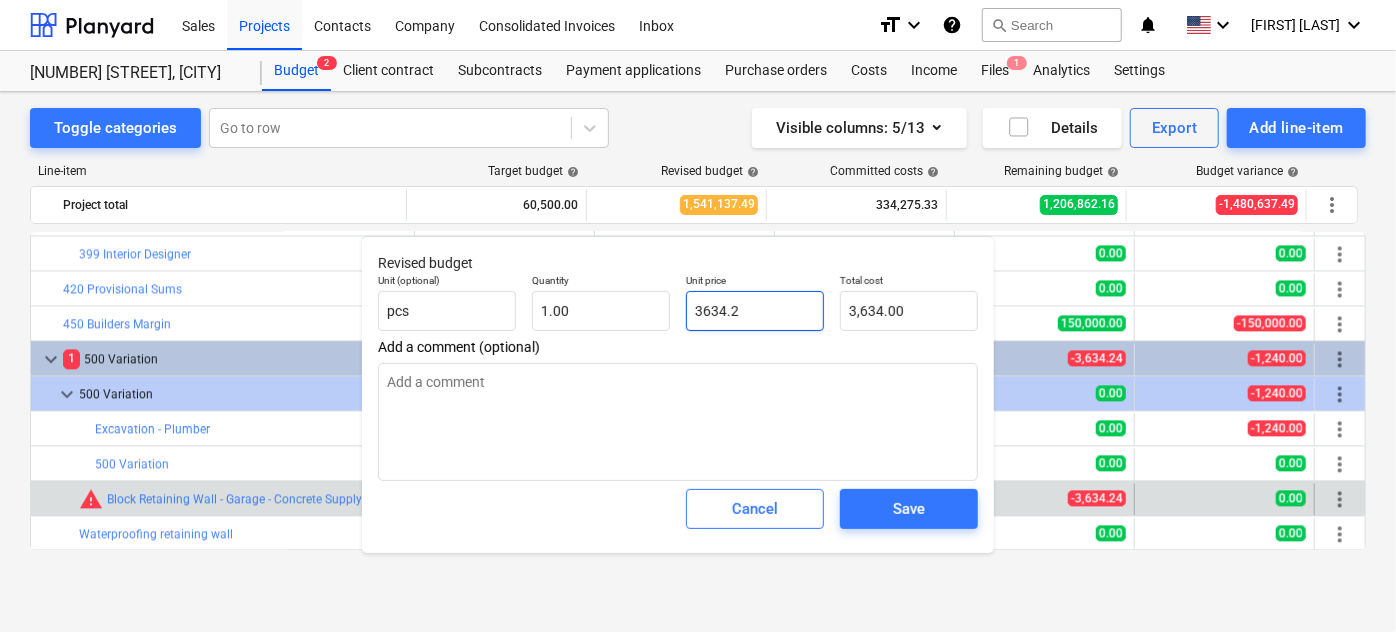 type on "3,634.20" 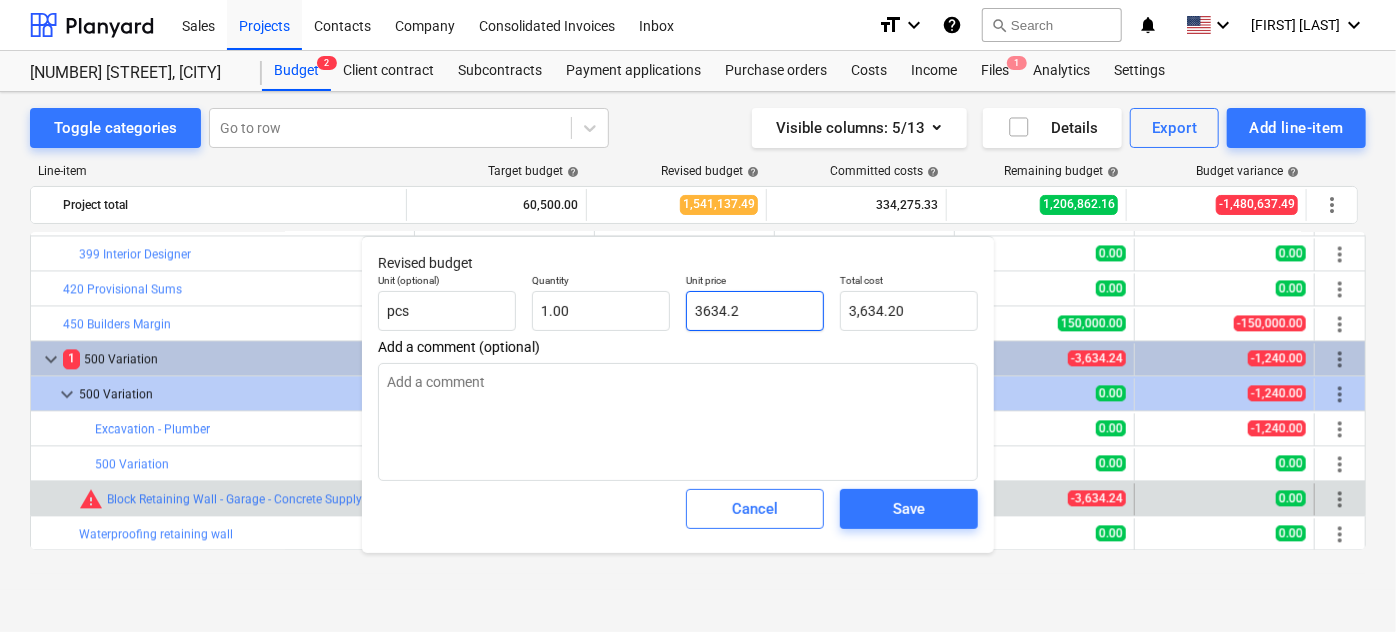 type on "$[AMOUNT]" 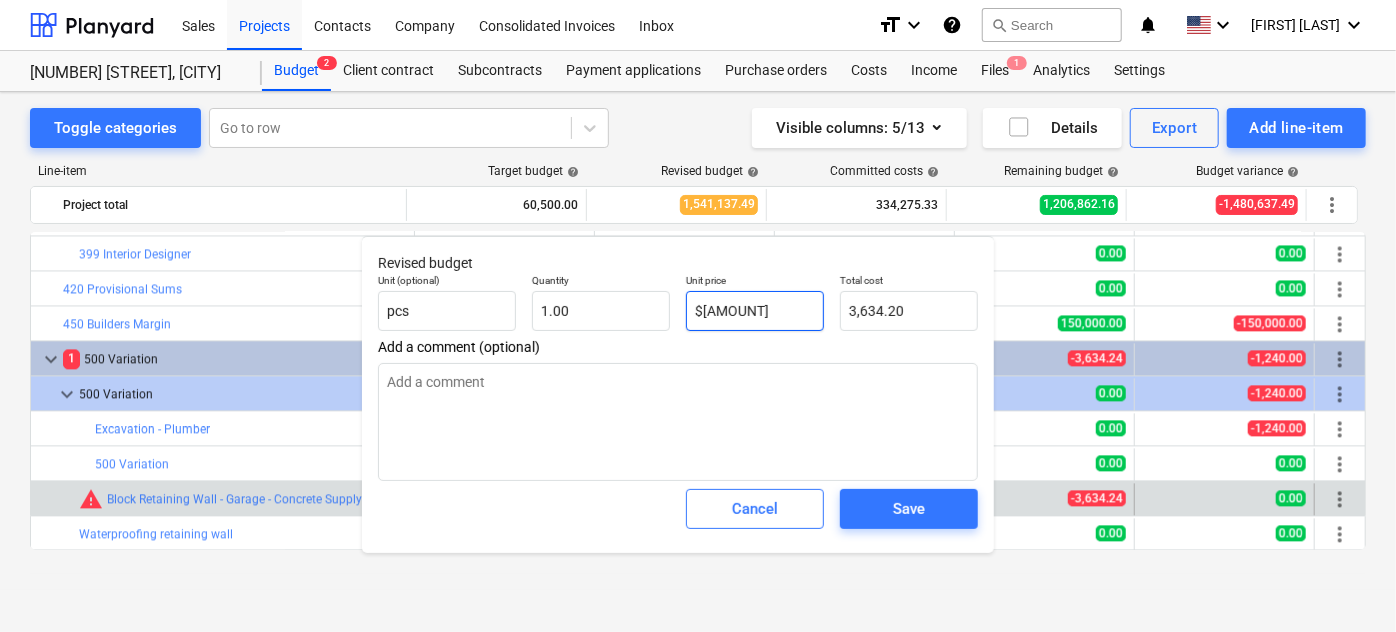 type on "3,634.24" 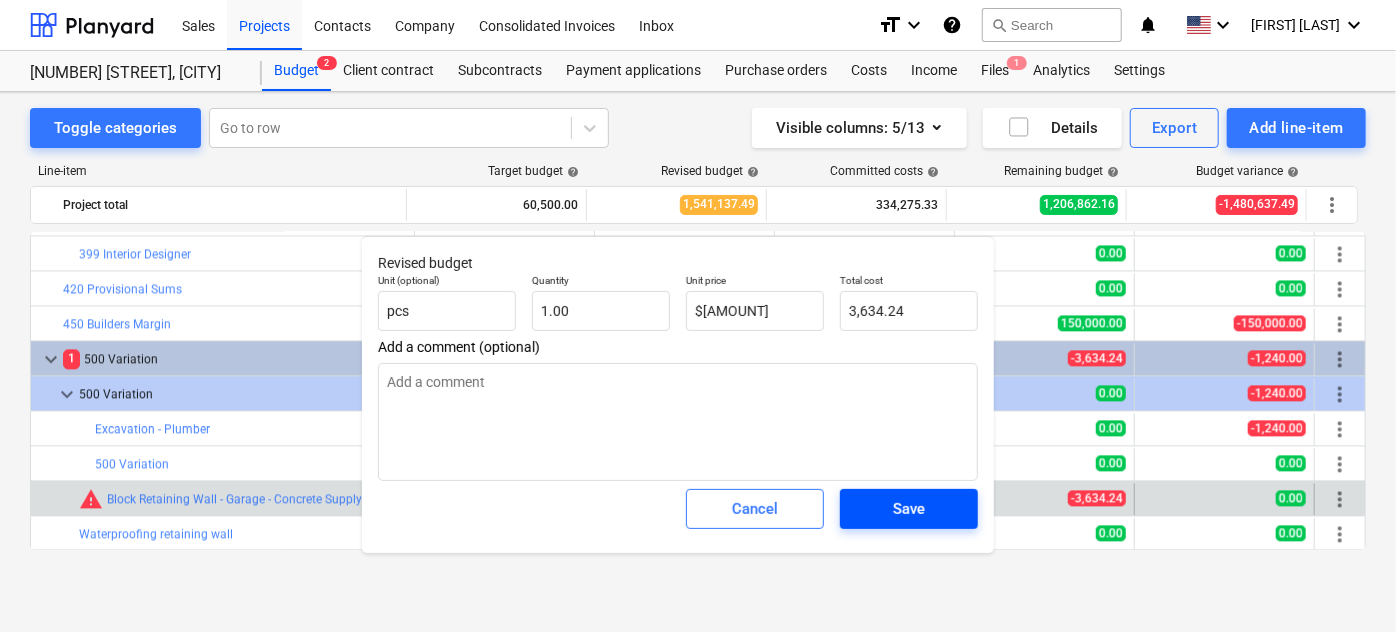 type on "3,634.24" 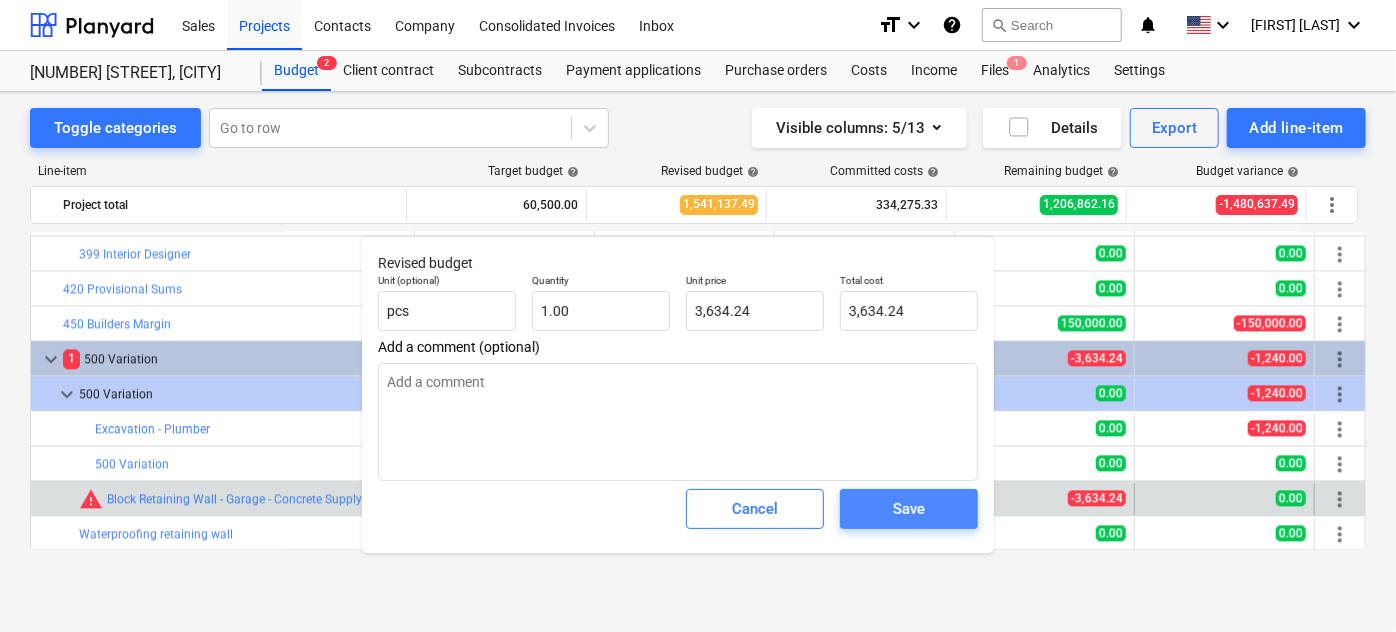 click on "Save" at bounding box center [909, 509] 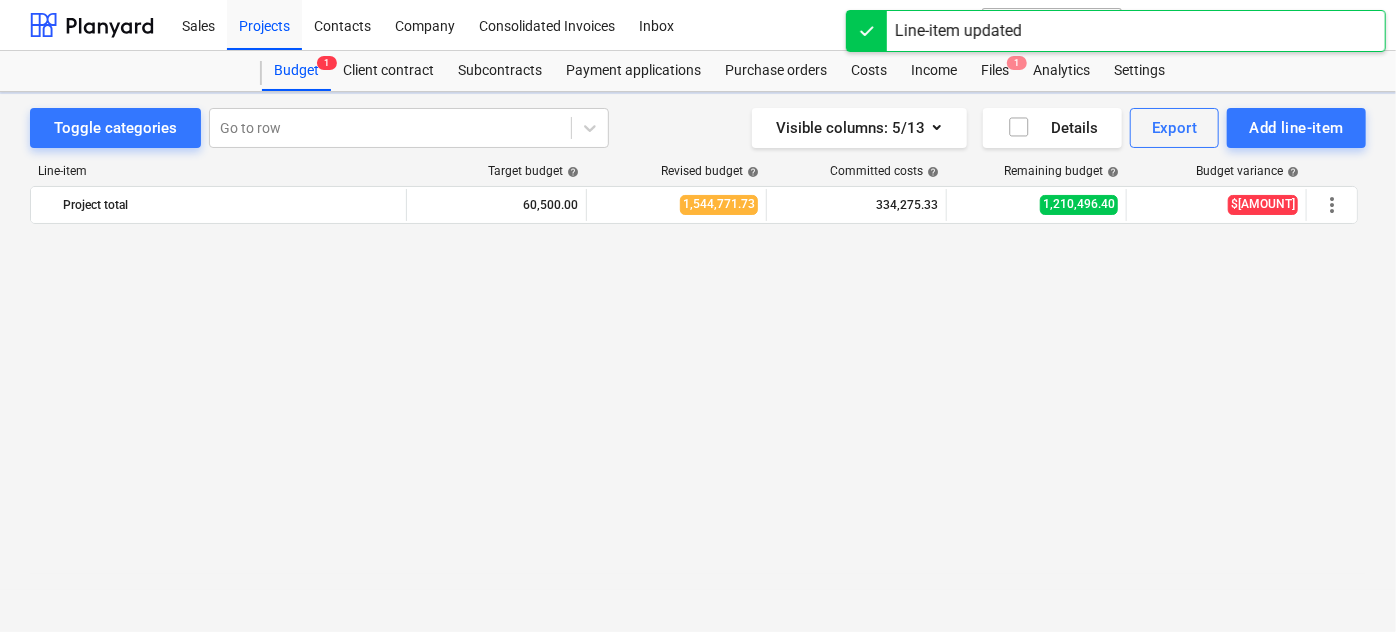 scroll, scrollTop: 6157, scrollLeft: 0, axis: vertical 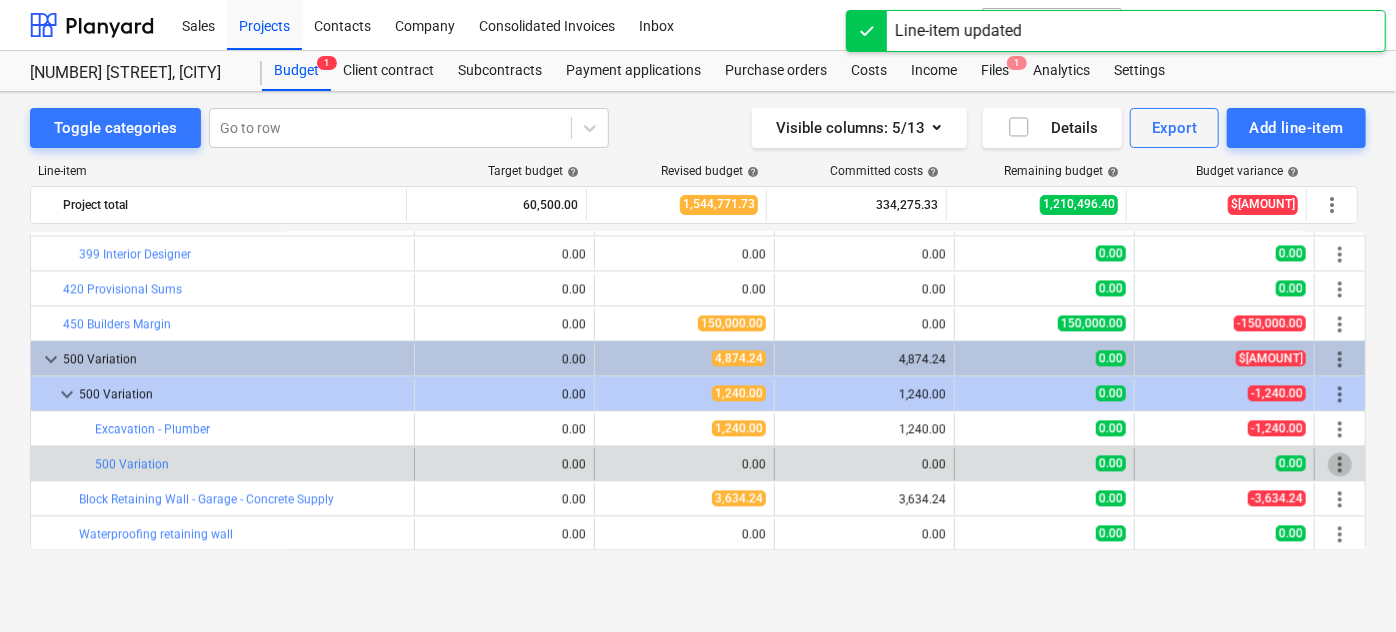 click on "more_vert" at bounding box center [1340, 464] 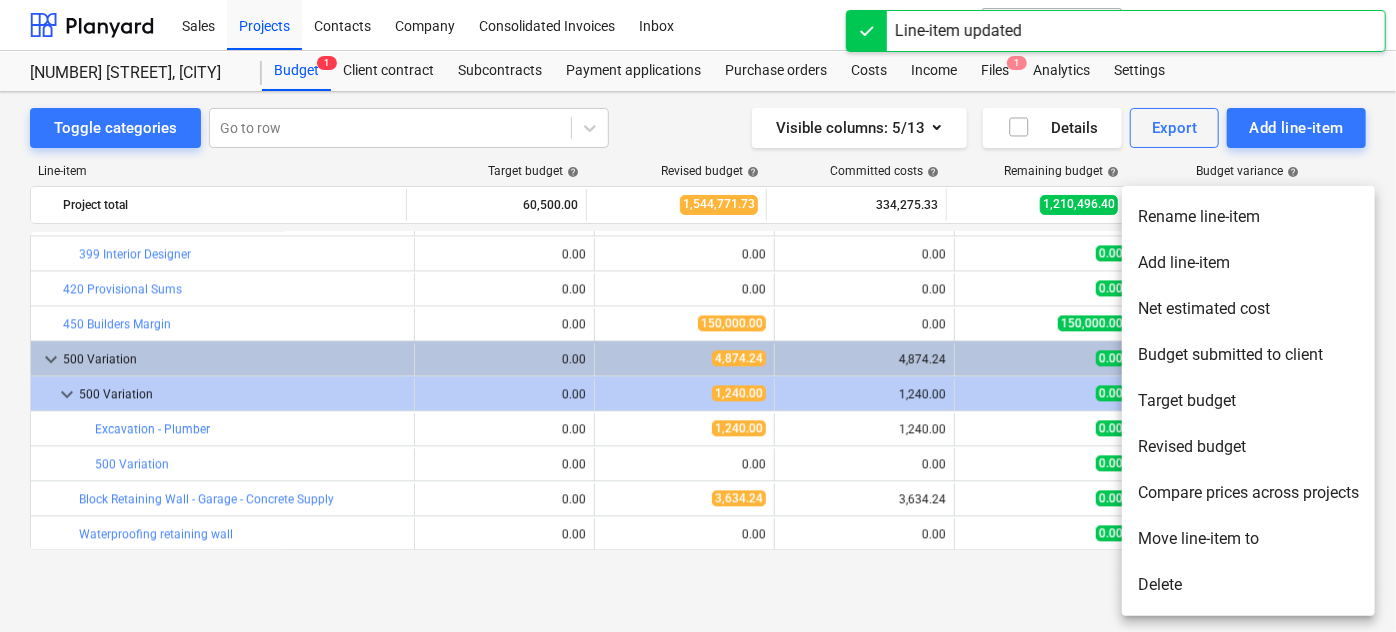 click on "Delete" at bounding box center [1248, 585] 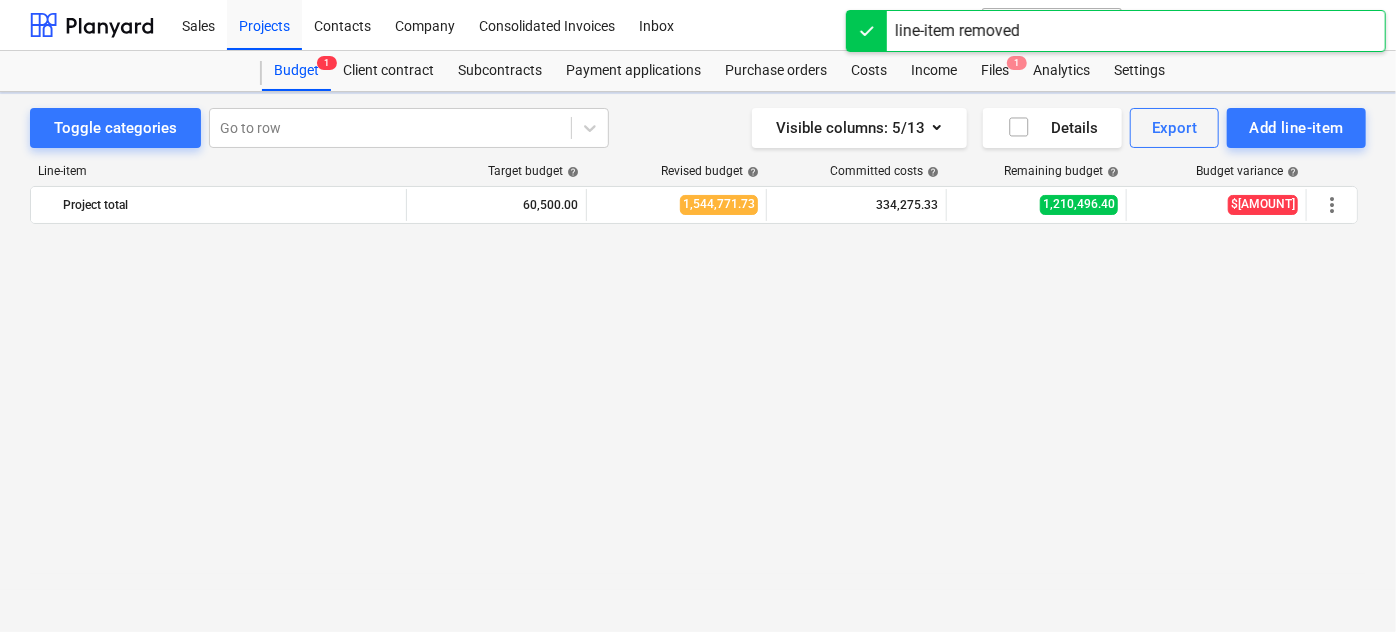 scroll, scrollTop: 6122, scrollLeft: 0, axis: vertical 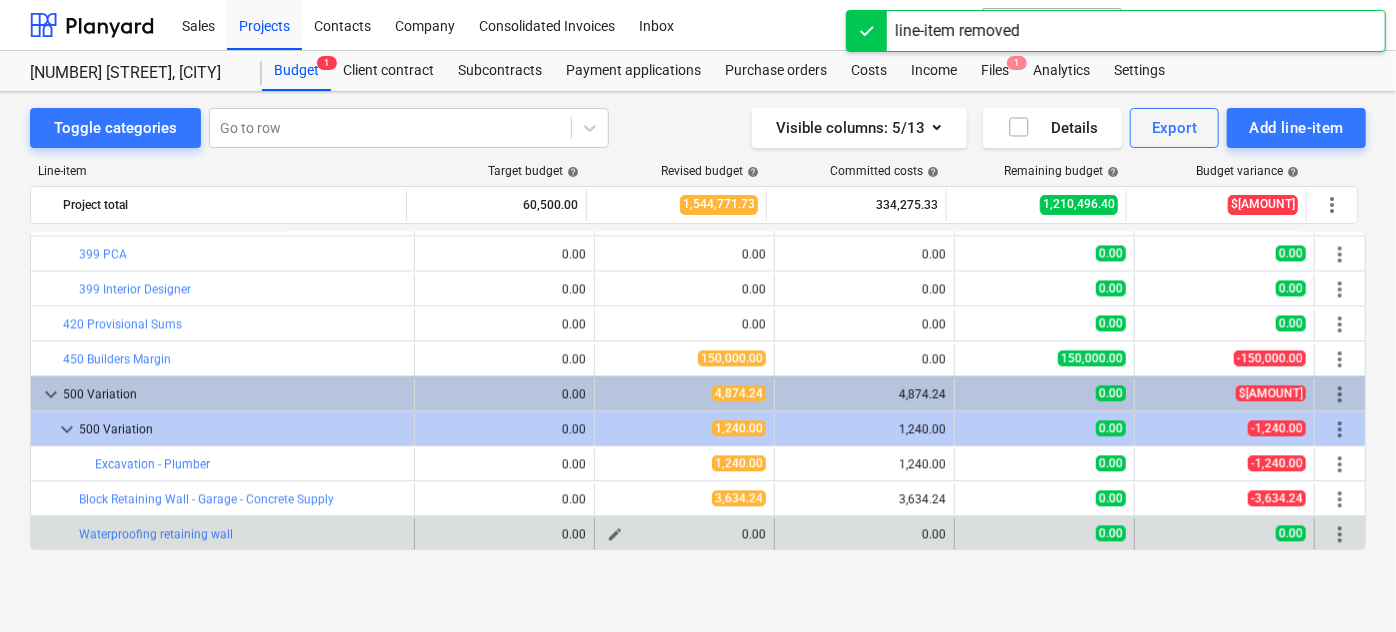 click on "edit" at bounding box center (615, 534) 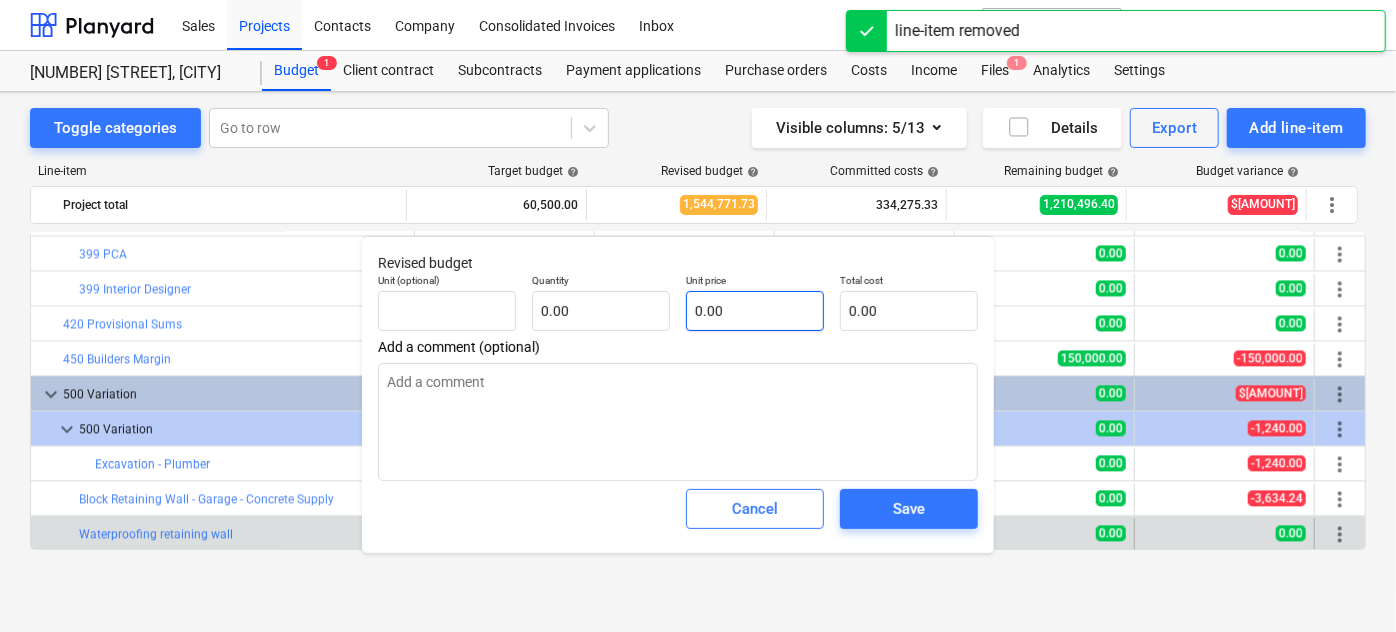 type 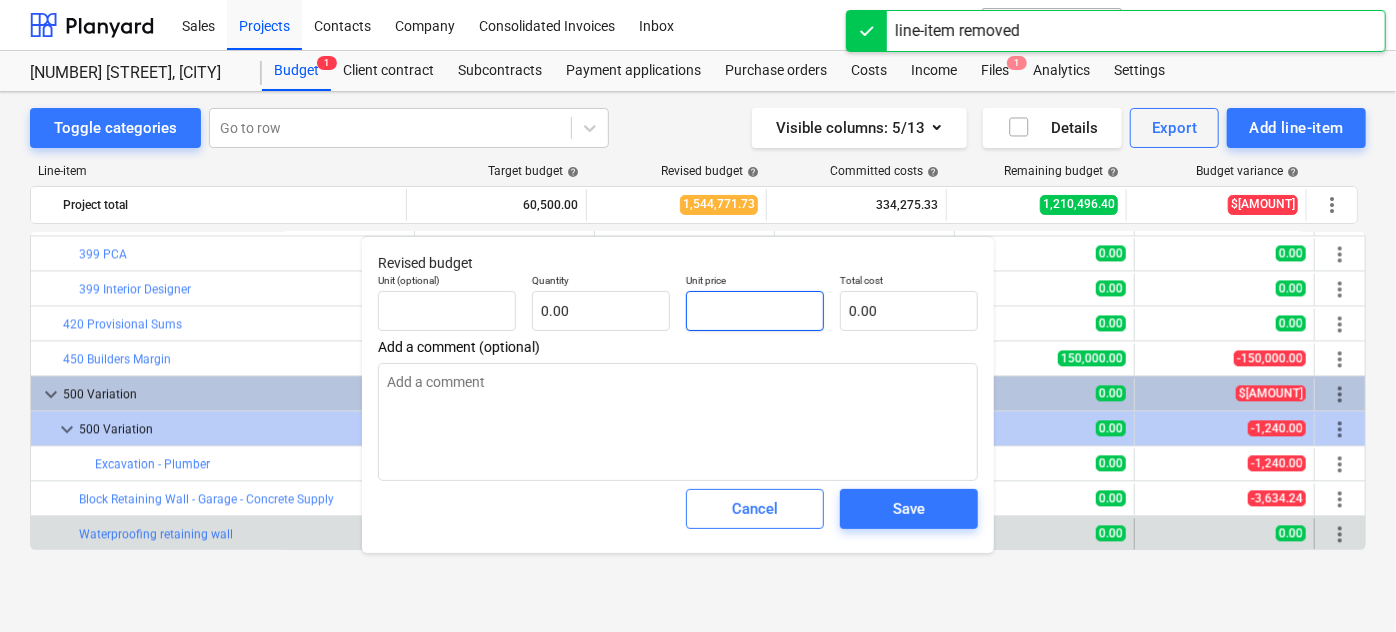 click at bounding box center (755, 311) 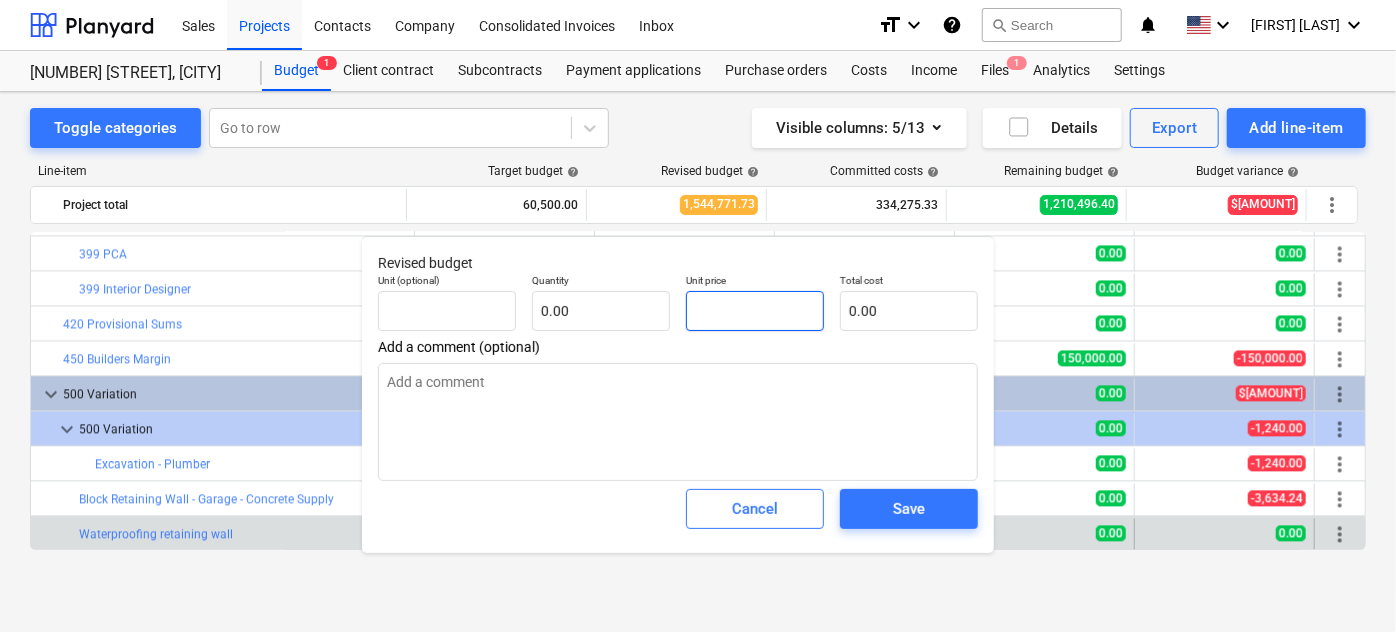 type on "x" 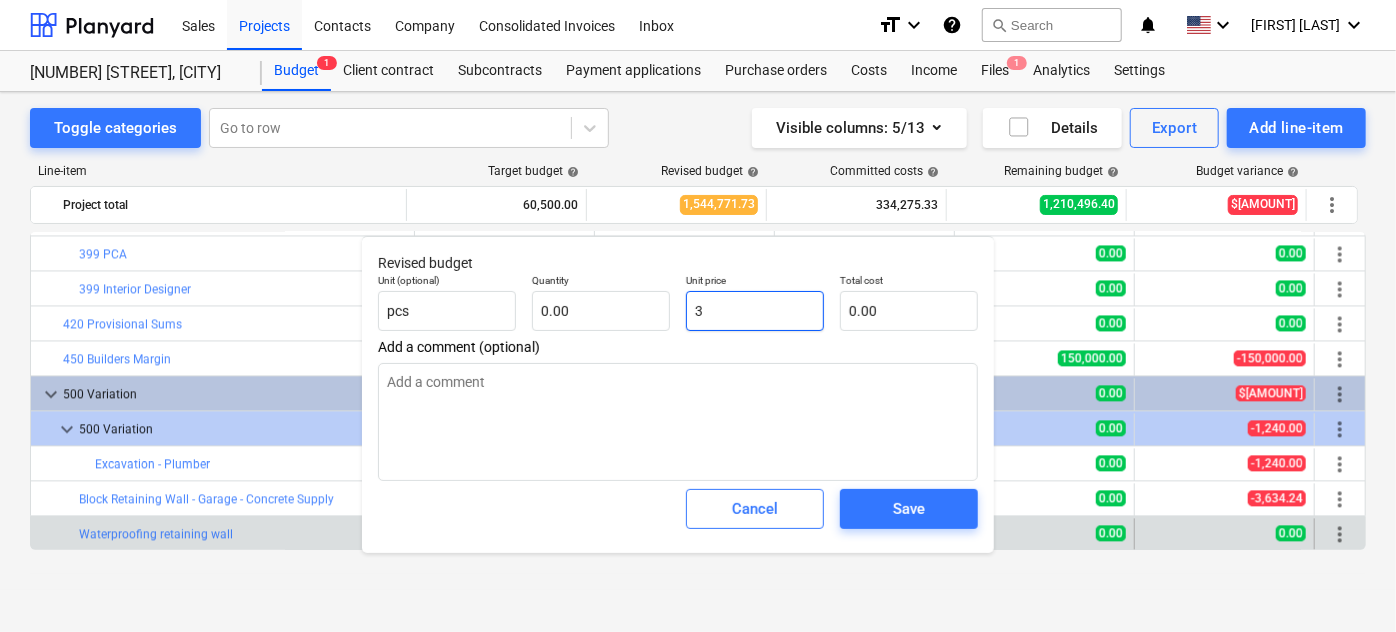 type on "1.00" 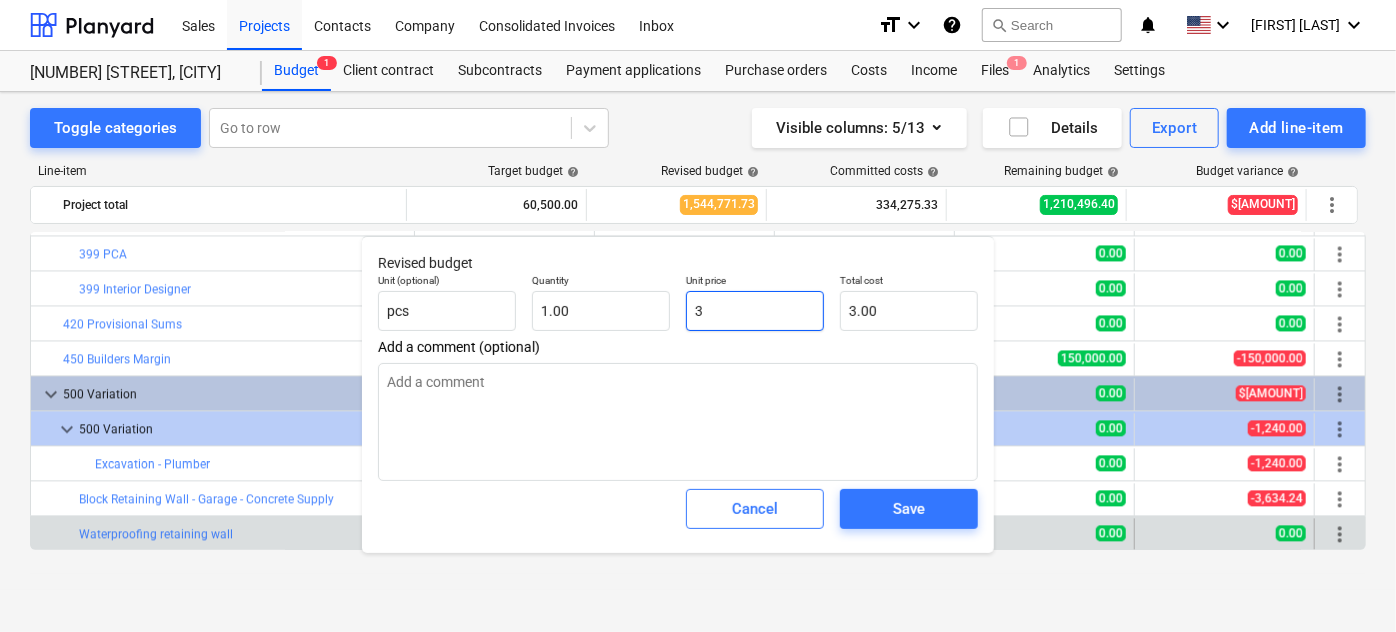 type on "x" 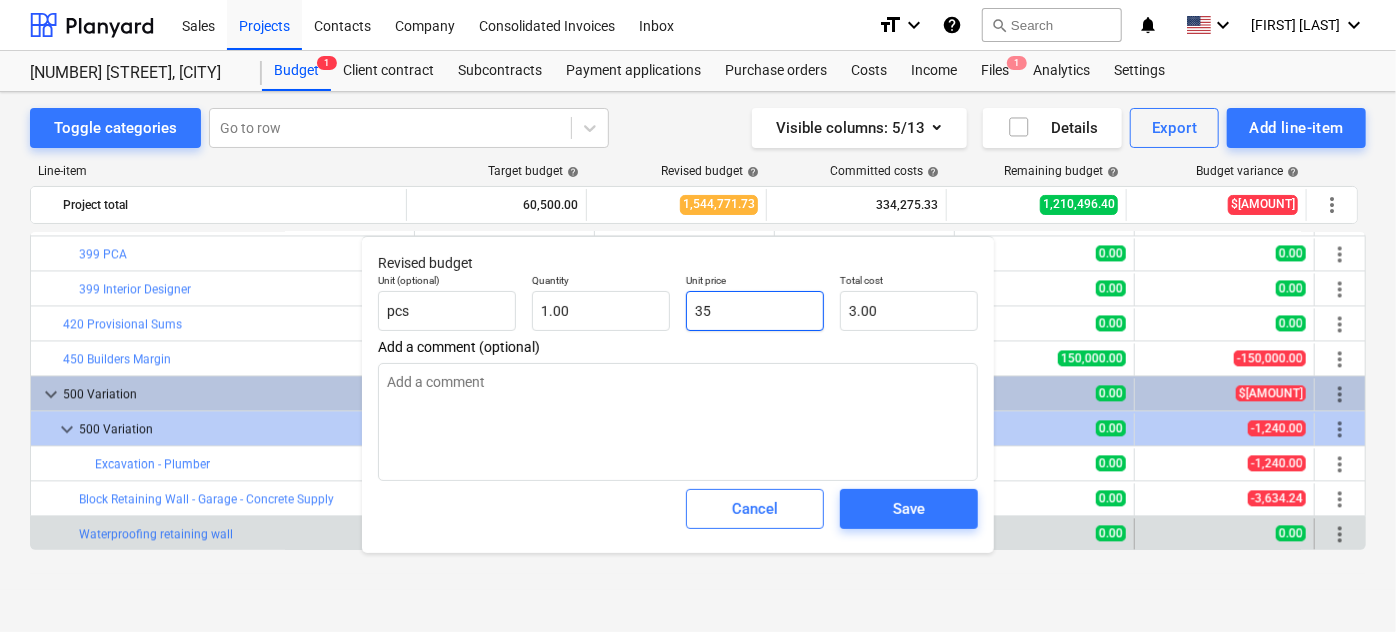 type on "35.00" 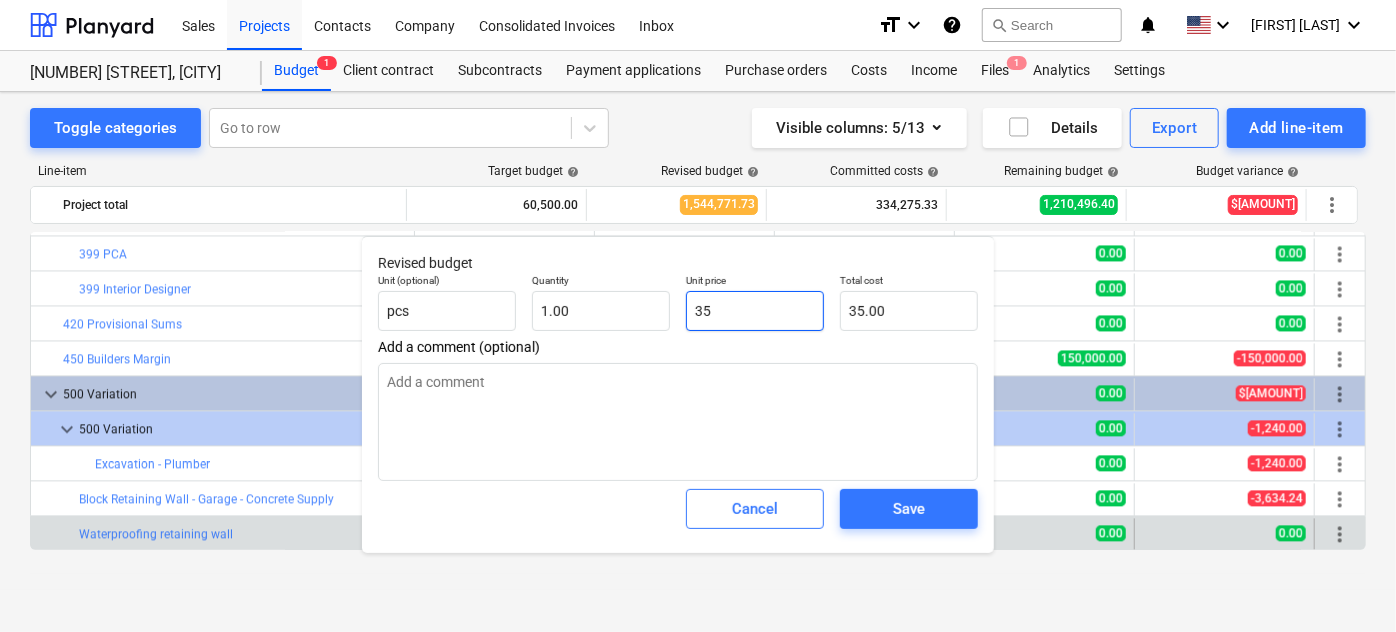 type on "x" 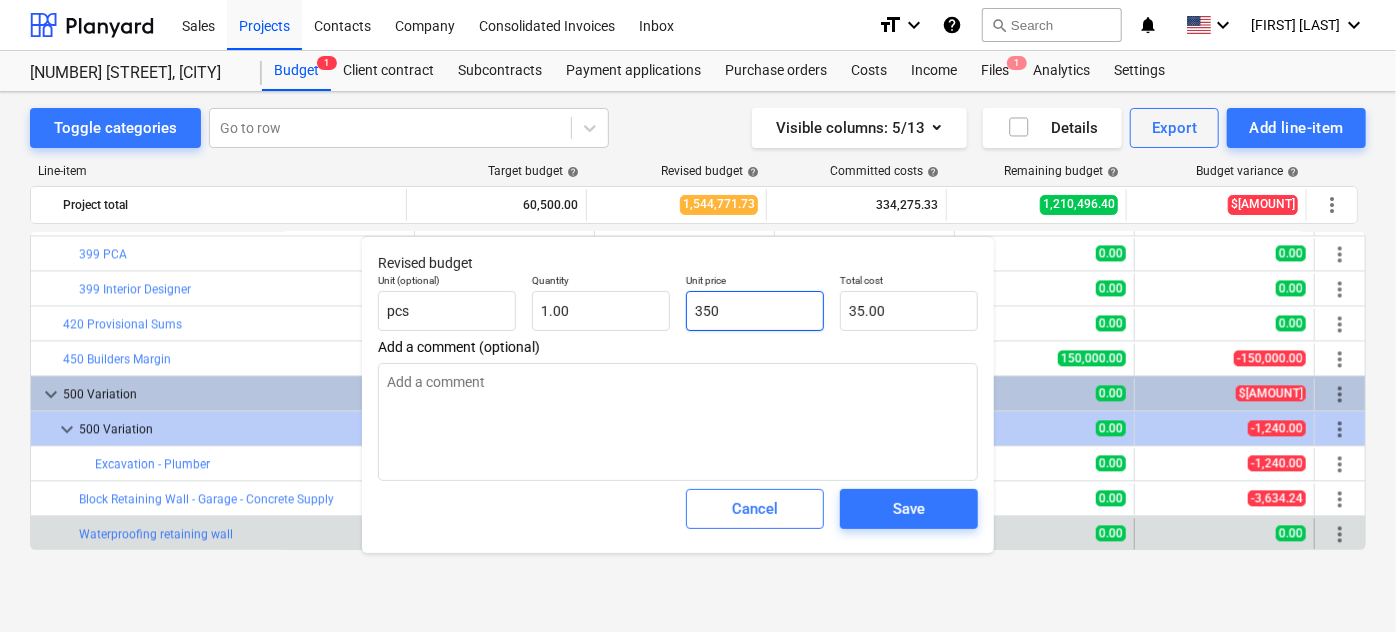 type on "350.00" 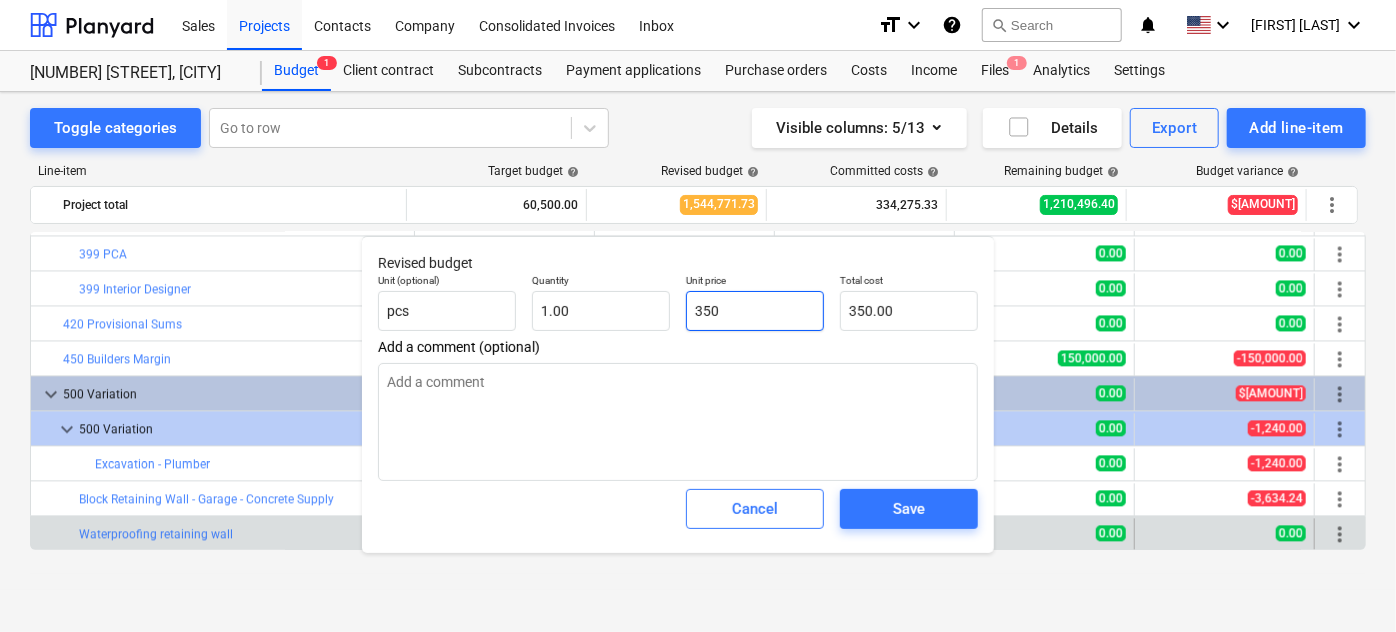 type on "x" 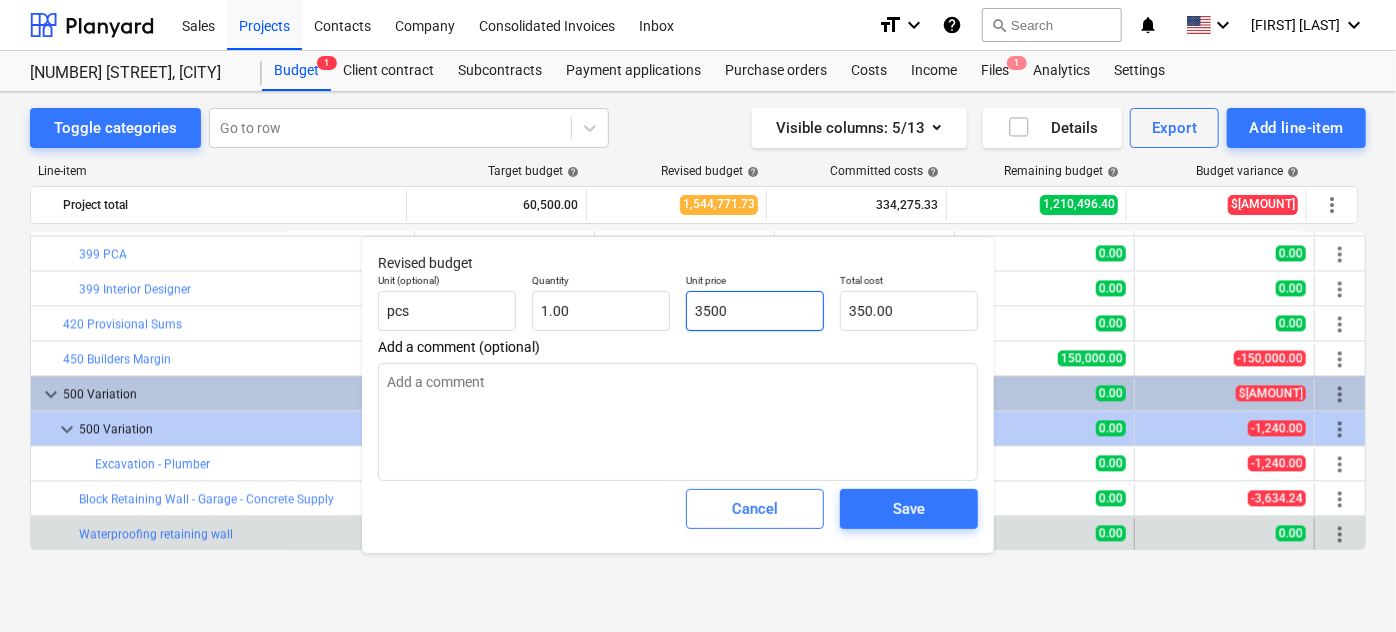 type on "3,500.00" 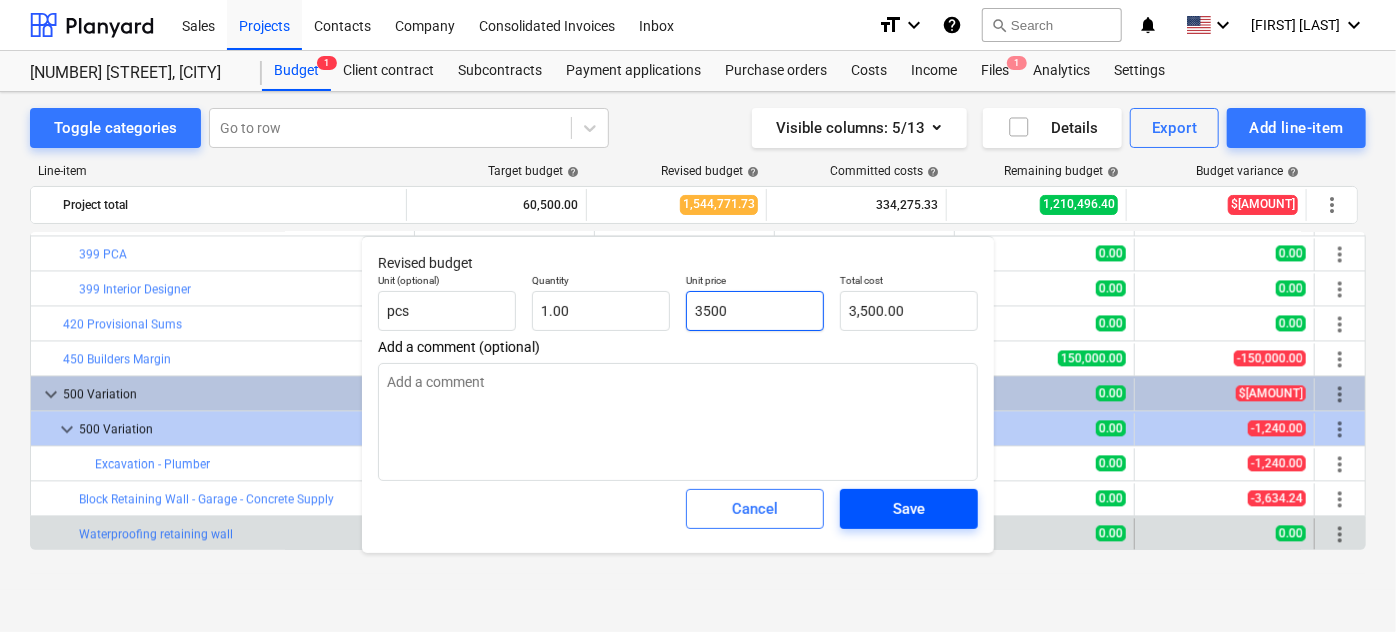 type on "3500" 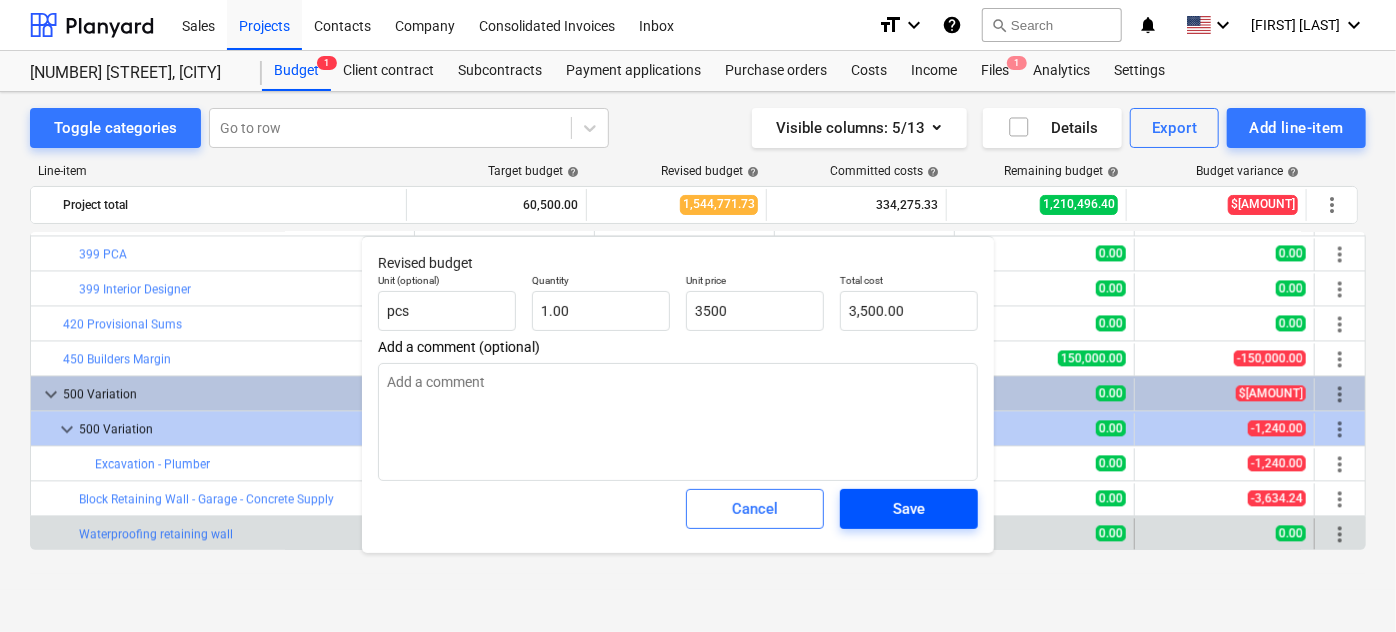 type on "x" 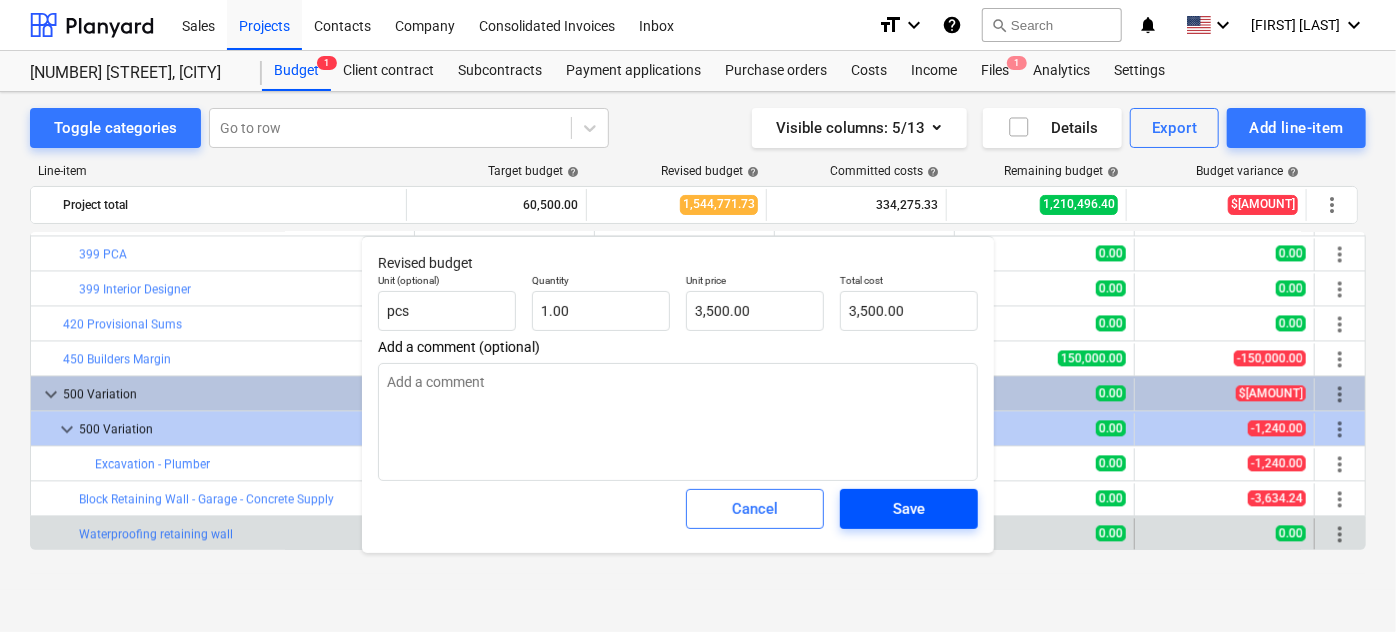 click on "Save" at bounding box center (909, 509) 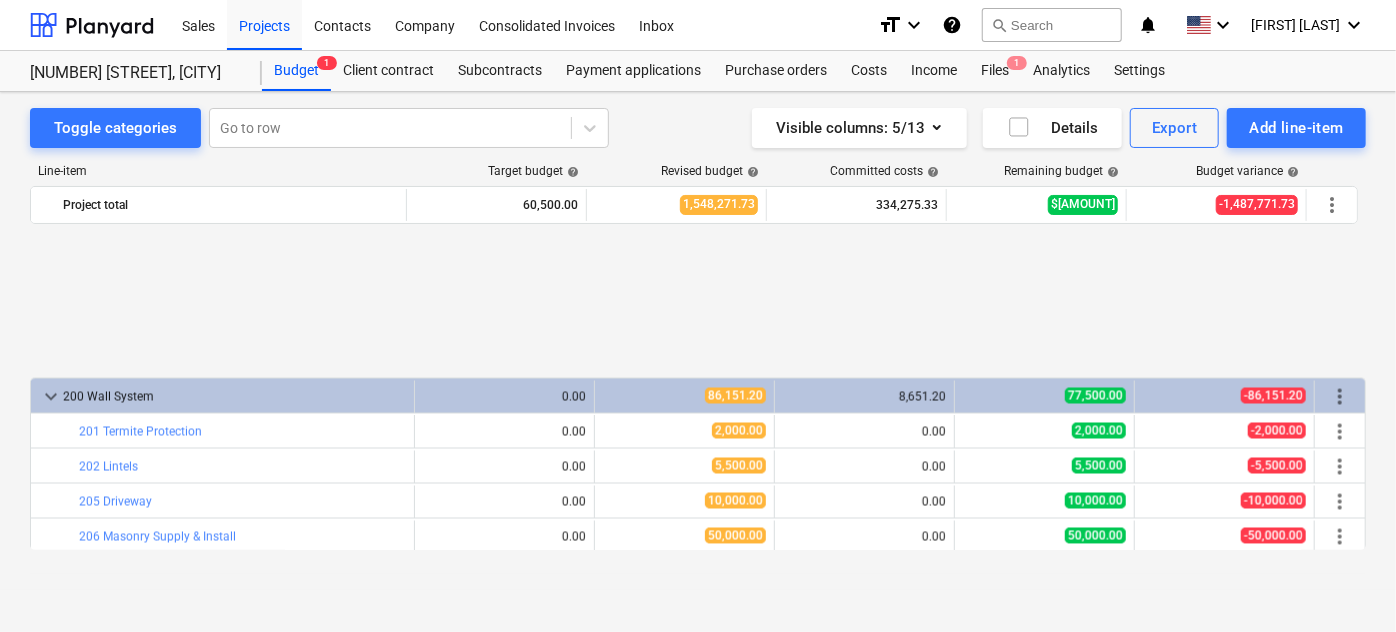 scroll, scrollTop: 2031, scrollLeft: 0, axis: vertical 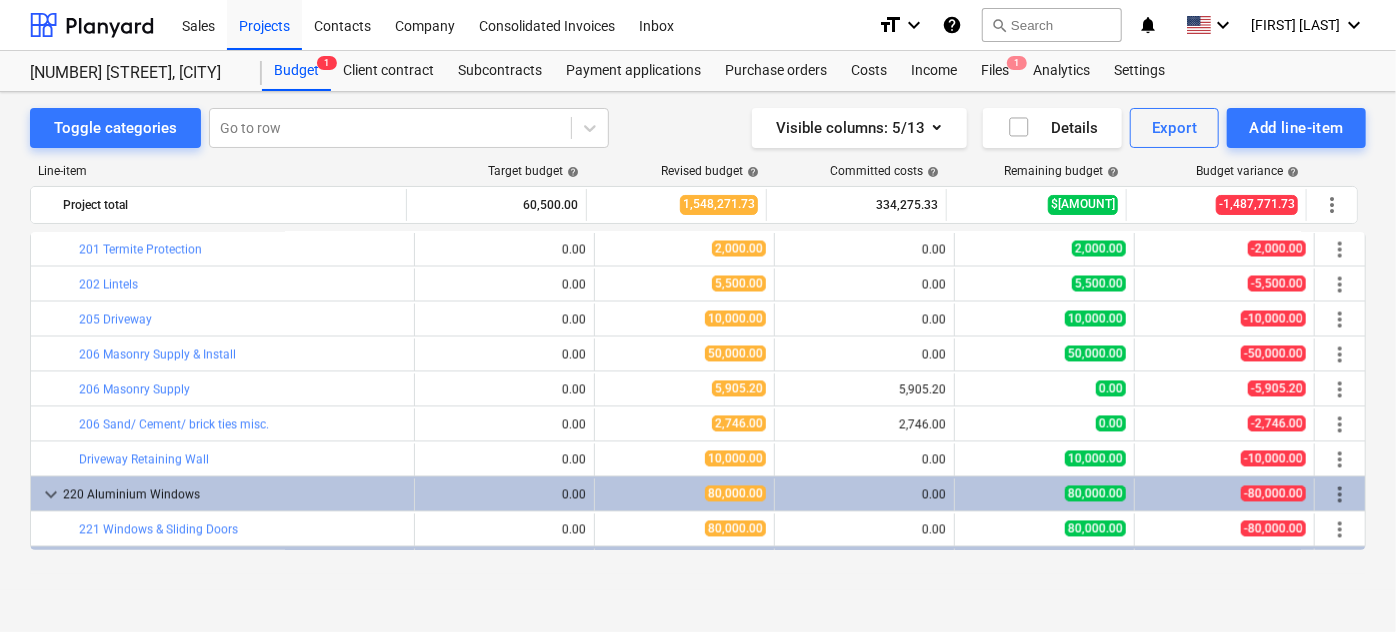 click on "Toggle categories Go to row Visible columns :   5/13 Details Export Add line-item Line-item Target budget help Revised budget help Committed costs help Remaining budget help Budget variance help Project total 60,500.00 1,548,271.73 334,275.33 1,213,996.40 -1,487,771.73 more_vert bar_chart 152 Concrete Supply edit 0.00 edit 0.00 0.00 0.00 0.00 more_vert bar_chart   Piers - concrete edit 0.00 edit 5,379.99 5,379.99 0.00 -5,379.99 more_vert bar_chart   Ground Floor - Concrete edit 0.00 edit 24,341.45 24,341.45 0.00 -24,341.45 more_vert bar_chart   Driveway and walls- Concrete edit 0.00 edit 3,700.00 0.00 3,700.00 -3,700.00 more_vert bar_chart 153 OSD edit 0.00 edit 4,000.00 0.00 4,000.00 -4,000.00 more_vert bar_chart   Concrete Pump edit 0.00 edit 0.00 0.00 0.00 0.00 more_vert bar_chart   OSD - pump edit 0.00 edit 1,500.00 0.00 1,500.00 -1,500.00 more_vert bar_chart   SOG - pump edit 0.00 edit 3,140.00 3,140.00 0.00 -3,140.00 more_vert bar_chart 154 Driveway - pump edit 0.00 edit 2,500.00 0.00 2,500.00 -2,500.00 edit" at bounding box center [698, 341] 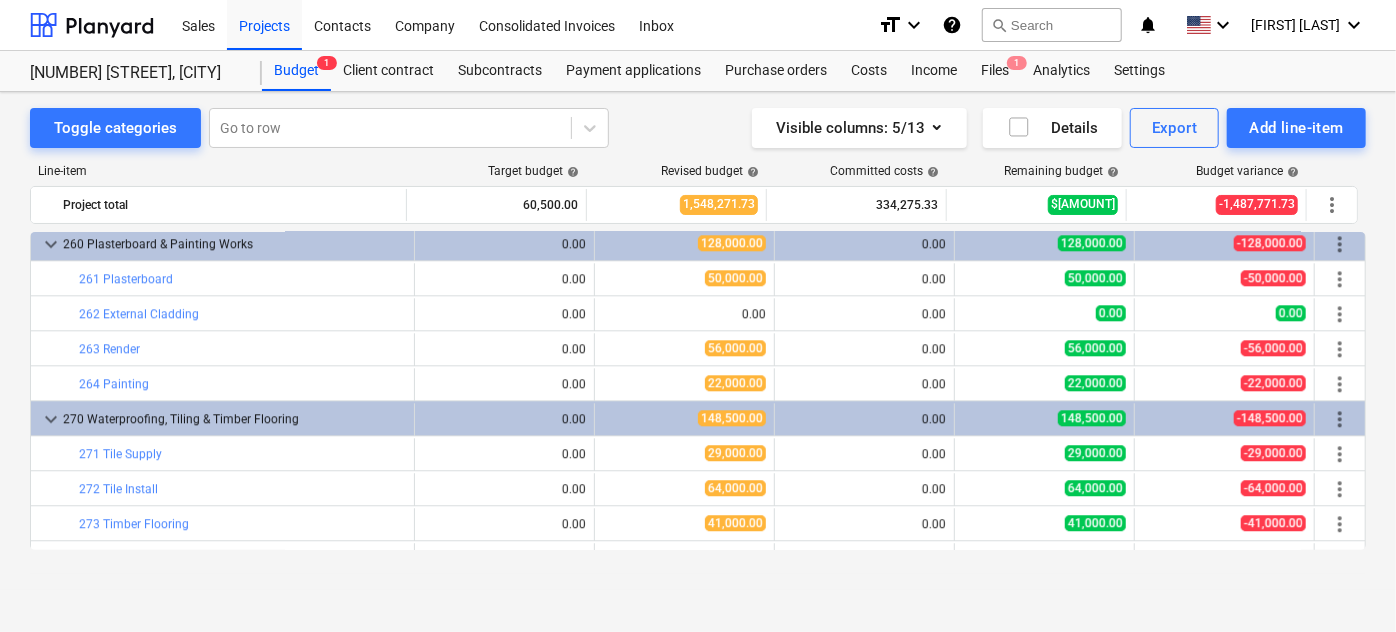 scroll, scrollTop: 2849, scrollLeft: 0, axis: vertical 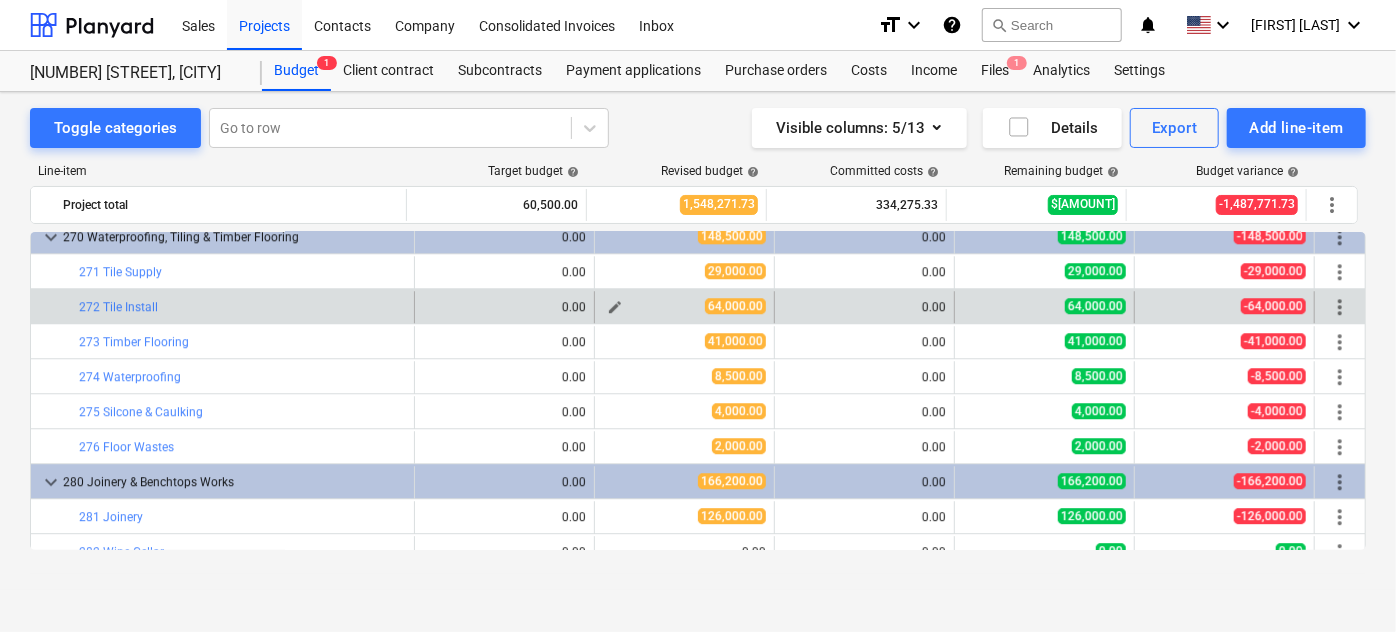 click on "edit" at bounding box center (615, 307) 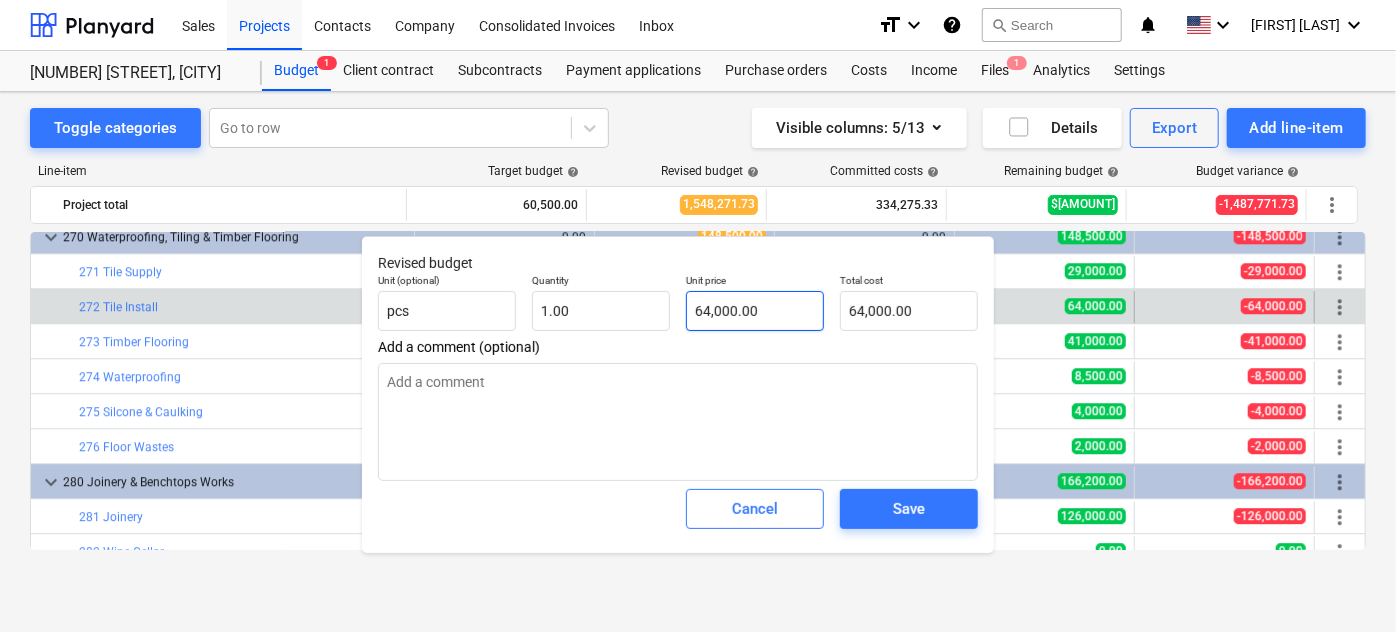 type on "64000" 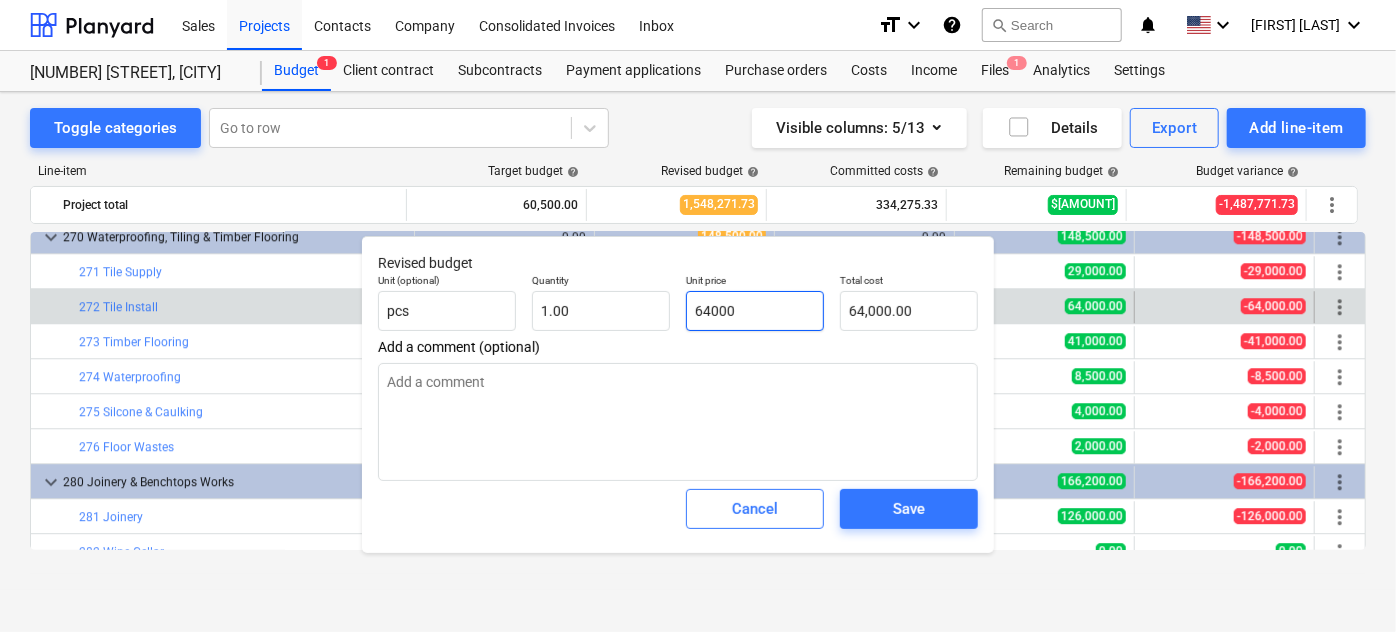 click on "64000" at bounding box center (755, 311) 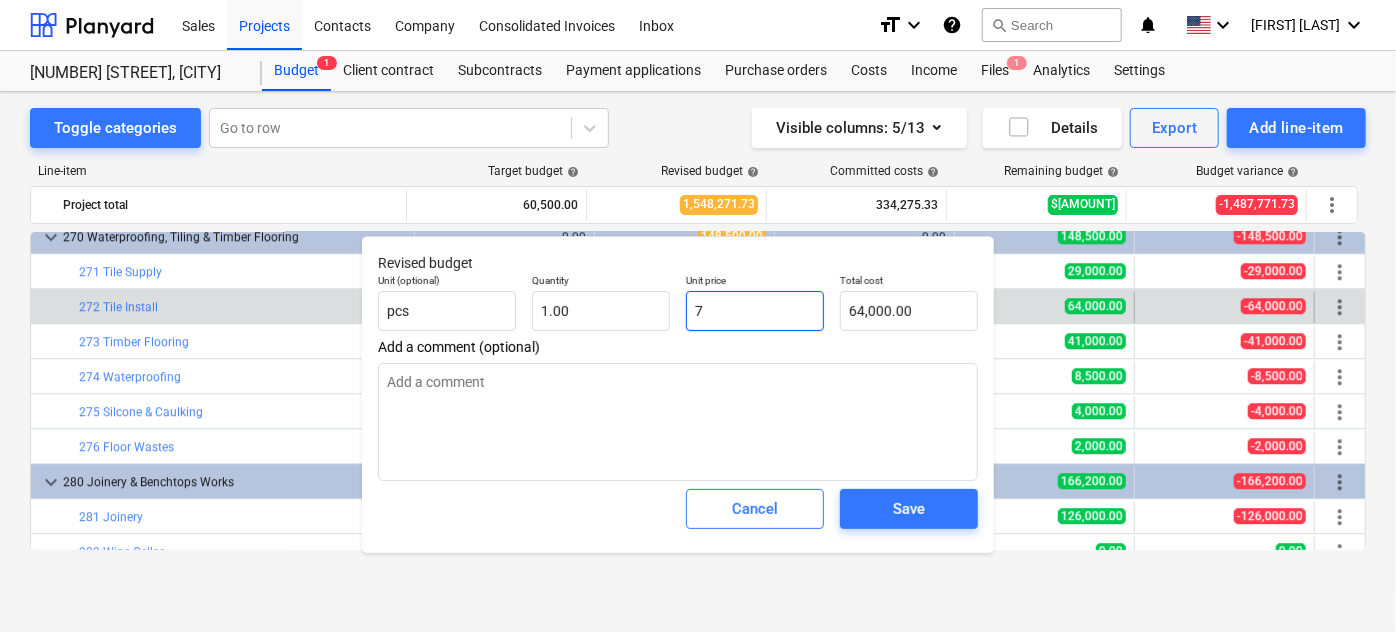type on "7.00" 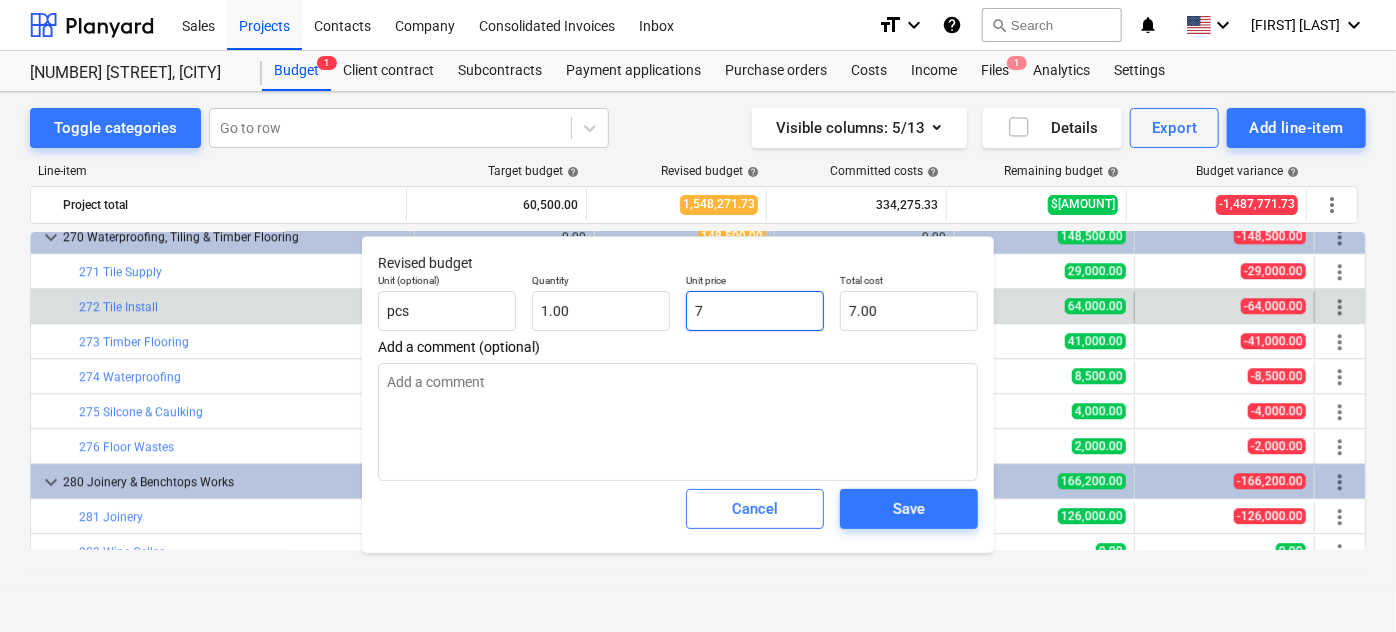type on "x" 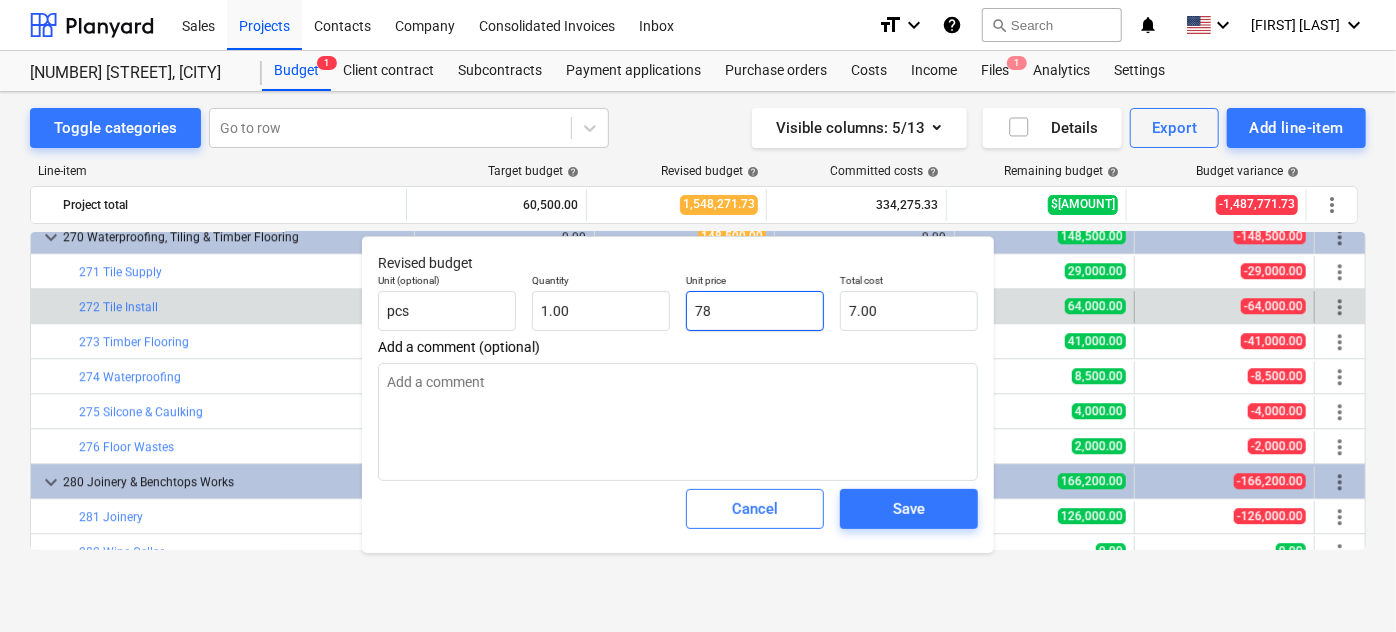 type on "78.00" 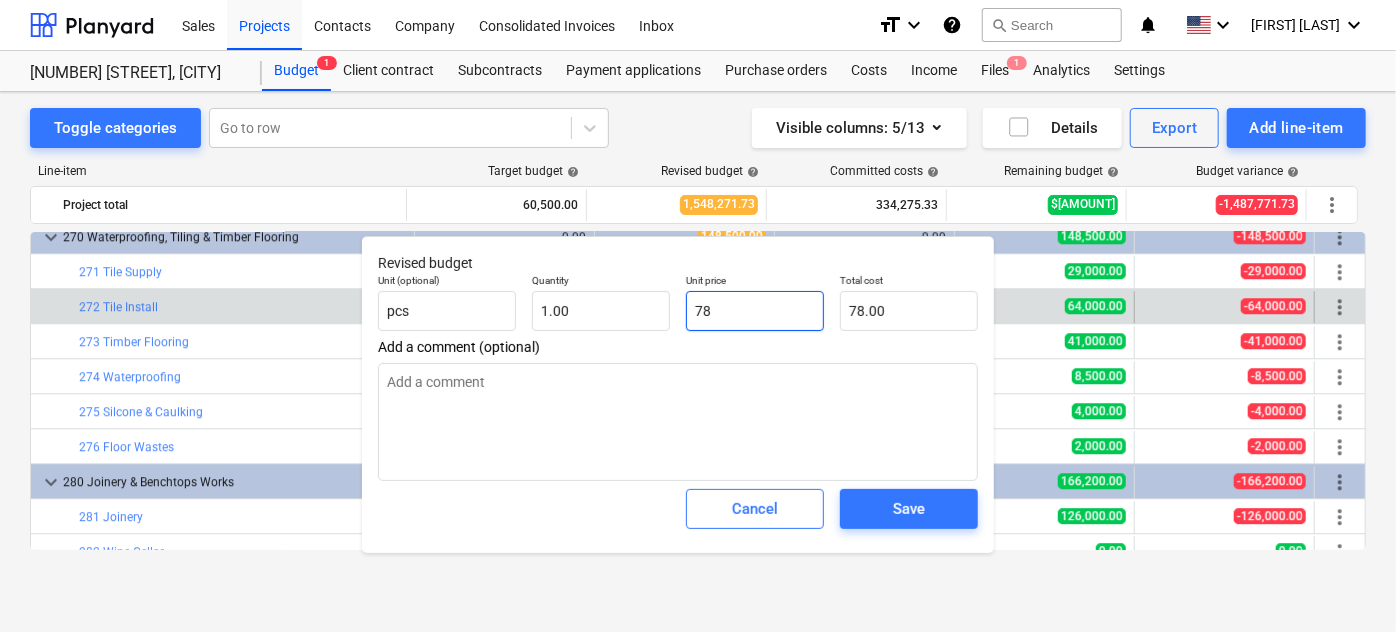 type on "x" 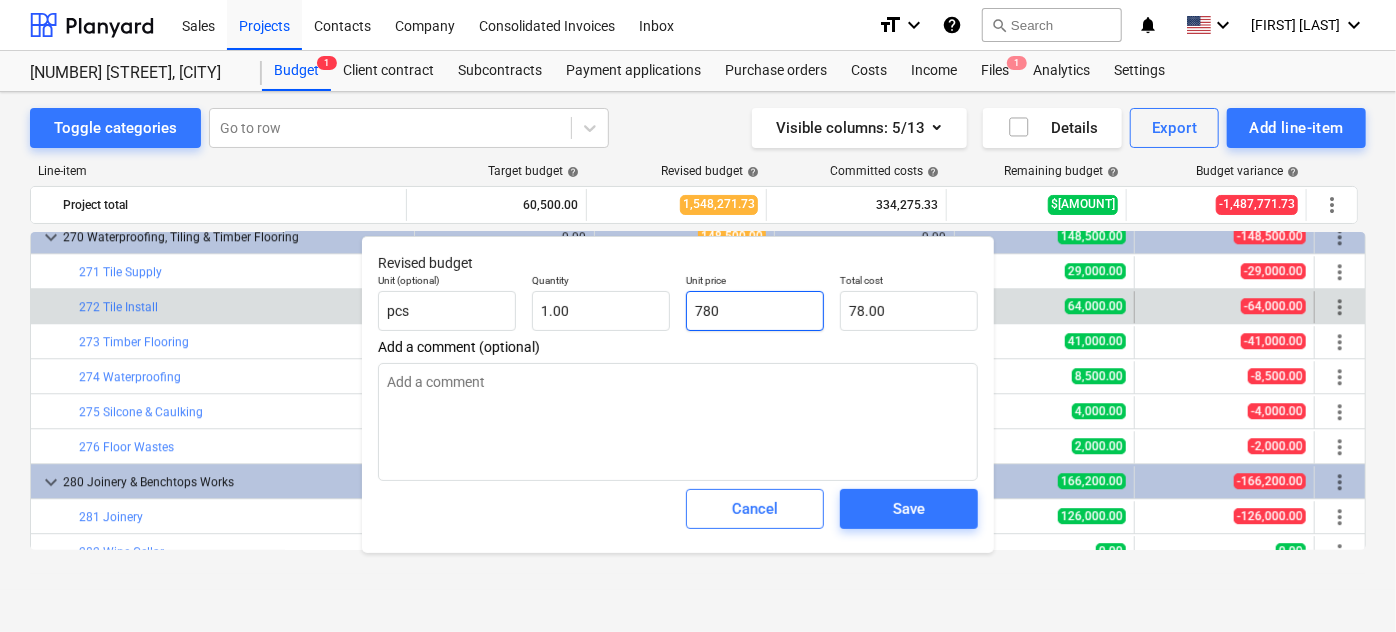 type on "780.00" 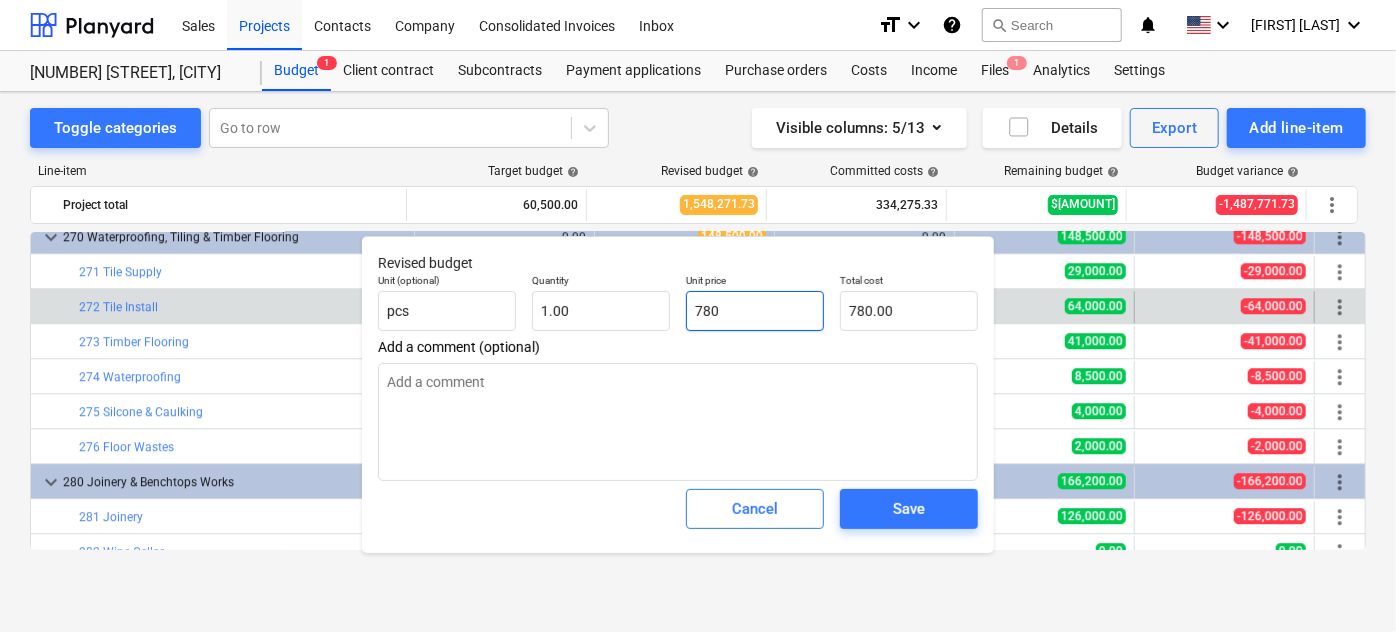 type on "x" 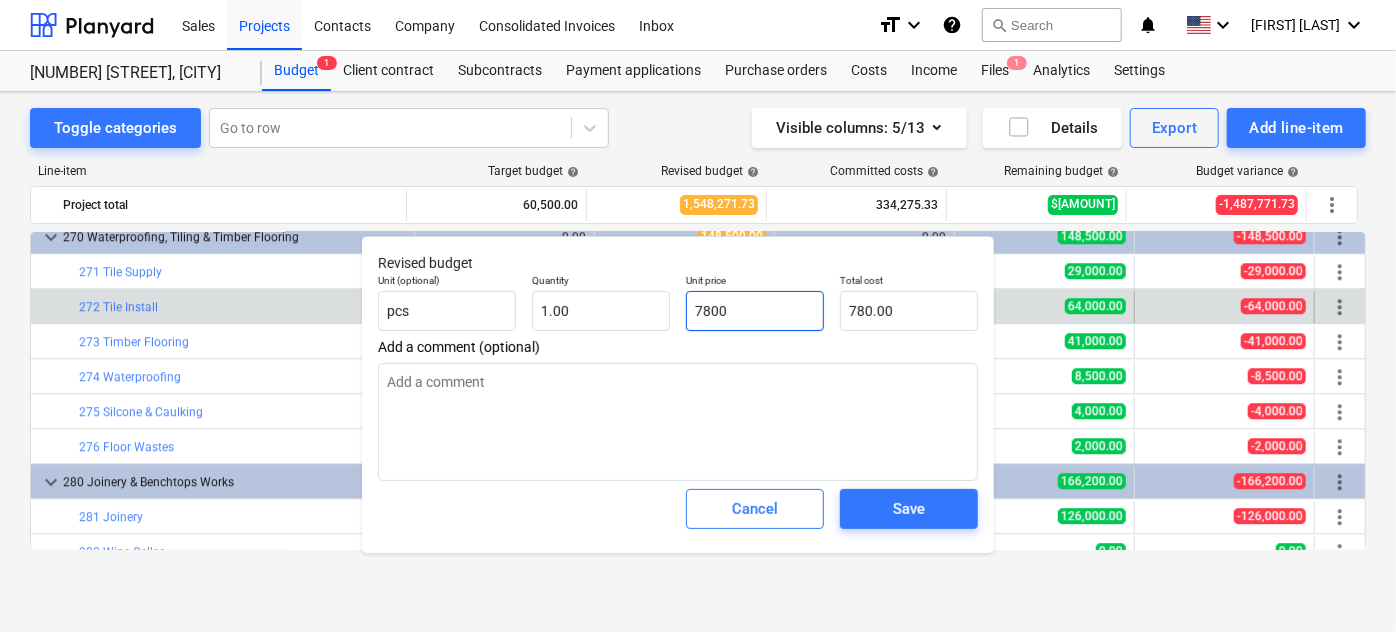 type on "7,800.00" 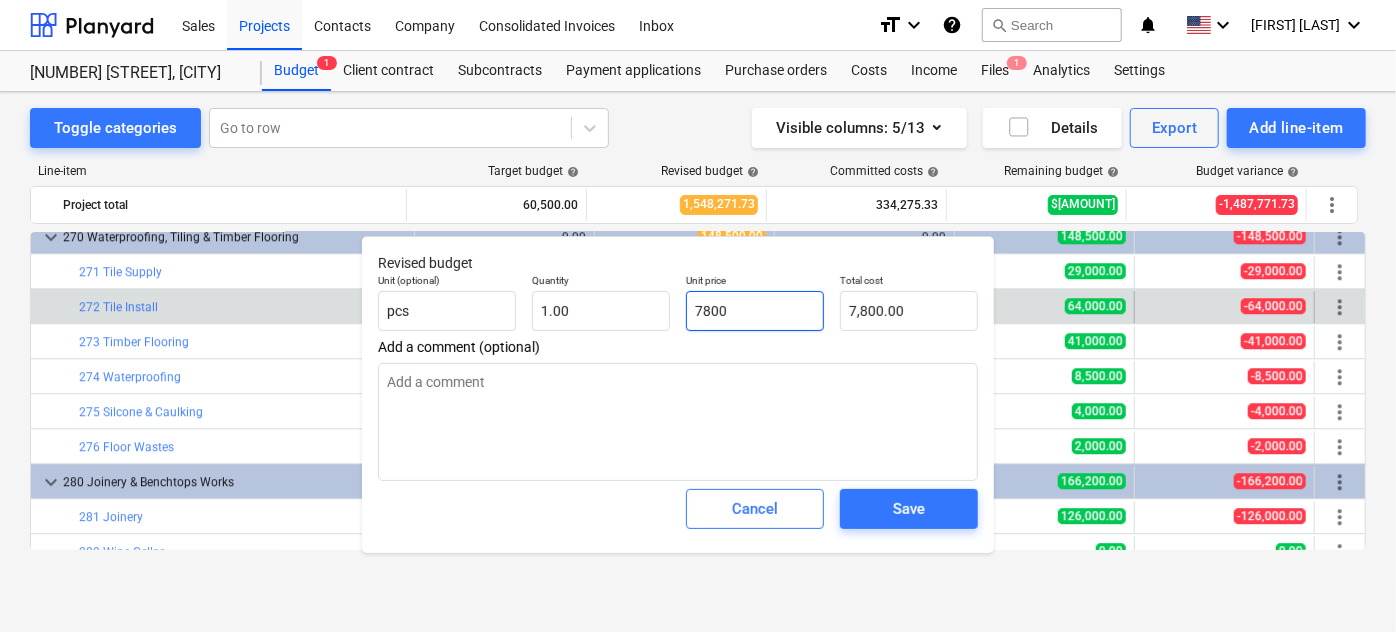 type on "x" 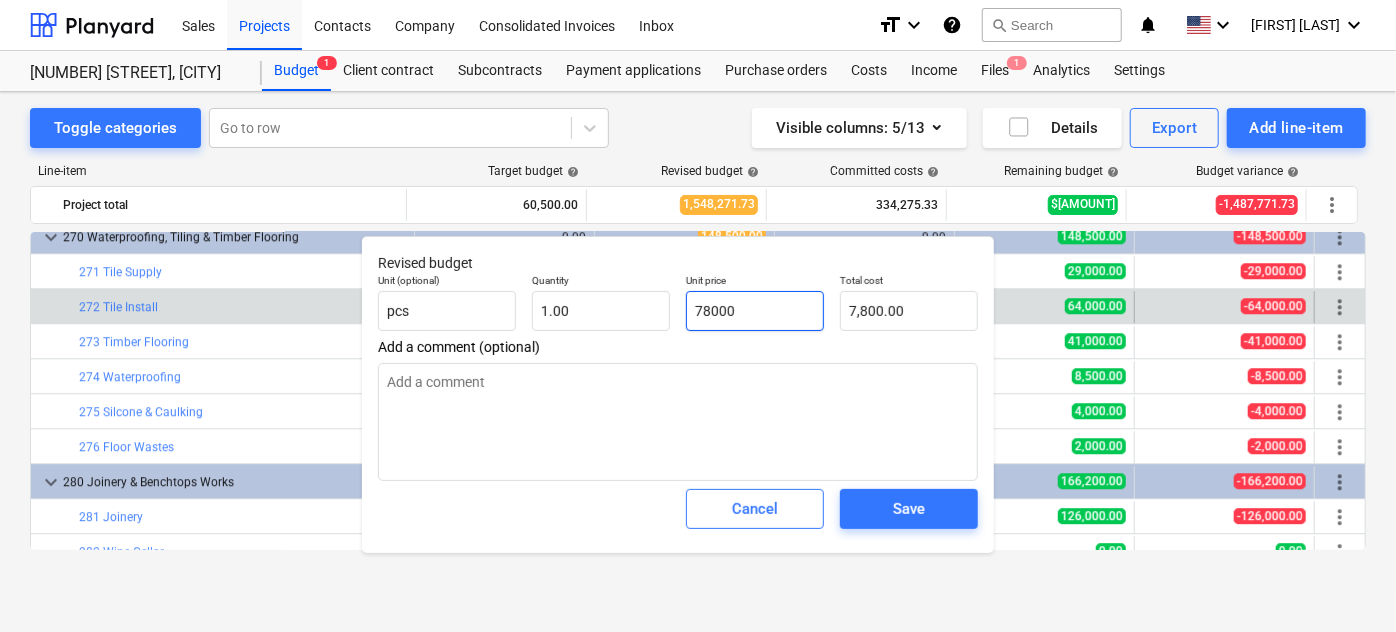 type on "78,000.00" 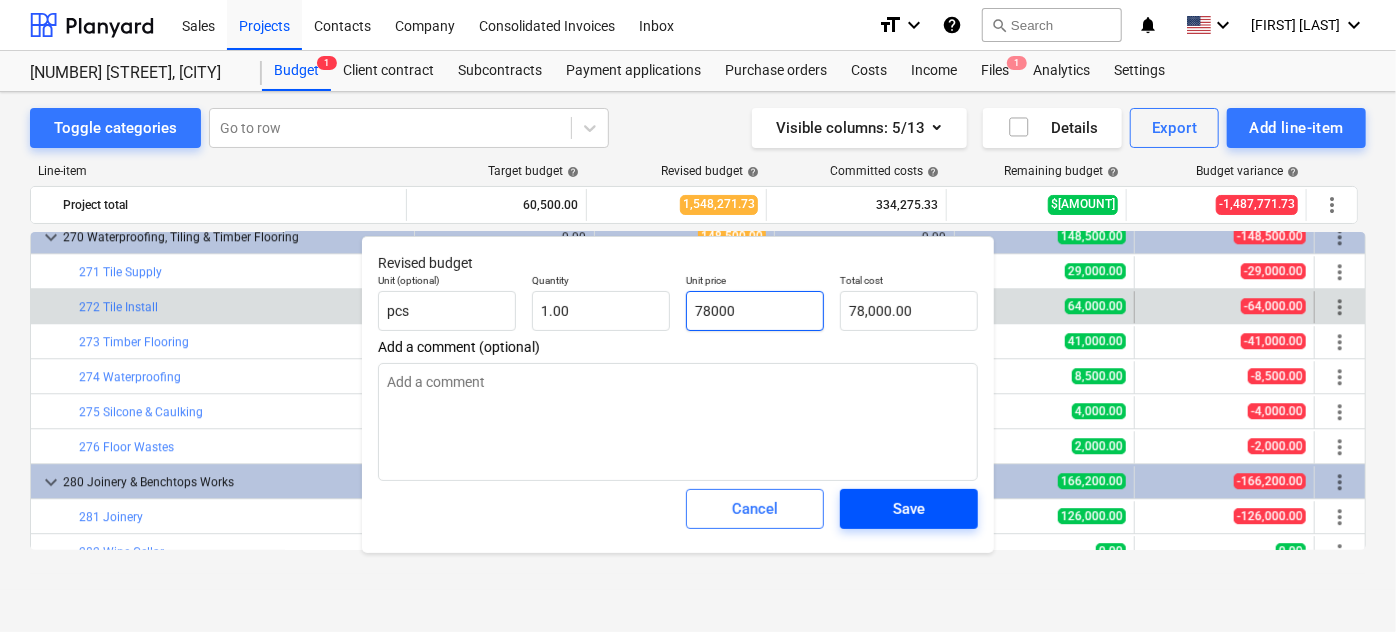 type on "78000" 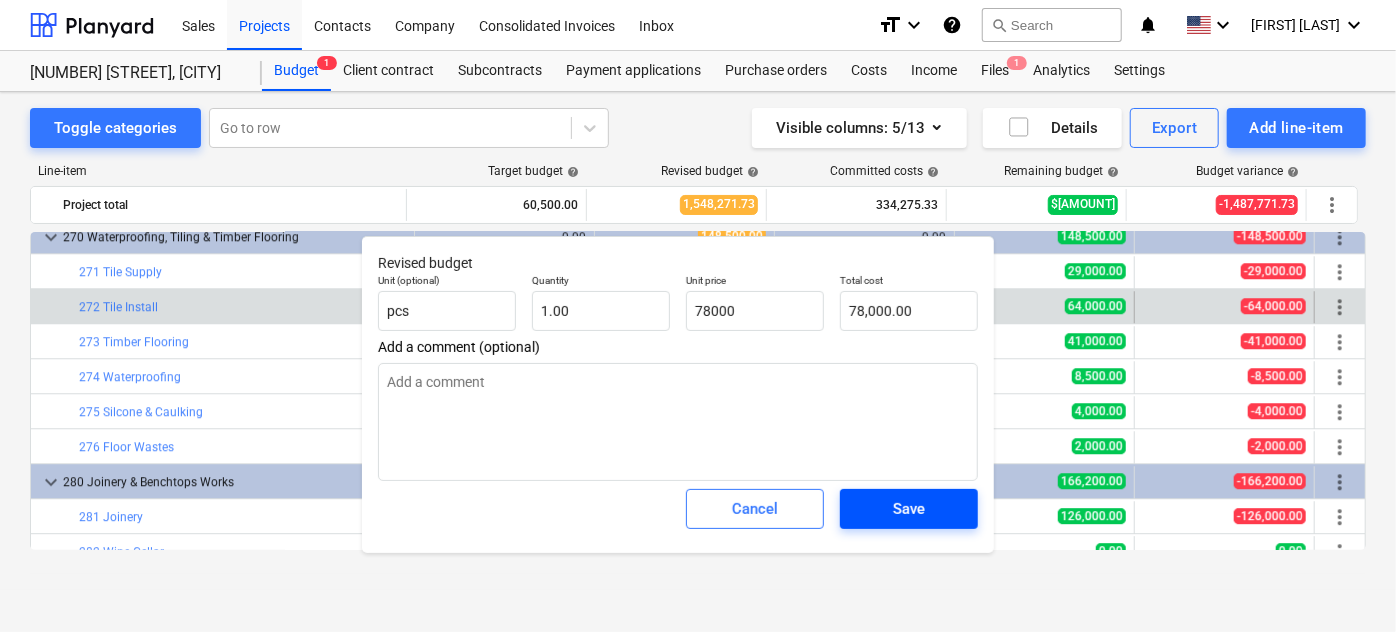 type on "x" 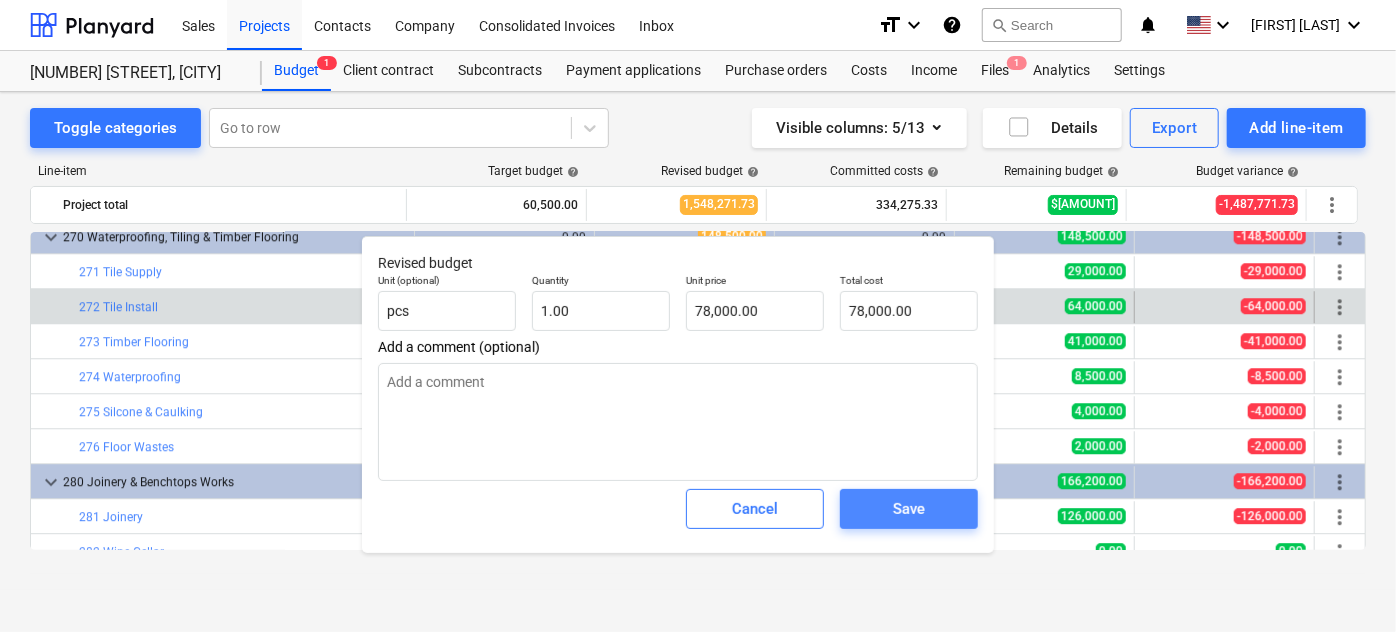 click on "Save" at bounding box center (909, 509) 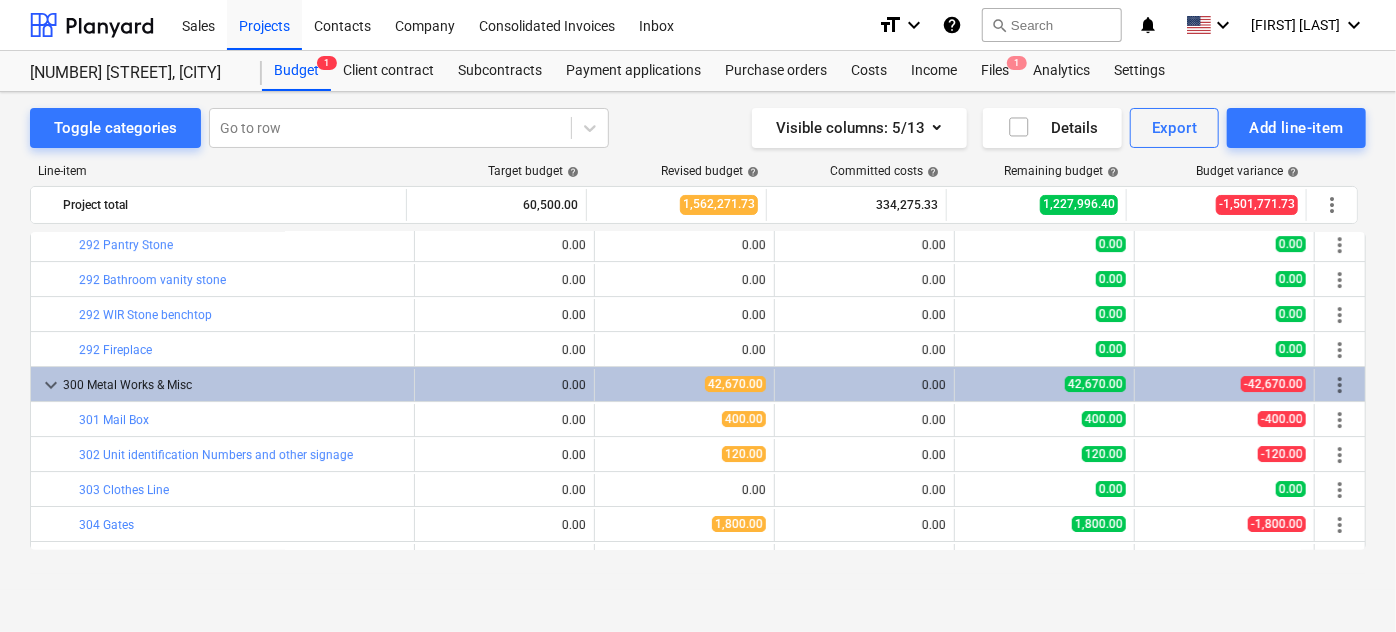 scroll, scrollTop: 3667, scrollLeft: 0, axis: vertical 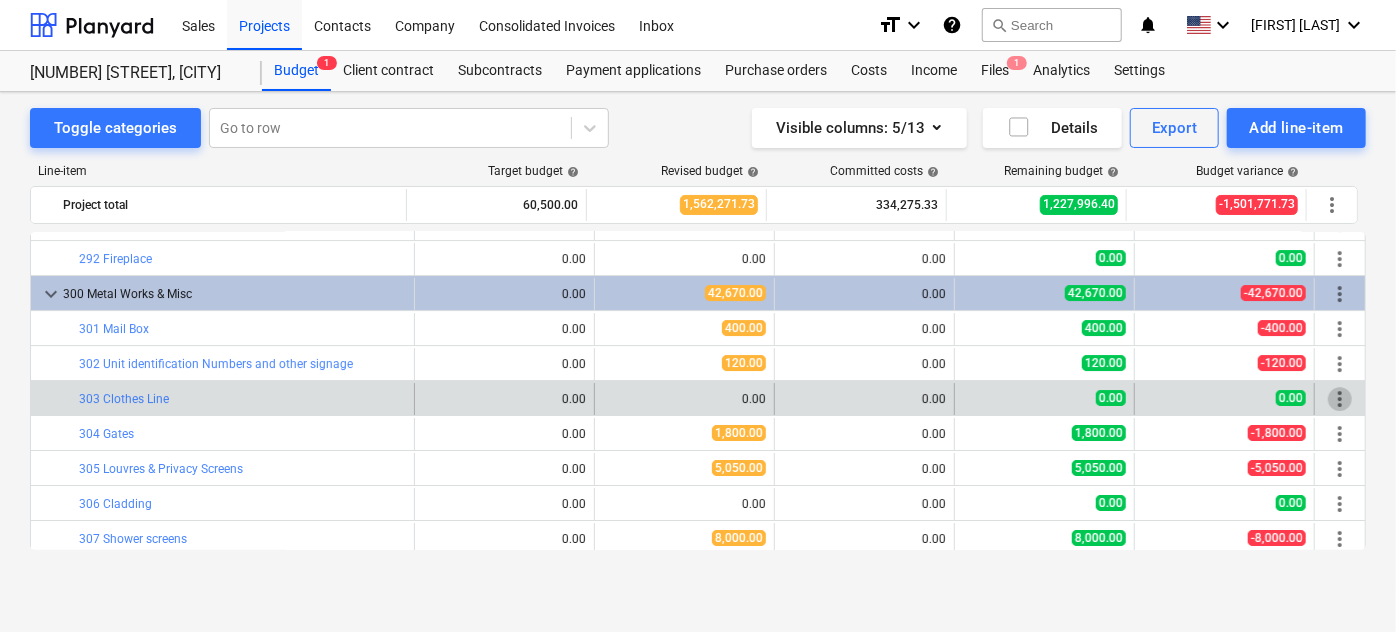 click on "more_vert" at bounding box center (1340, 399) 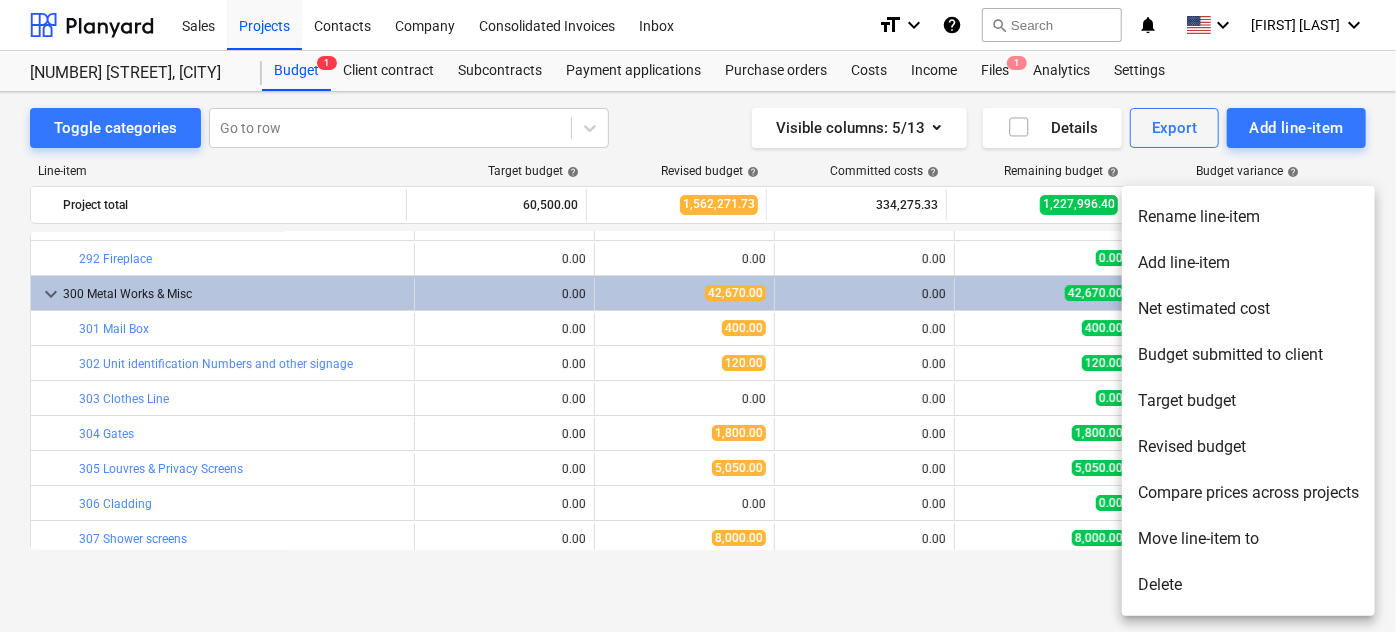 click on "Delete" at bounding box center (1248, 585) 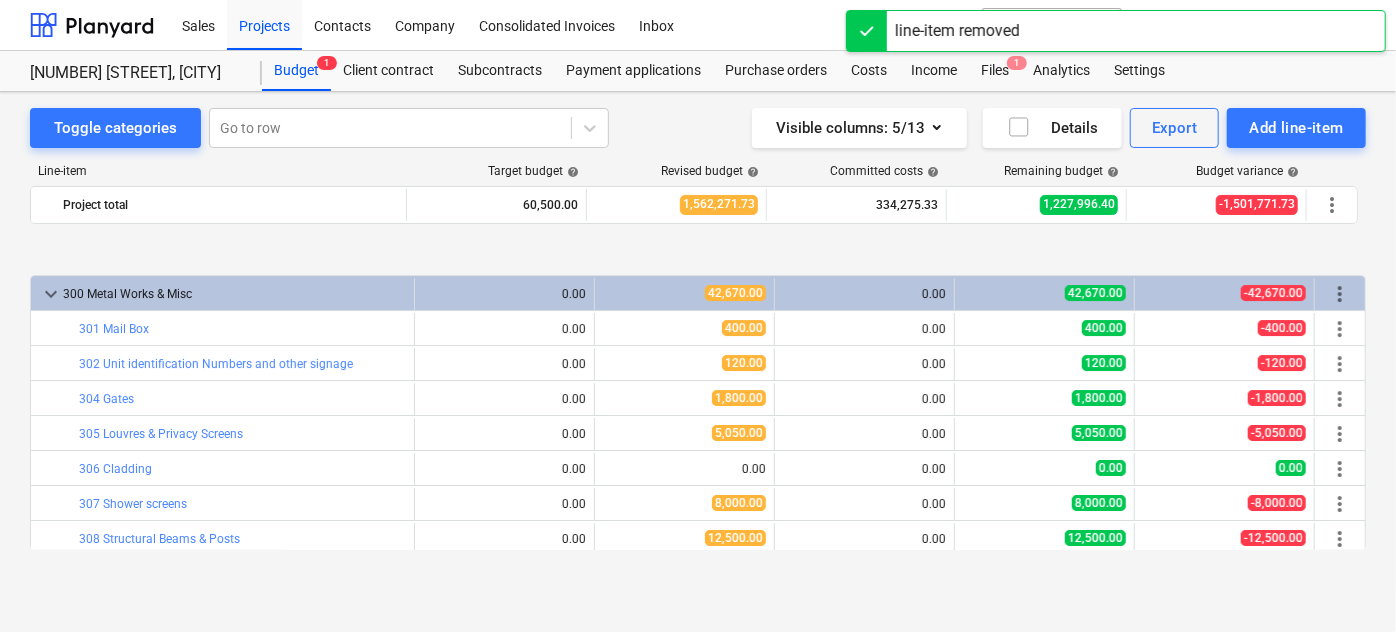 scroll, scrollTop: 3758, scrollLeft: 0, axis: vertical 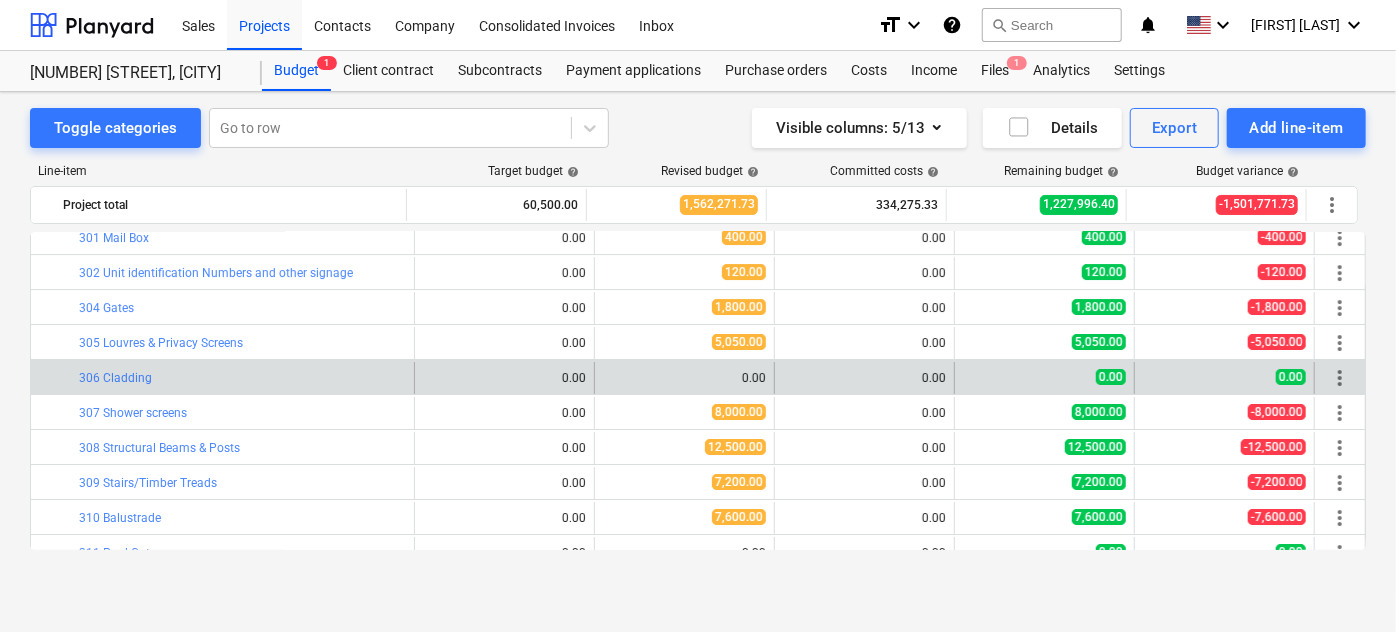 click on "more_vert" at bounding box center [1340, 378] 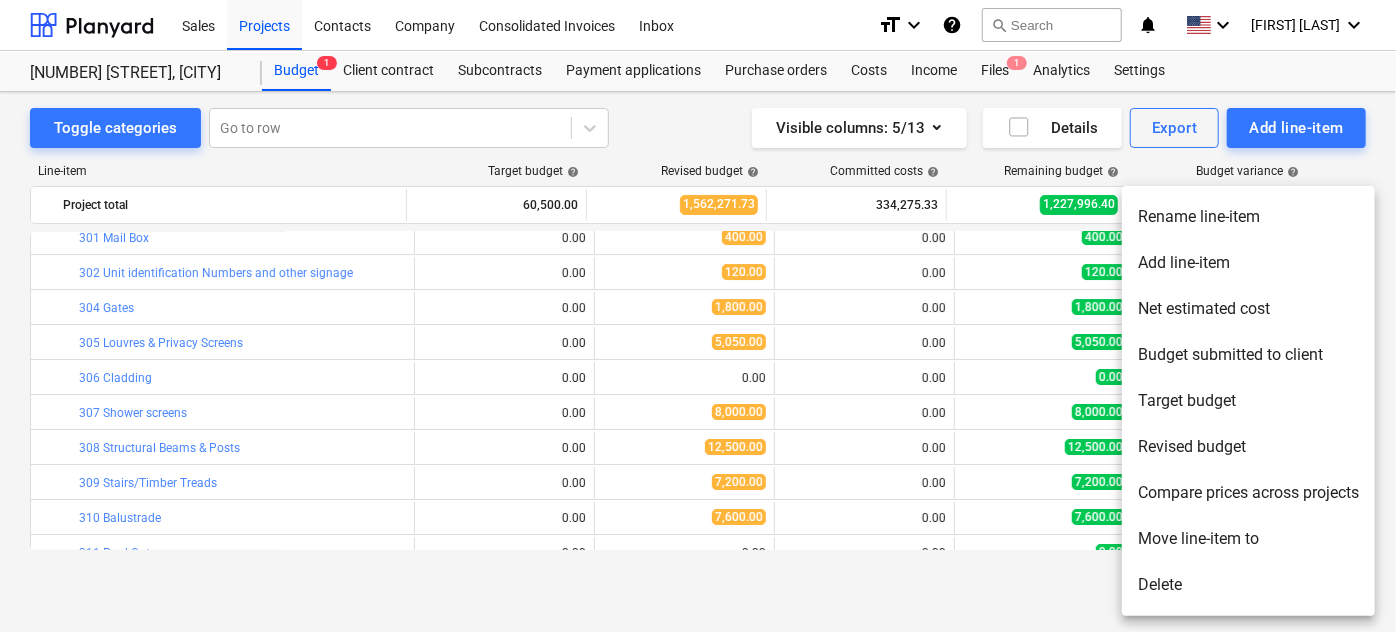 click on "Delete" at bounding box center (1248, 585) 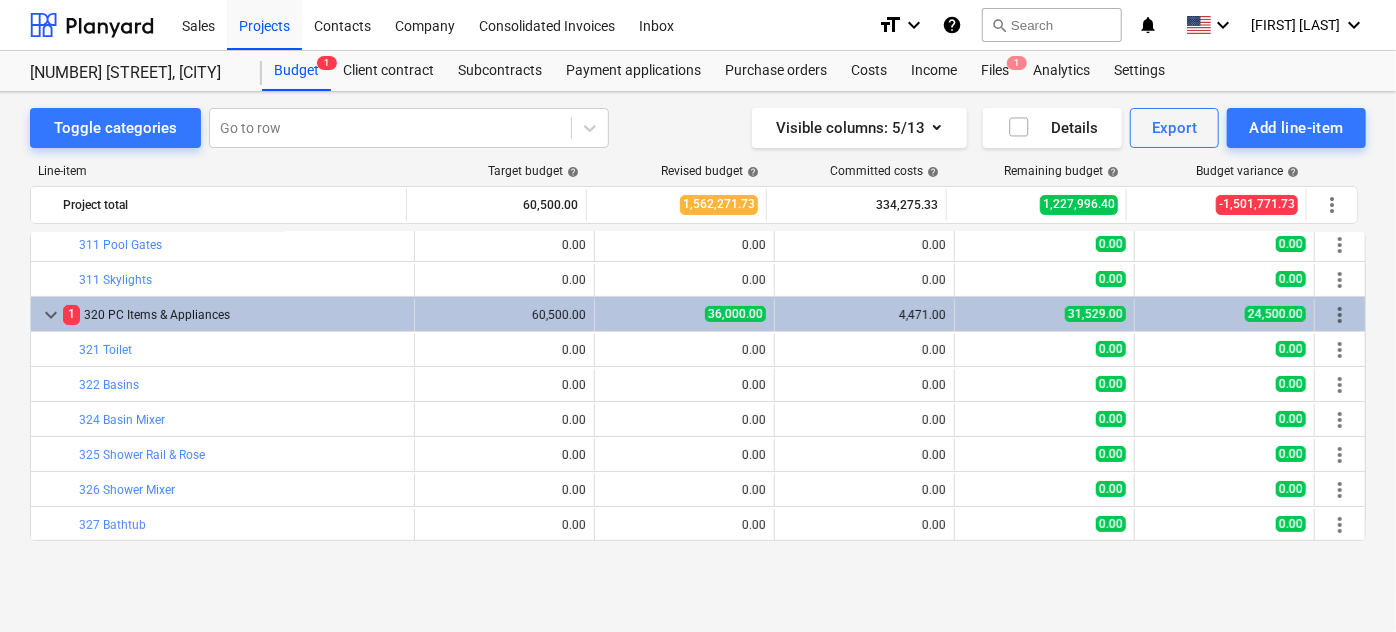 scroll, scrollTop: 3940, scrollLeft: 0, axis: vertical 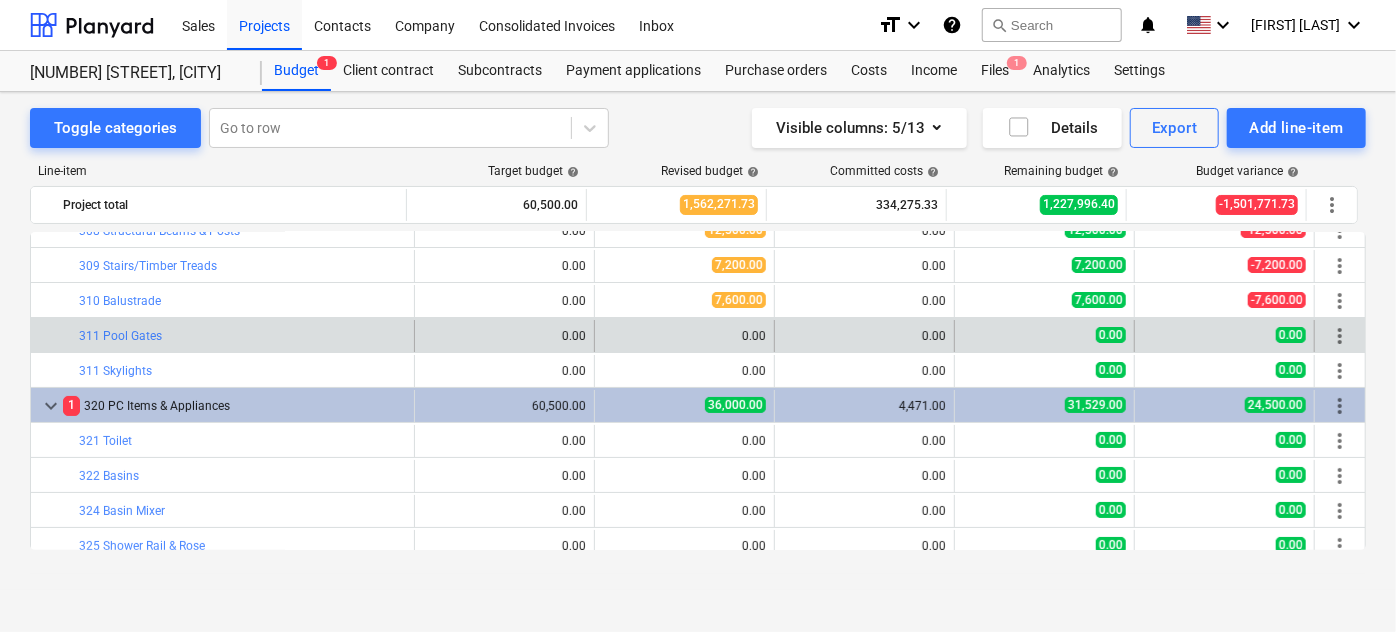 click on "more_vert" at bounding box center (1340, 336) 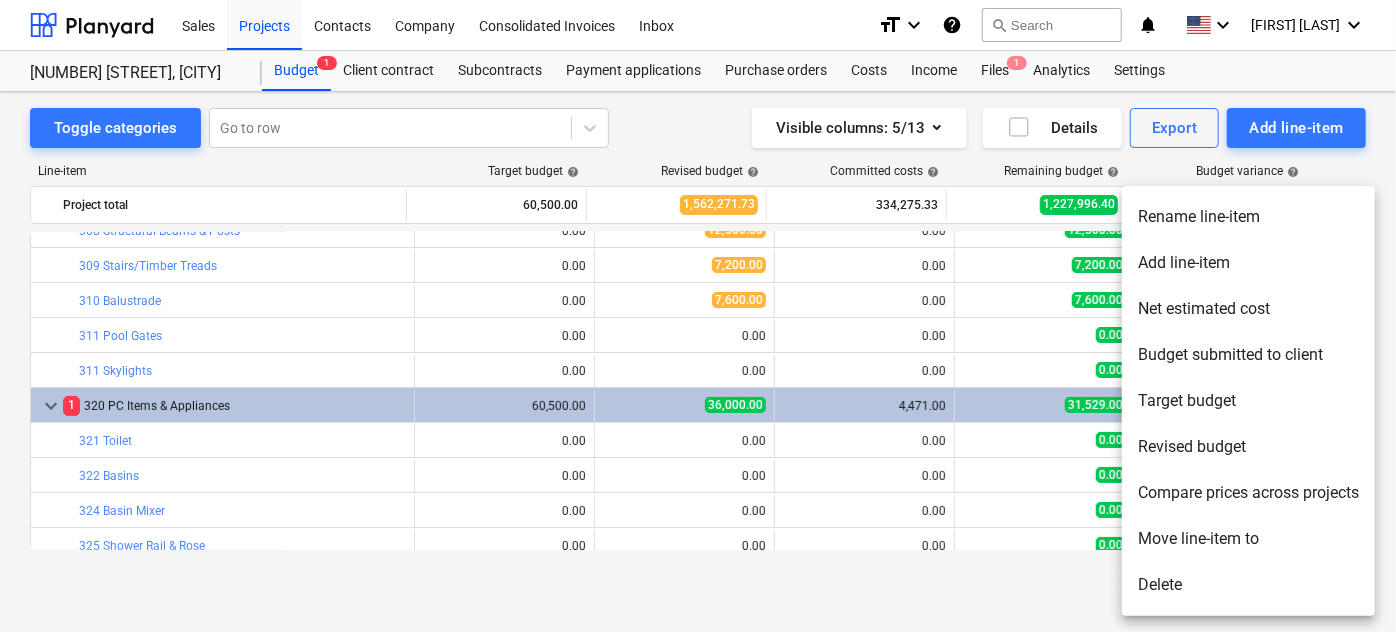 click on "Delete" at bounding box center [1248, 585] 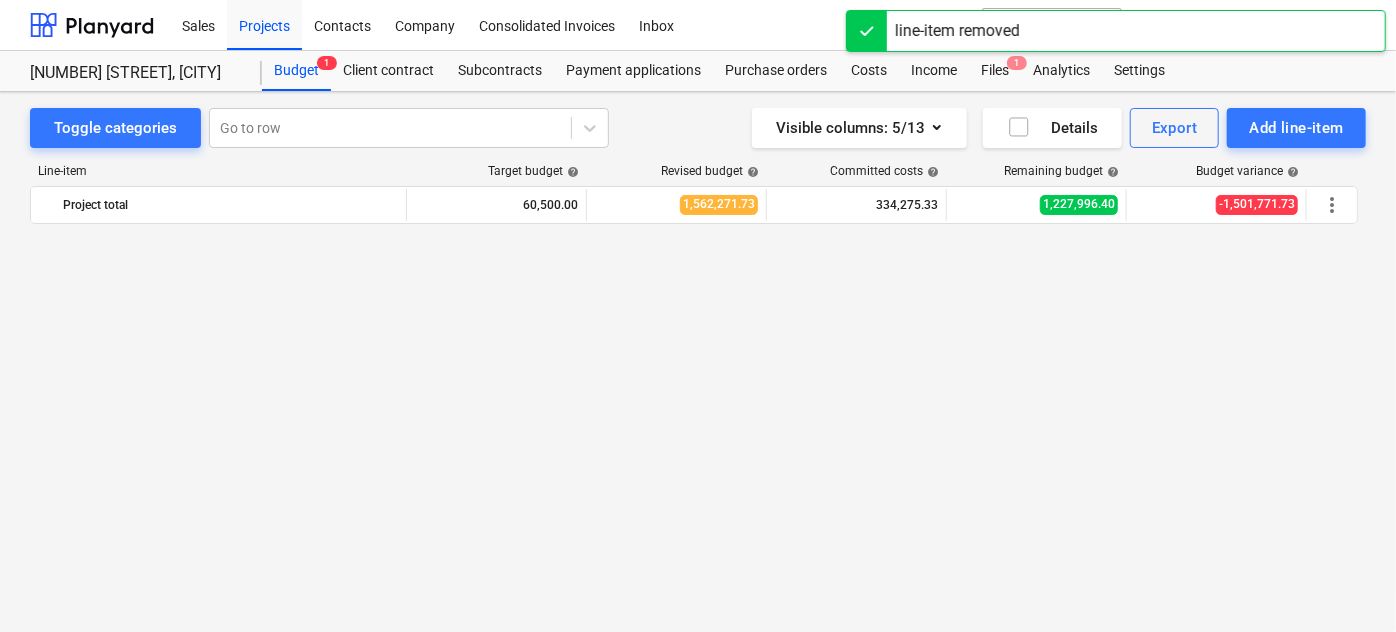 scroll, scrollTop: 3940, scrollLeft: 0, axis: vertical 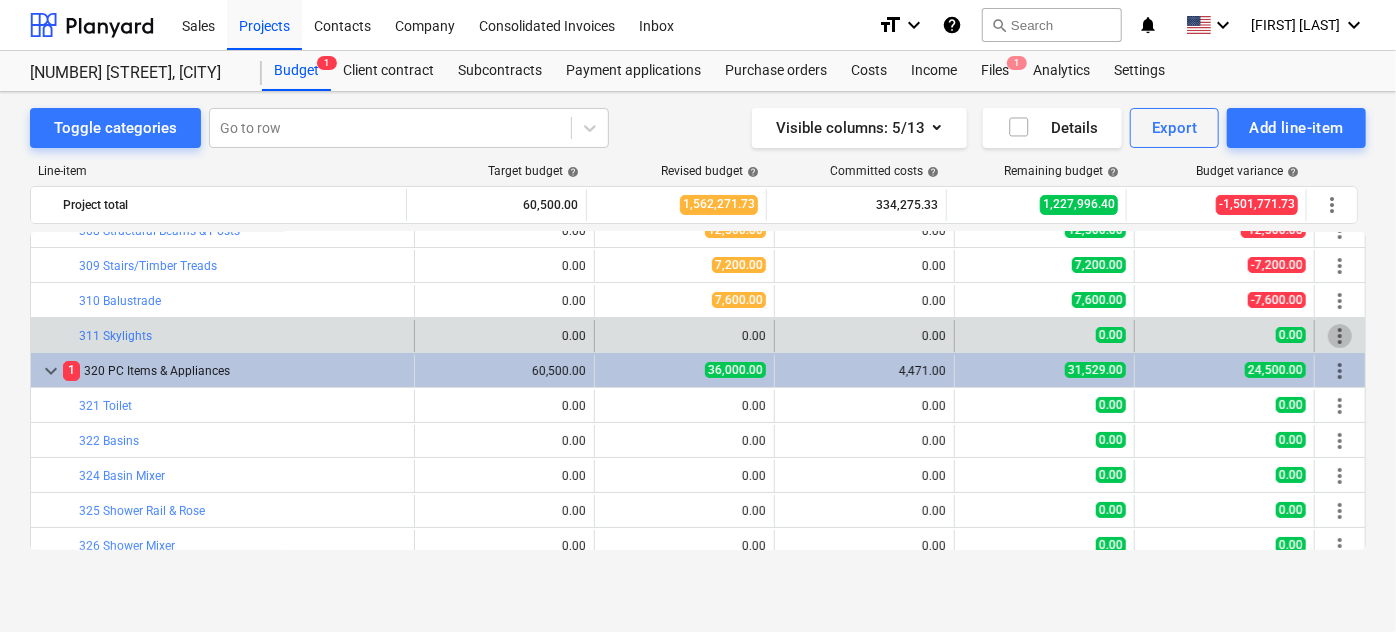 click on "more_vert" at bounding box center [1340, 336] 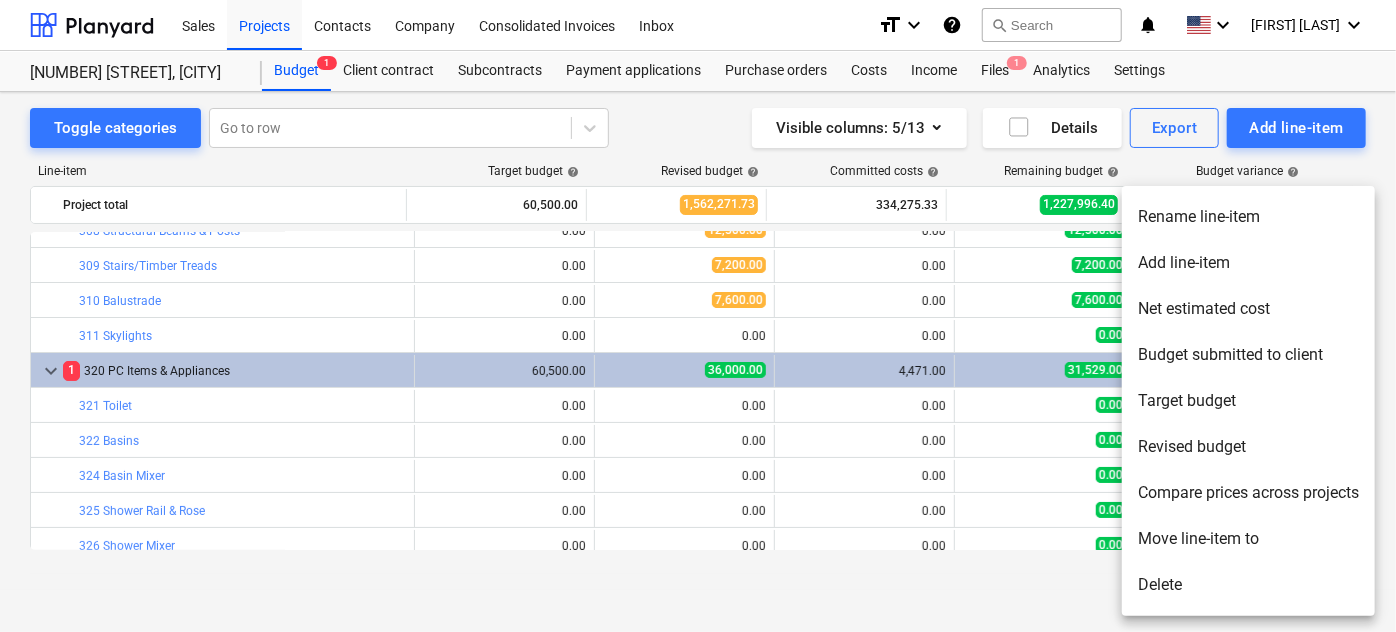 click on "Delete" at bounding box center [1248, 585] 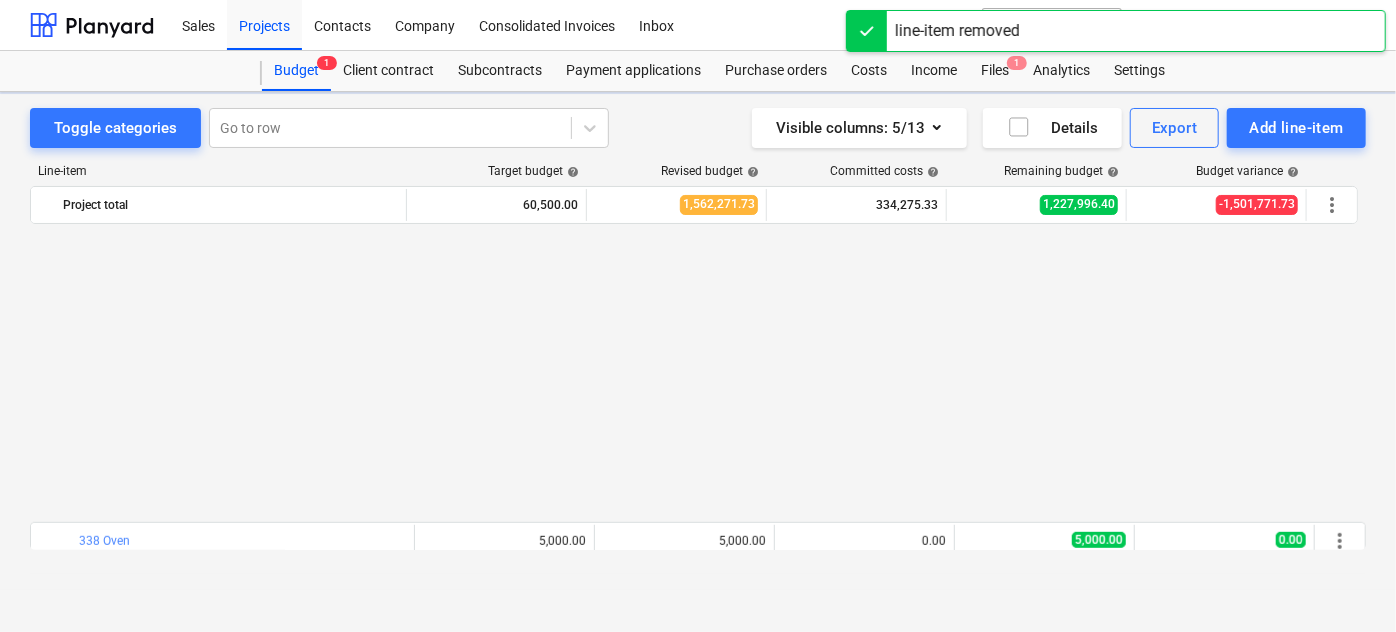 scroll, scrollTop: 4758, scrollLeft: 0, axis: vertical 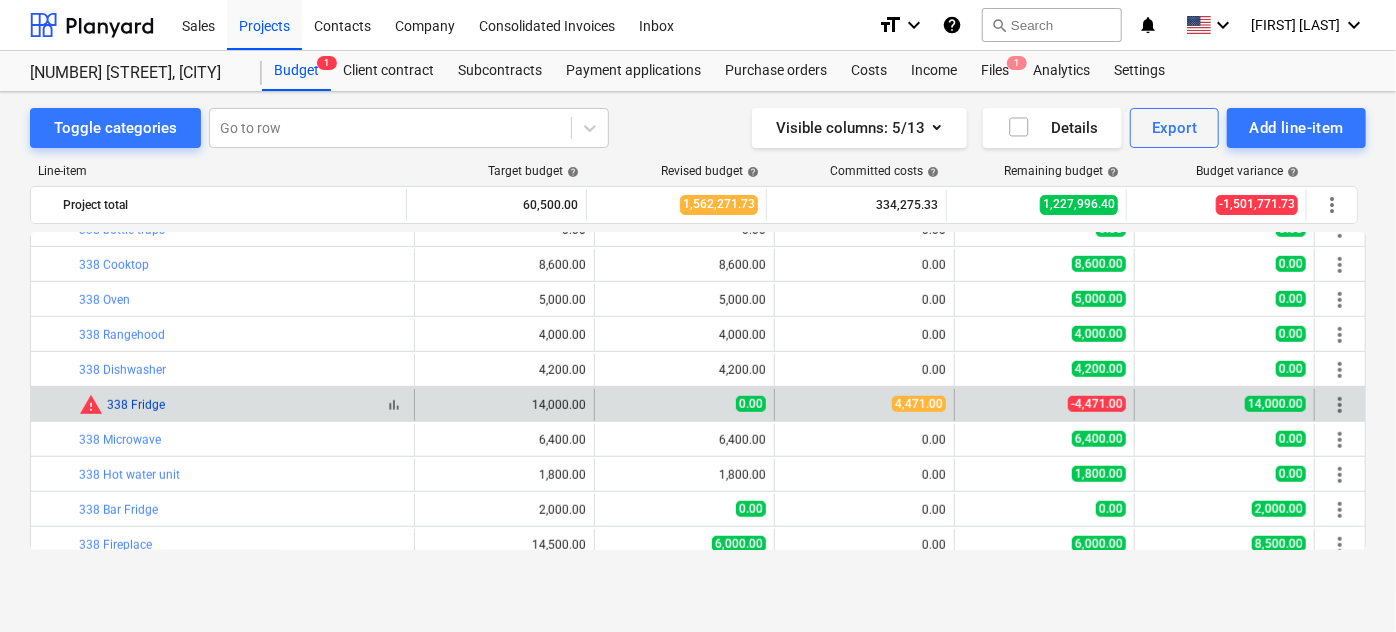 click on "338 Fridge" at bounding box center [136, 405] 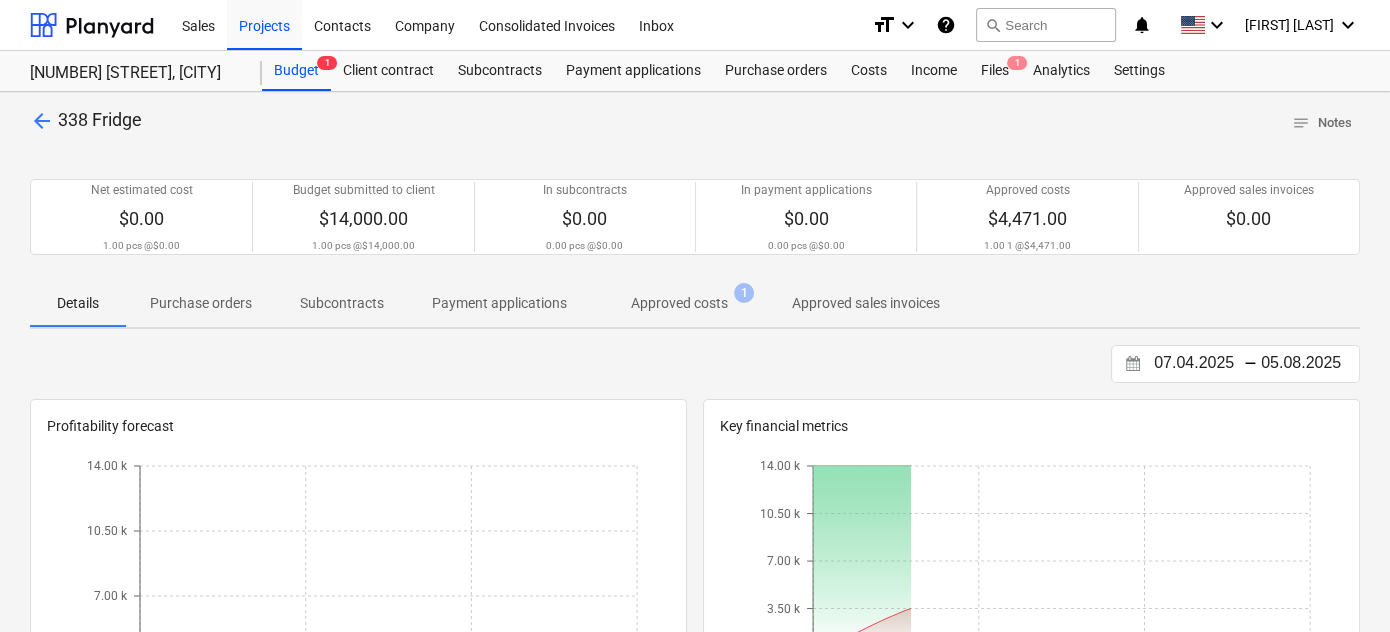 click on "Approved costs 1" at bounding box center (679, 303) 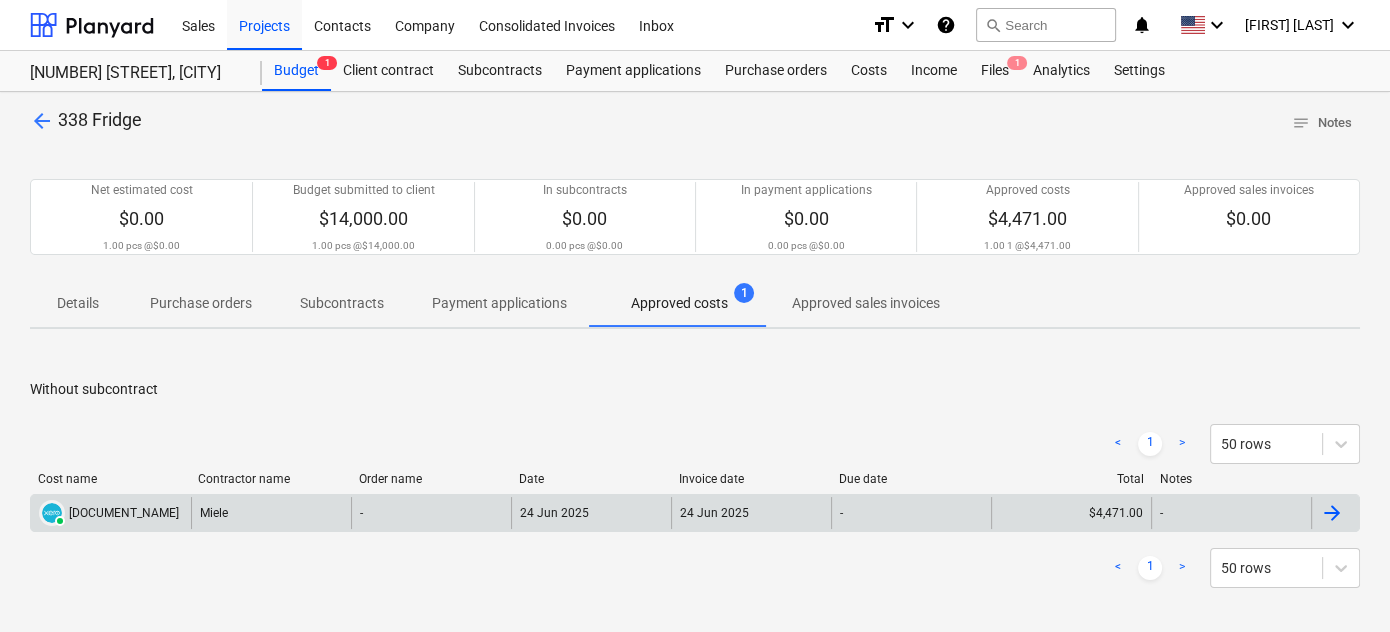 click on "Miele" at bounding box center [271, 513] 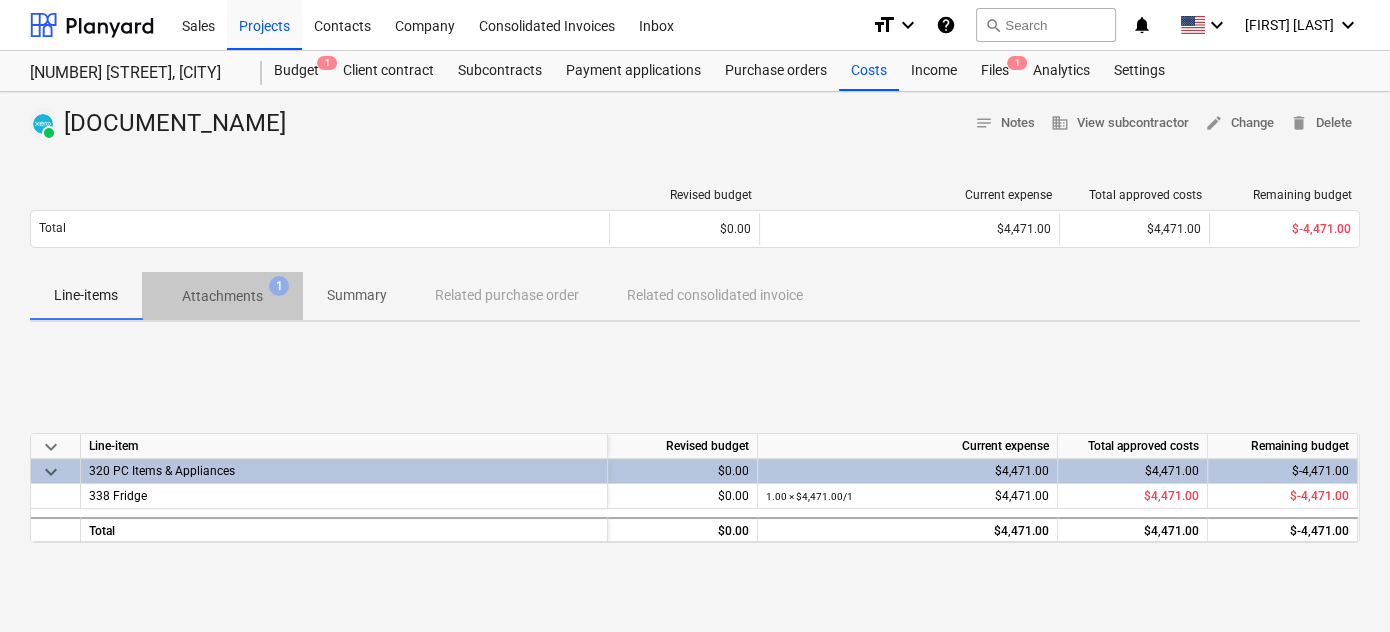 click on "Attachments" at bounding box center [222, 296] 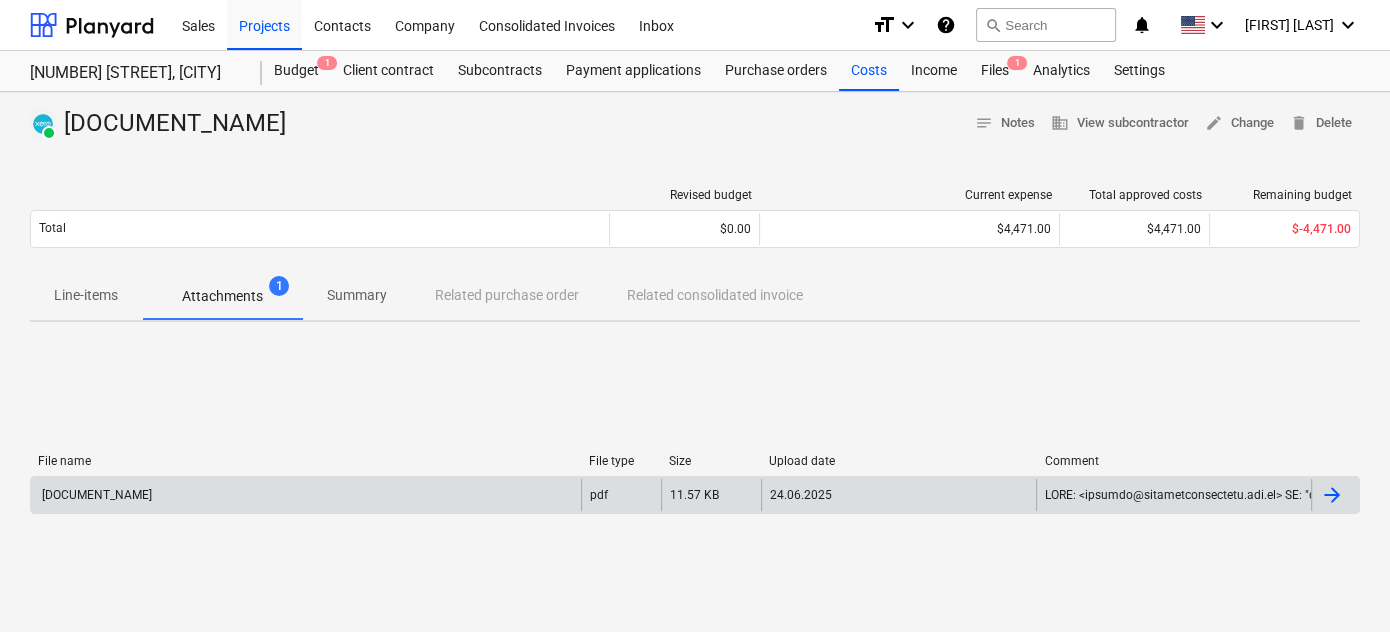 click on "[DOCUMENT_NAME]" at bounding box center [306, 495] 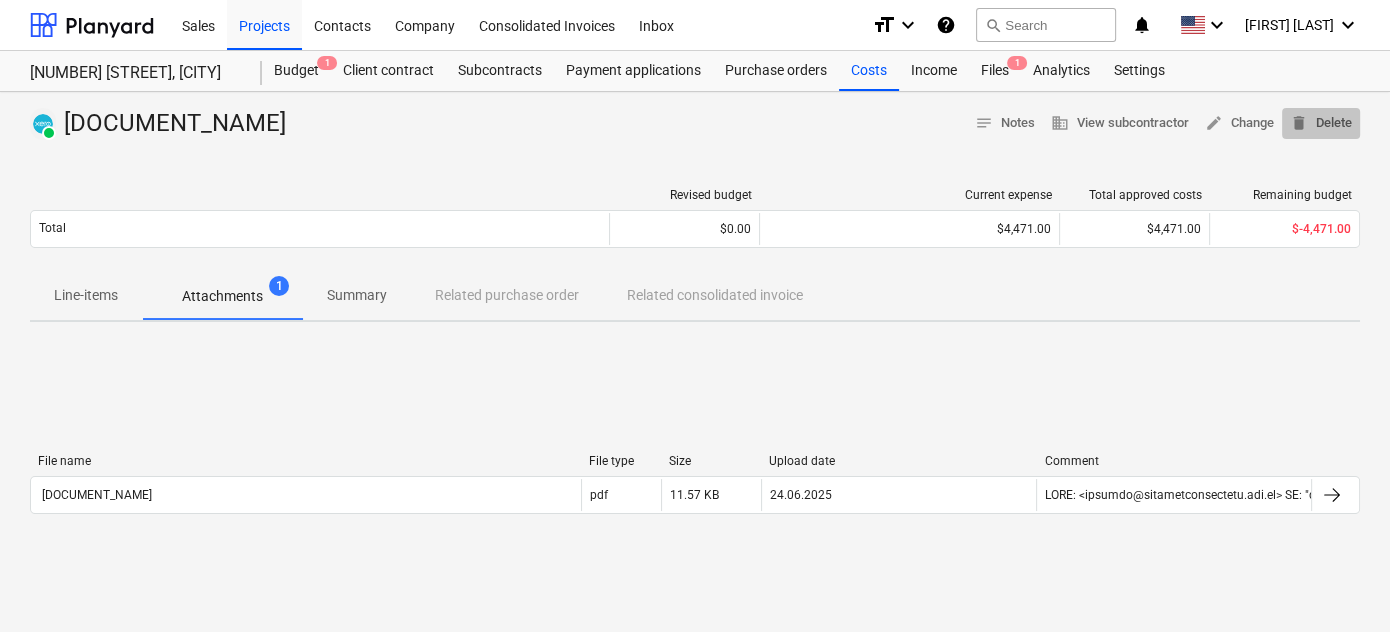 click on "delete" at bounding box center [1299, 123] 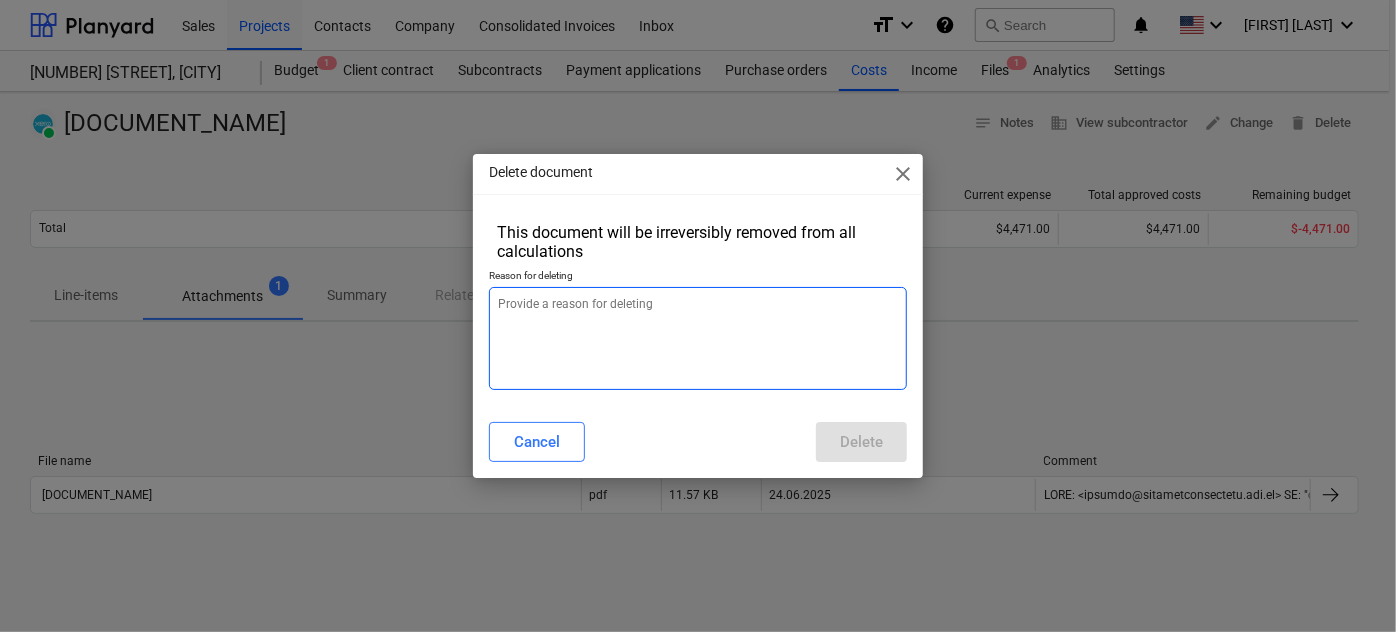 click at bounding box center [698, 338] 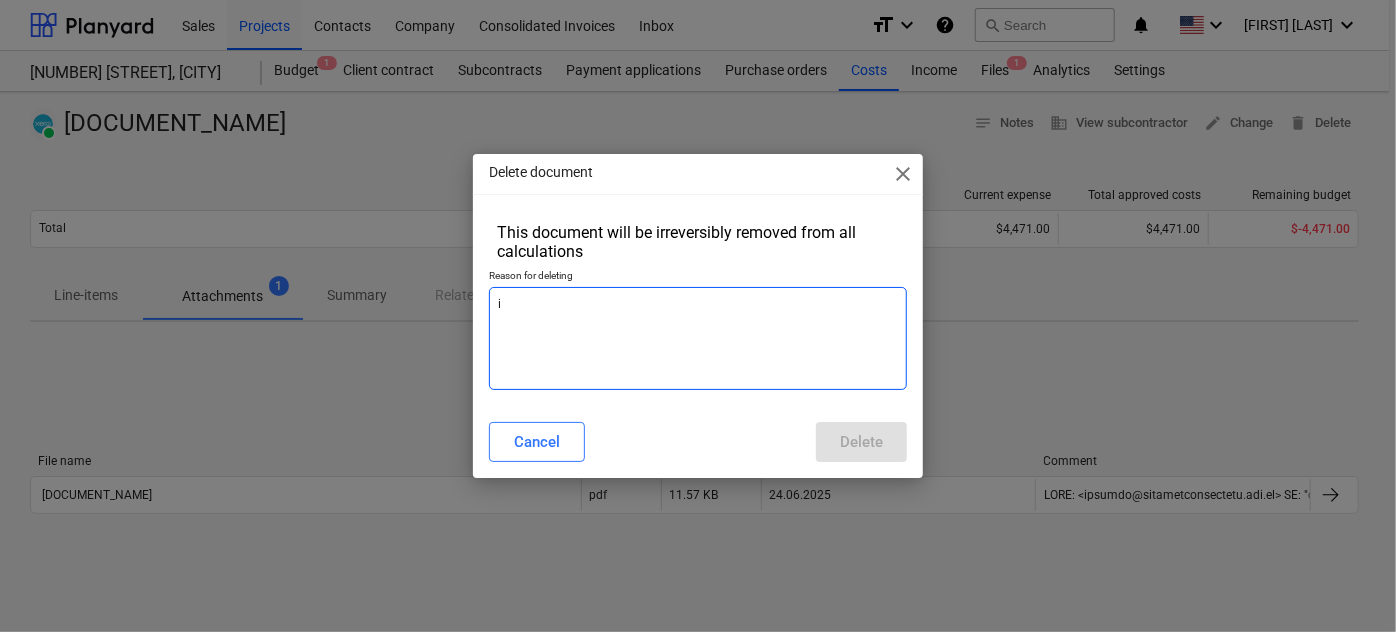 type on "x" 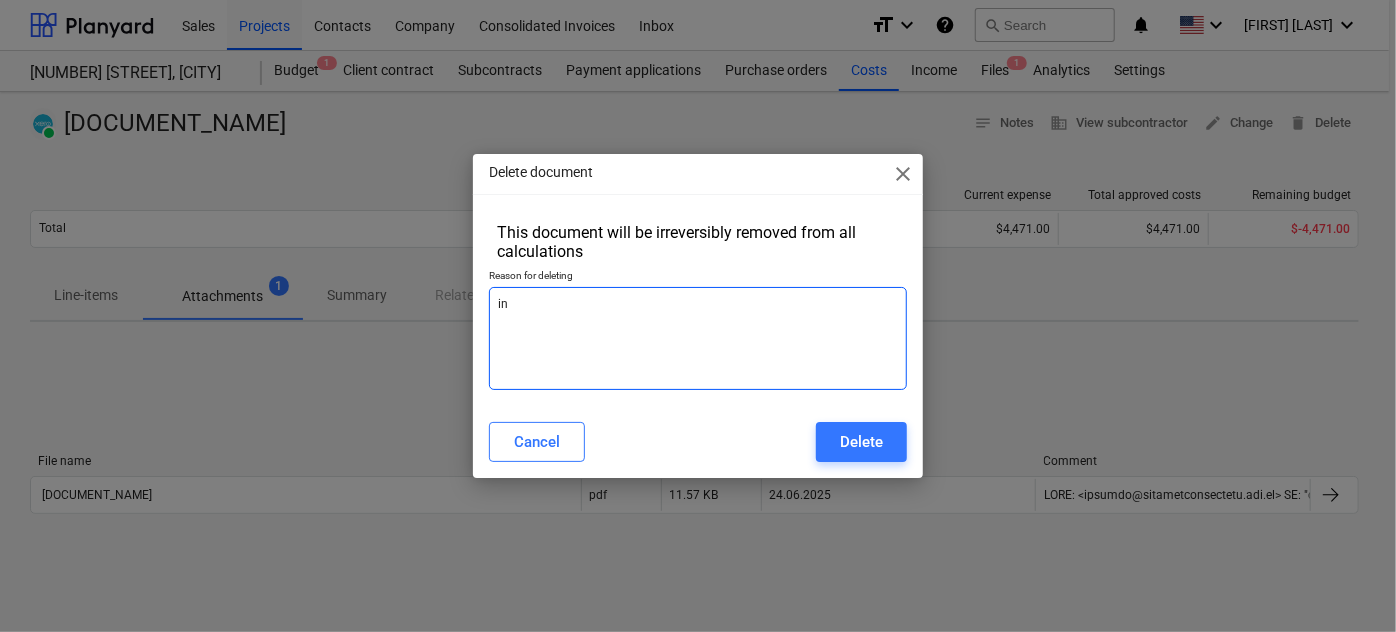 type on "x" 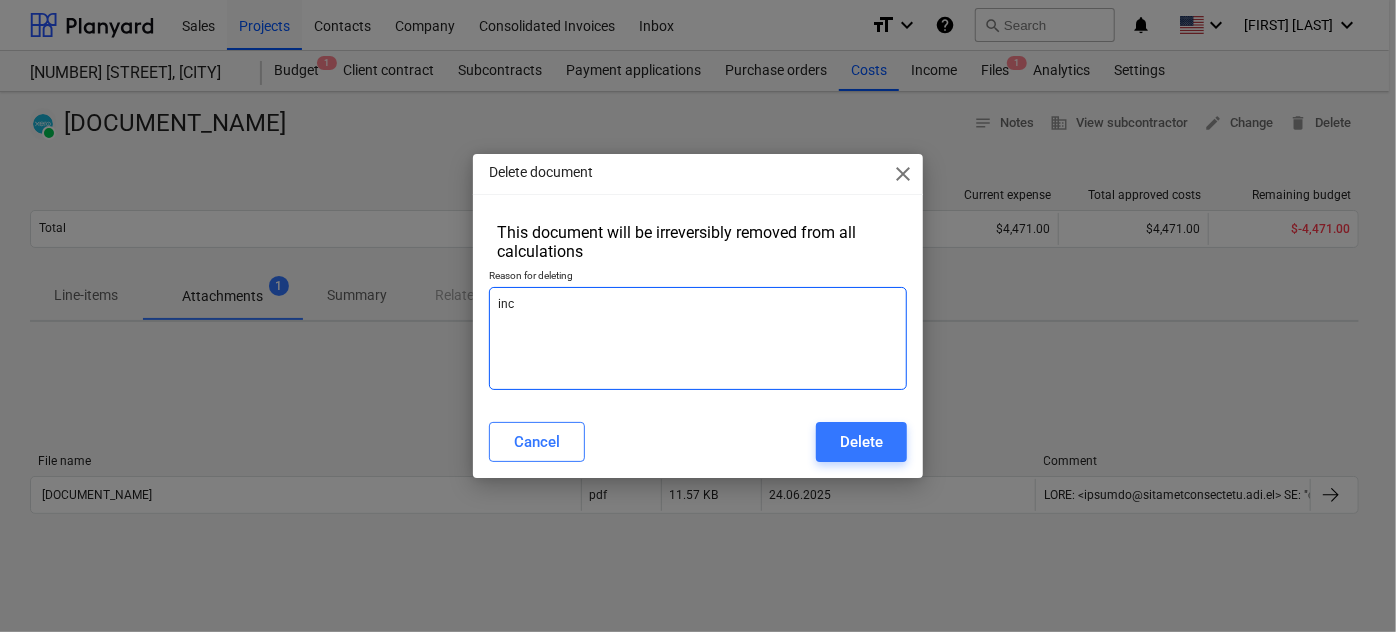 type on "inco" 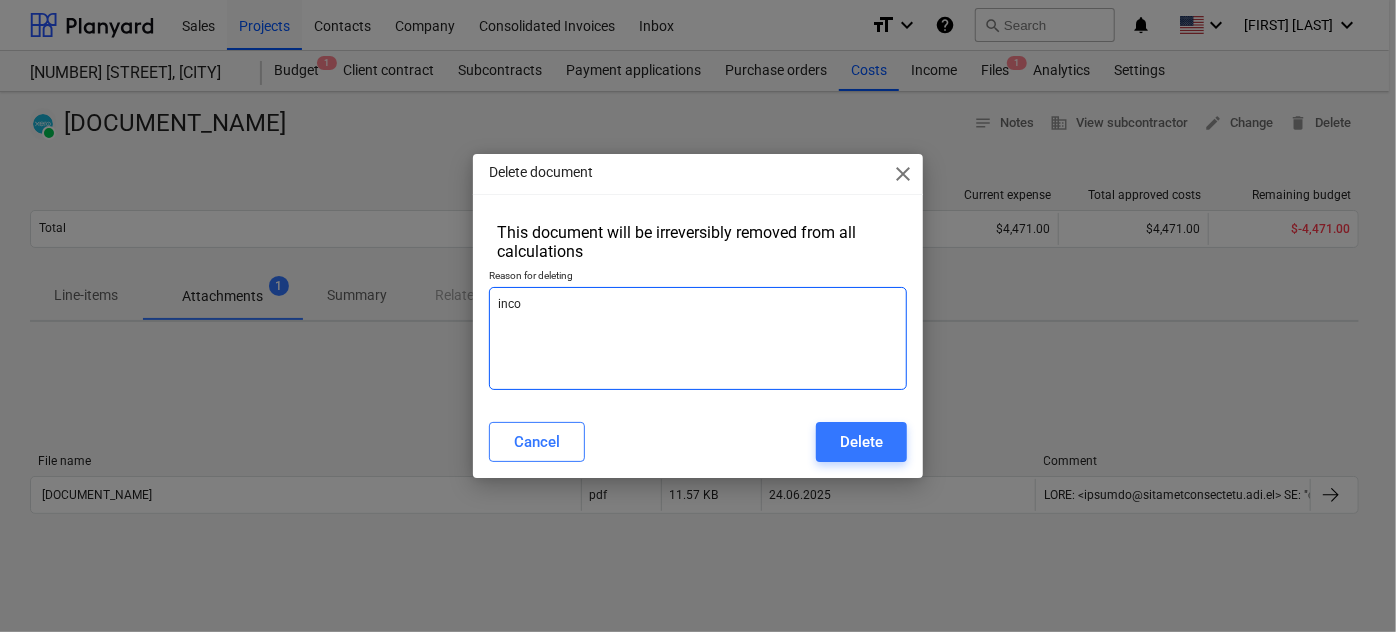 type on "x" 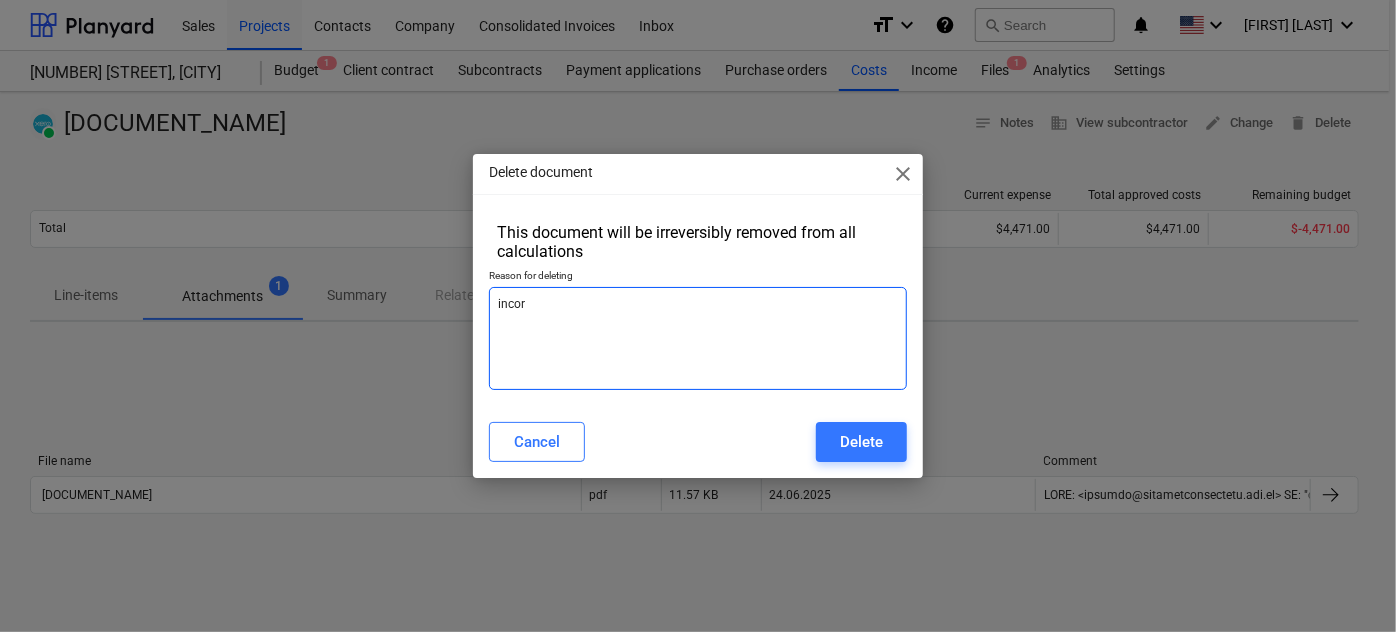 type on "x" 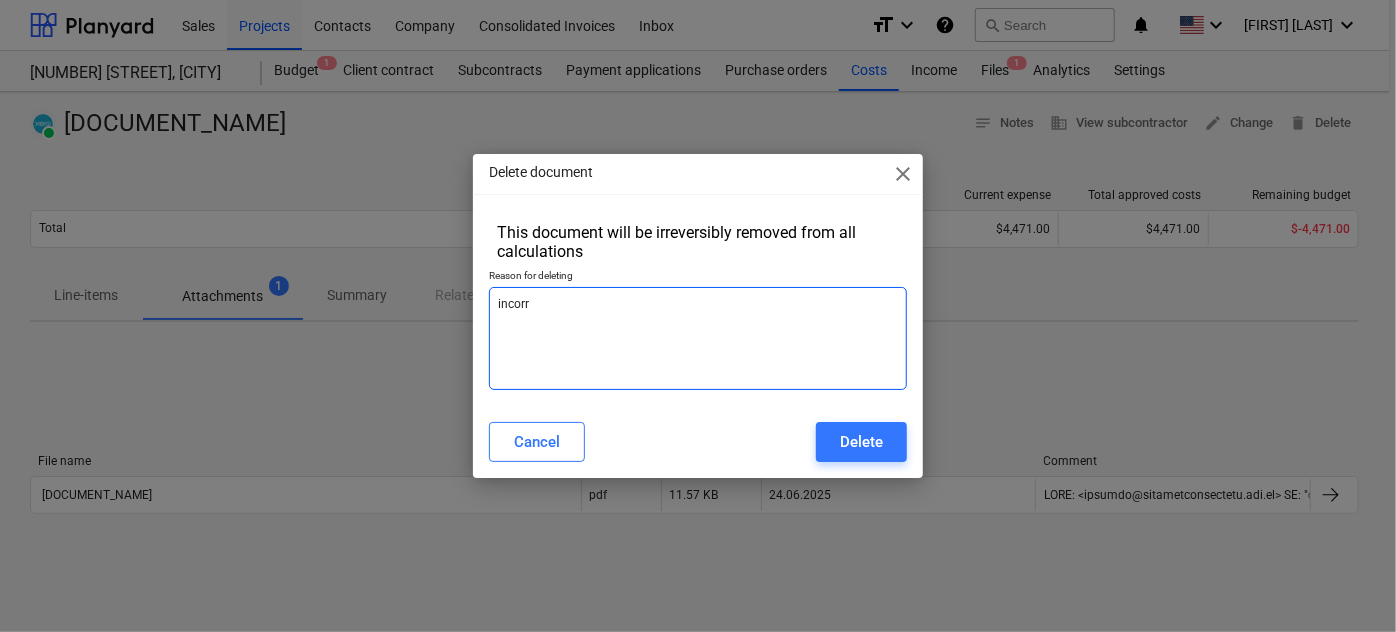type on "x" 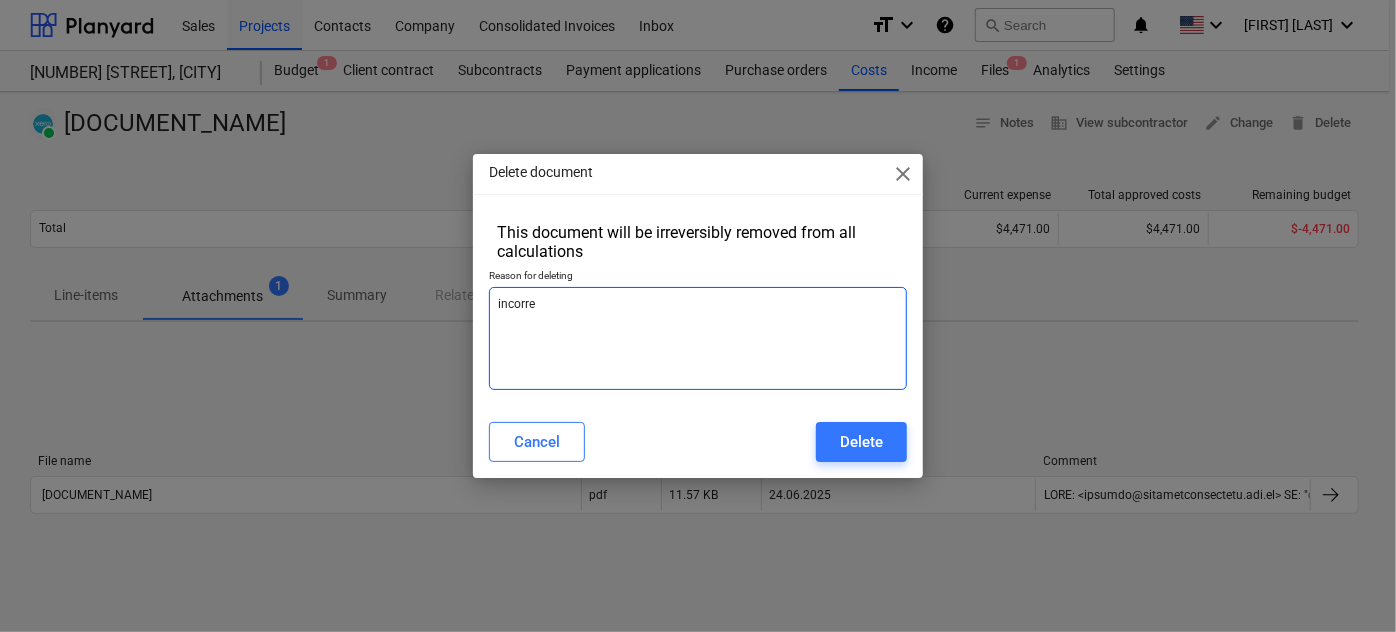 type on "x" 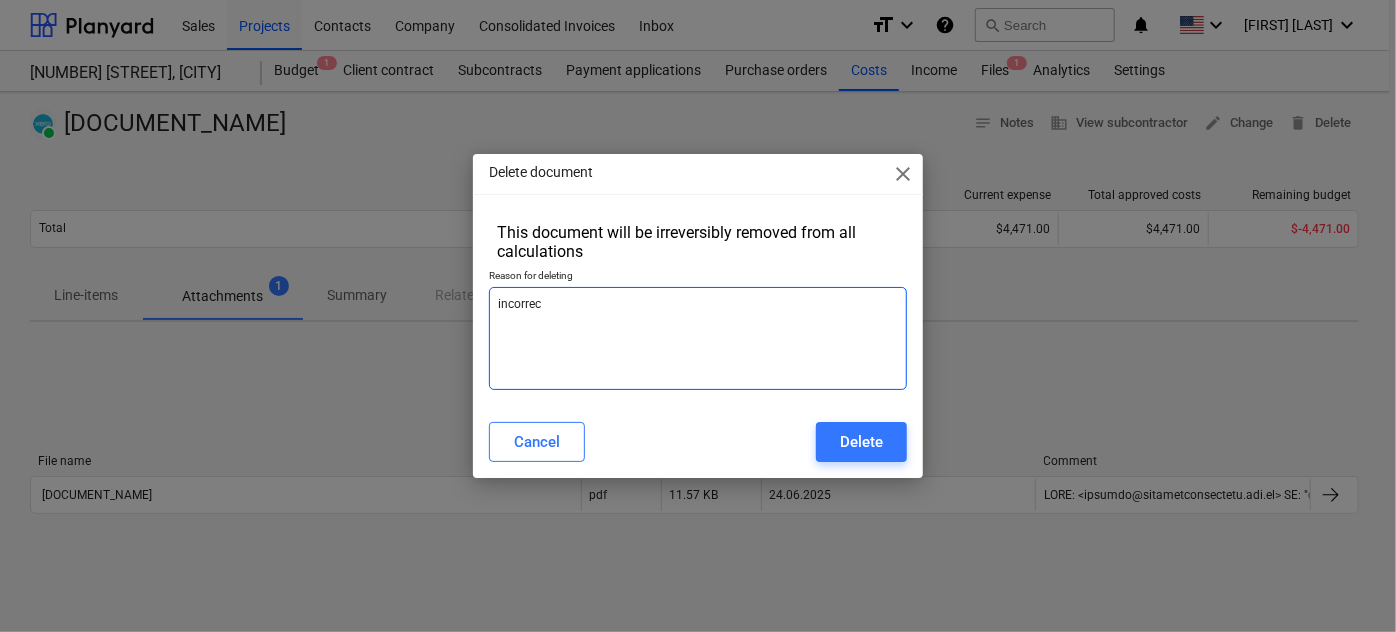type on "x" 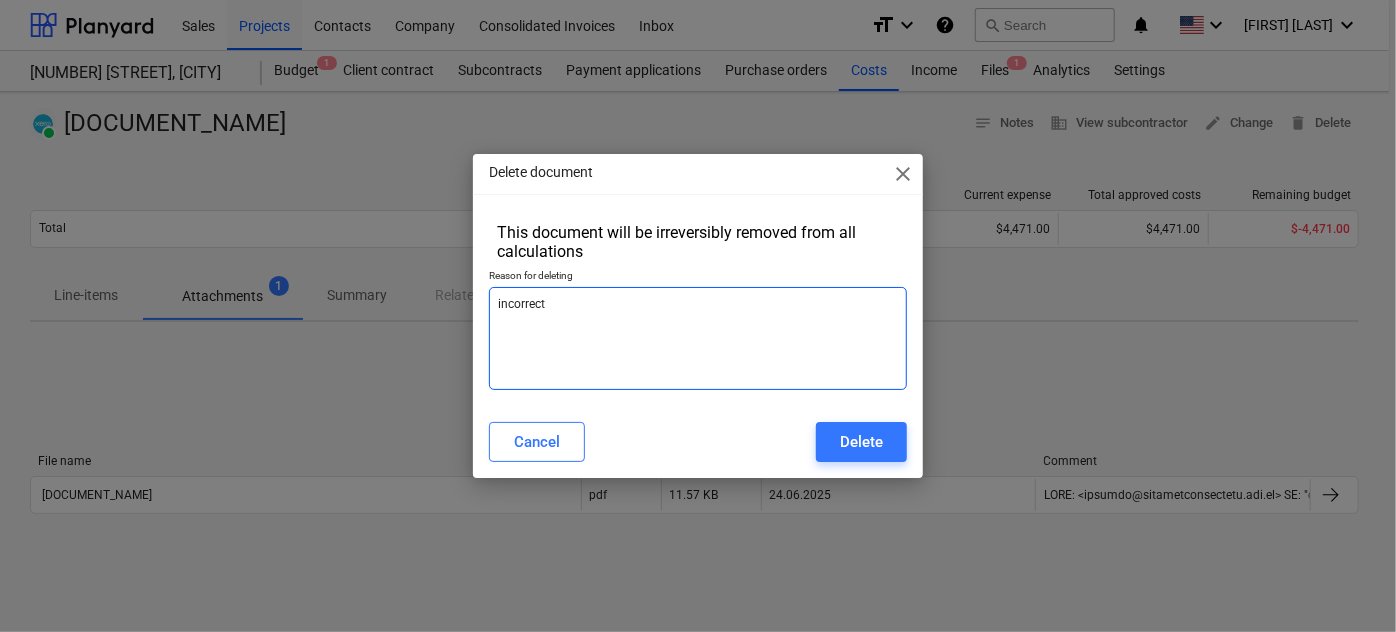 type on "incorrect" 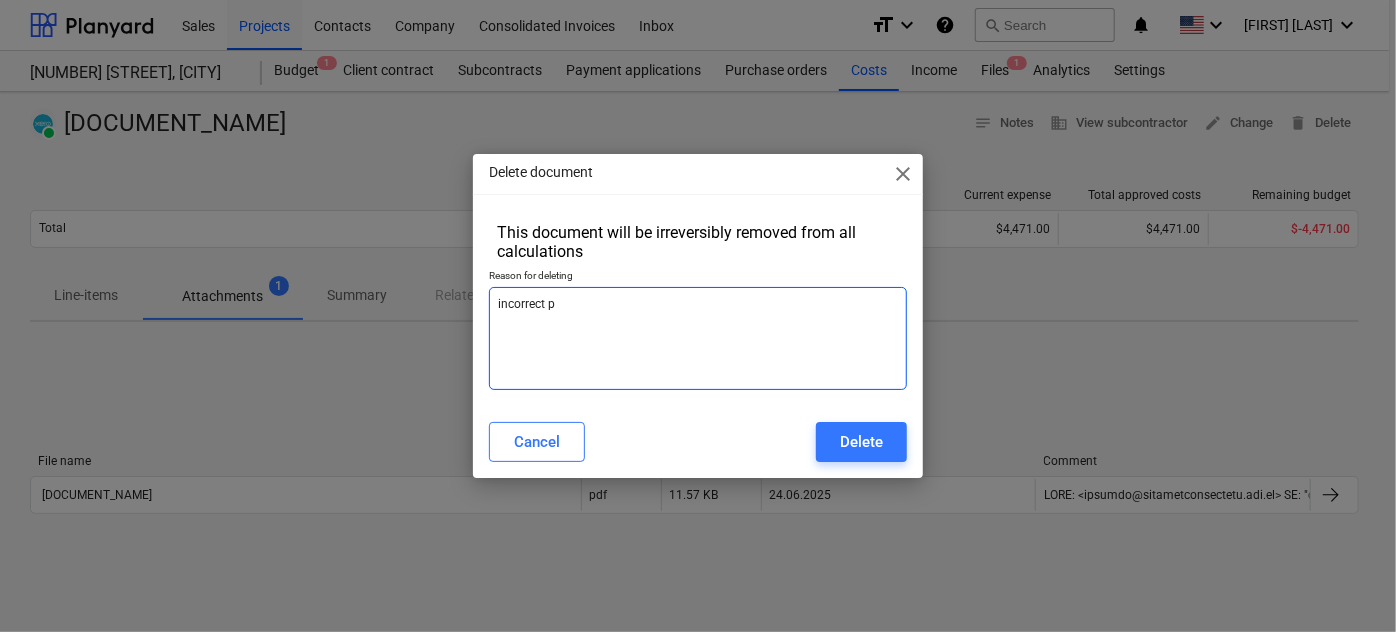 type on "x" 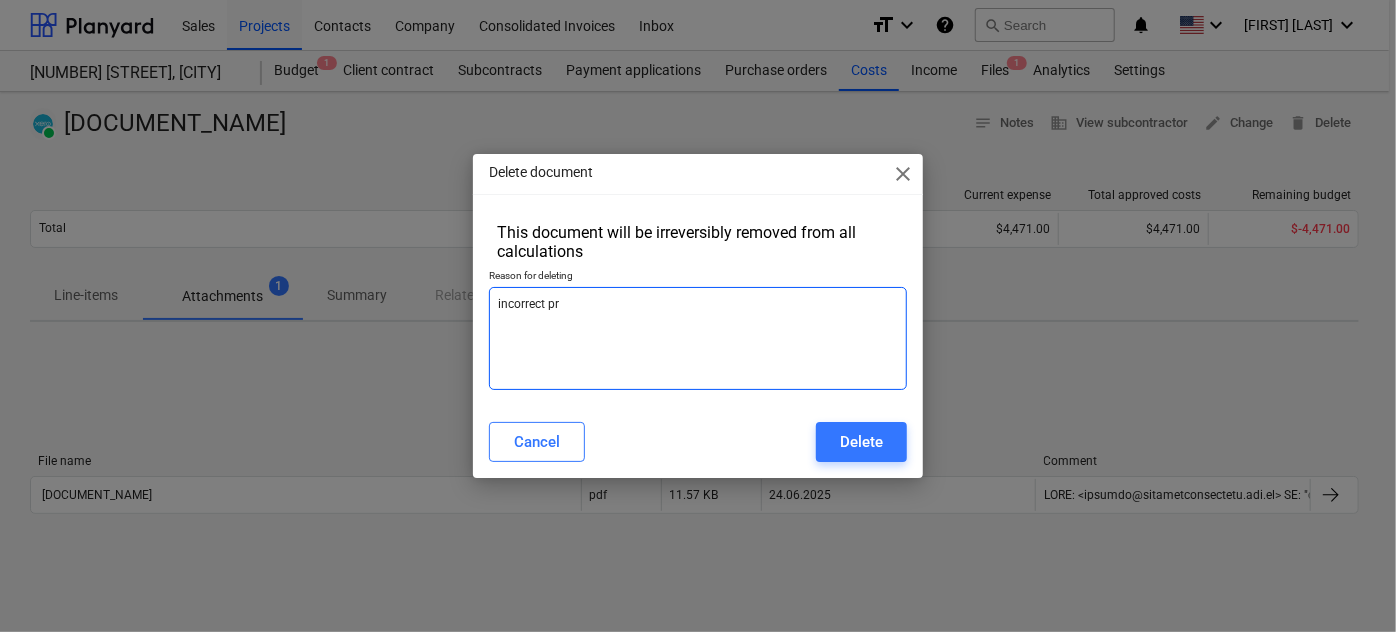 type on "x" 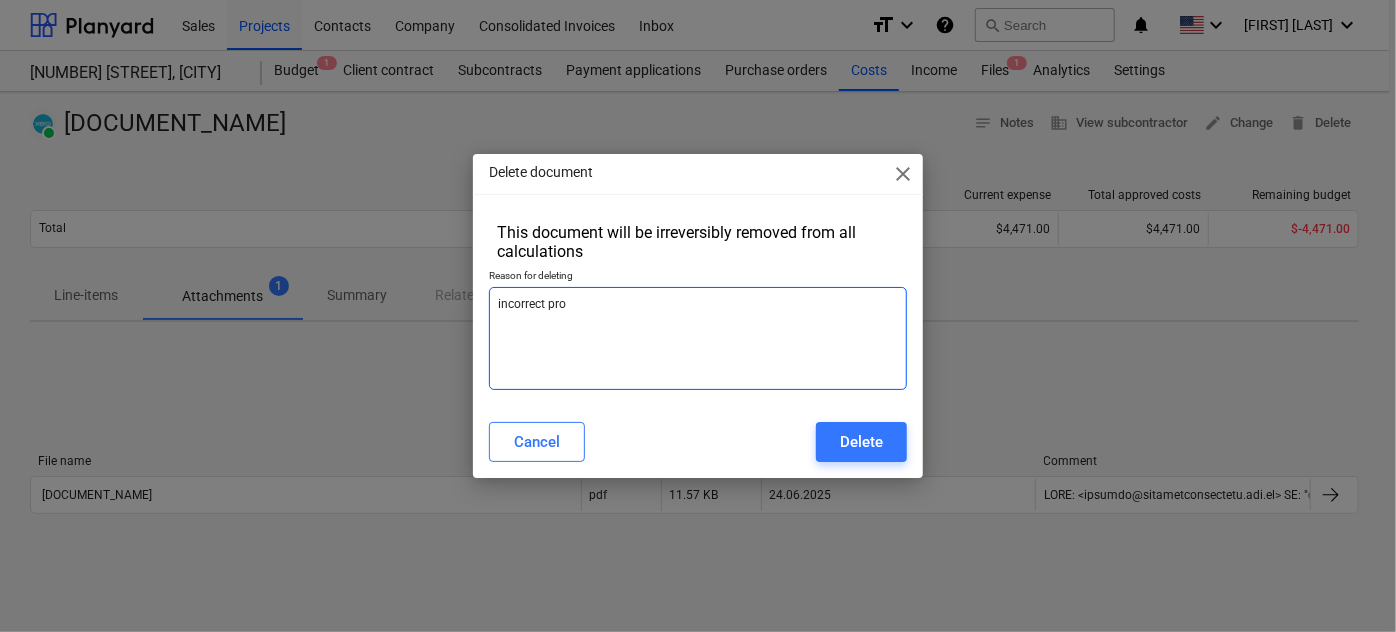 type on "x" 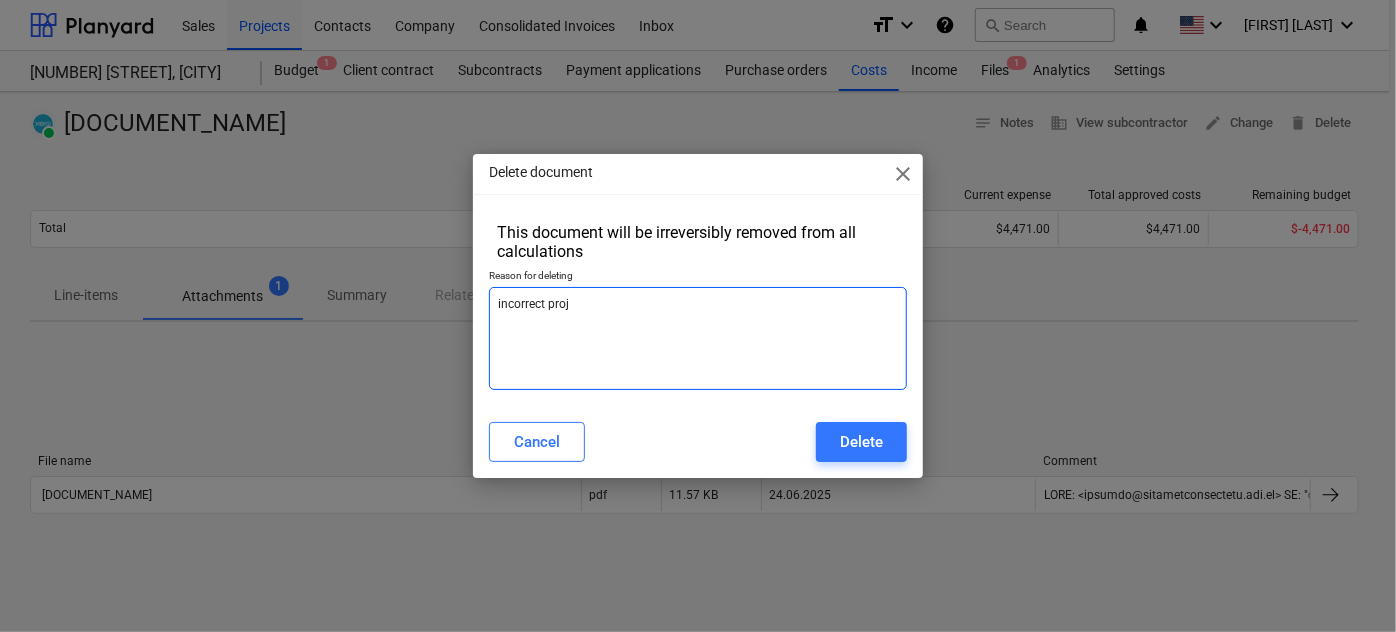 type on "x" 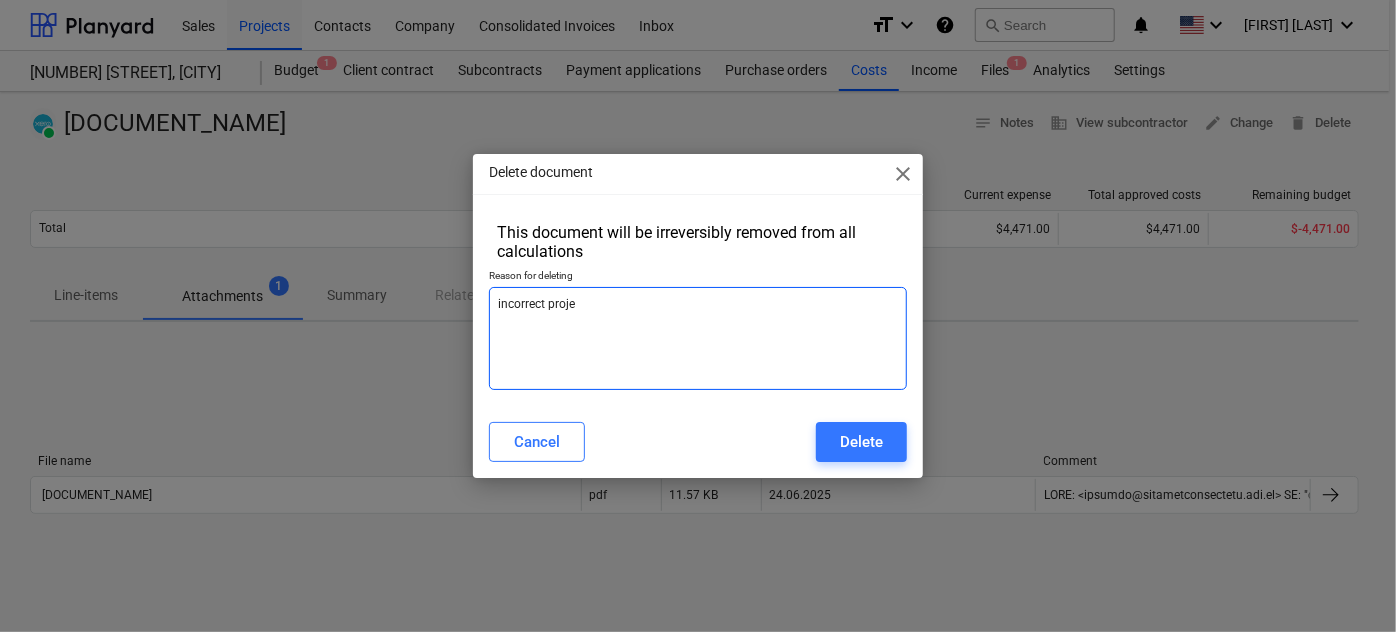type on "x" 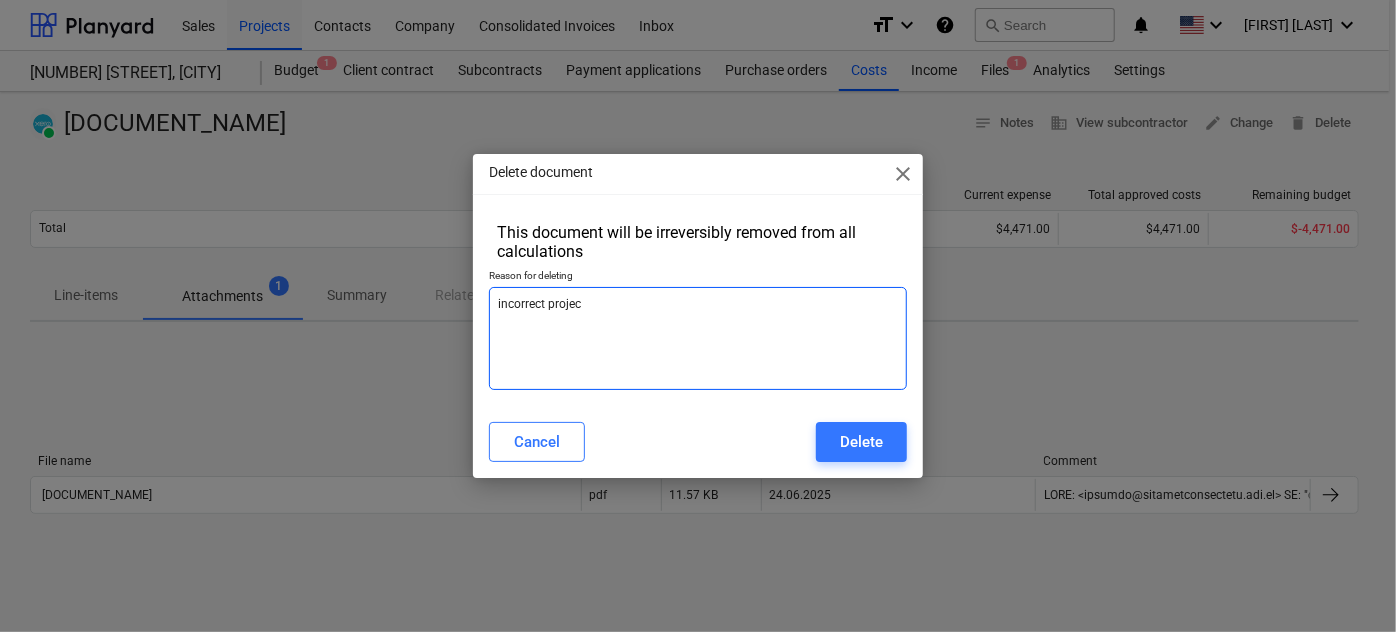 type on "x" 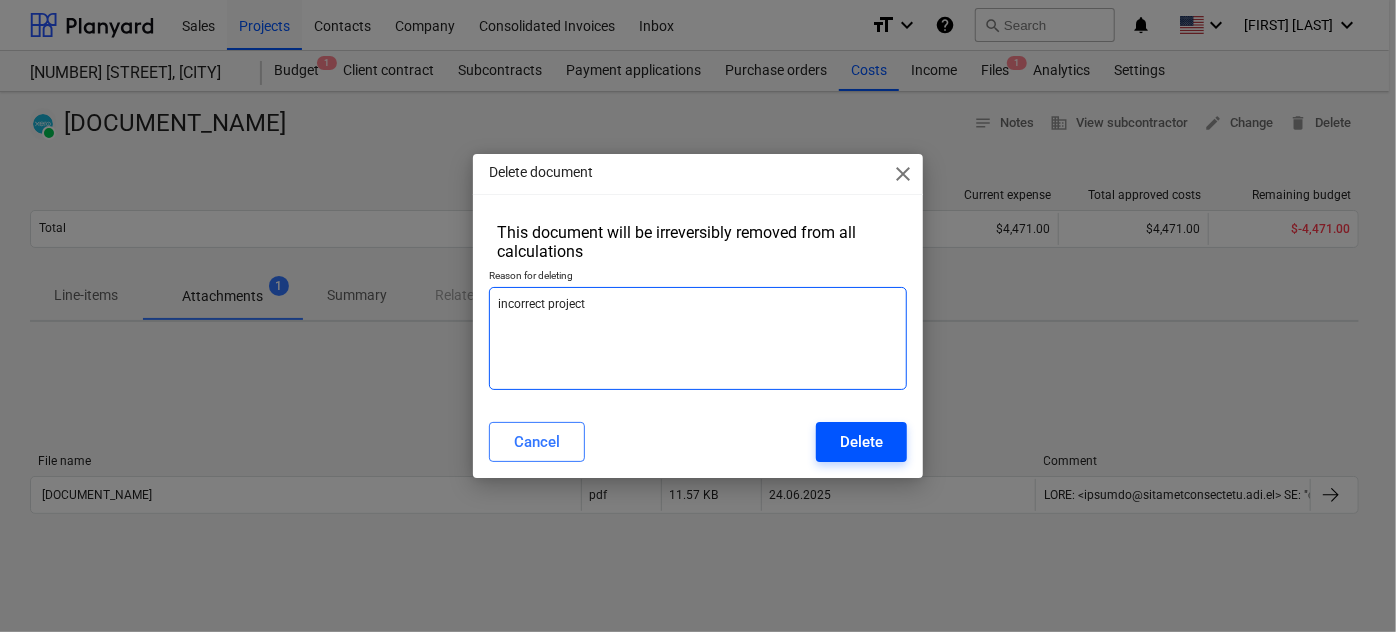 type on "incorrect project" 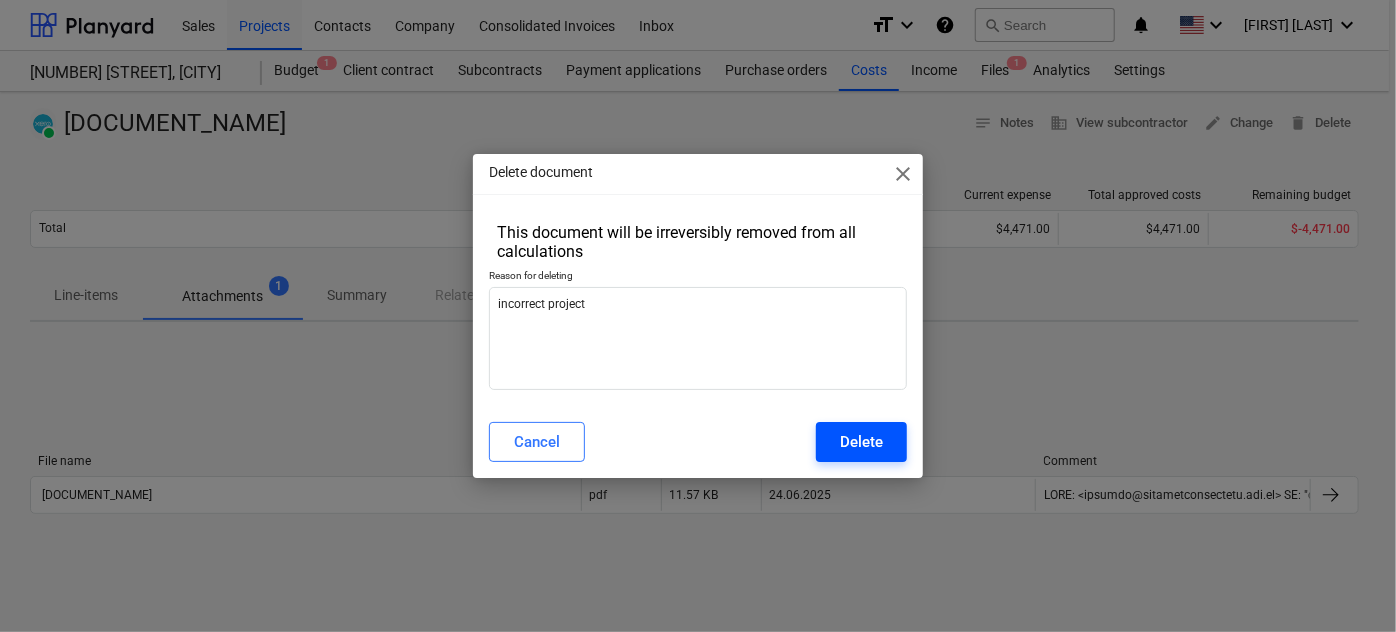 click on "Delete" at bounding box center (861, 442) 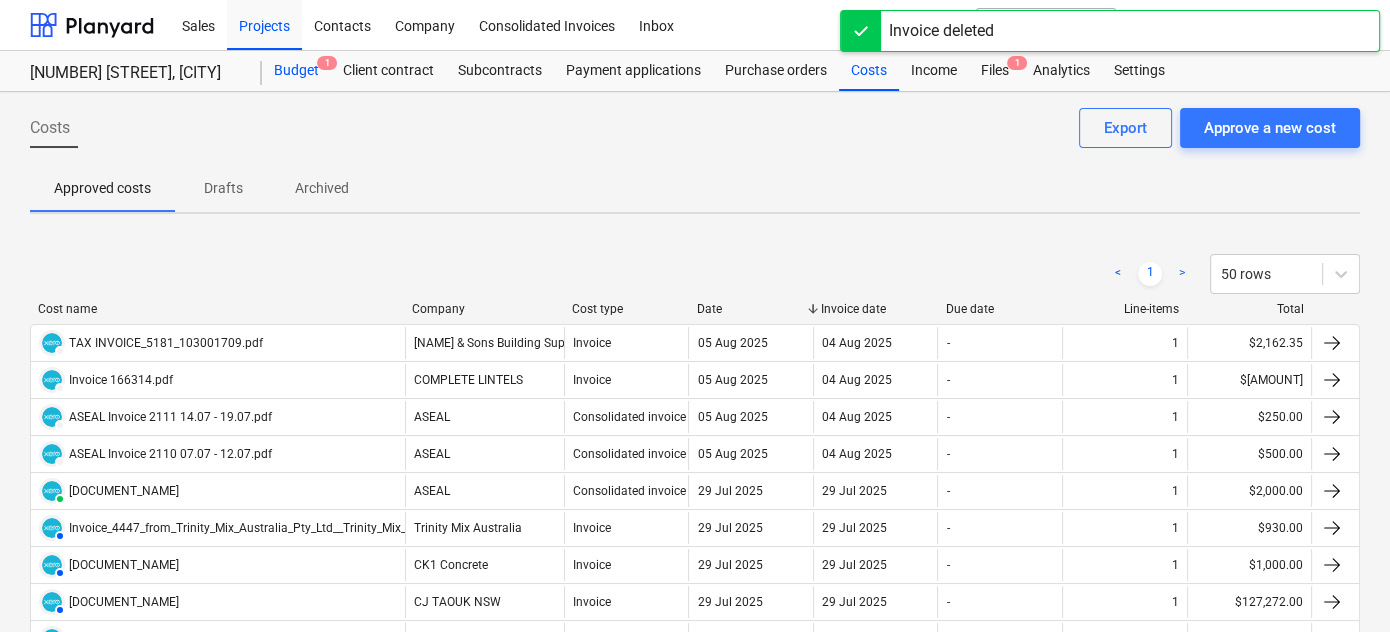 click on "Budget 1" at bounding box center [296, 71] 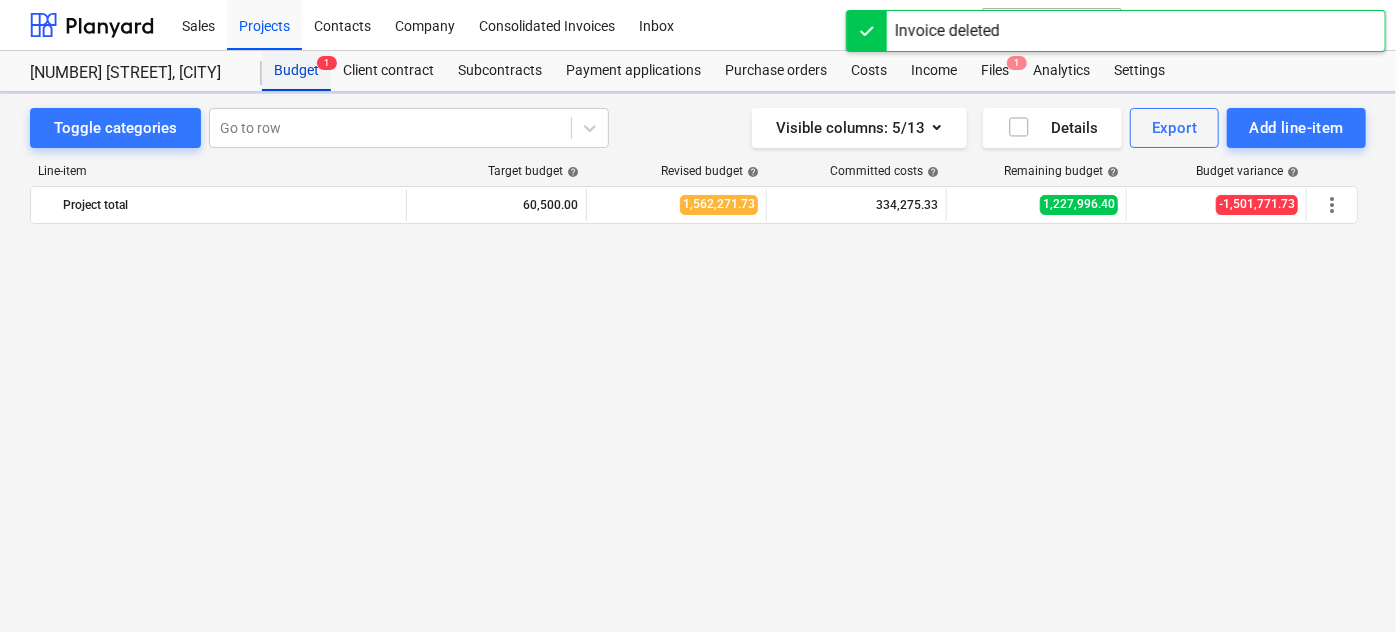 scroll, scrollTop: 4606, scrollLeft: 0, axis: vertical 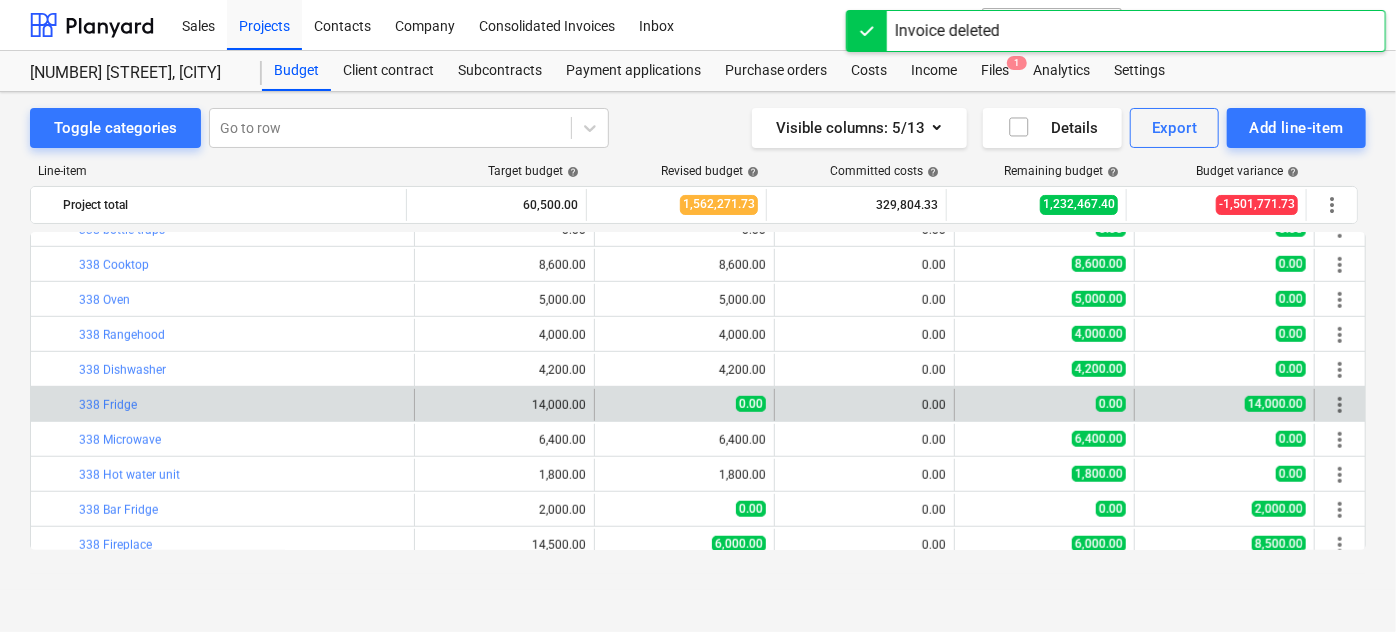 click on "more_vert" at bounding box center (1340, 405) 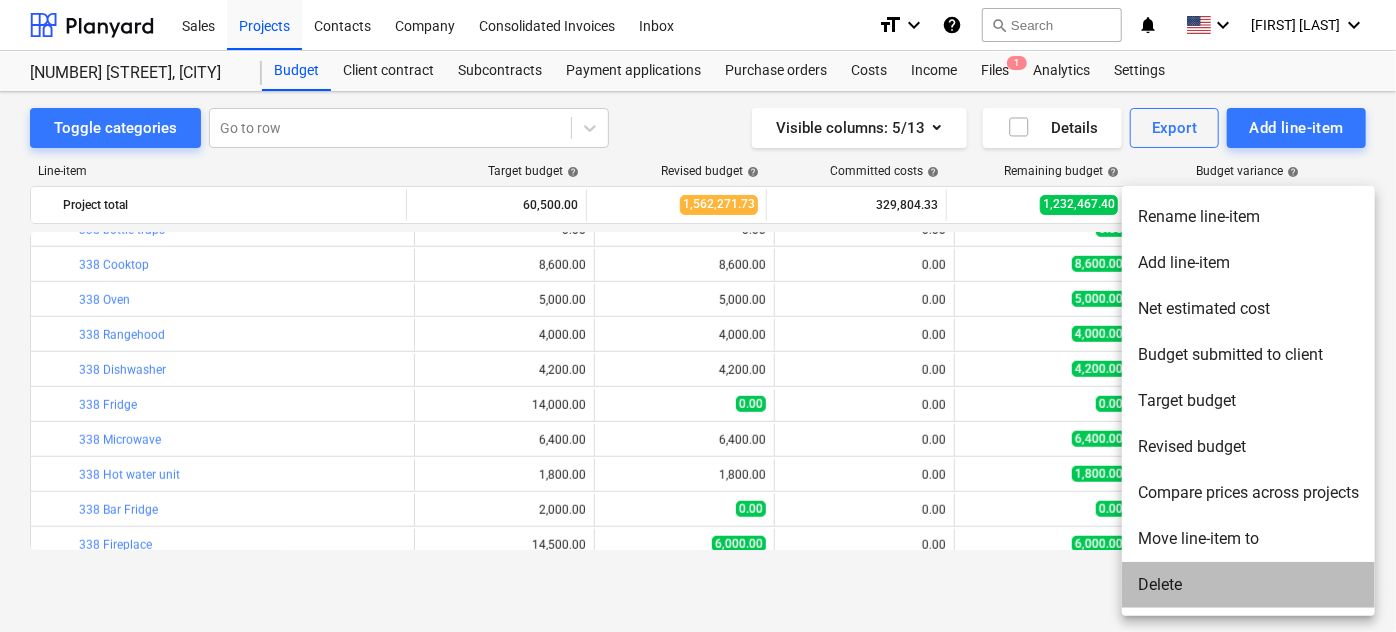 click on "Delete" at bounding box center (1248, 585) 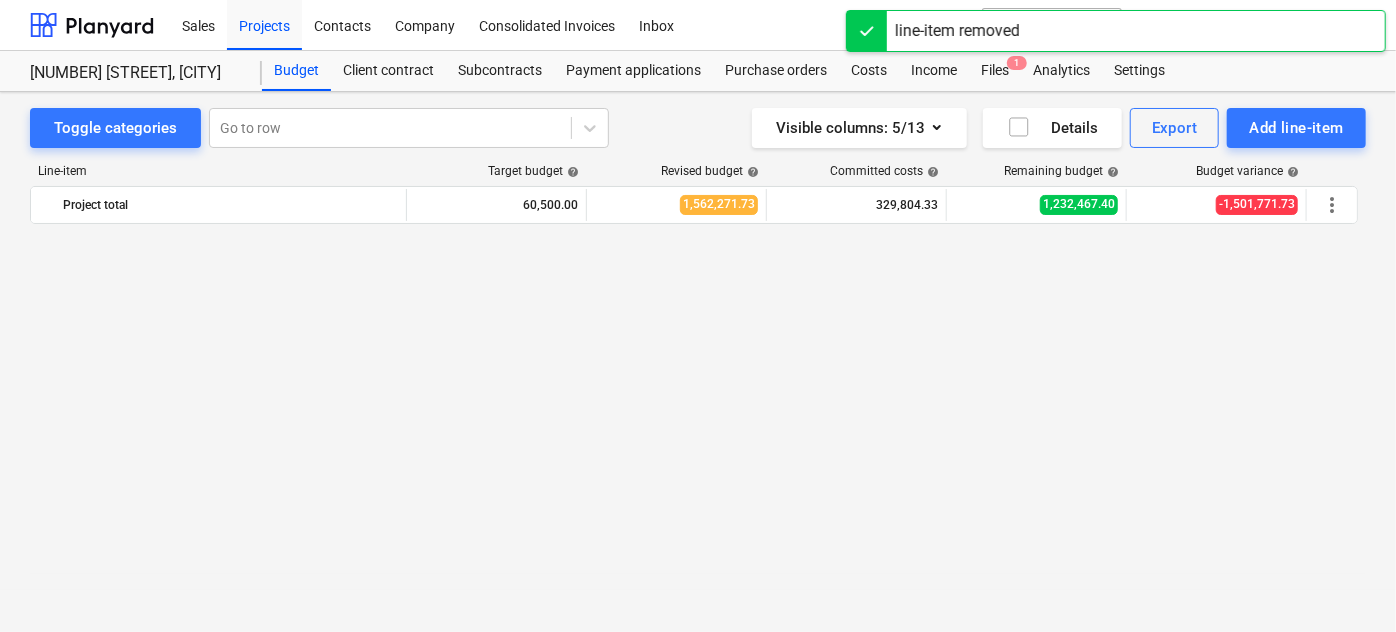 scroll, scrollTop: 4606, scrollLeft: 0, axis: vertical 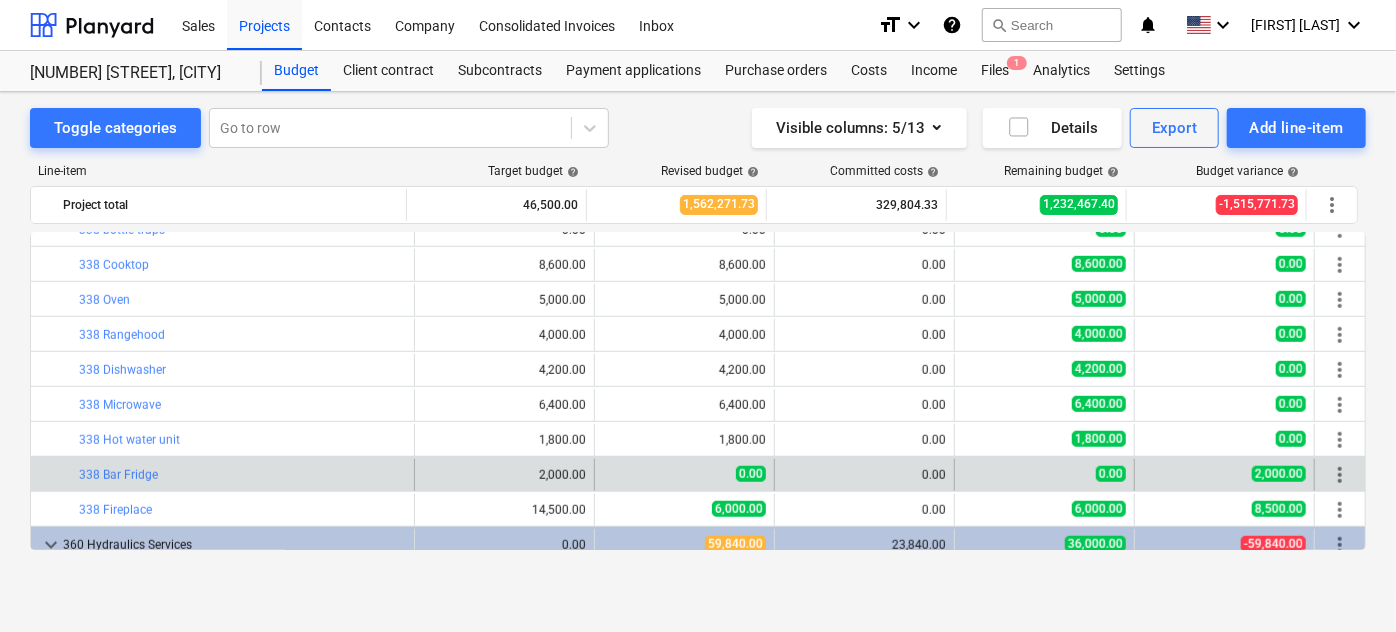 click on "more_vert" at bounding box center [1340, 475] 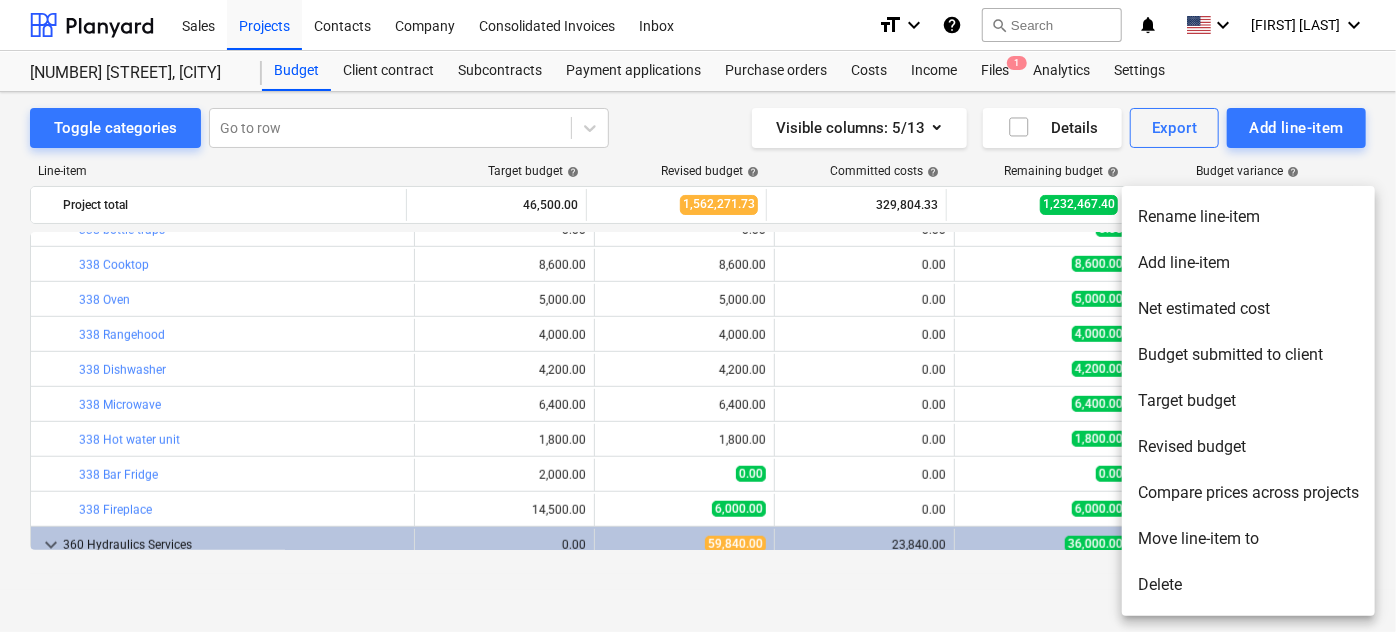 click on "Delete" at bounding box center (1248, 585) 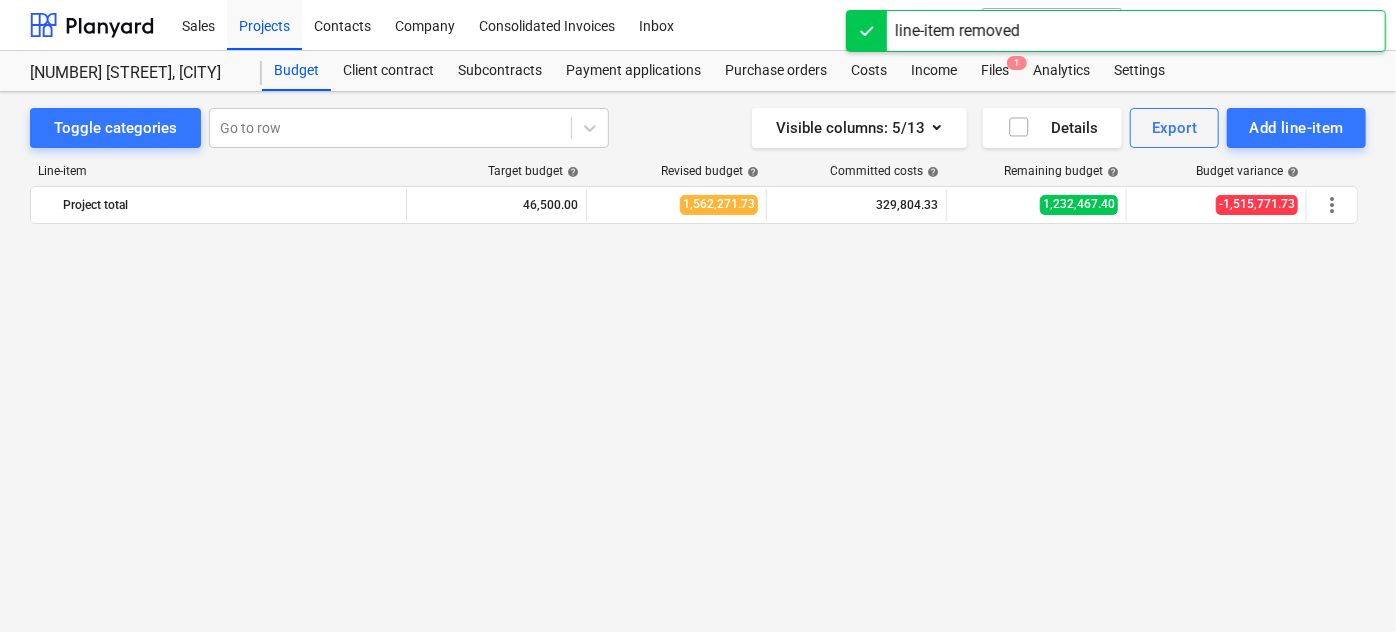 scroll, scrollTop: 4606, scrollLeft: 0, axis: vertical 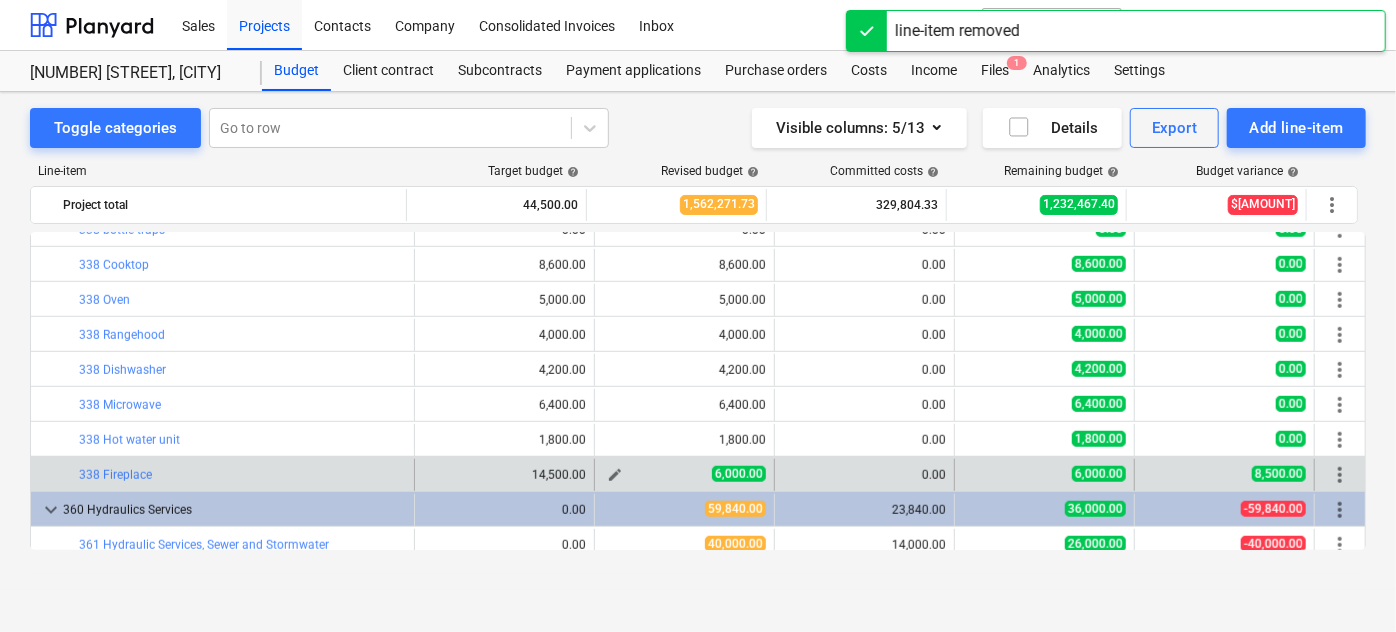 click on "edit" at bounding box center [615, 475] 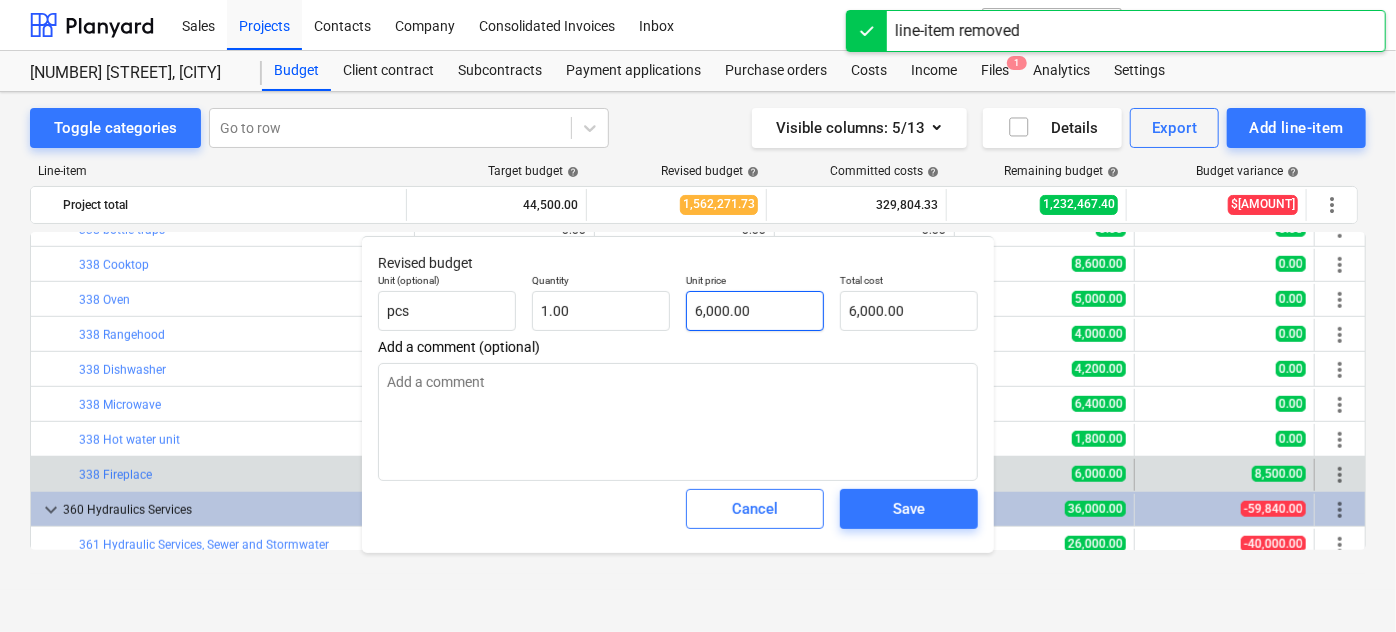 type on "6000" 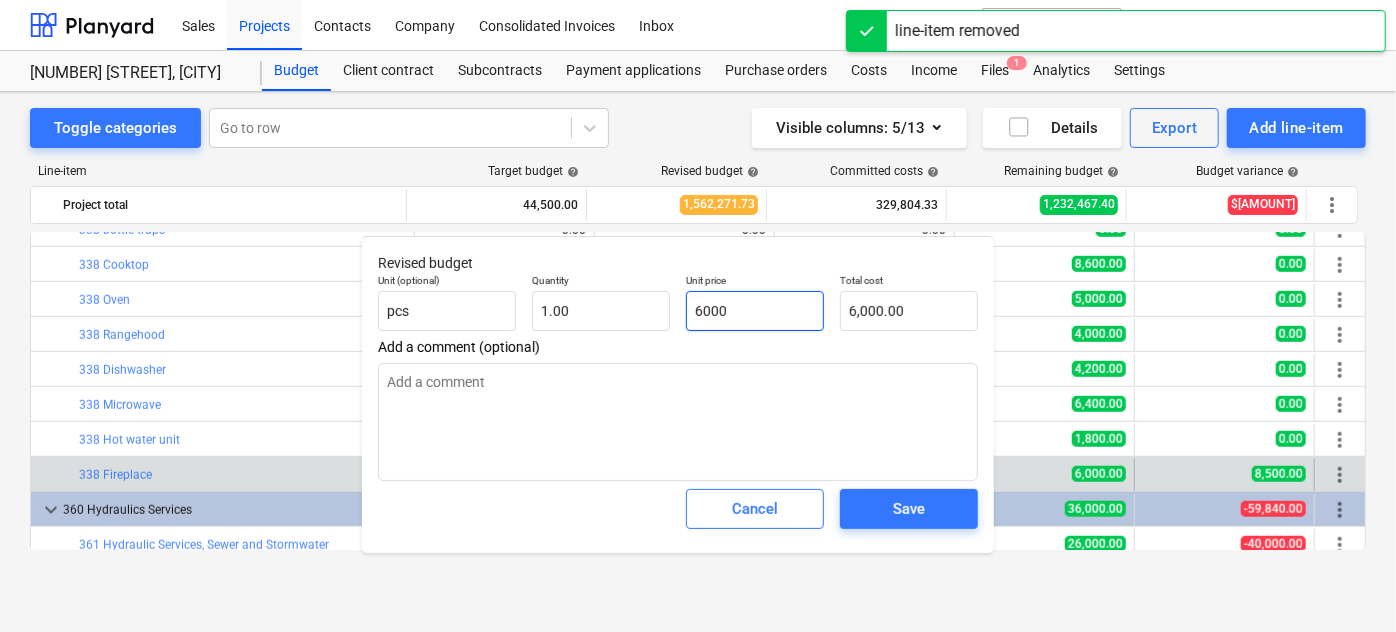 click on "6000" at bounding box center [755, 311] 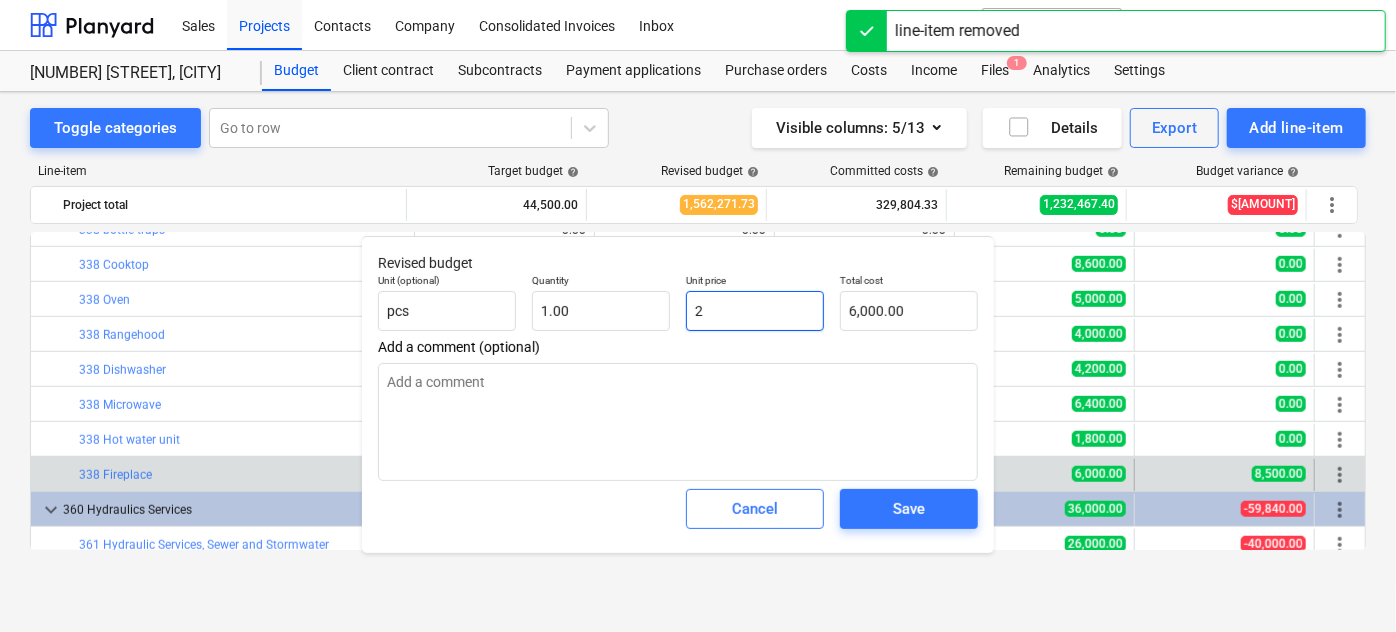 type on "2.00" 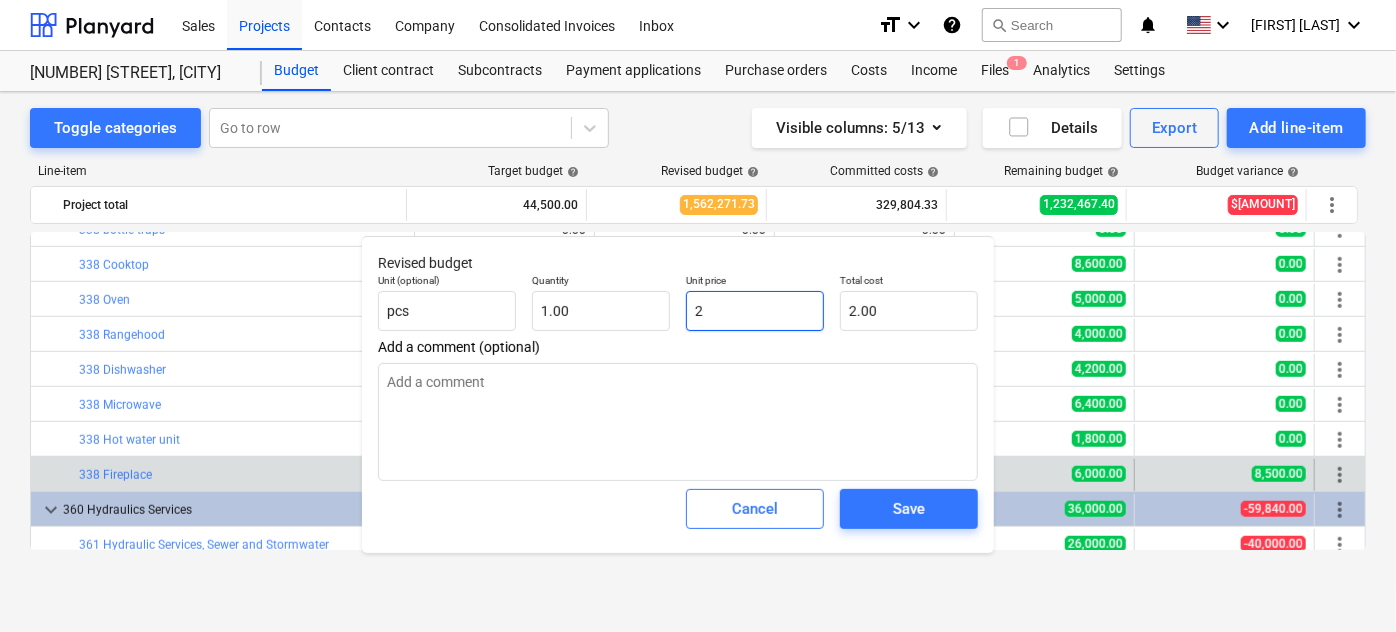 type on "x" 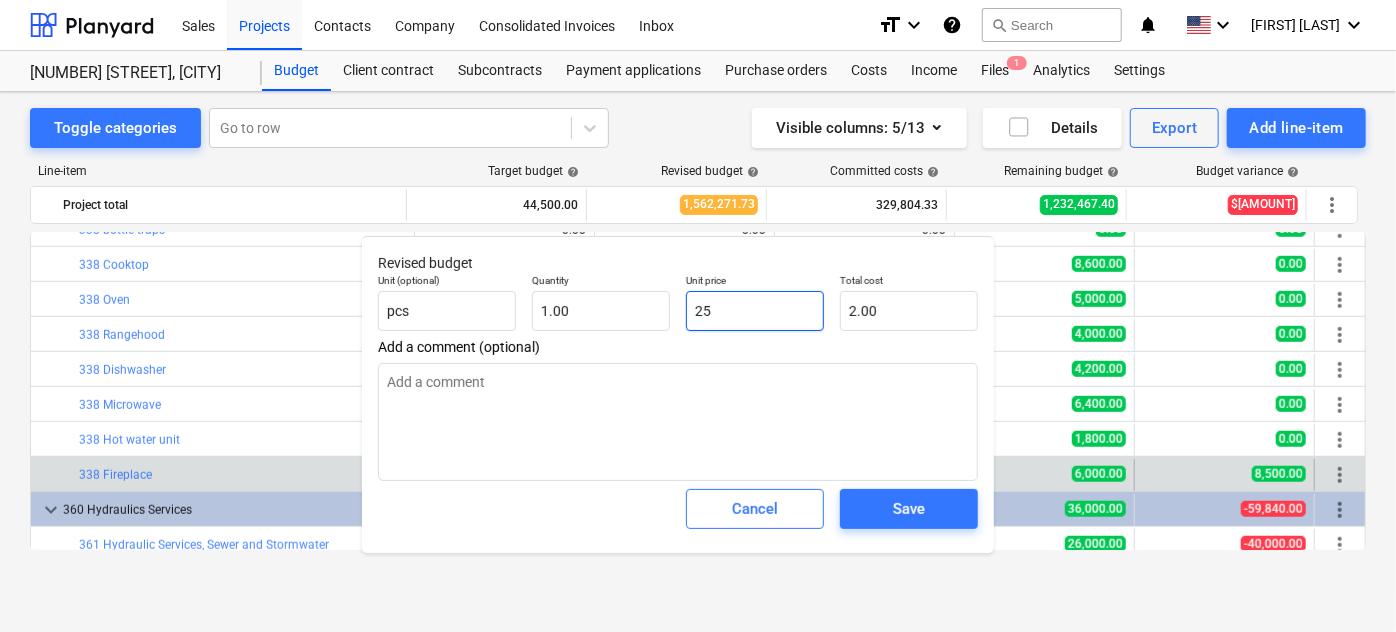 type on "25.00" 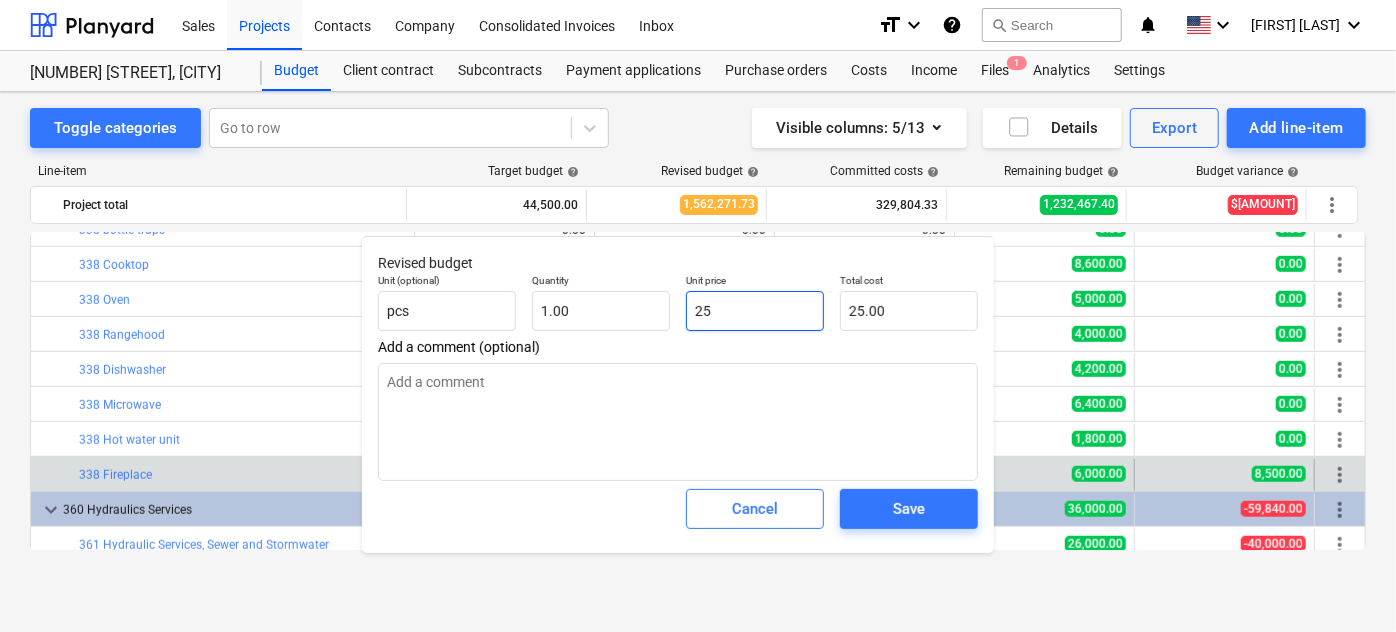 type on "x" 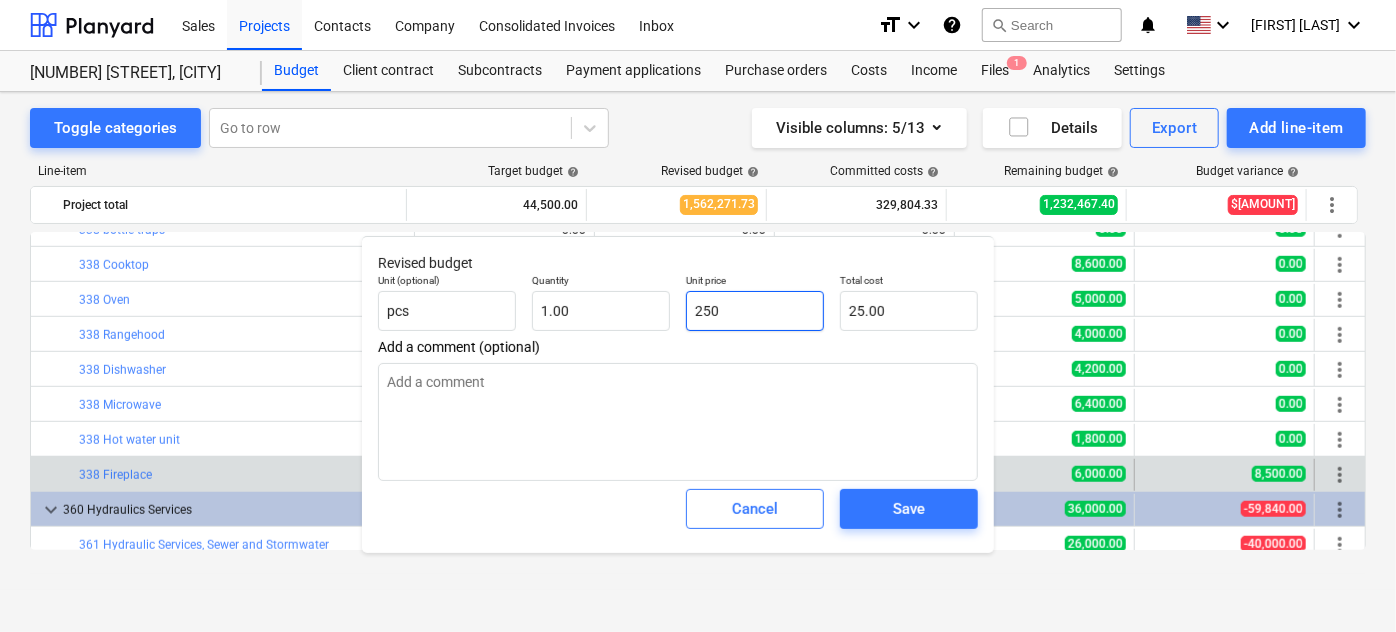 type on "250.00" 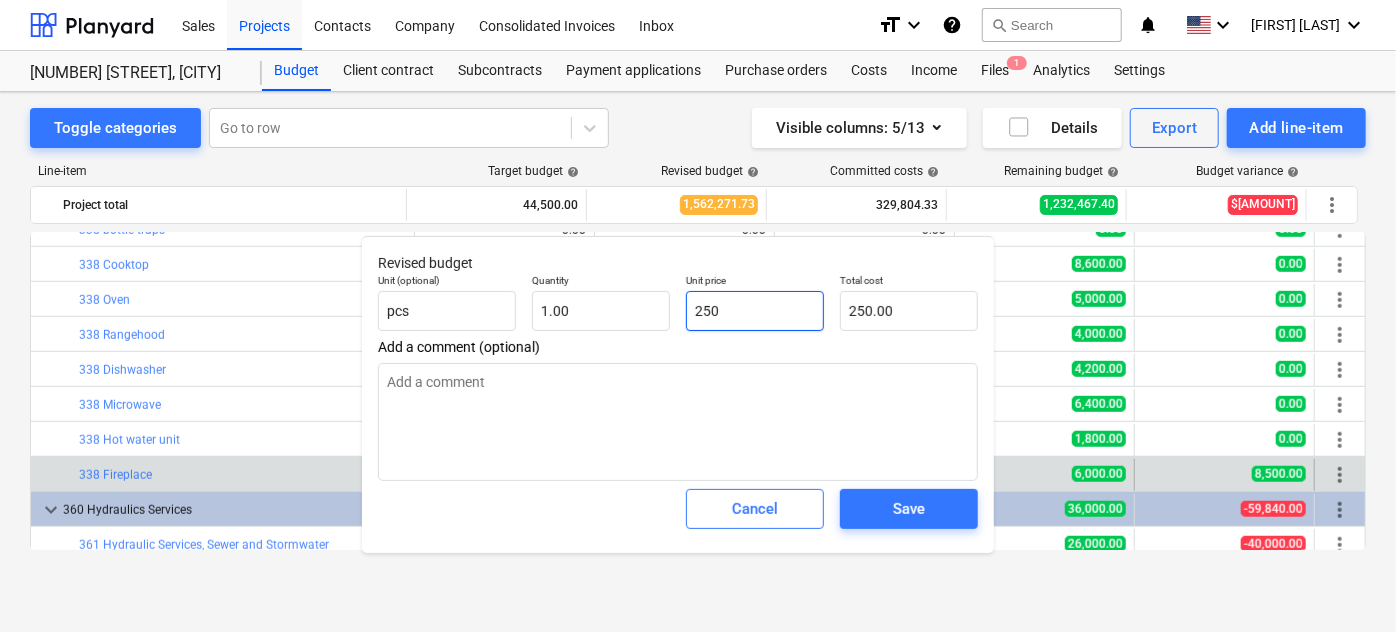 type on "x" 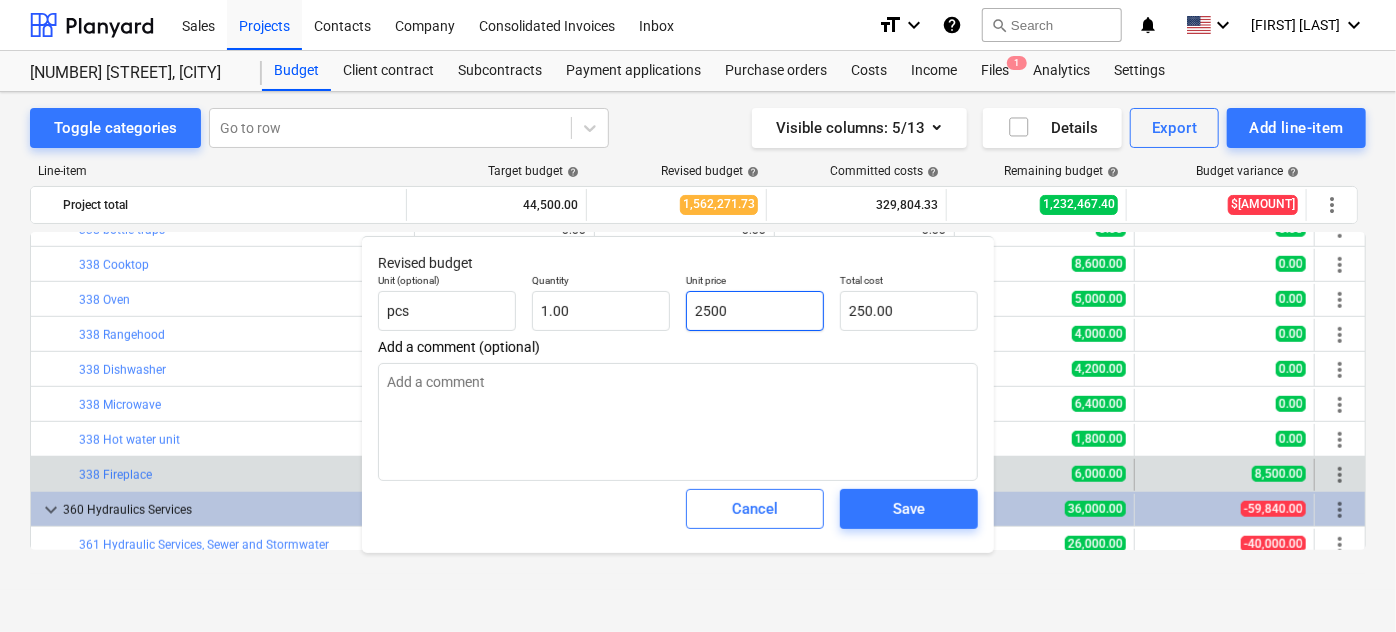 type on "2,500.00" 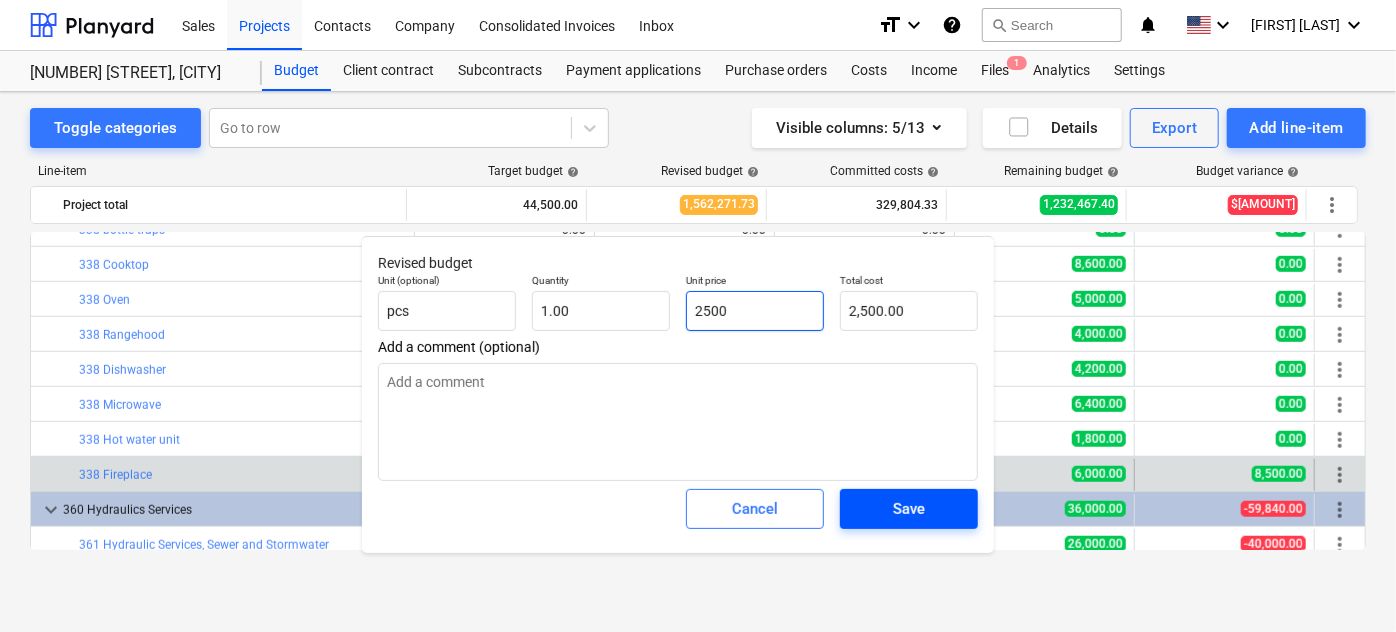 type on "2500" 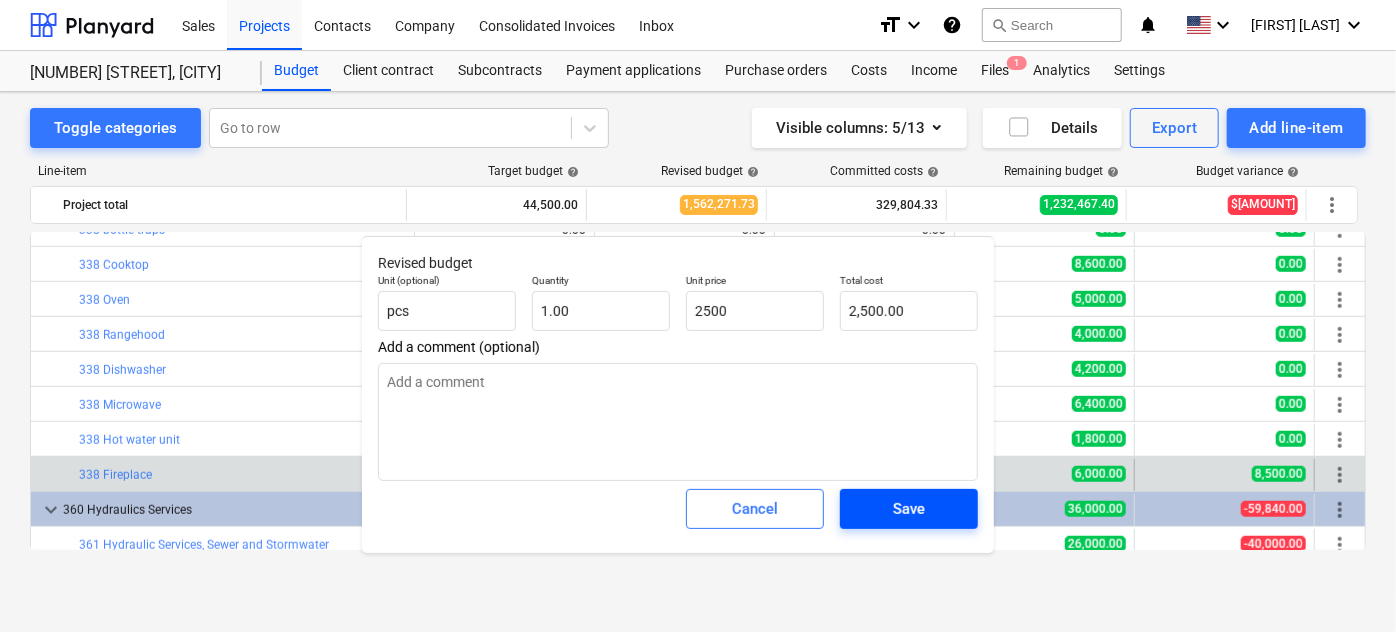 type on "x" 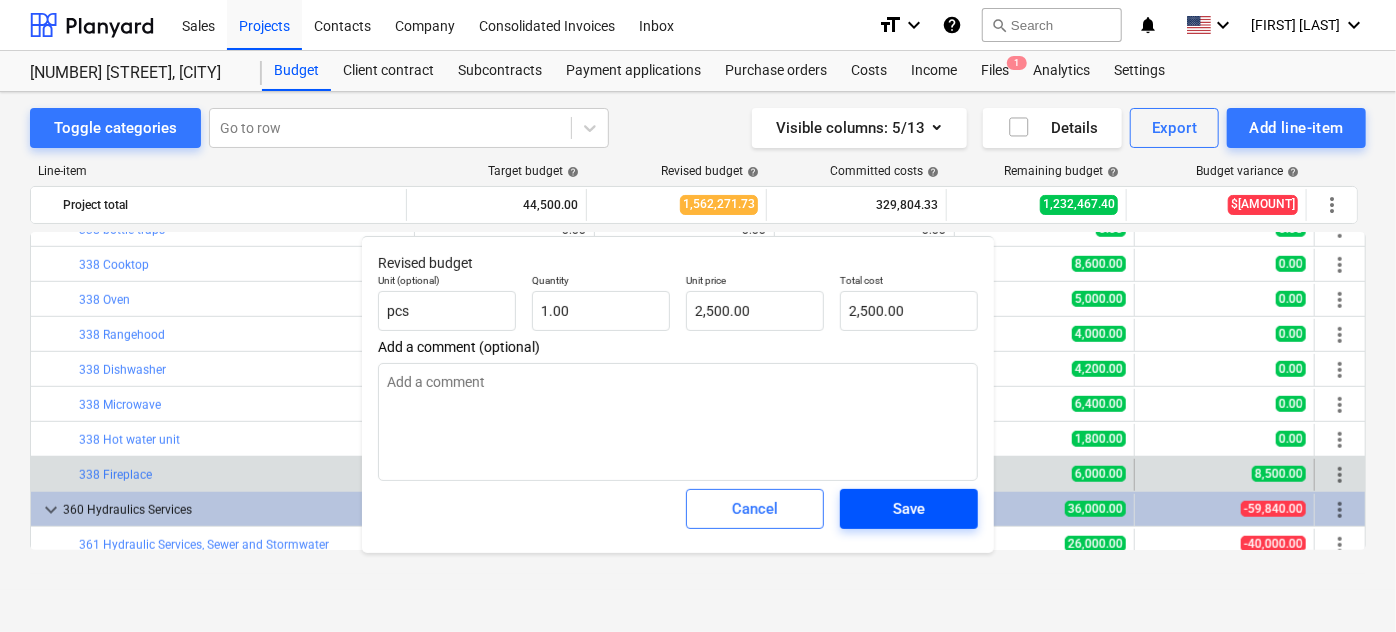 click on "Save" at bounding box center [909, 509] 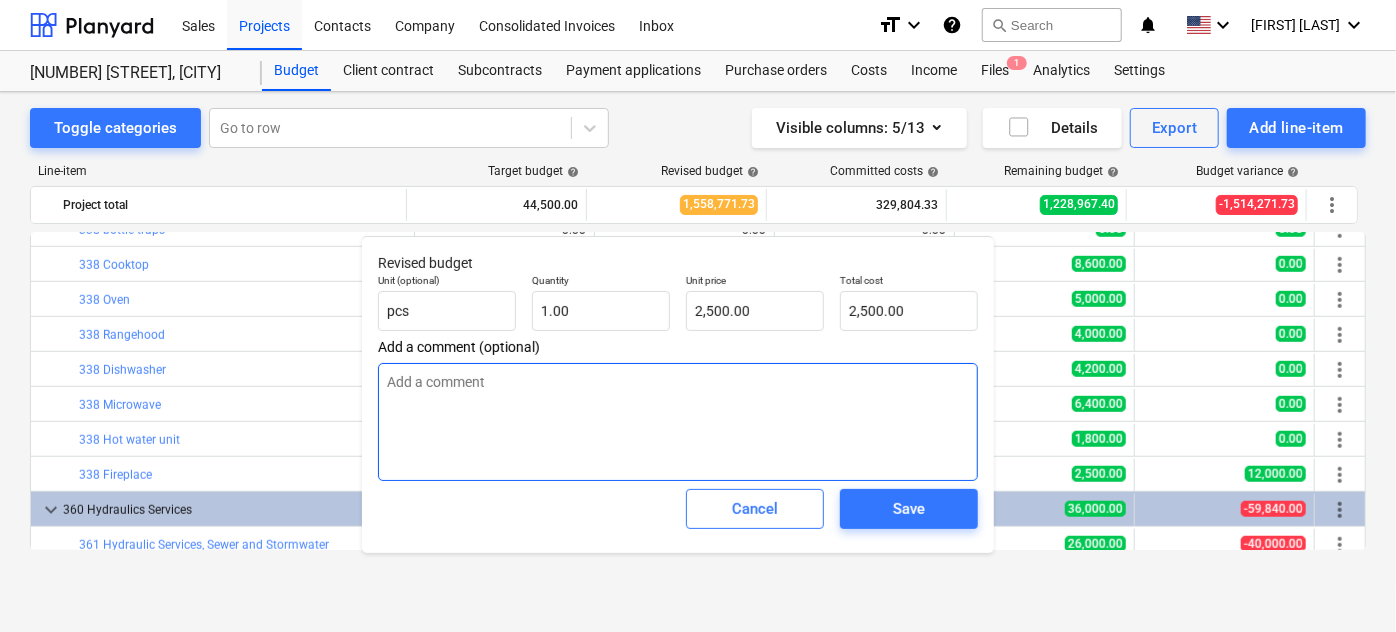type on "x" 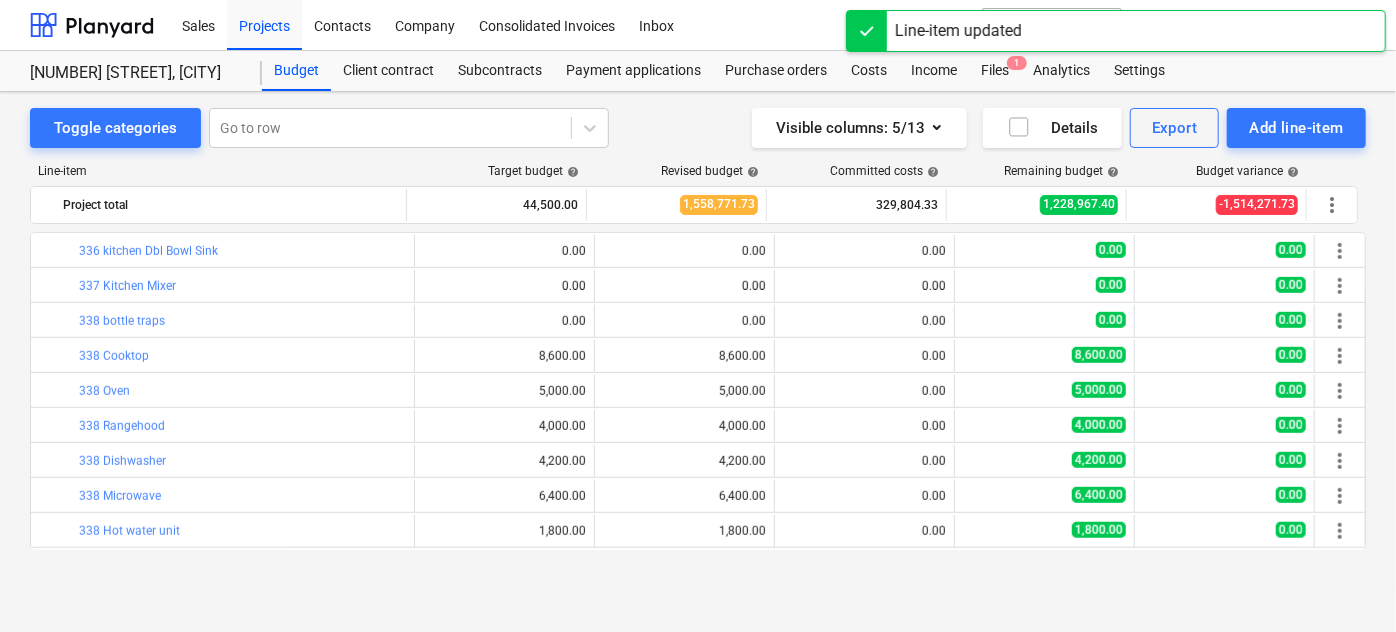 scroll, scrollTop: 4606, scrollLeft: 0, axis: vertical 